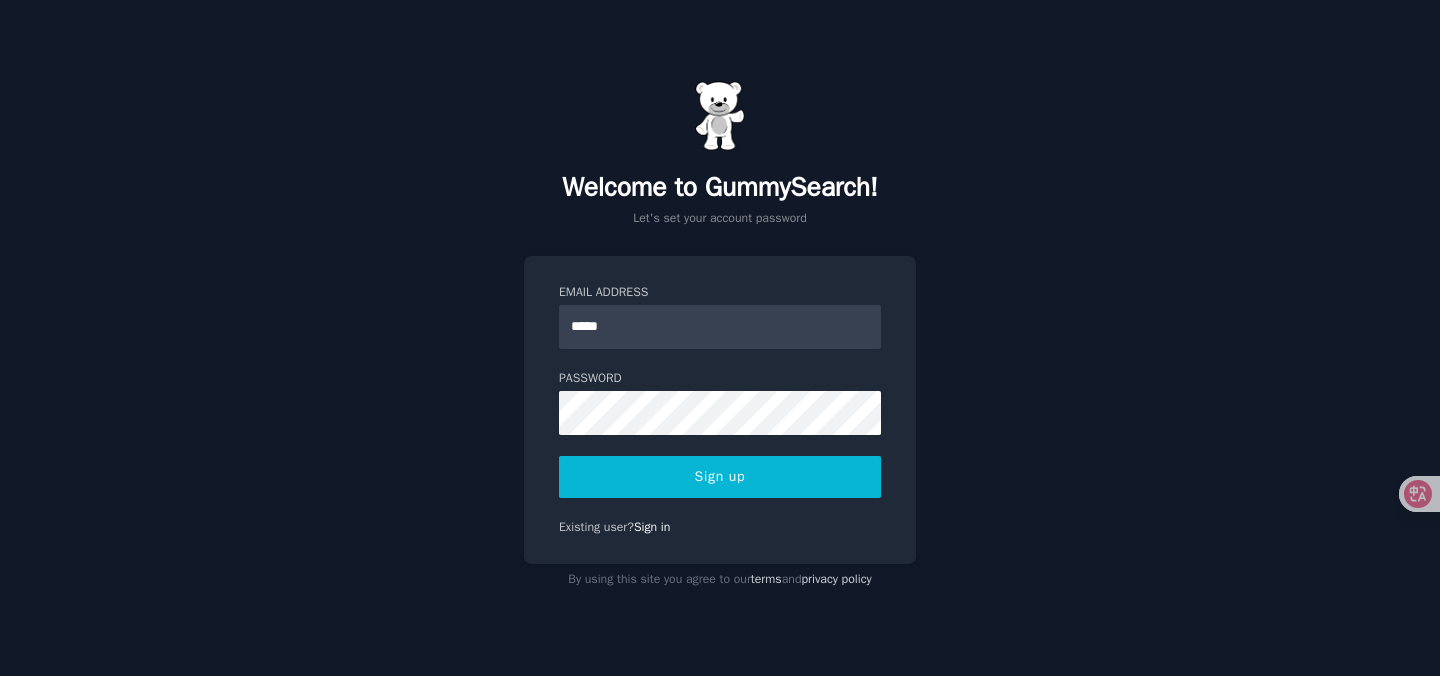 scroll, scrollTop: 0, scrollLeft: 0, axis: both 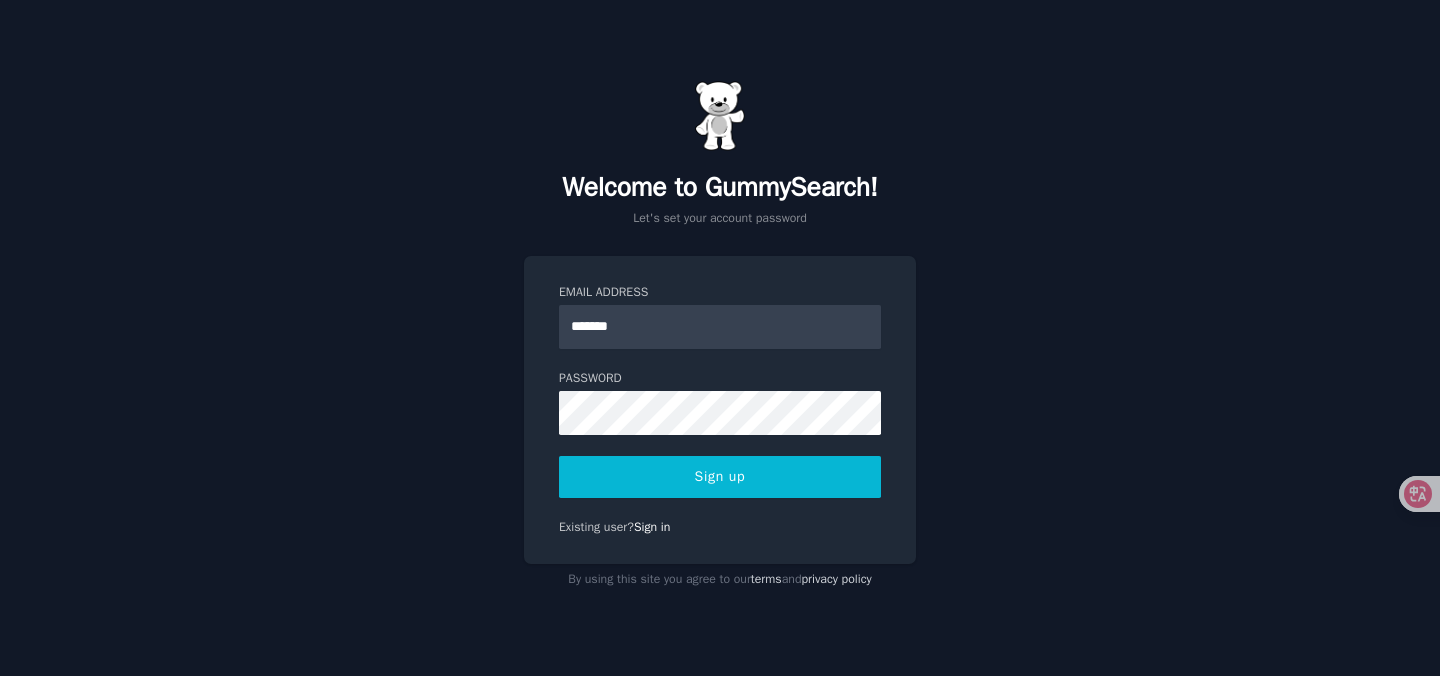type on "**********" 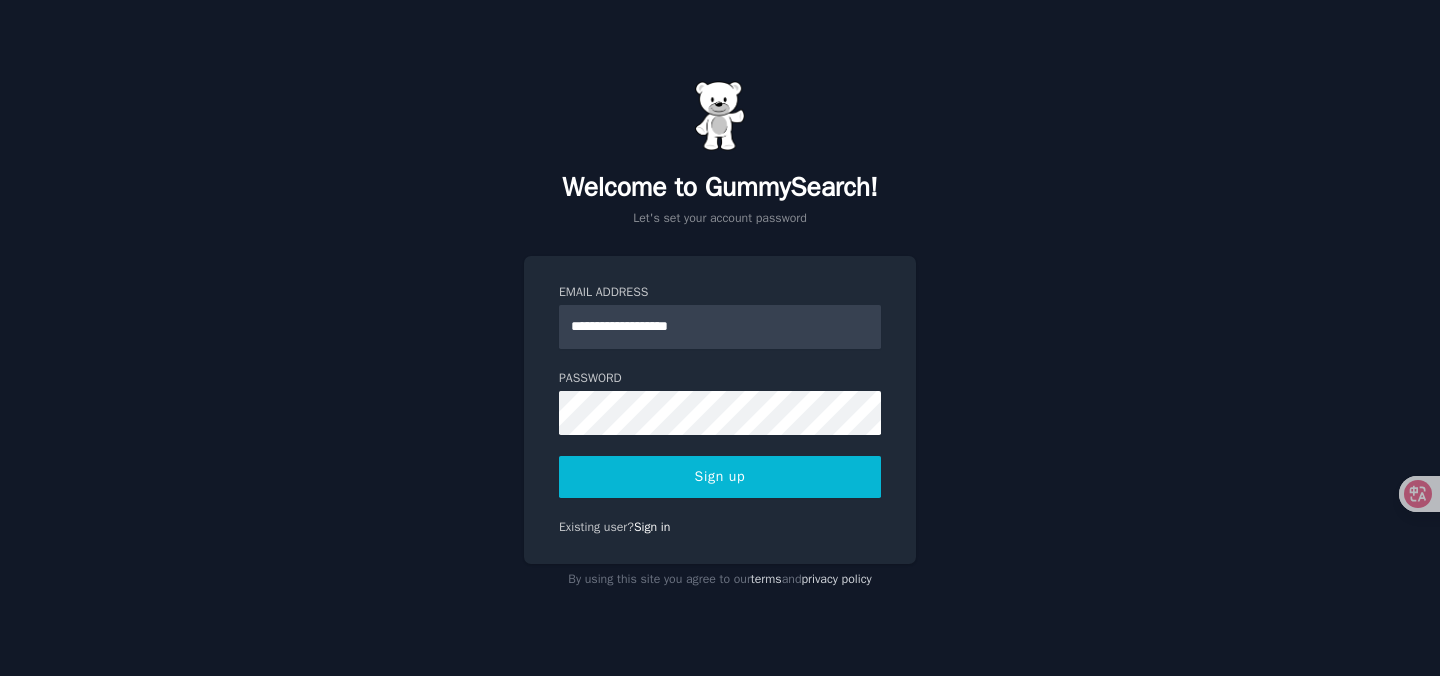 click on "Sign up" at bounding box center (720, 477) 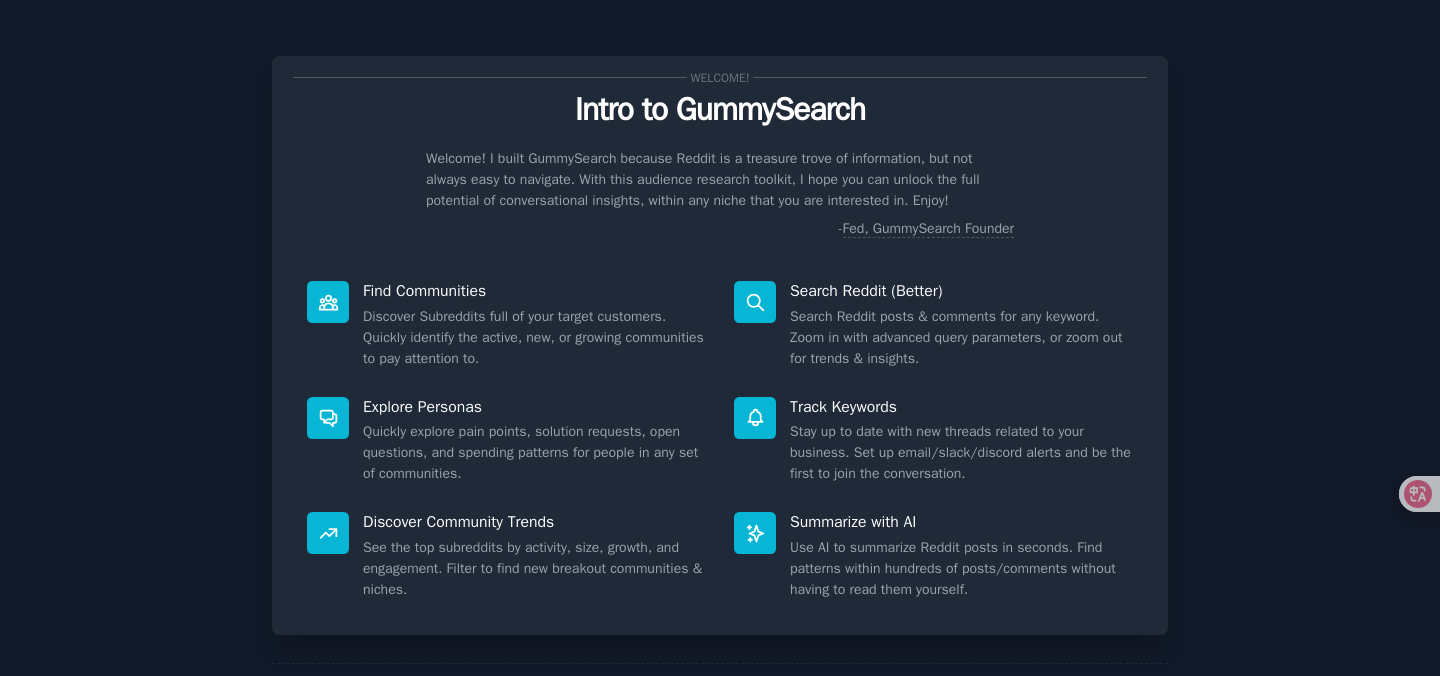 scroll, scrollTop: 0, scrollLeft: 0, axis: both 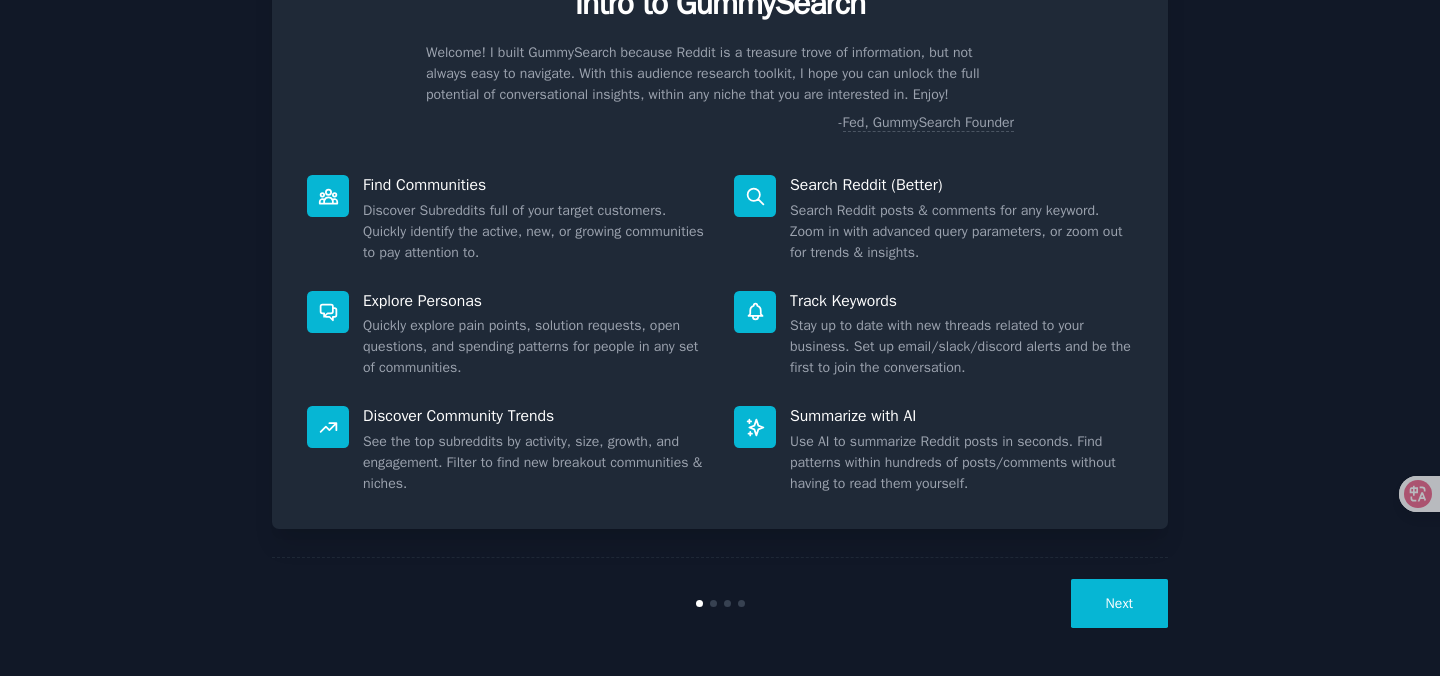 click on "Next" at bounding box center (1119, 603) 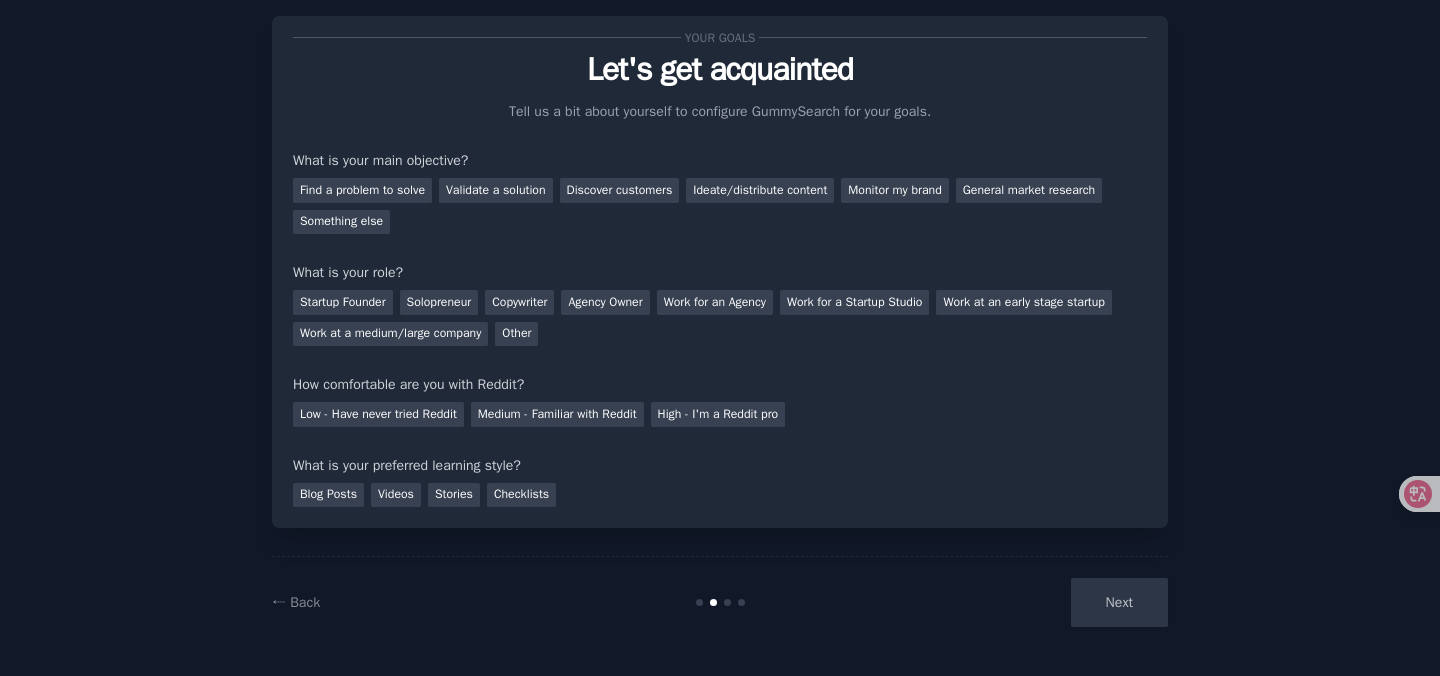 scroll, scrollTop: 40, scrollLeft: 0, axis: vertical 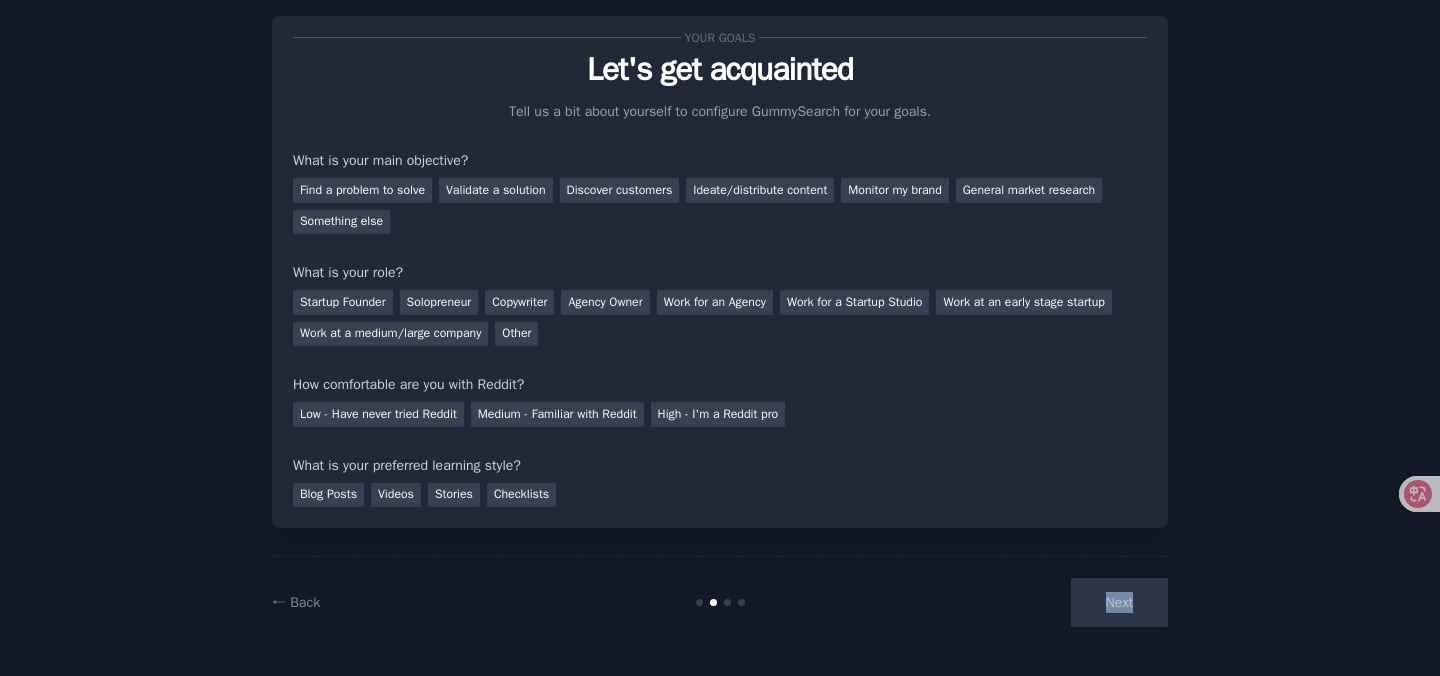click on "Next" at bounding box center [1018, 602] 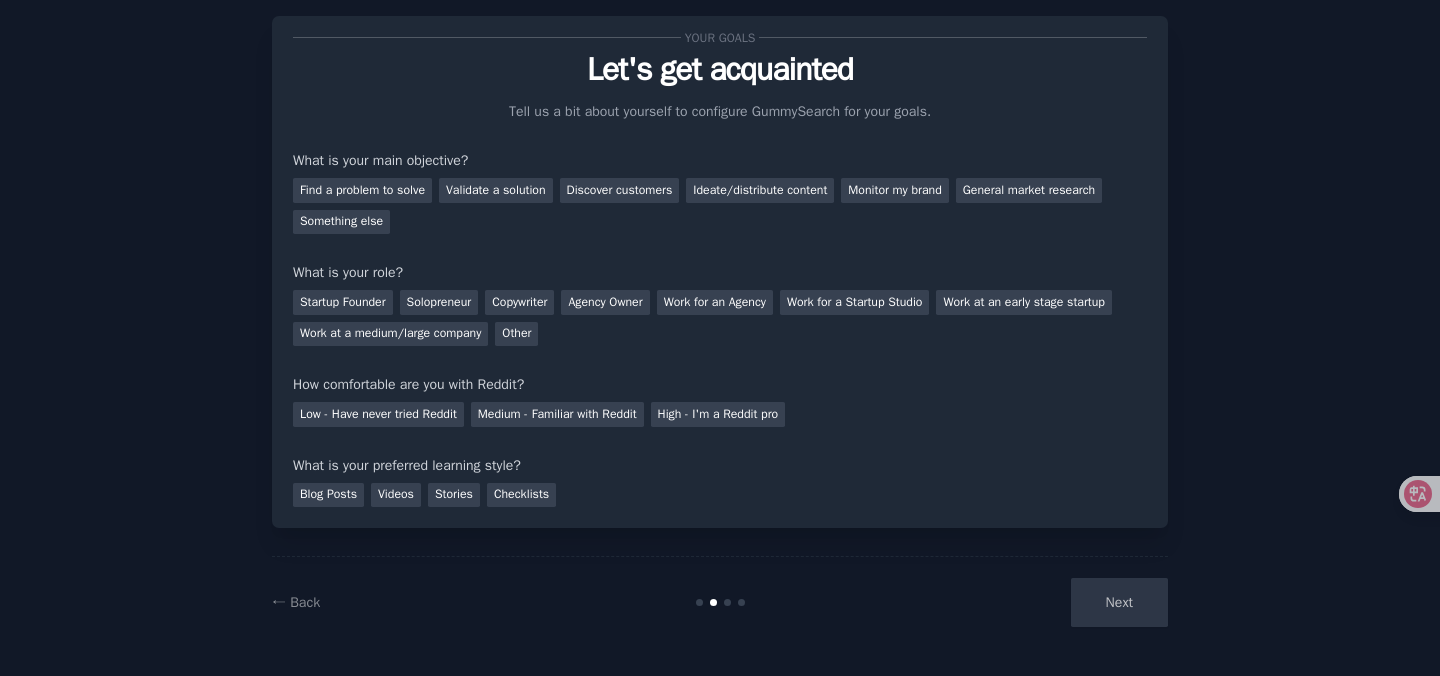 click on "← Back Next" at bounding box center (720, 602) 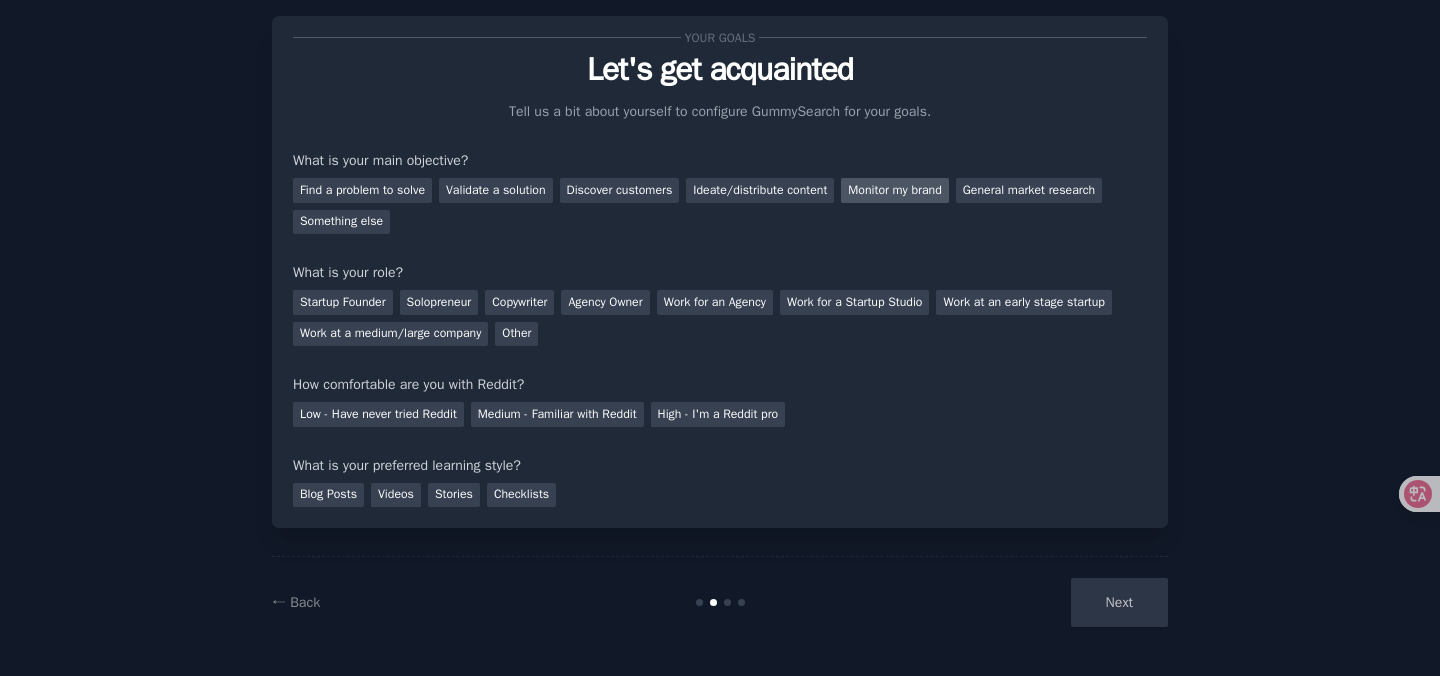 click on "Monitor my brand" at bounding box center [894, 190] 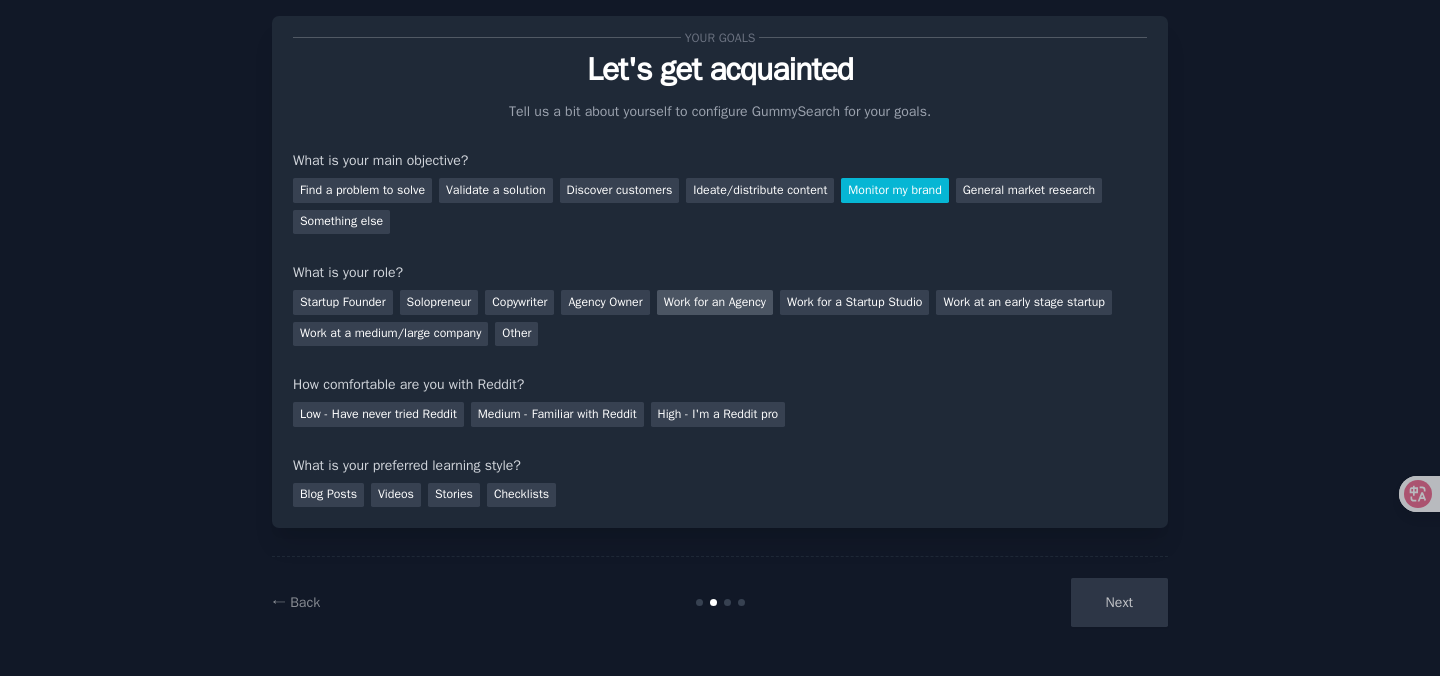 click on "Work for an Agency" at bounding box center (715, 302) 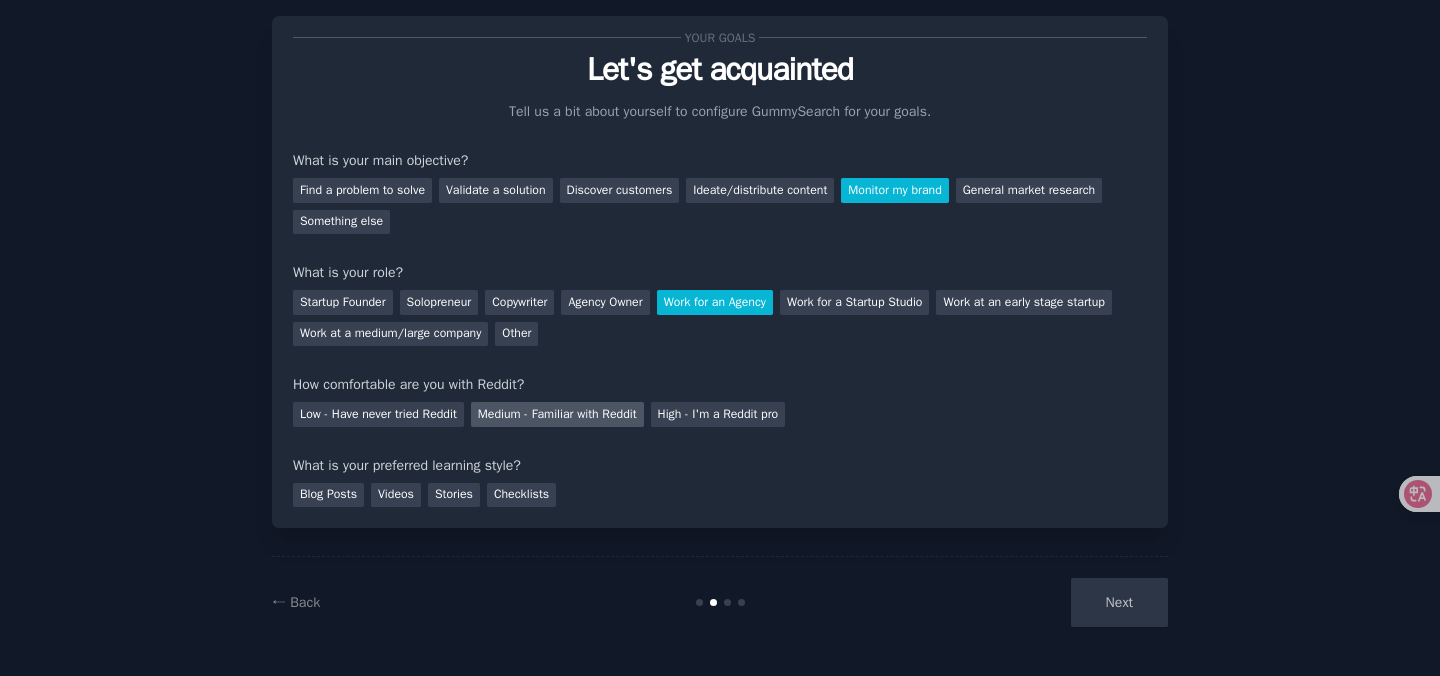 click on "Medium - Familiar with Reddit" at bounding box center [557, 414] 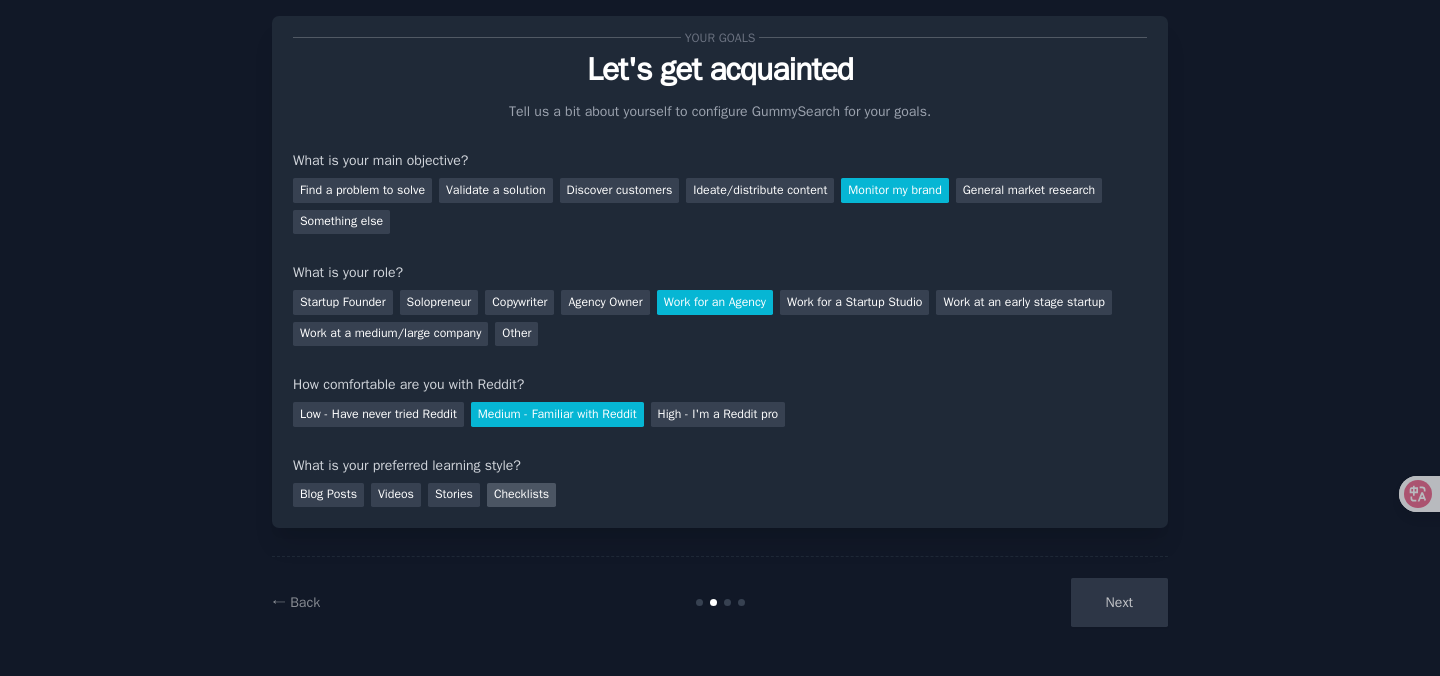 click on "Checklists" at bounding box center [521, 495] 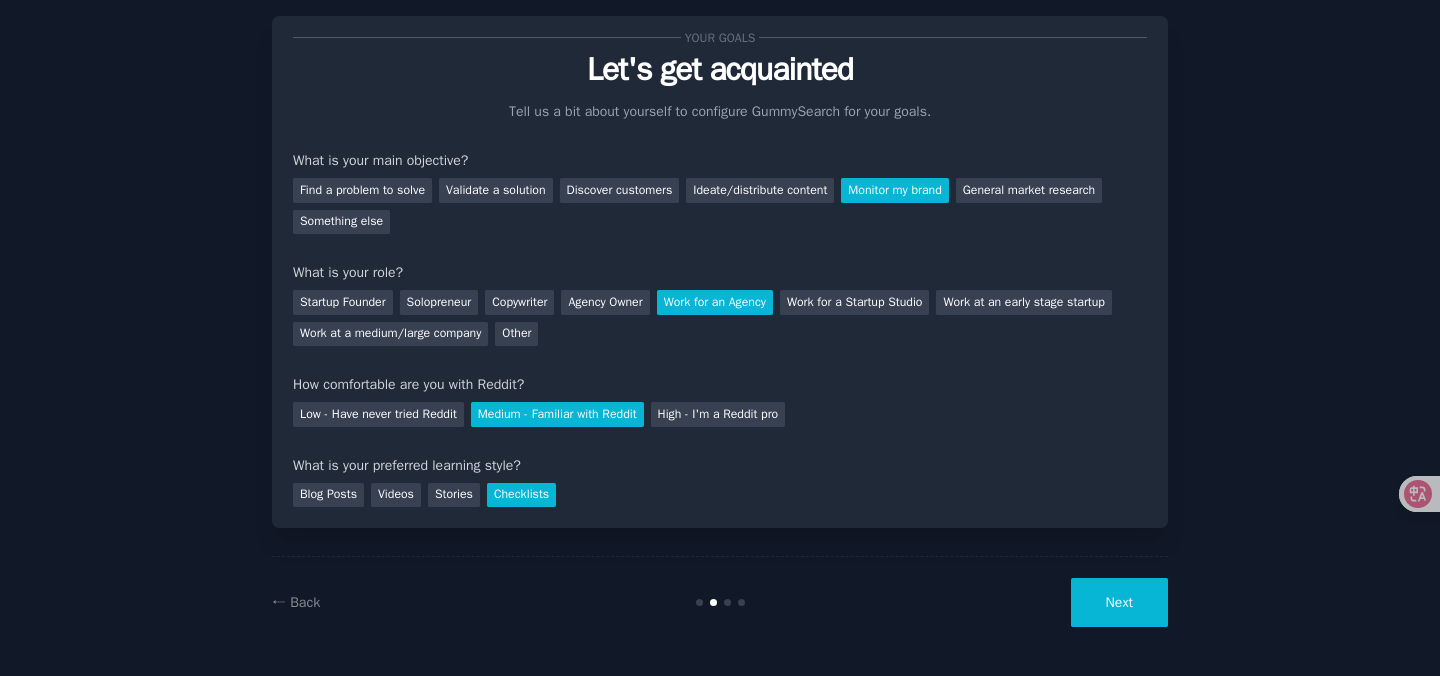 click on "Next" at bounding box center (1119, 602) 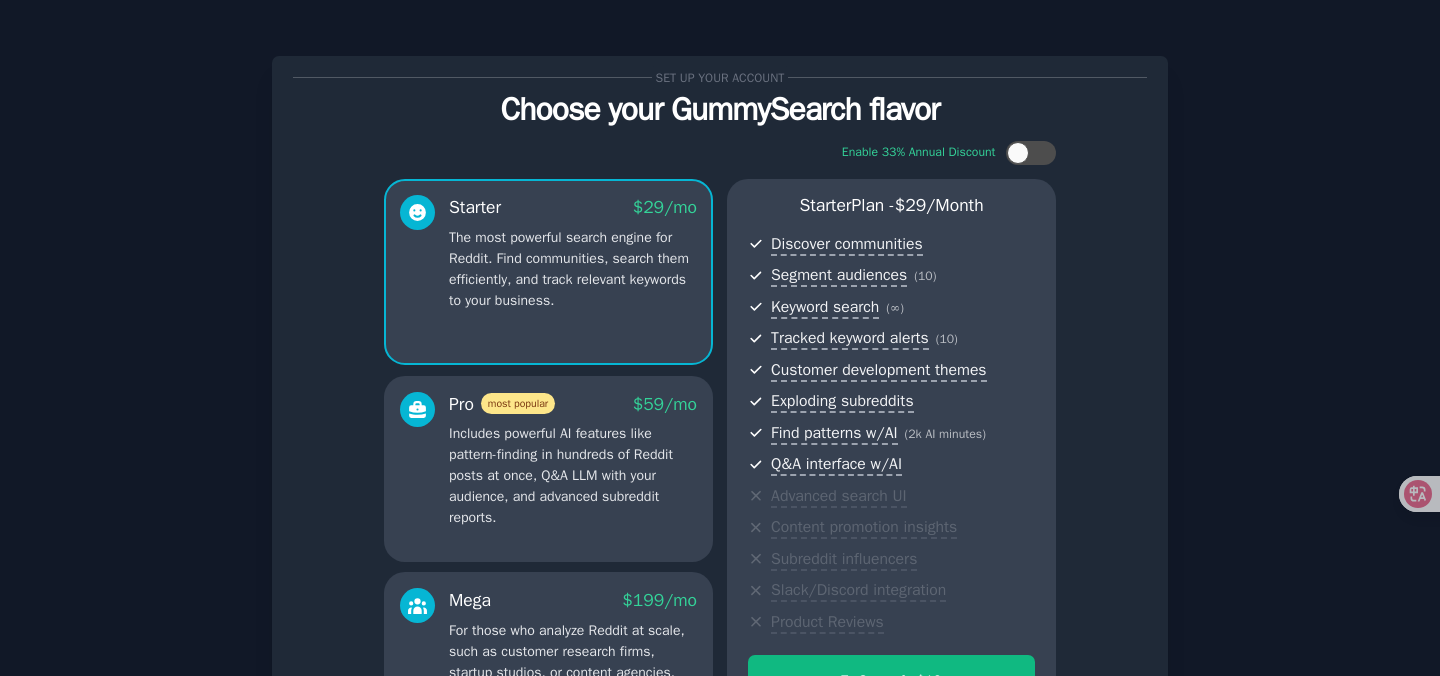 scroll, scrollTop: 272, scrollLeft: 0, axis: vertical 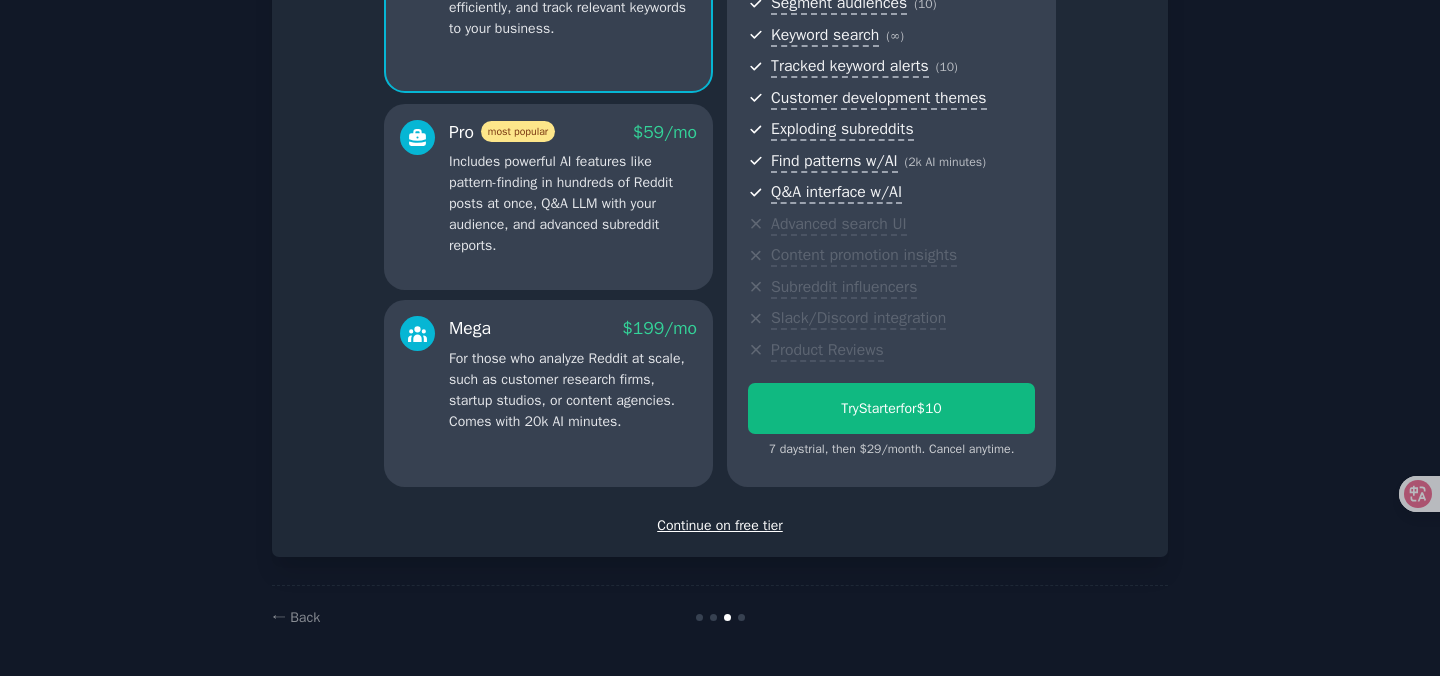 click on "Continue on free tier" at bounding box center [720, 525] 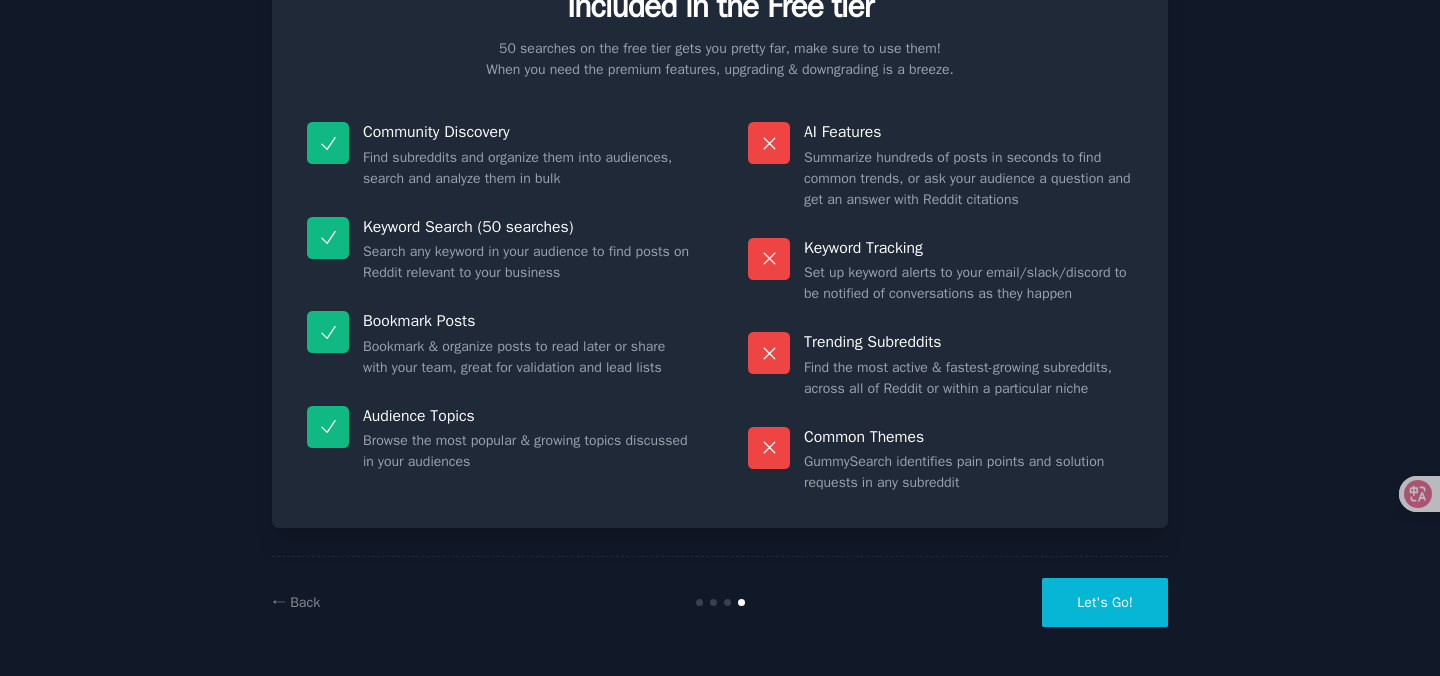 click on "Let's Go!" at bounding box center [1105, 602] 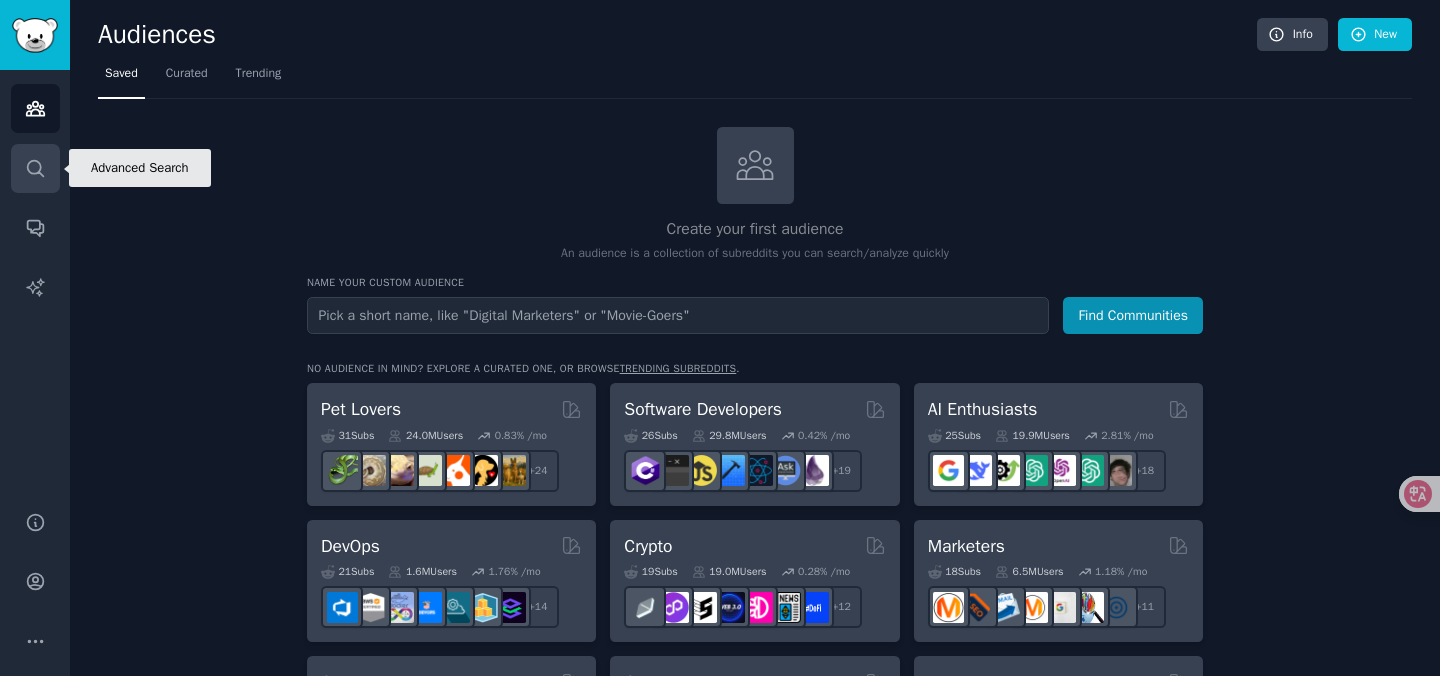 click on "Search" at bounding box center (35, 168) 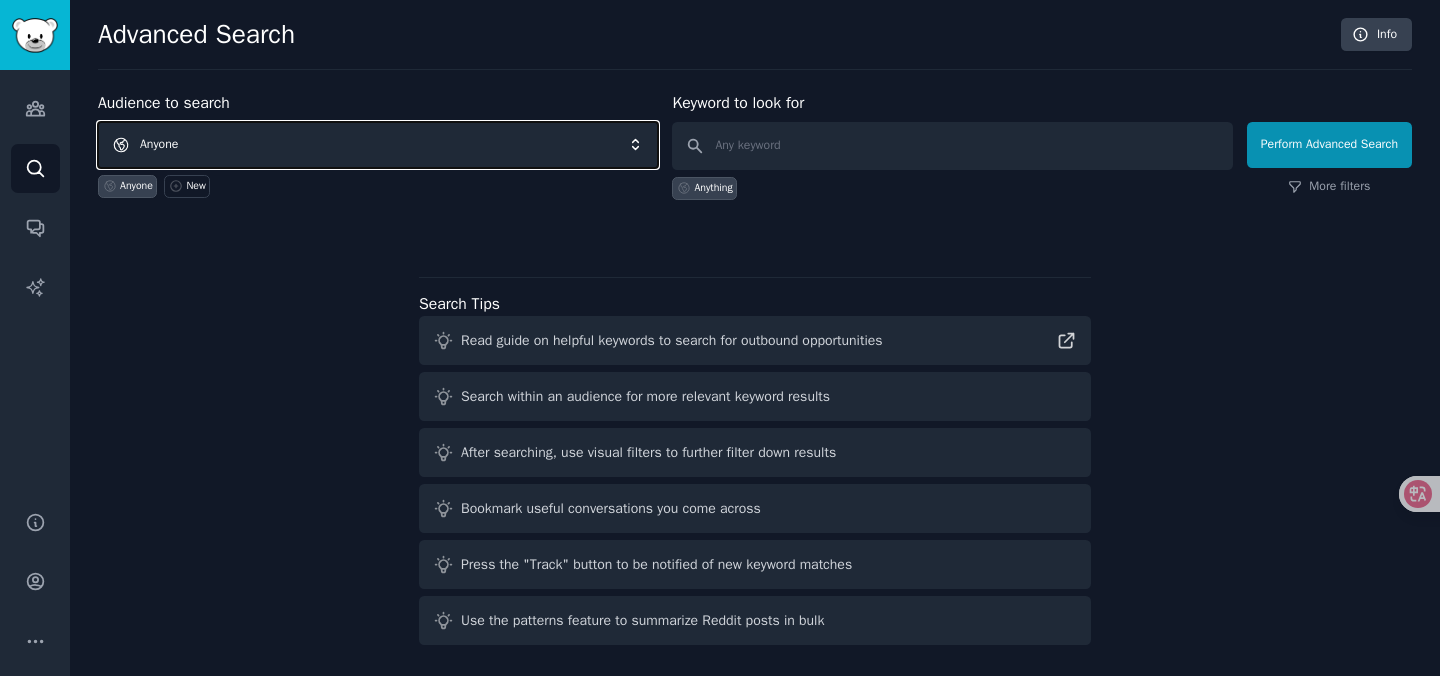 click on "Anyone" at bounding box center (378, 145) 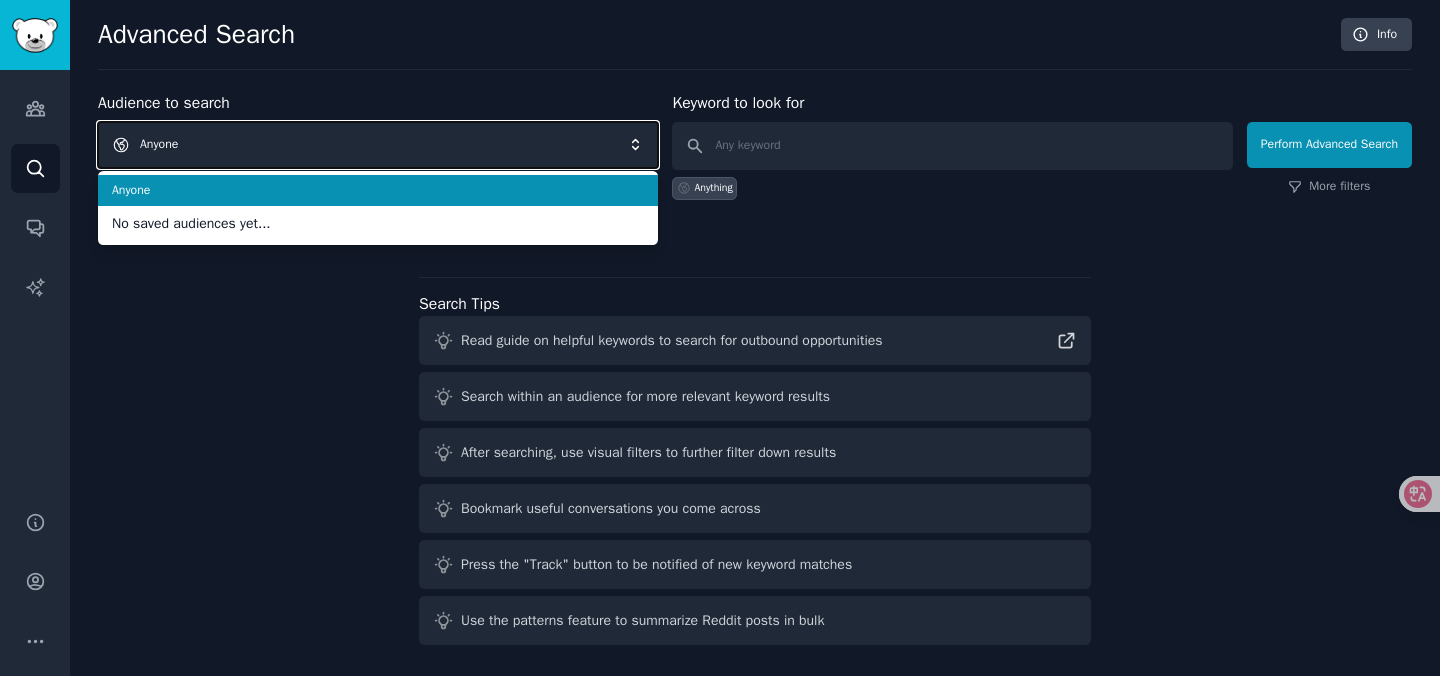 click on "Anyone" at bounding box center [378, 145] 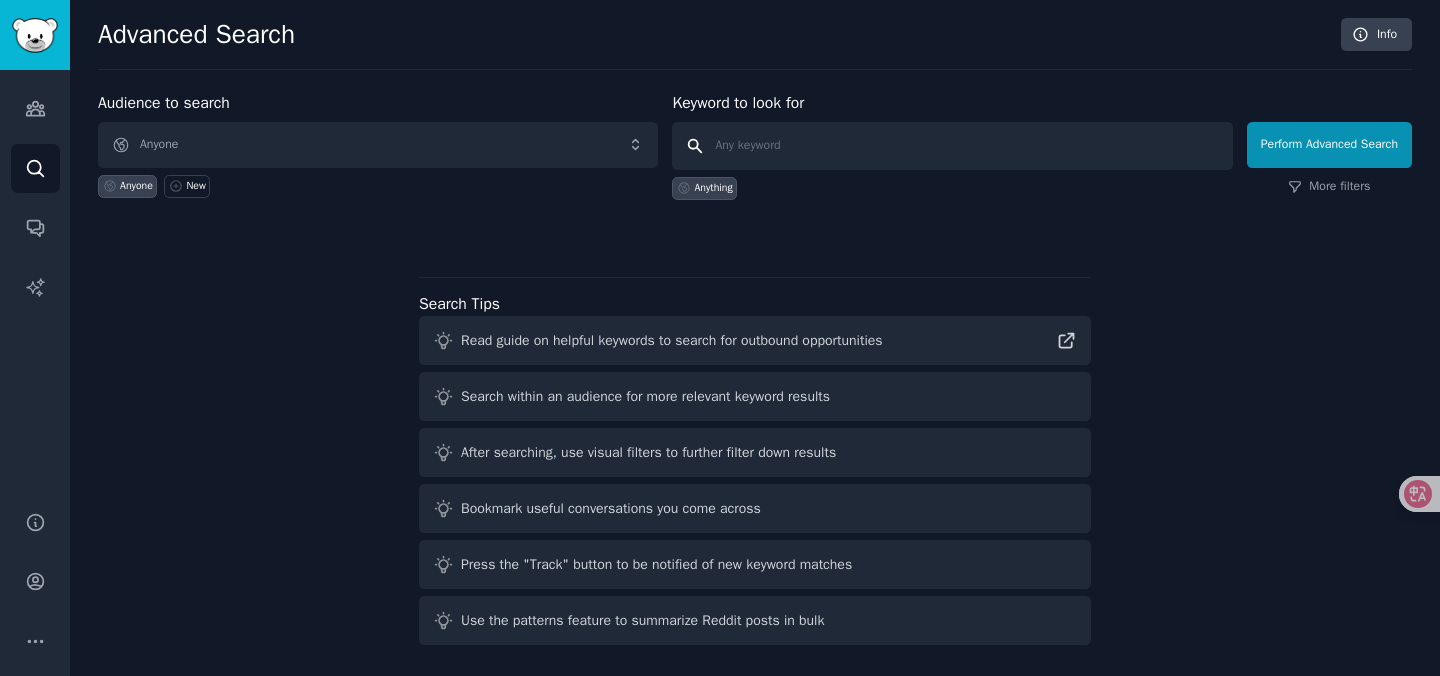 click at bounding box center (952, 146) 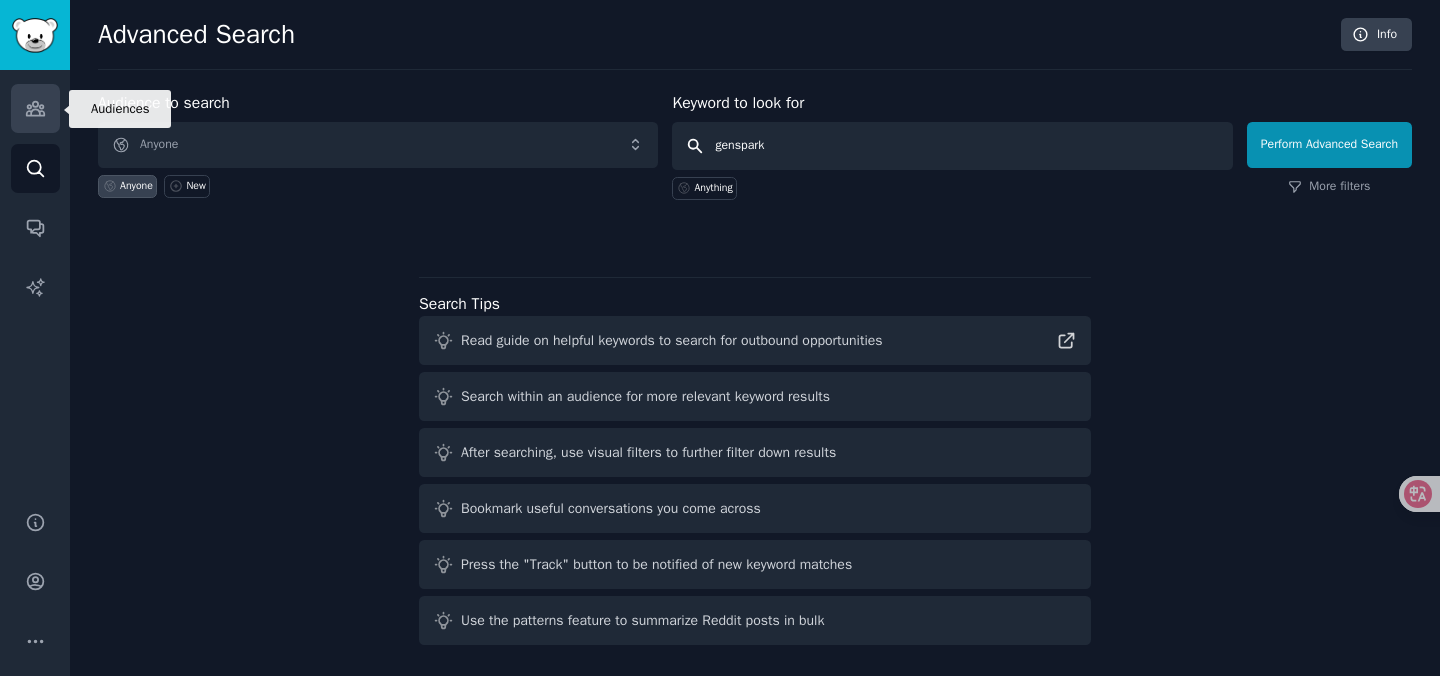 type on "genspark" 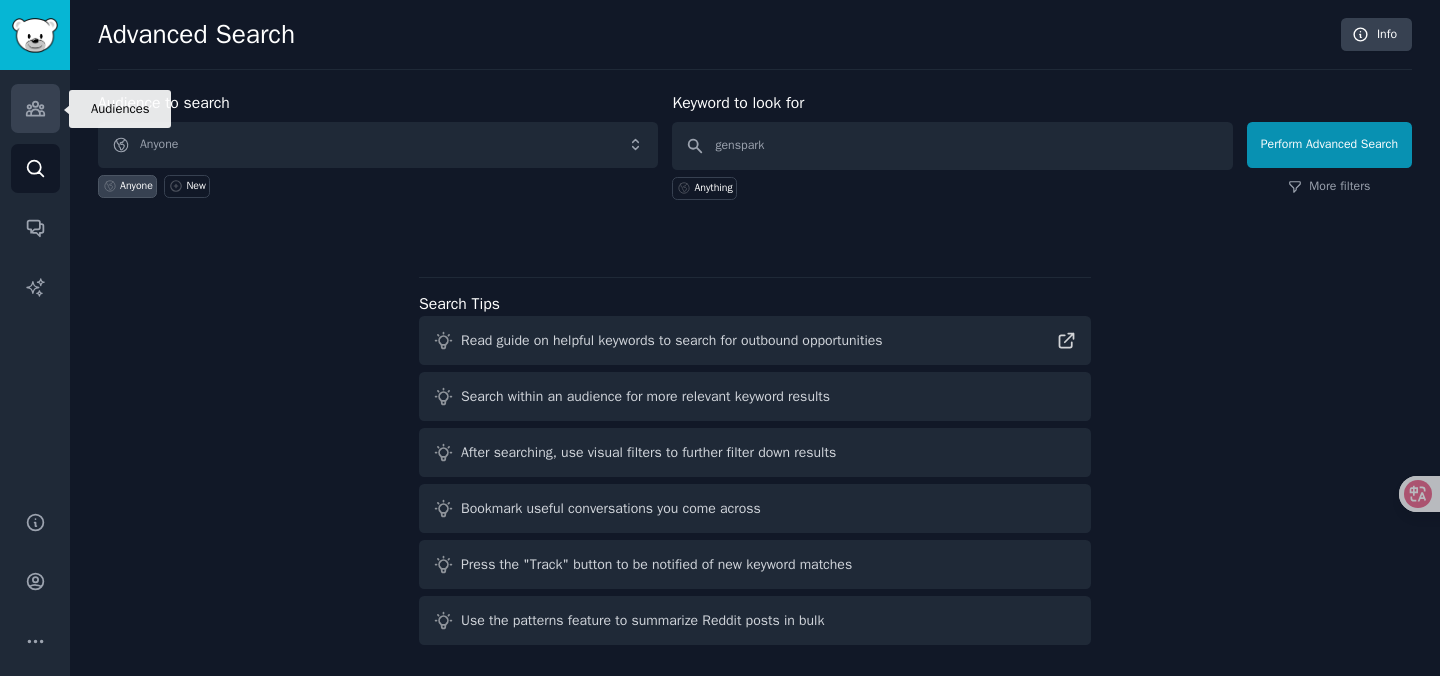 click 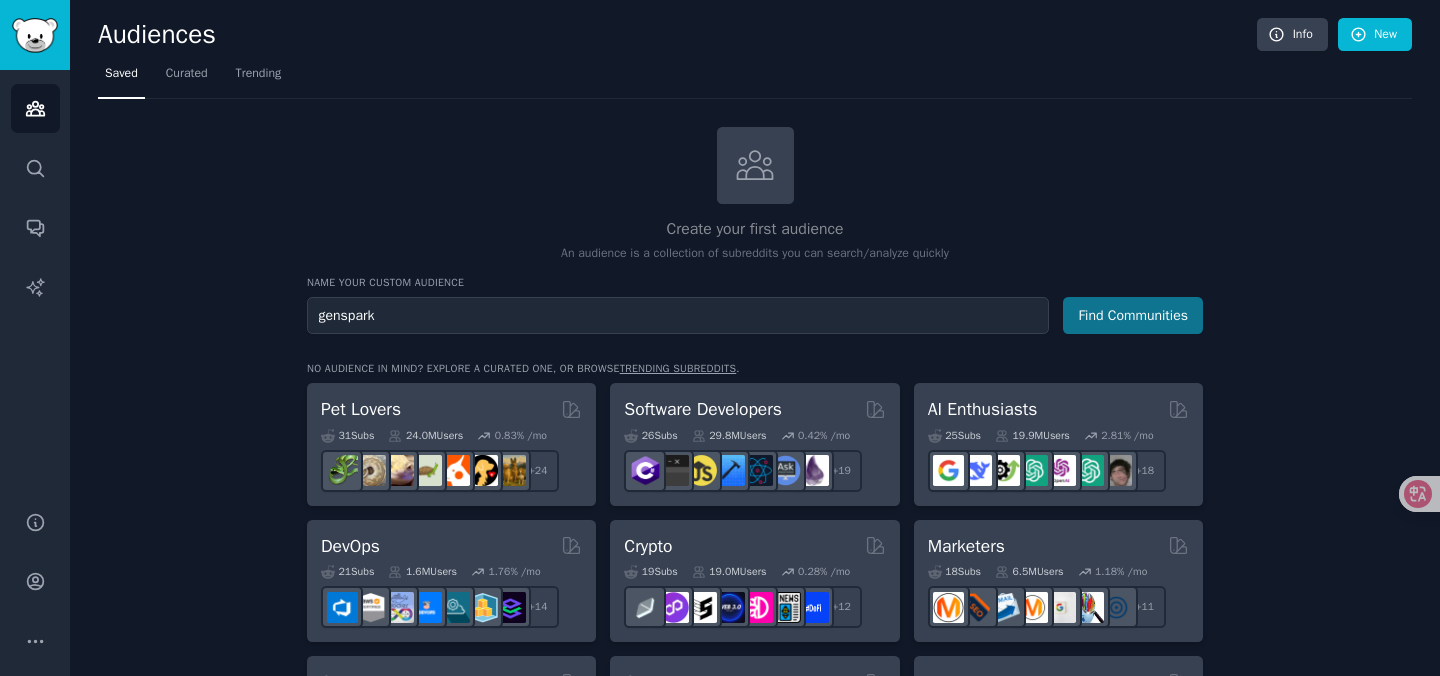 type on "genspark" 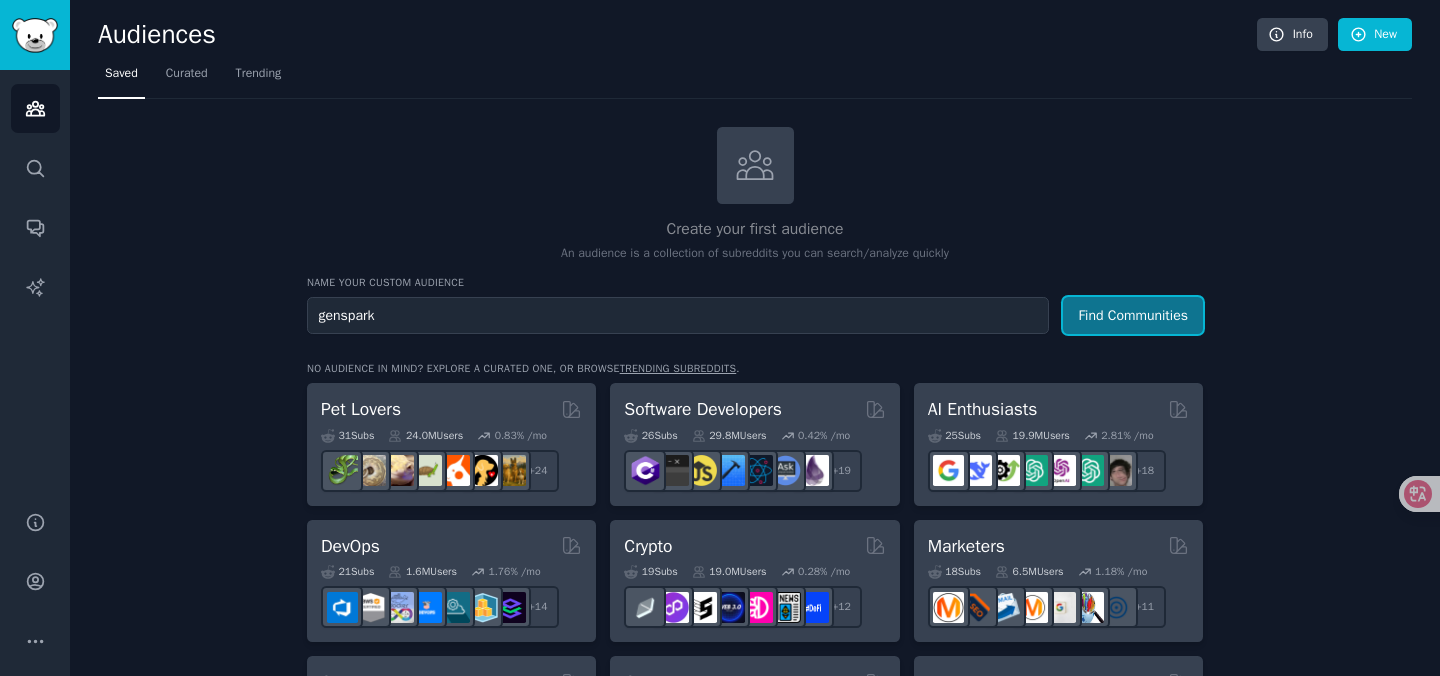click on "Find Communities" at bounding box center [1133, 315] 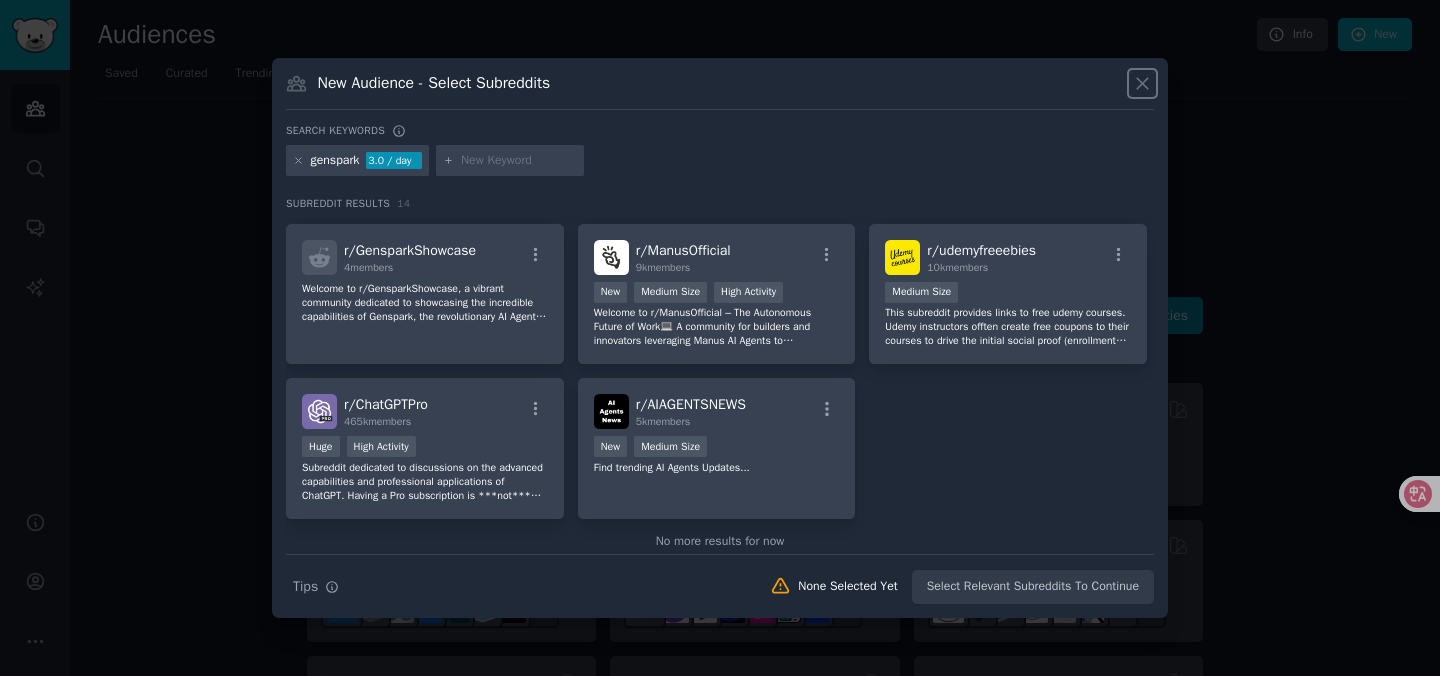 scroll, scrollTop: 0, scrollLeft: 0, axis: both 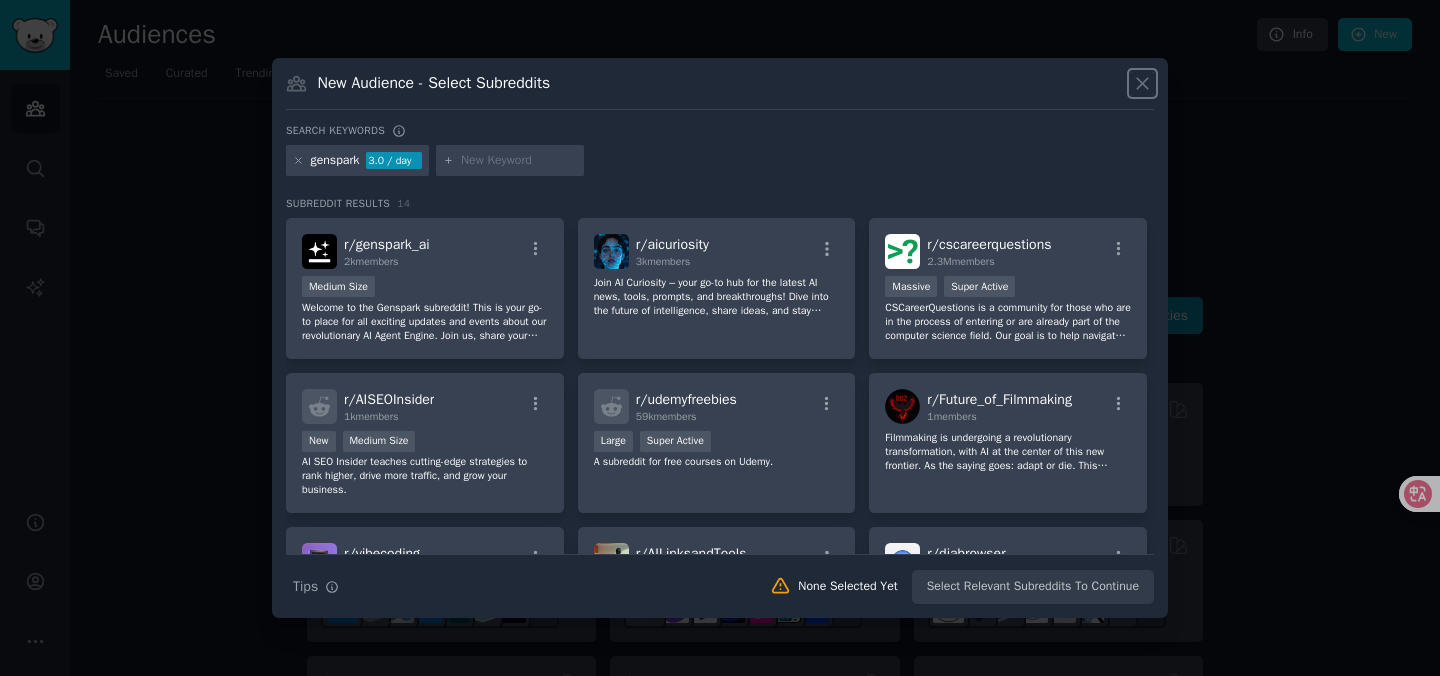 click 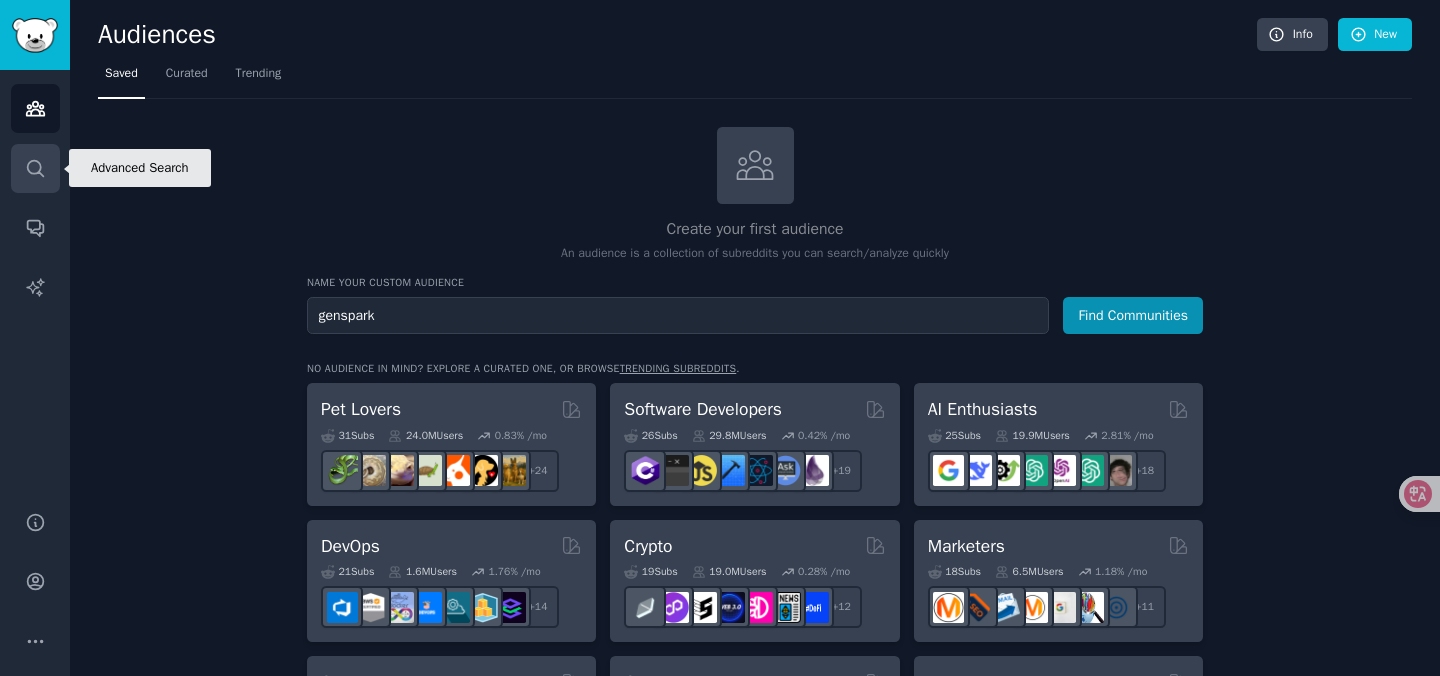 click 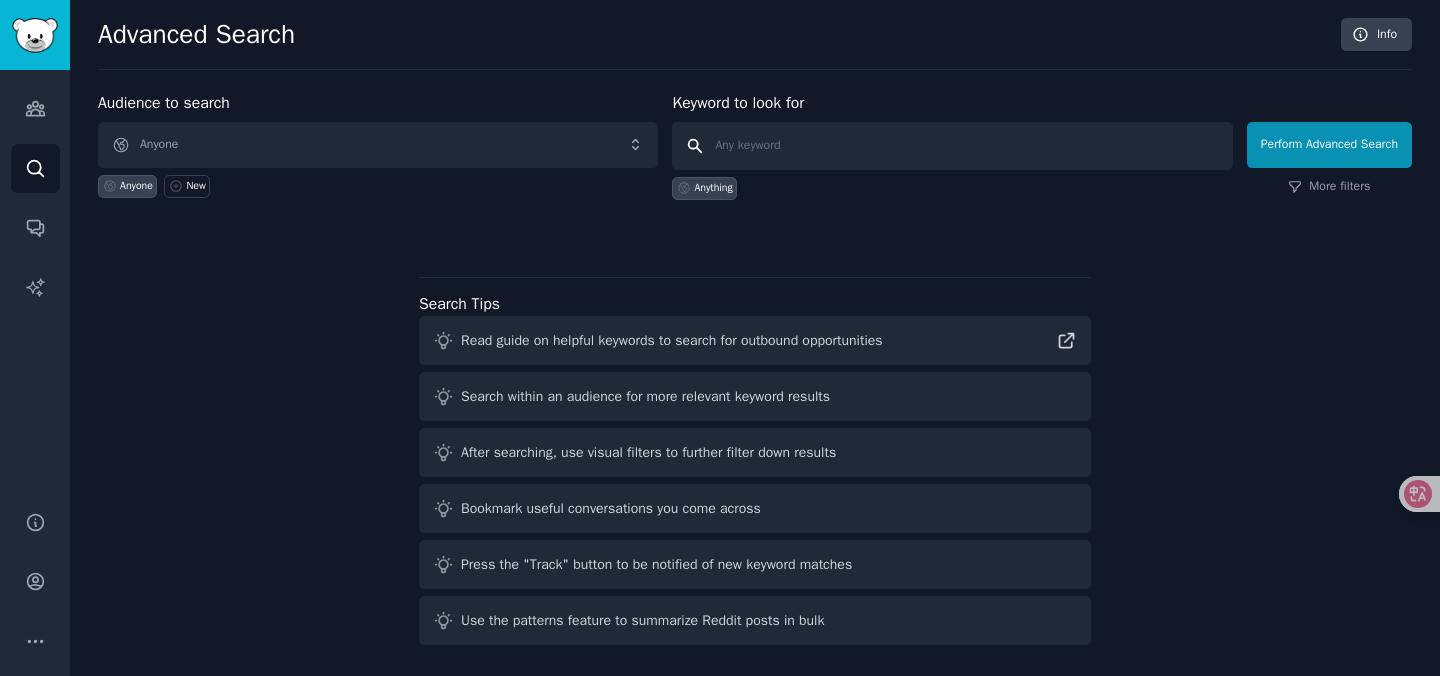 click at bounding box center [952, 146] 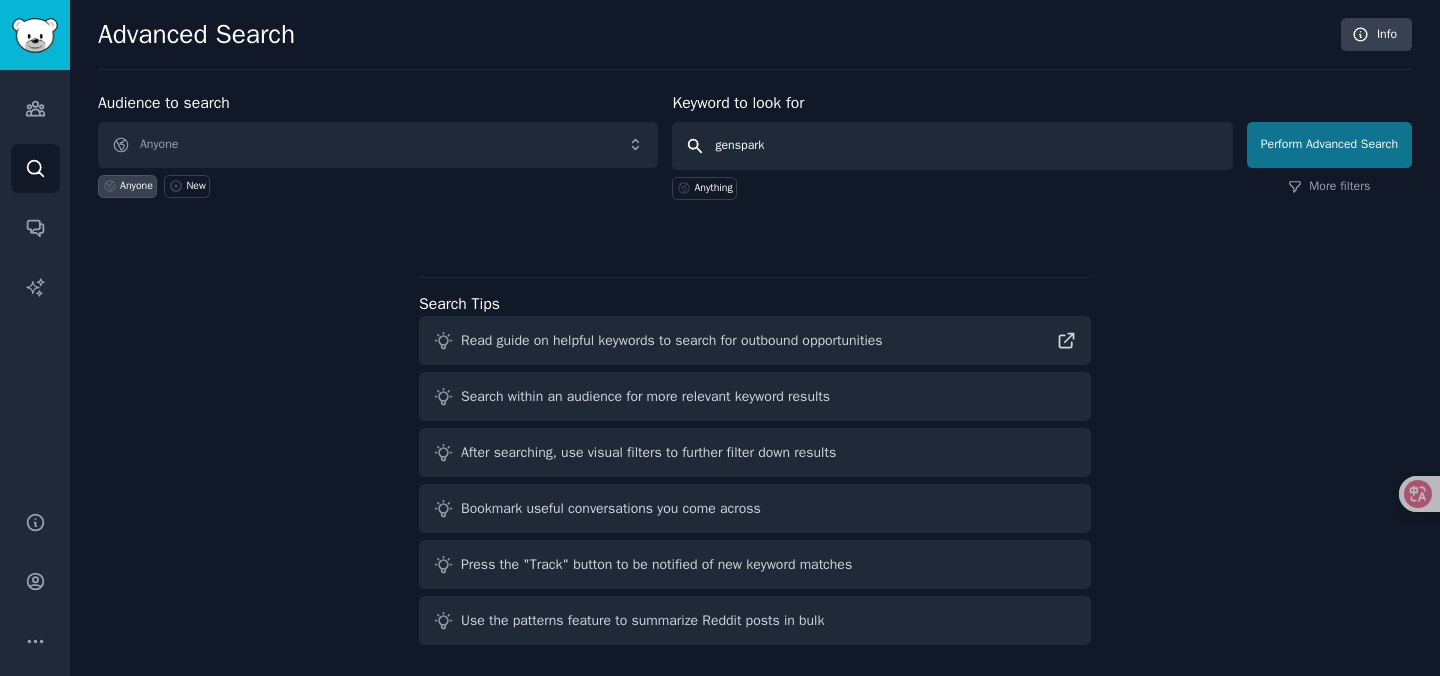 type on "genspark" 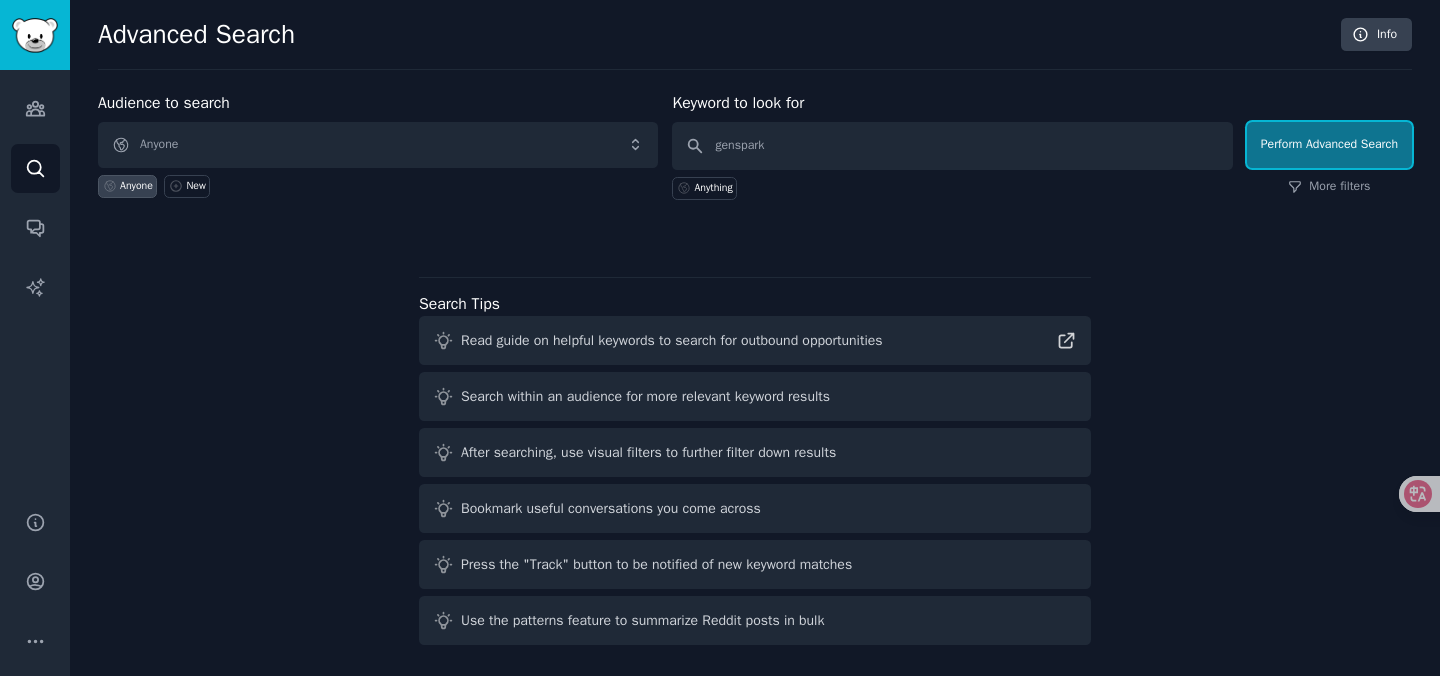 click on "Perform Advanced Search" at bounding box center [1329, 145] 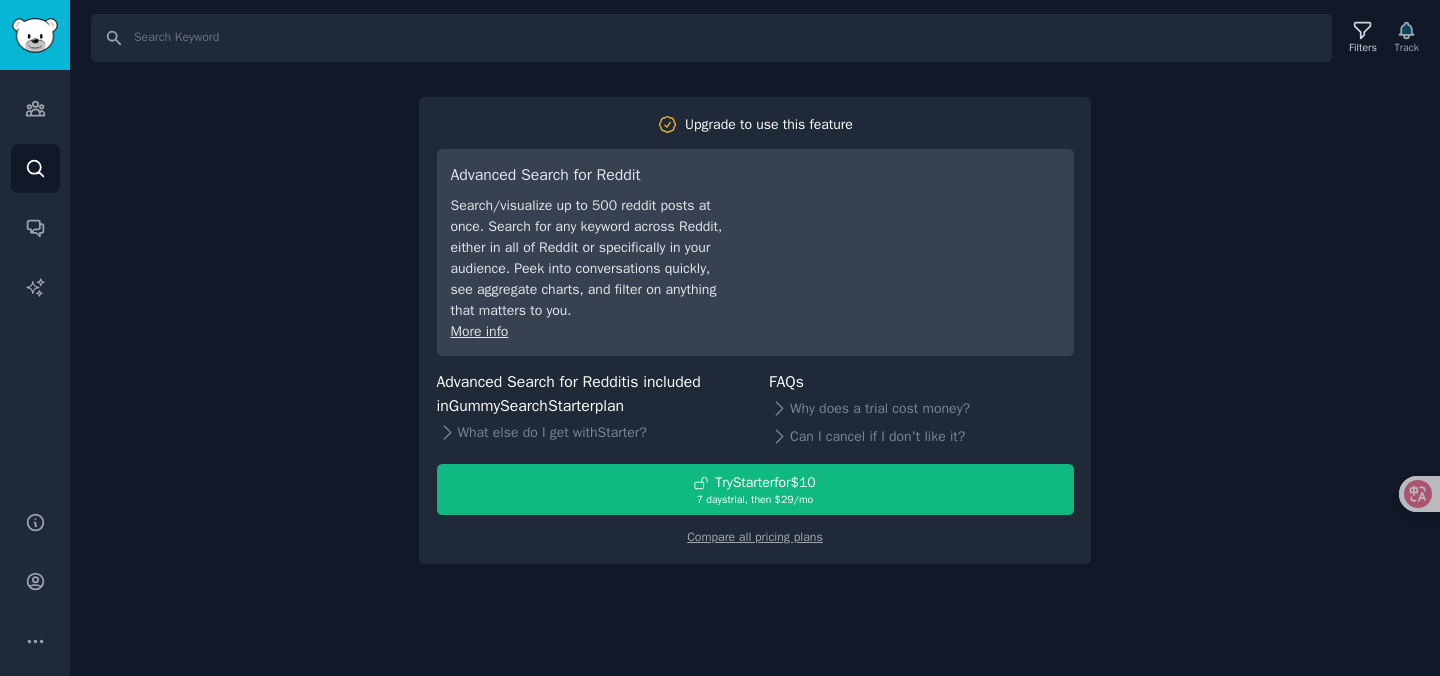 click on "Search Filters Track Upgrade to use this feature Advanced Search for Reddit Search/visualize up to 500 reddit posts at once. Search for any keyword across Reddit, either in all of Reddit or specifically in your audience. Peek into conversations quickly, see aggregate charts, and filter on anything that matters to you. More info Advanced Search for Reddit  is included in  GummySearch  Starter  plan What else do I get with  Starter ? FAQs Why does a trial cost money? Can I cancel if I don't like it? Try  Starter  for  $10 7 days  trial, then $ 29 /mo Compare all pricing plans" at bounding box center (755, 338) 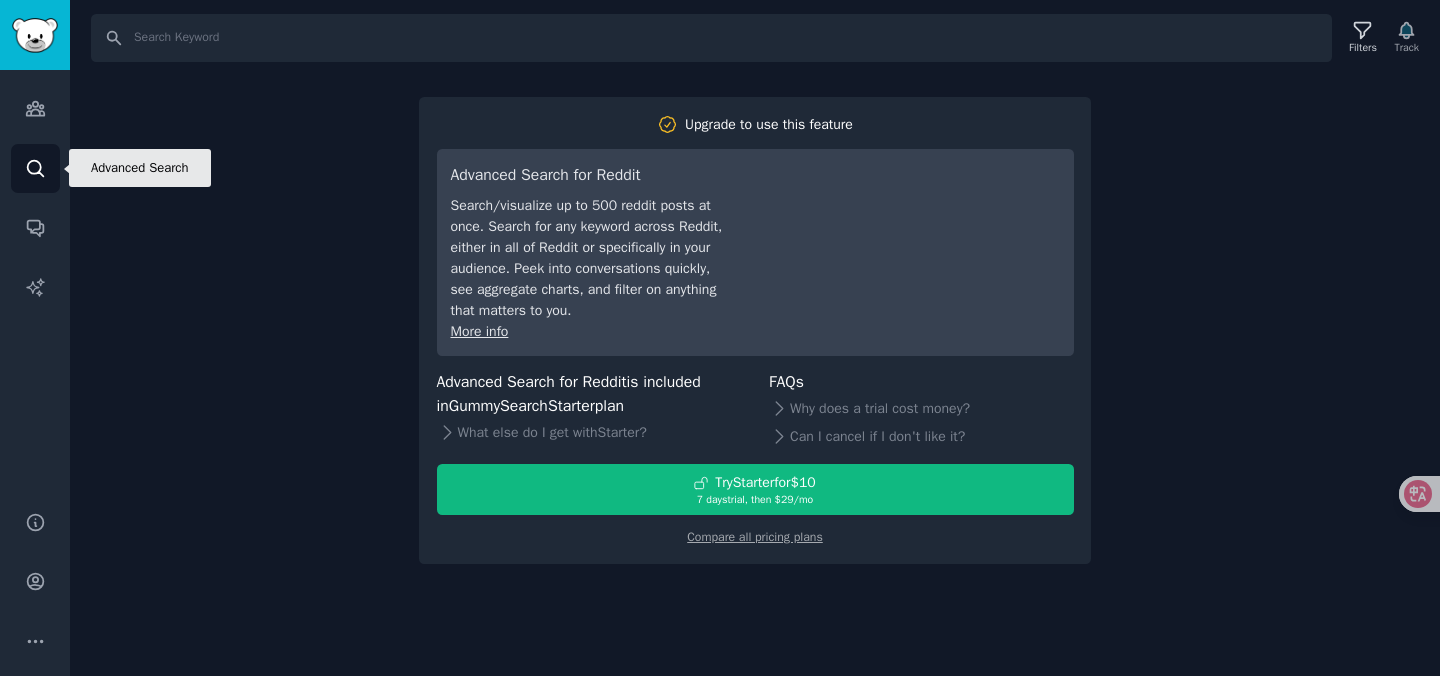 click on "Search" at bounding box center [35, 168] 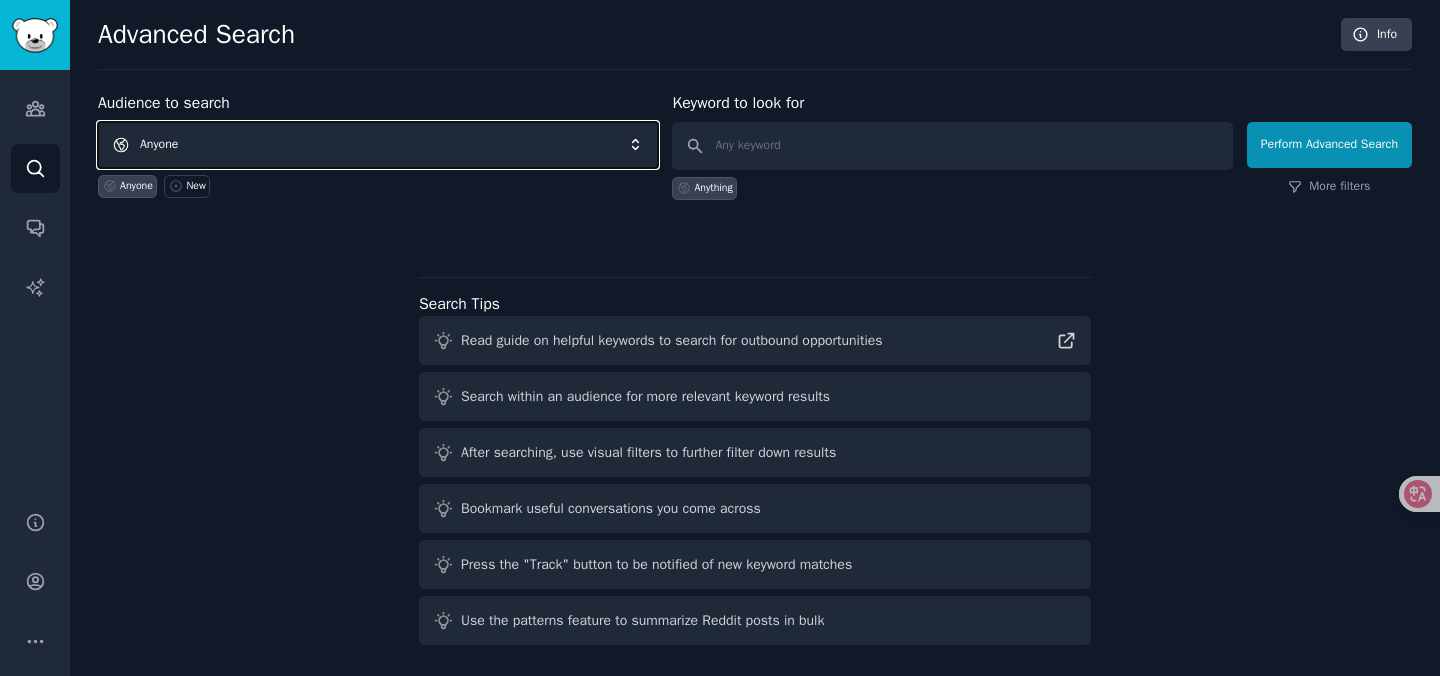 click on "Anyone" at bounding box center [378, 145] 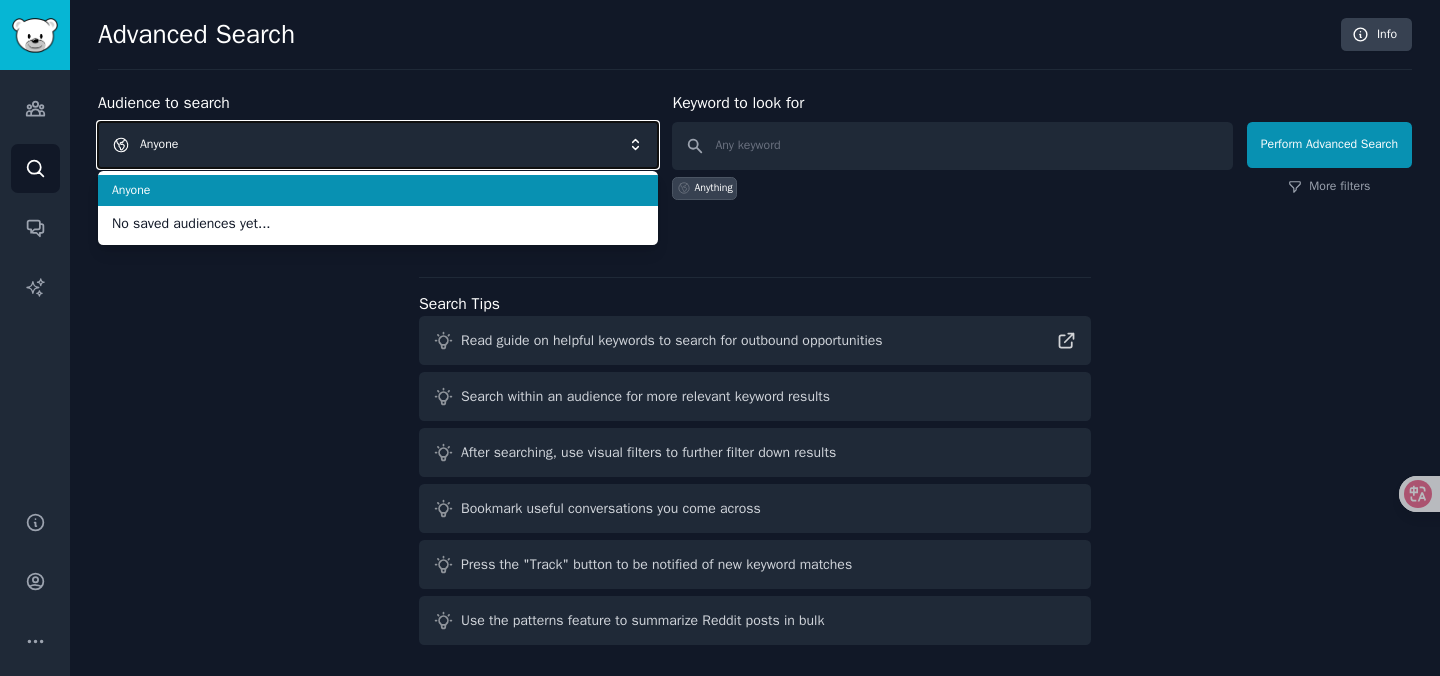 click on "Anyone" at bounding box center [378, 145] 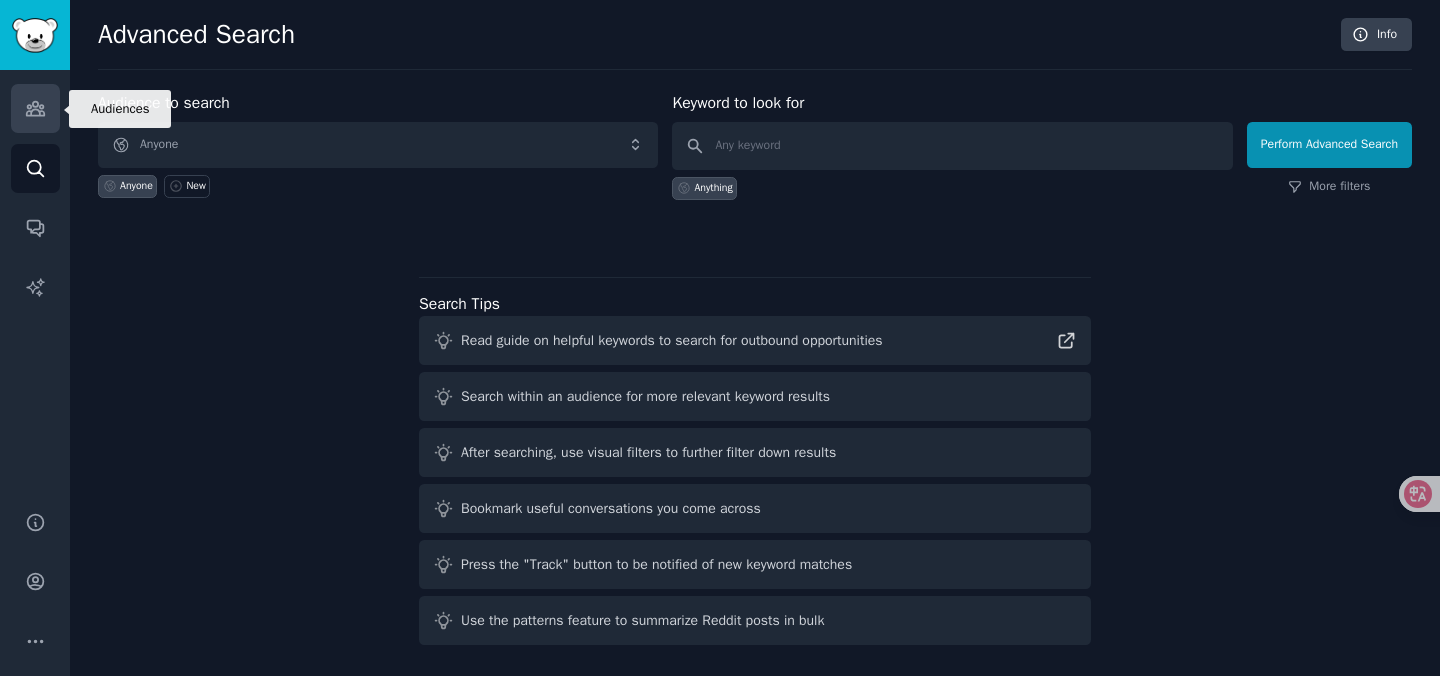 click 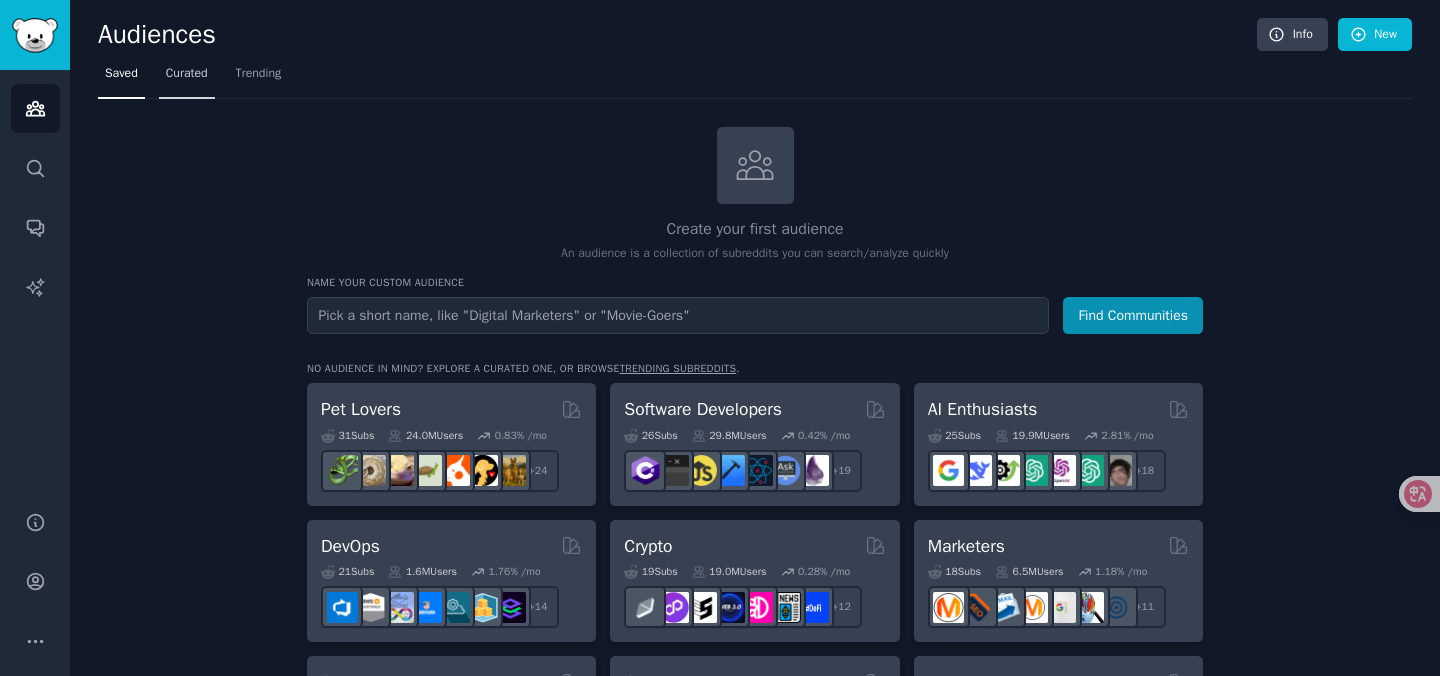 click on "Curated" at bounding box center [187, 74] 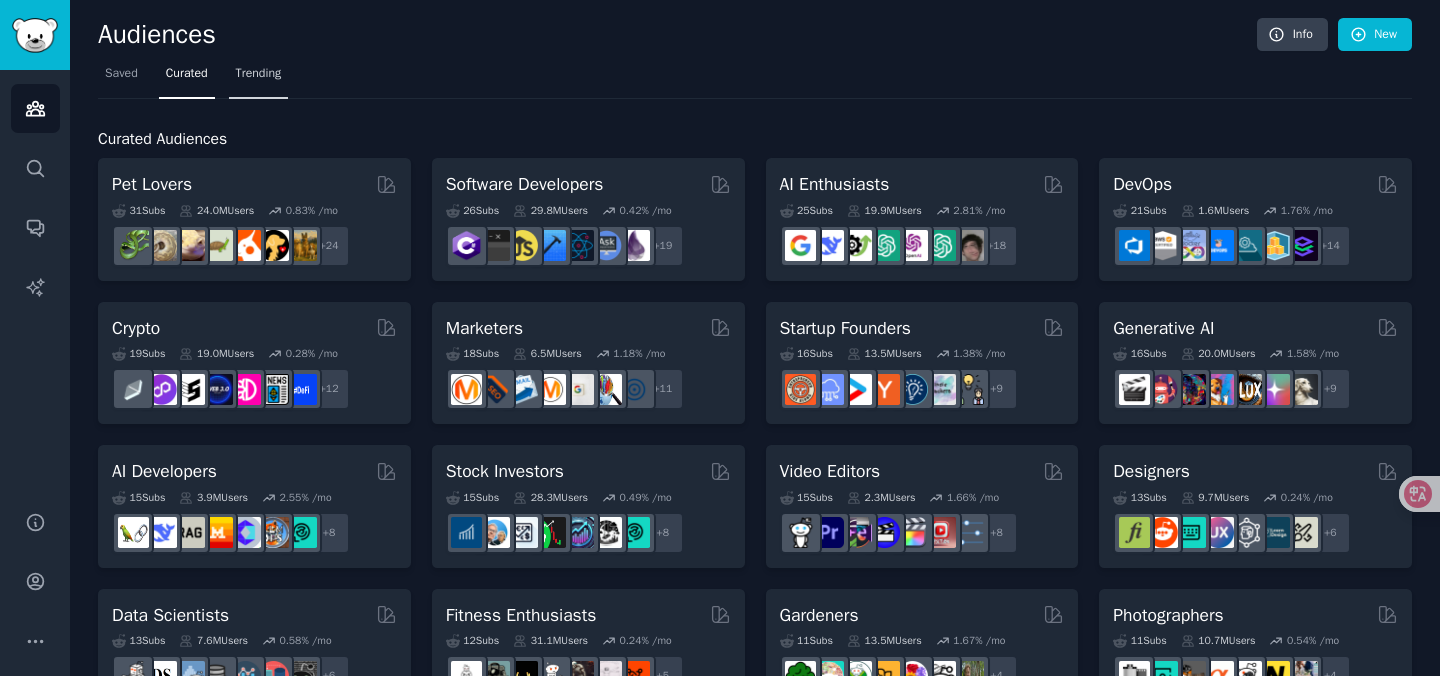 click on "Trending" at bounding box center [259, 74] 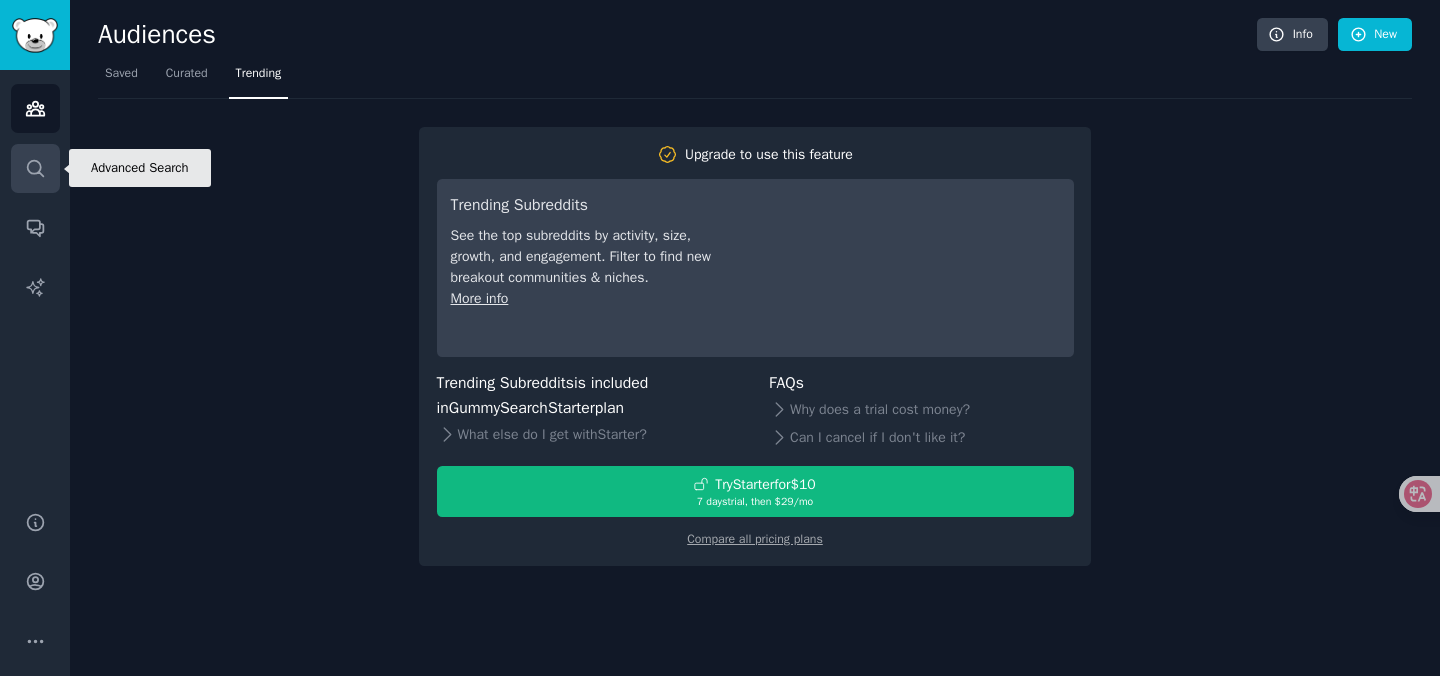 click 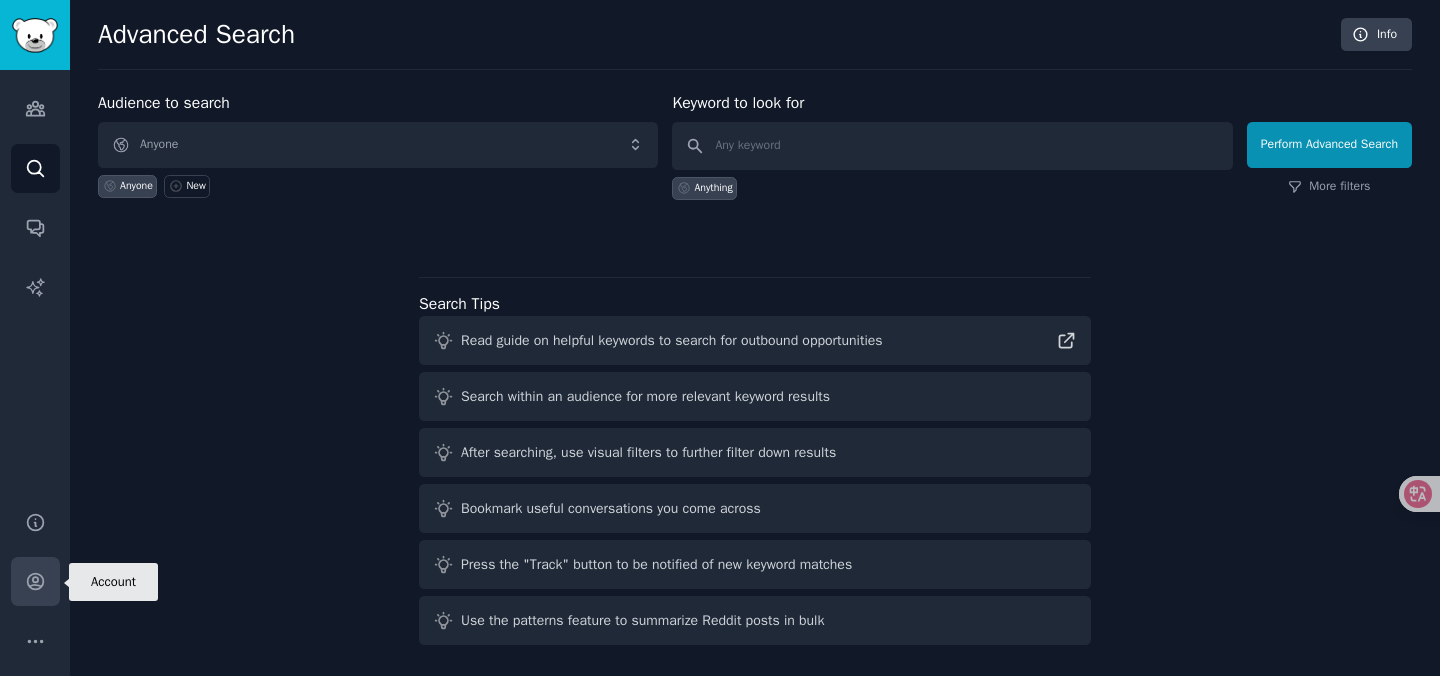 click on "Account" at bounding box center (35, 581) 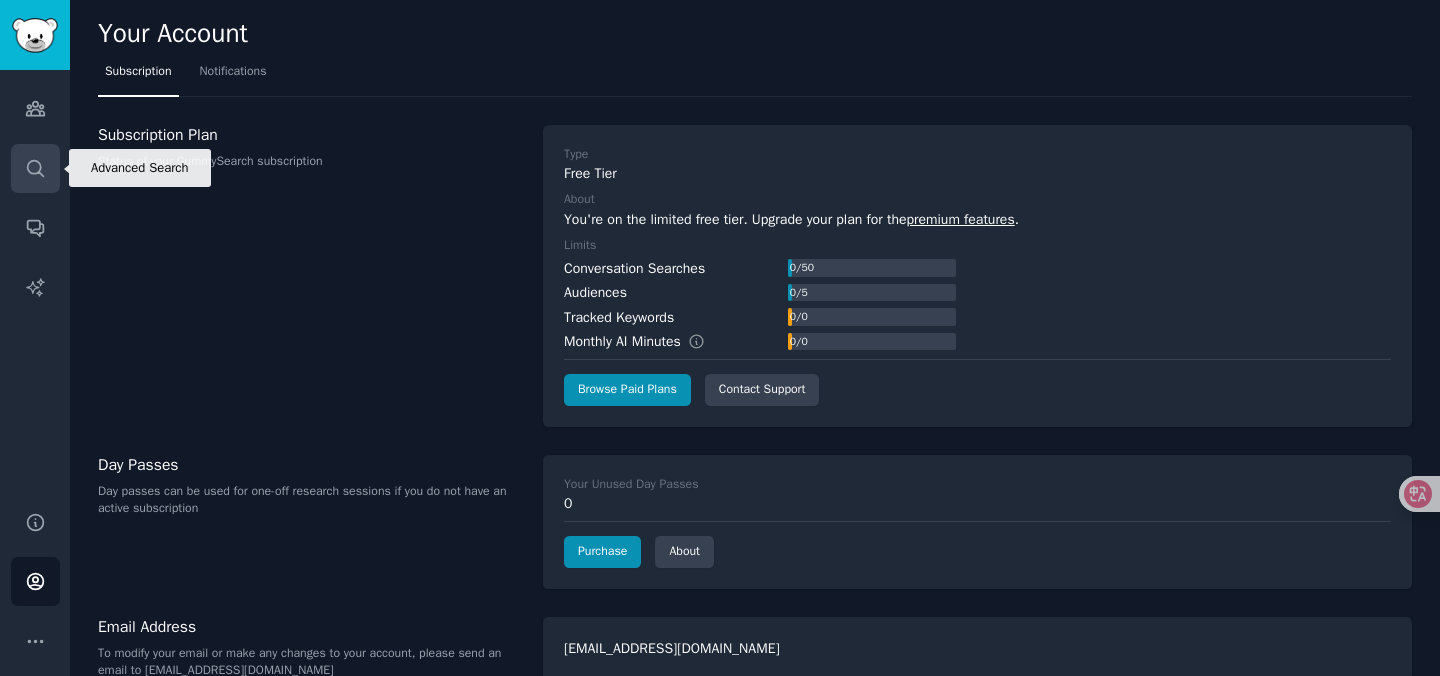 click 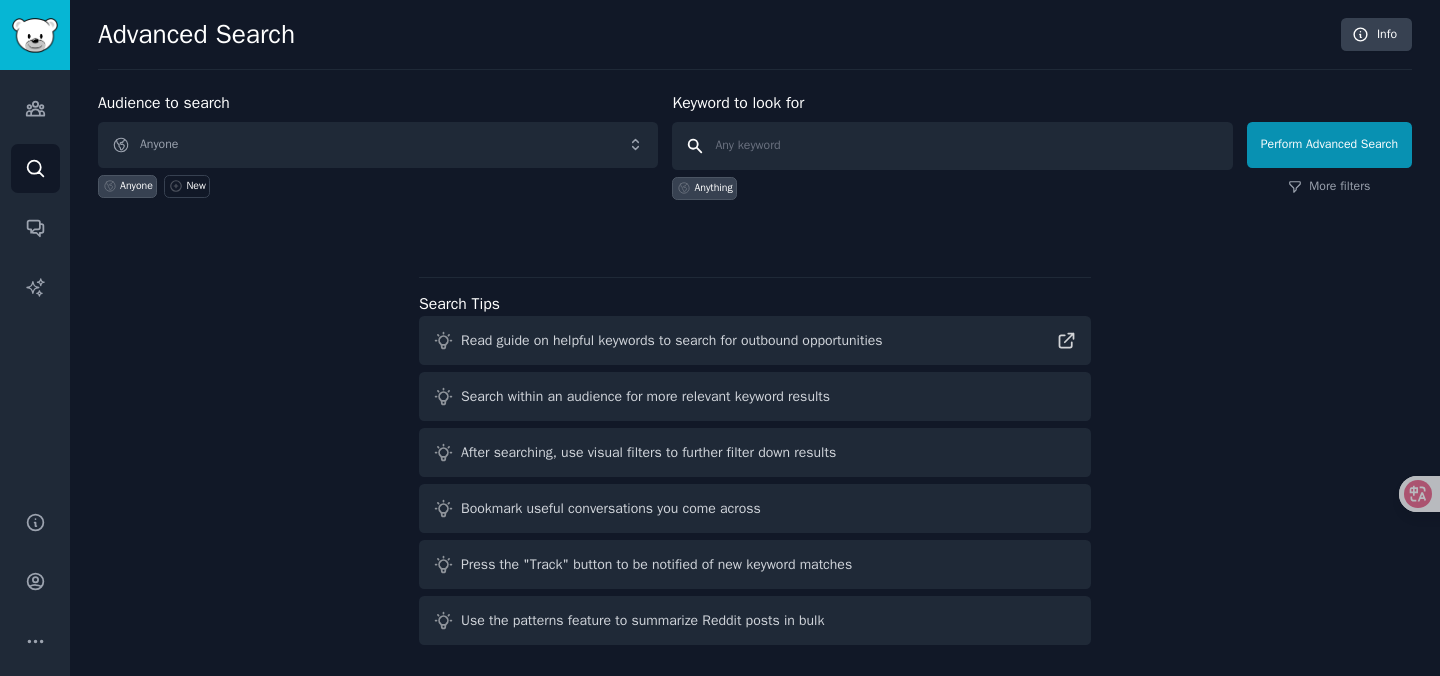 click at bounding box center [952, 146] 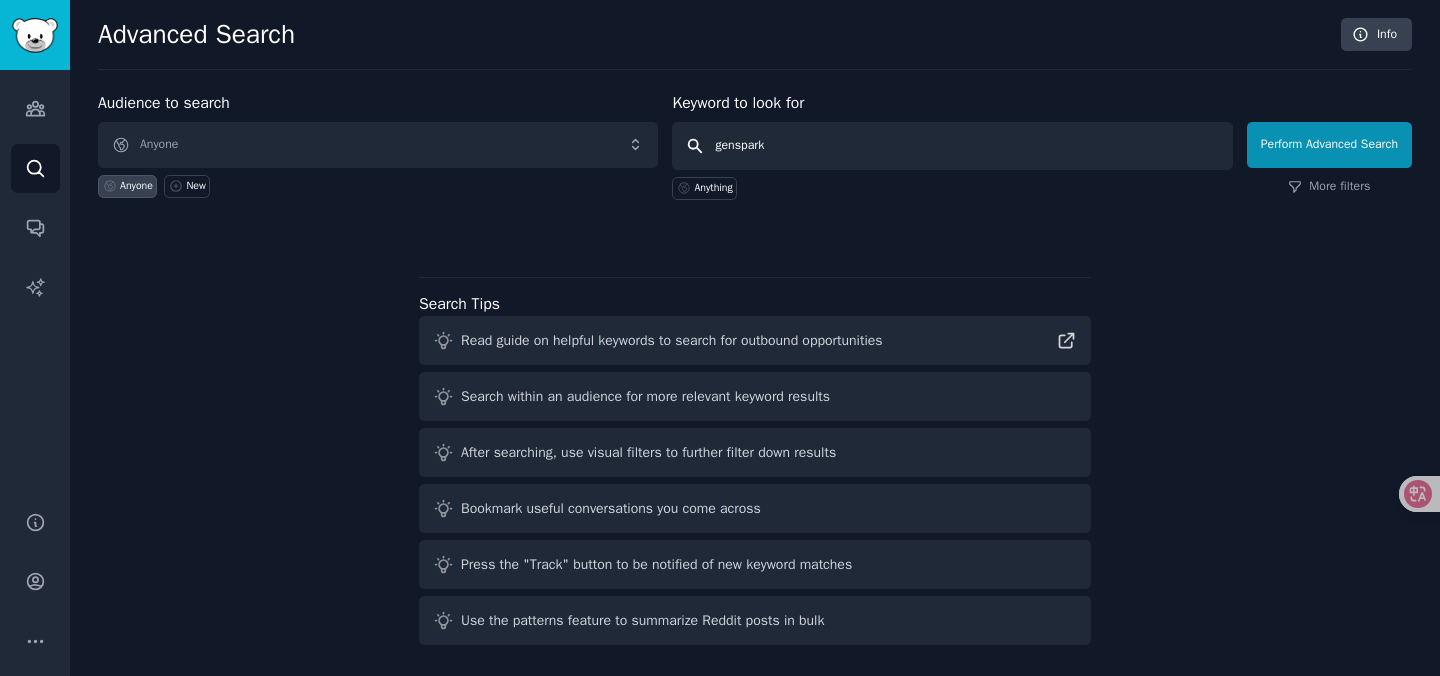 click on "Perform Advanced Search" at bounding box center [1329, 145] 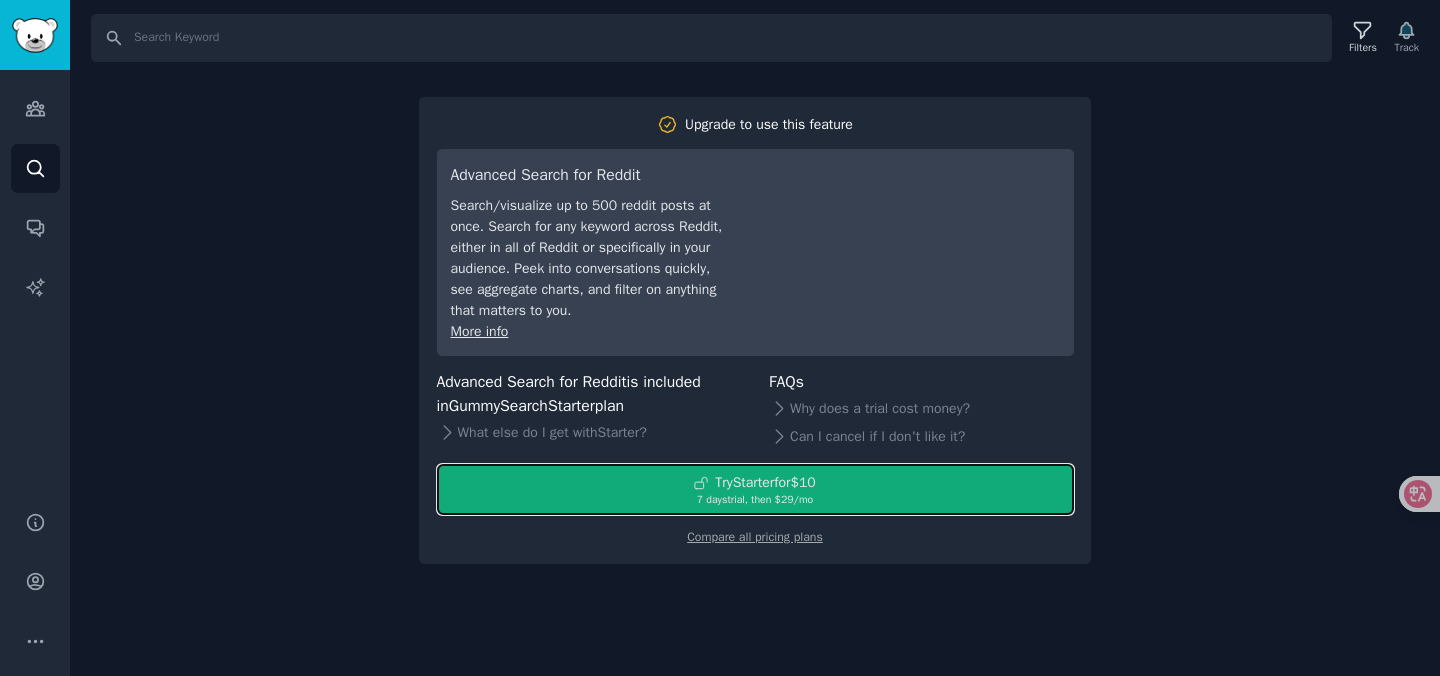 click on "Try  Starter  for  $10" at bounding box center [765, 482] 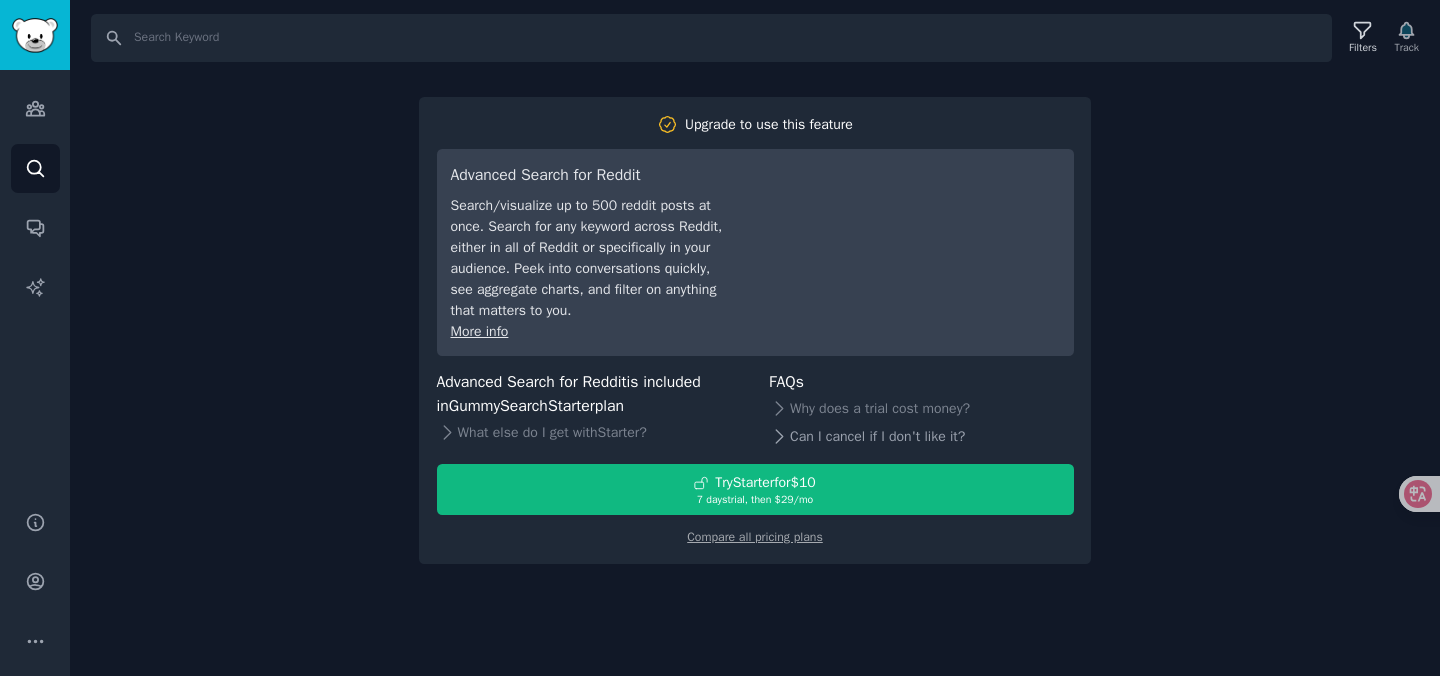 scroll, scrollTop: 0, scrollLeft: 0, axis: both 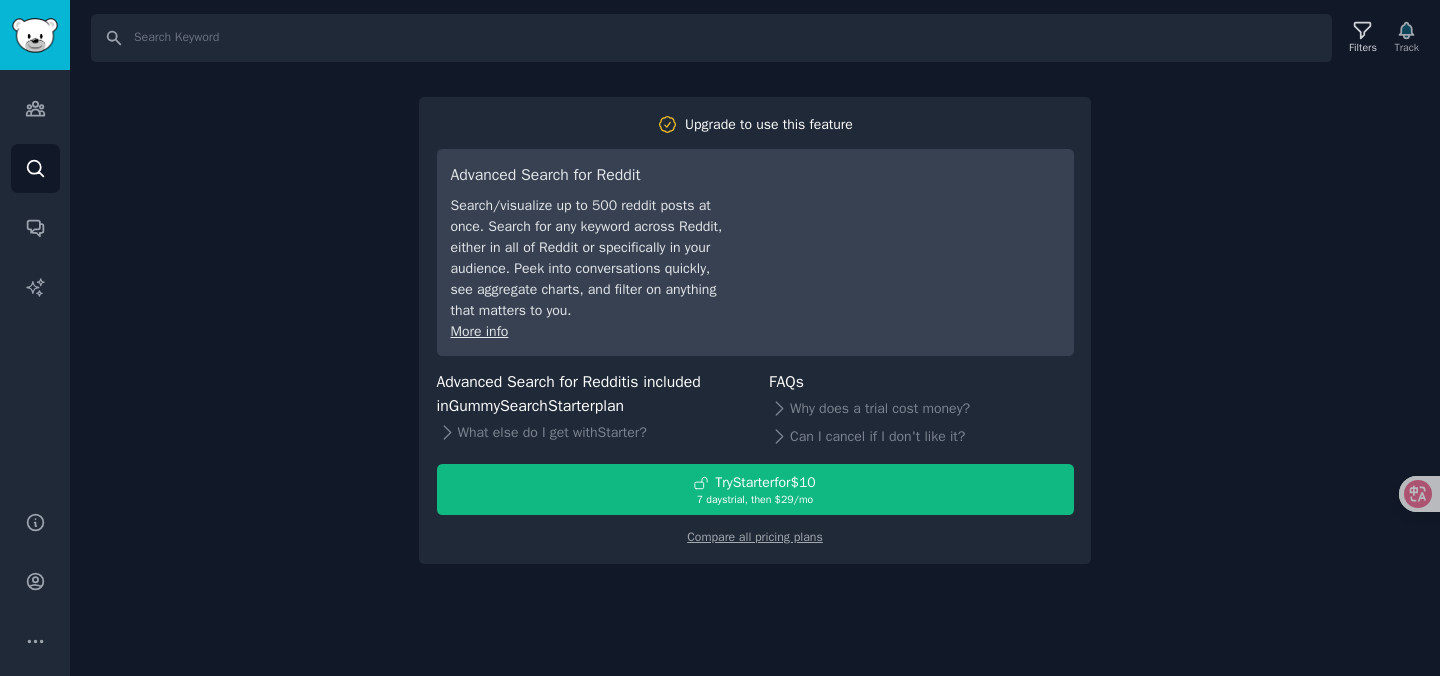 click on "Search Filters Track Upgrade to use this feature Advanced Search for Reddit Search/visualize up to 500 reddit posts at once. Search for any keyword across Reddit, either in all of Reddit or specifically in your audience. Peek into conversations quickly, see aggregate charts, and filter on anything that matters to you. More info Advanced Search for Reddit  is included in  GummySearch  Starter  plan What else do I get with  Starter ? FAQs Why does a trial cost money? Can I cancel if I don't like it? Try  Starter  for  $10 7 days  trial, then $ 29 /mo Compare all pricing plans" at bounding box center (755, 338) 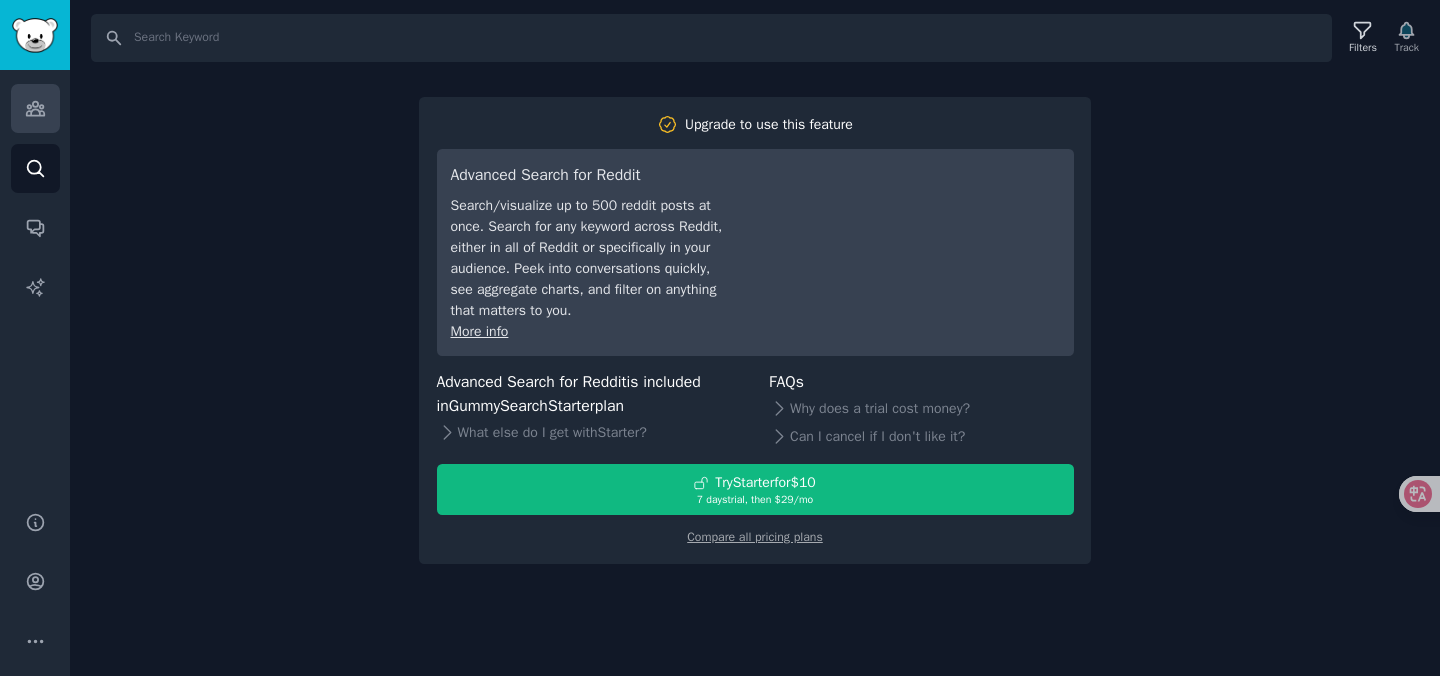 click on "Audiences" at bounding box center [35, 108] 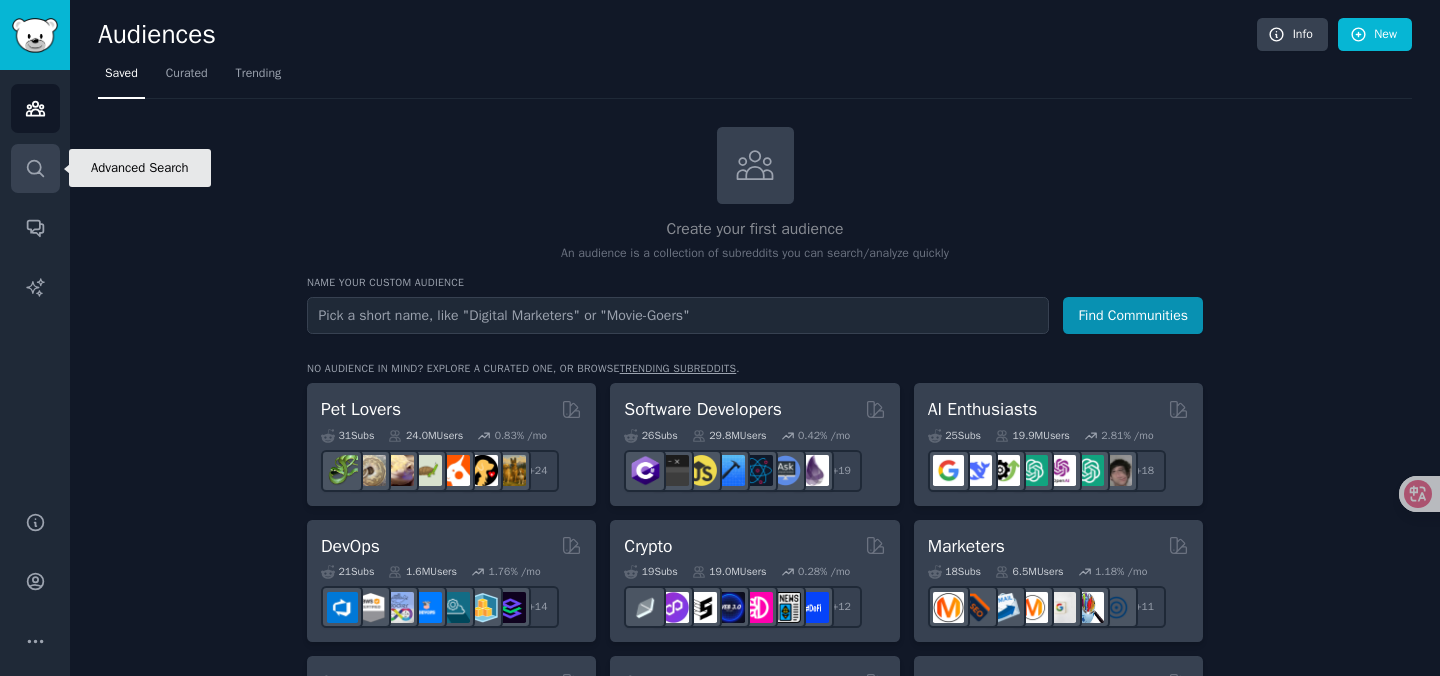 click 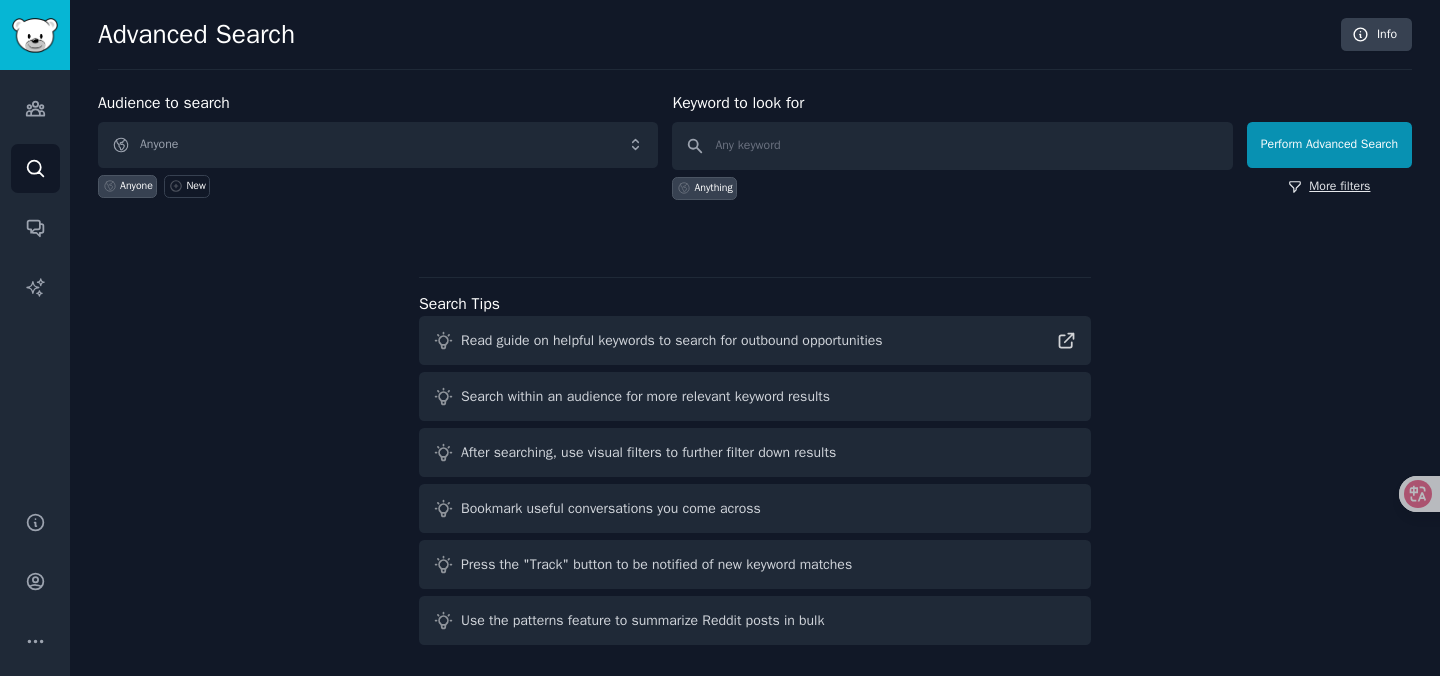click on "More filters" at bounding box center (1329, 187) 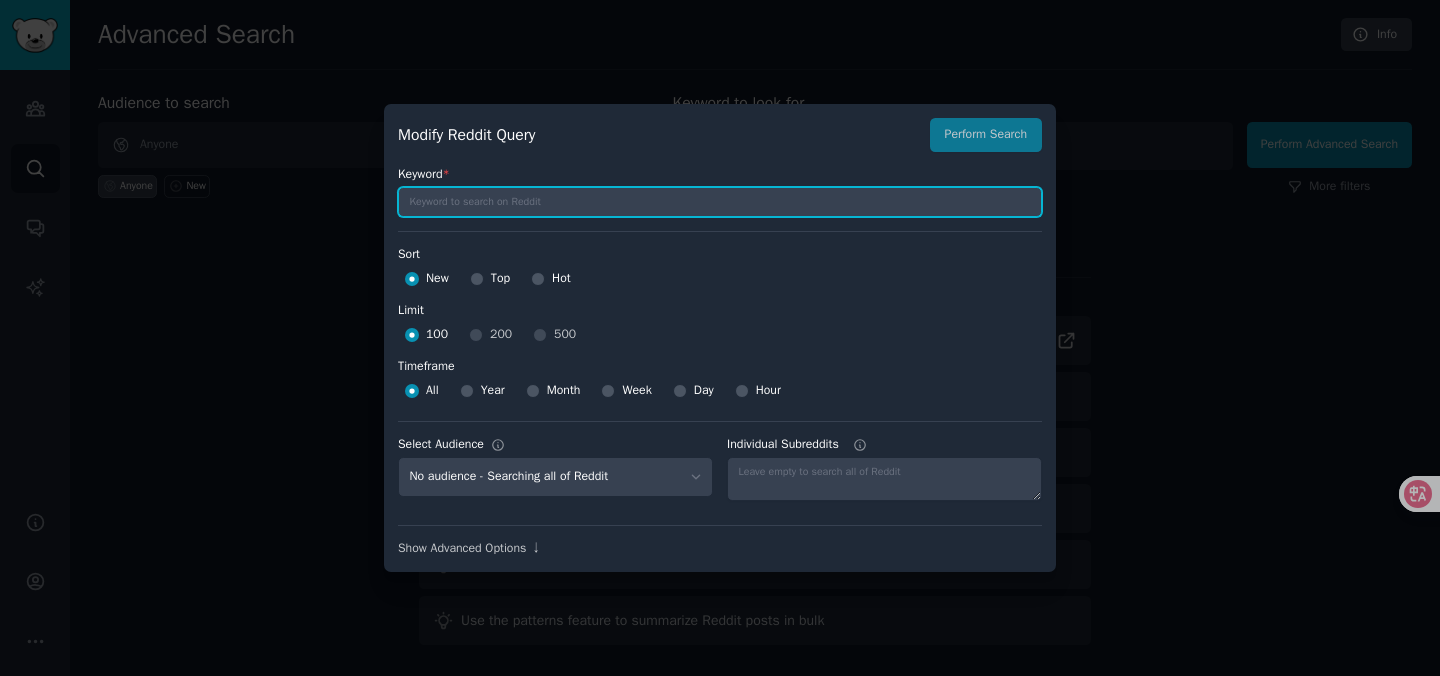 click at bounding box center (720, 202) 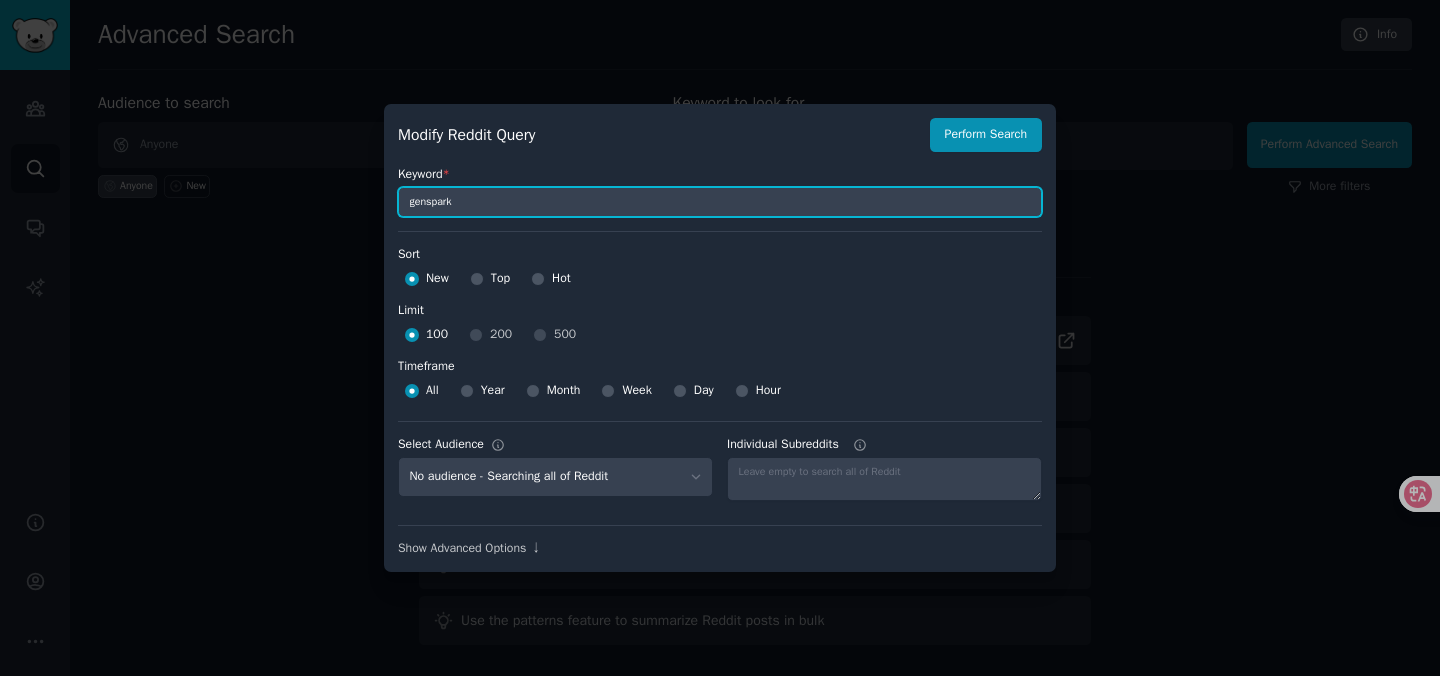 type on "genspark" 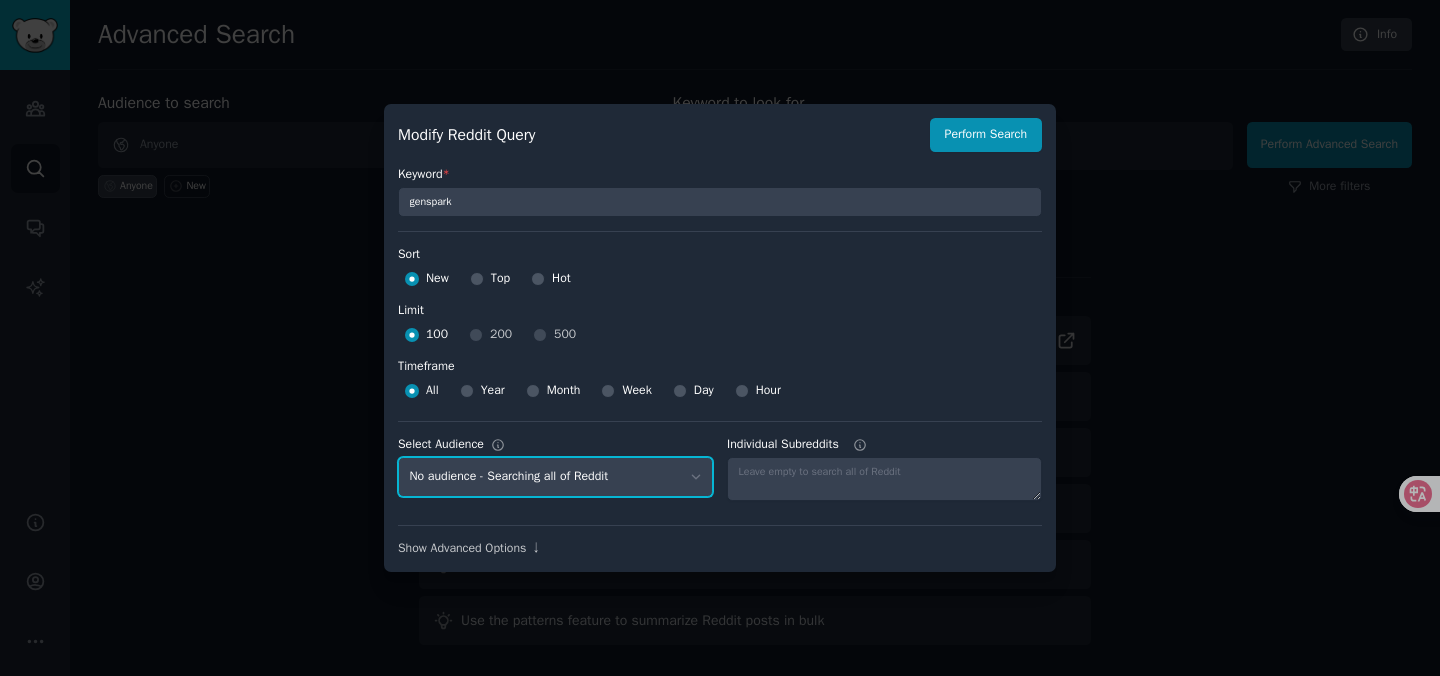click on "No audience - Searching all of Reddit" at bounding box center (555, 477) 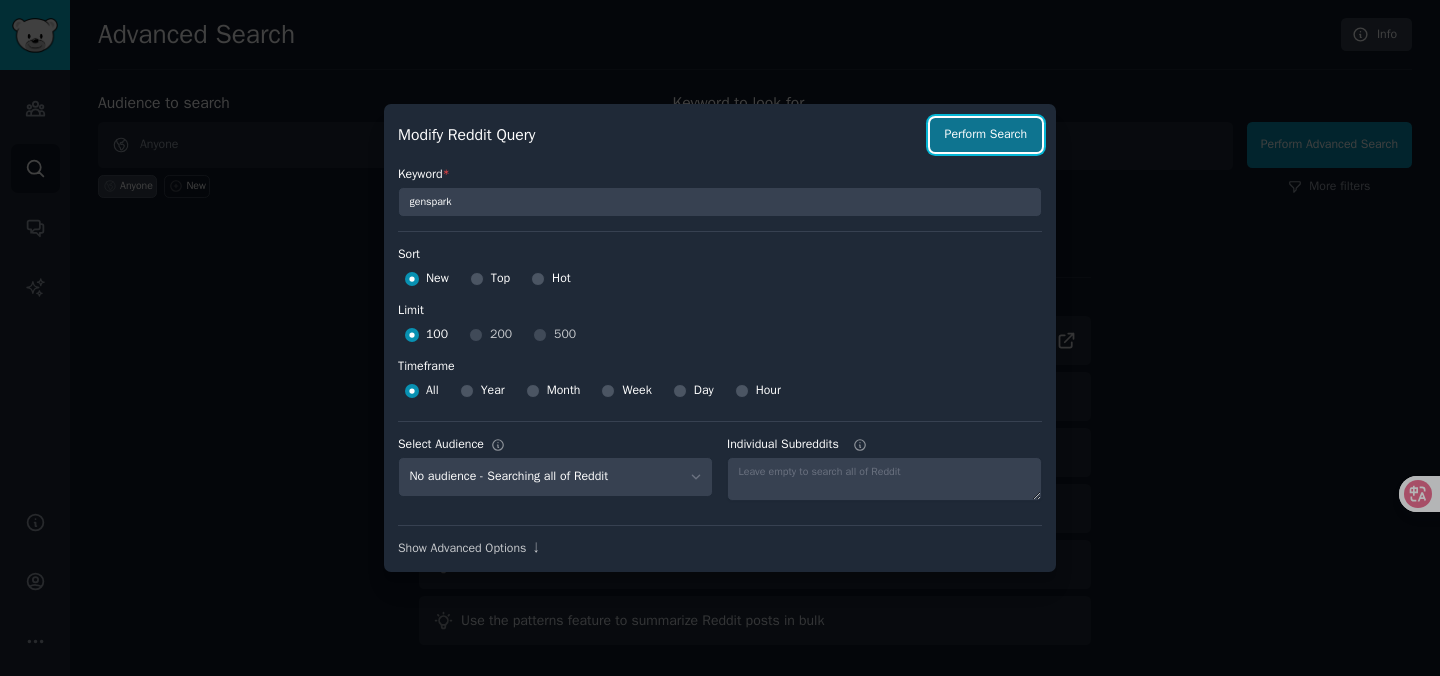 click on "Perform Search" at bounding box center [986, 135] 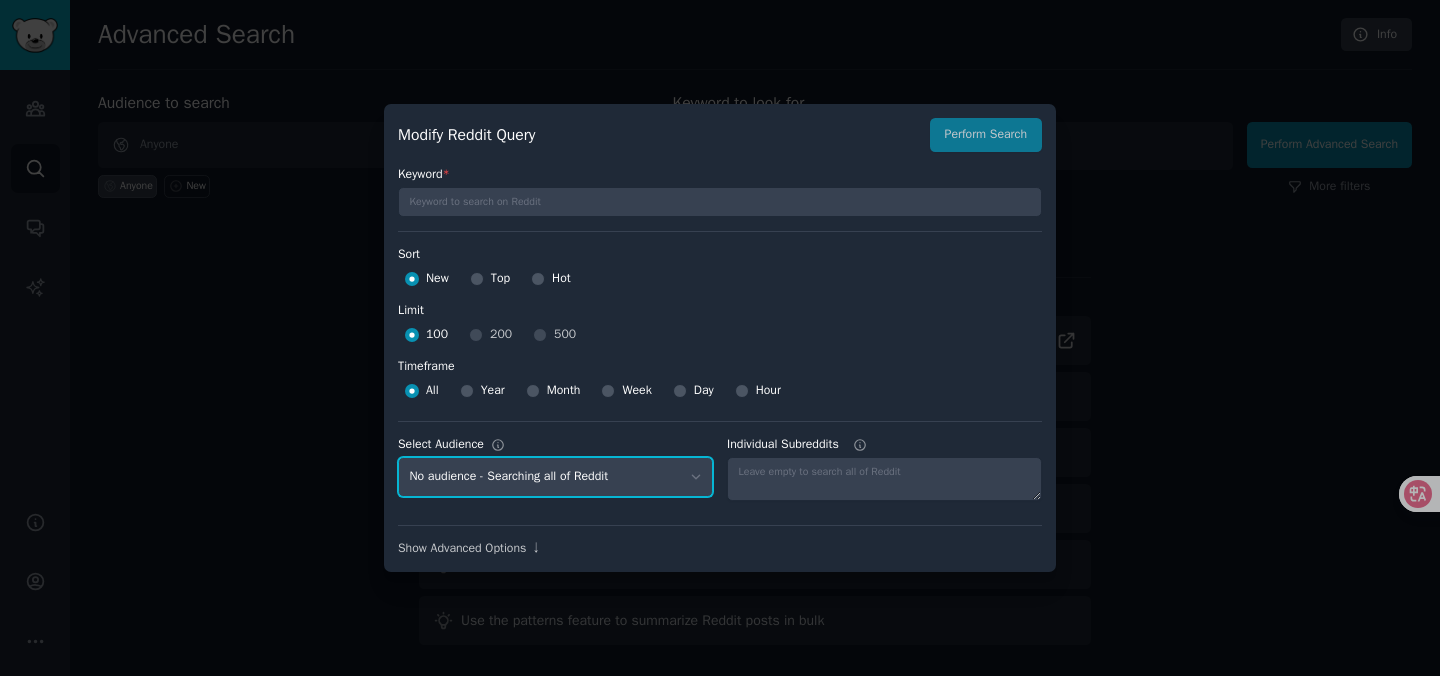 click on "No audience - Searching all of Reddit" at bounding box center [555, 477] 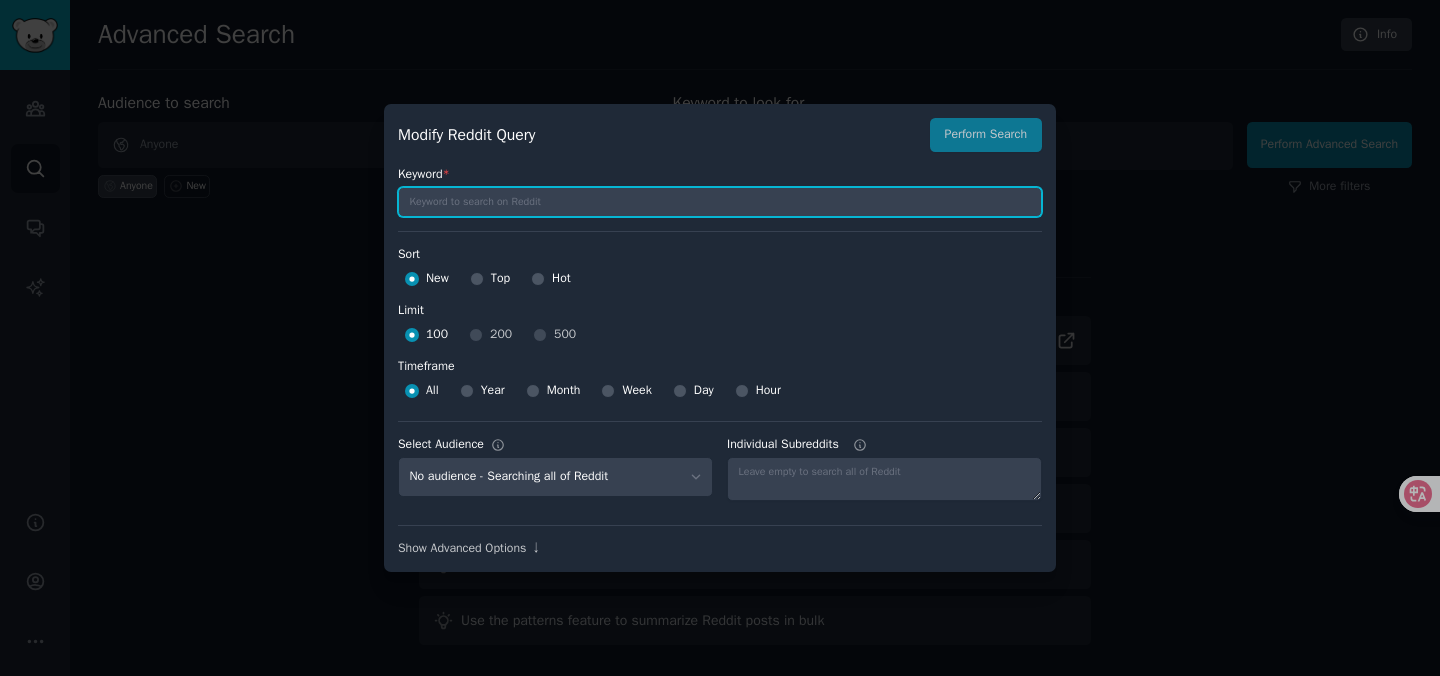 click at bounding box center (720, 202) 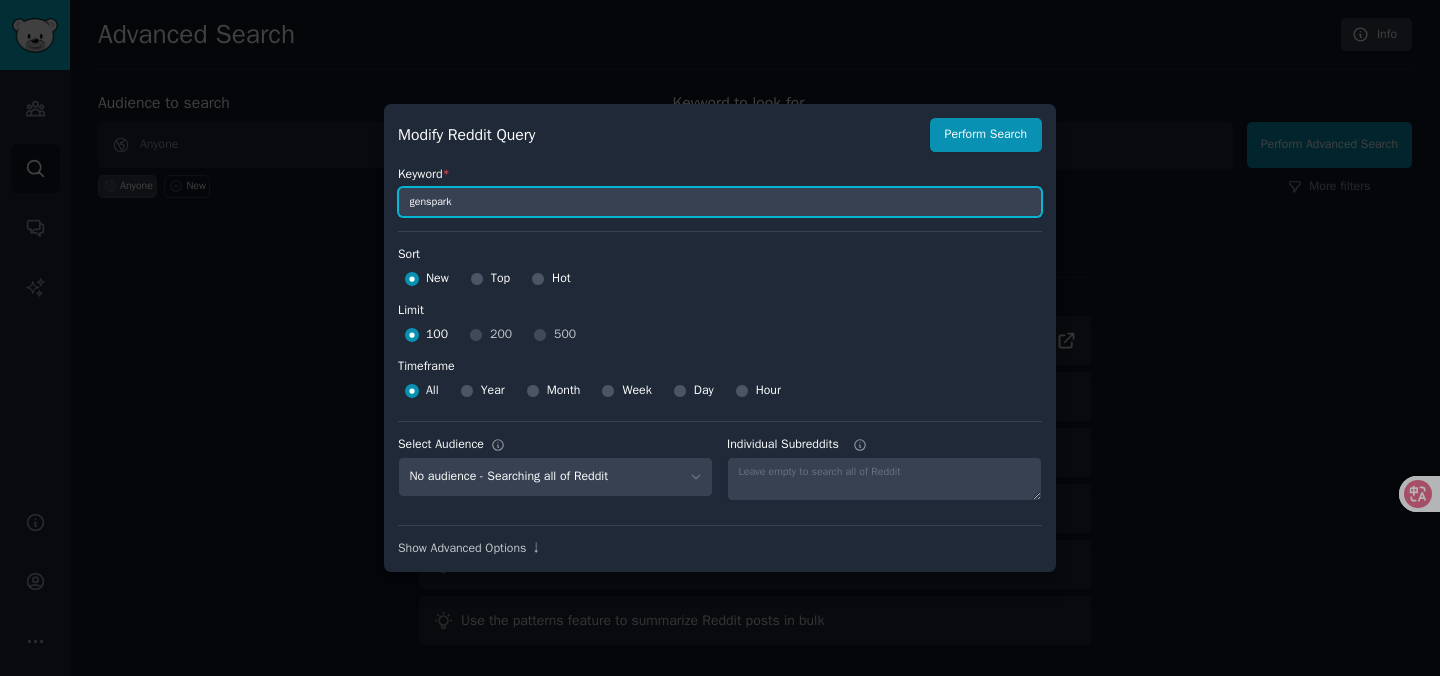 type on "genspark" 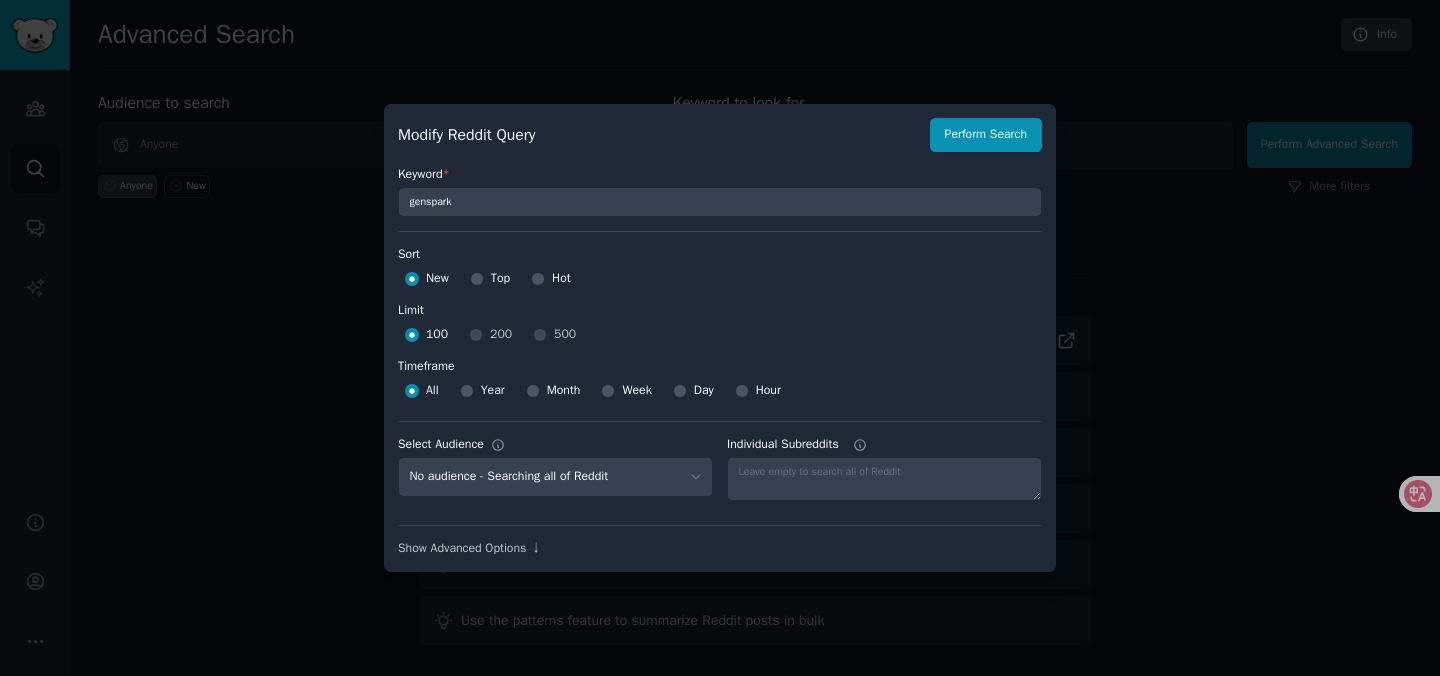 click on "100 200 500" at bounding box center (720, 335) 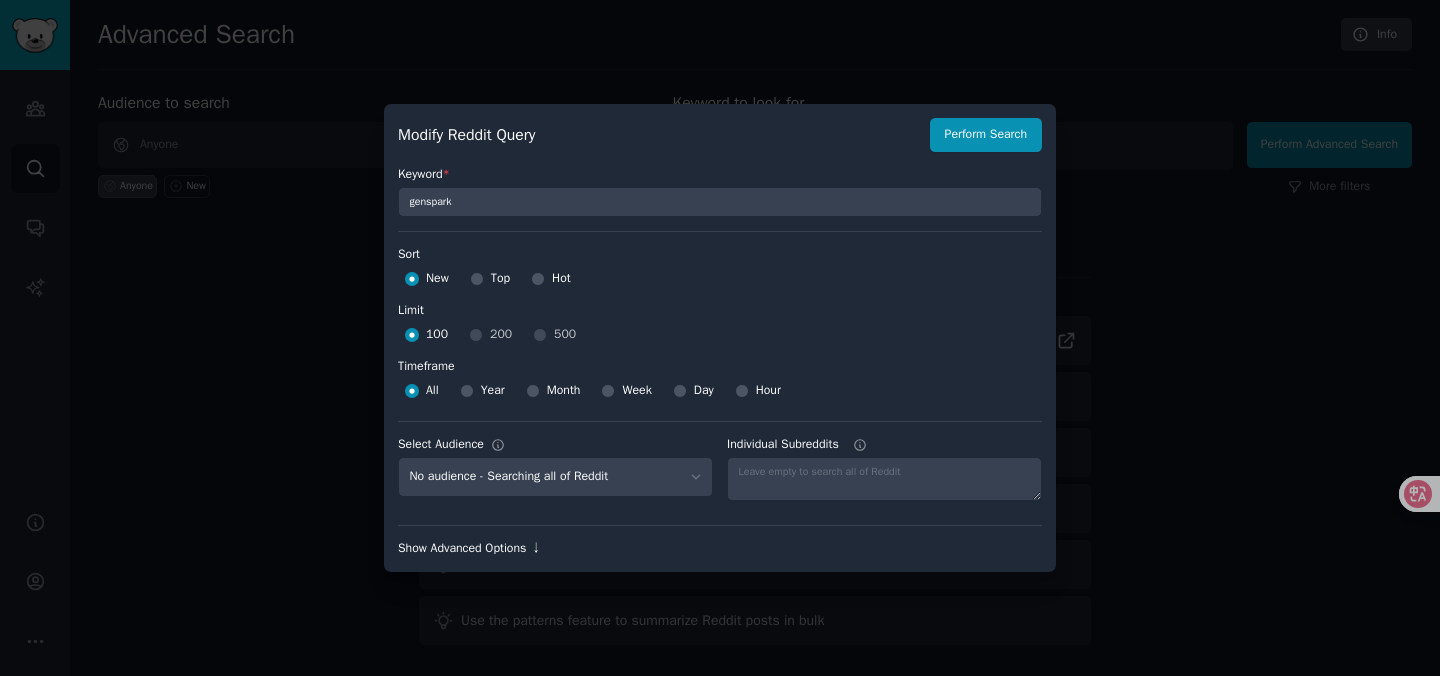 click on "Show Advanced Options ↓" at bounding box center [720, 549] 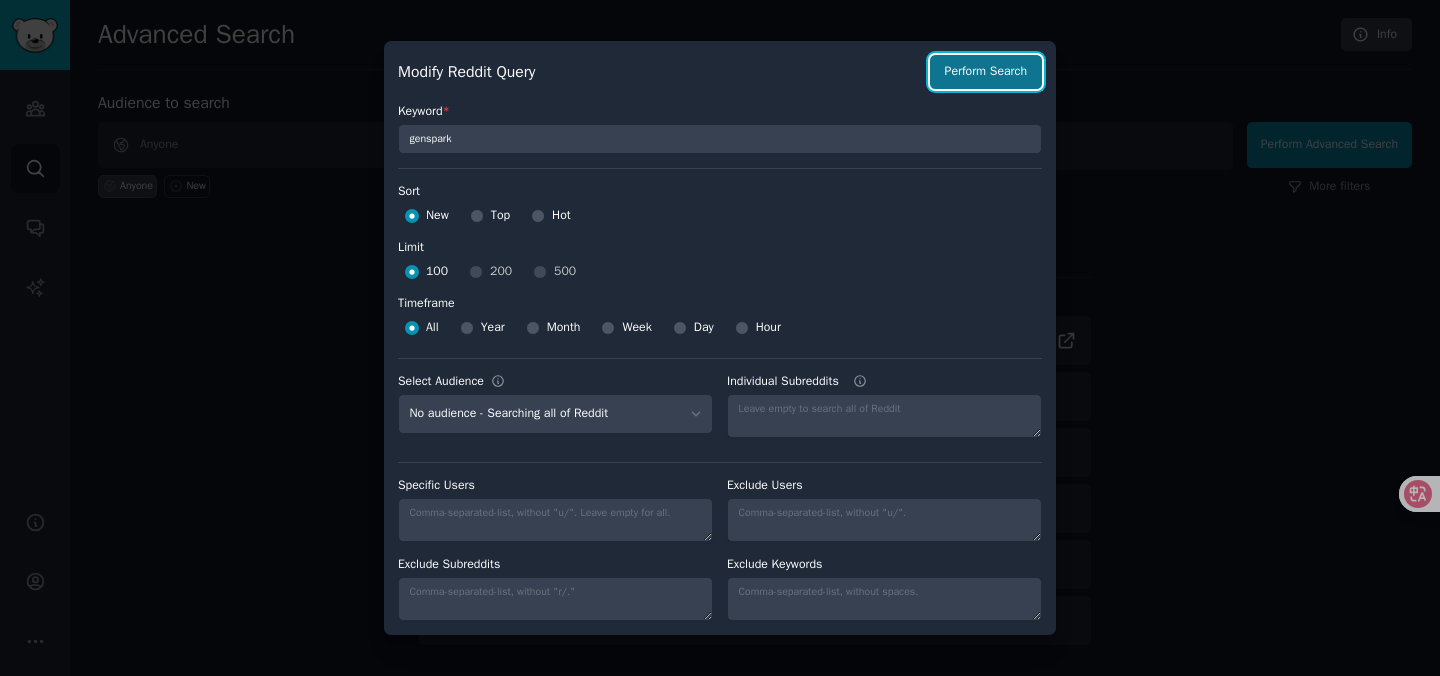 click on "Perform Search" at bounding box center (986, 72) 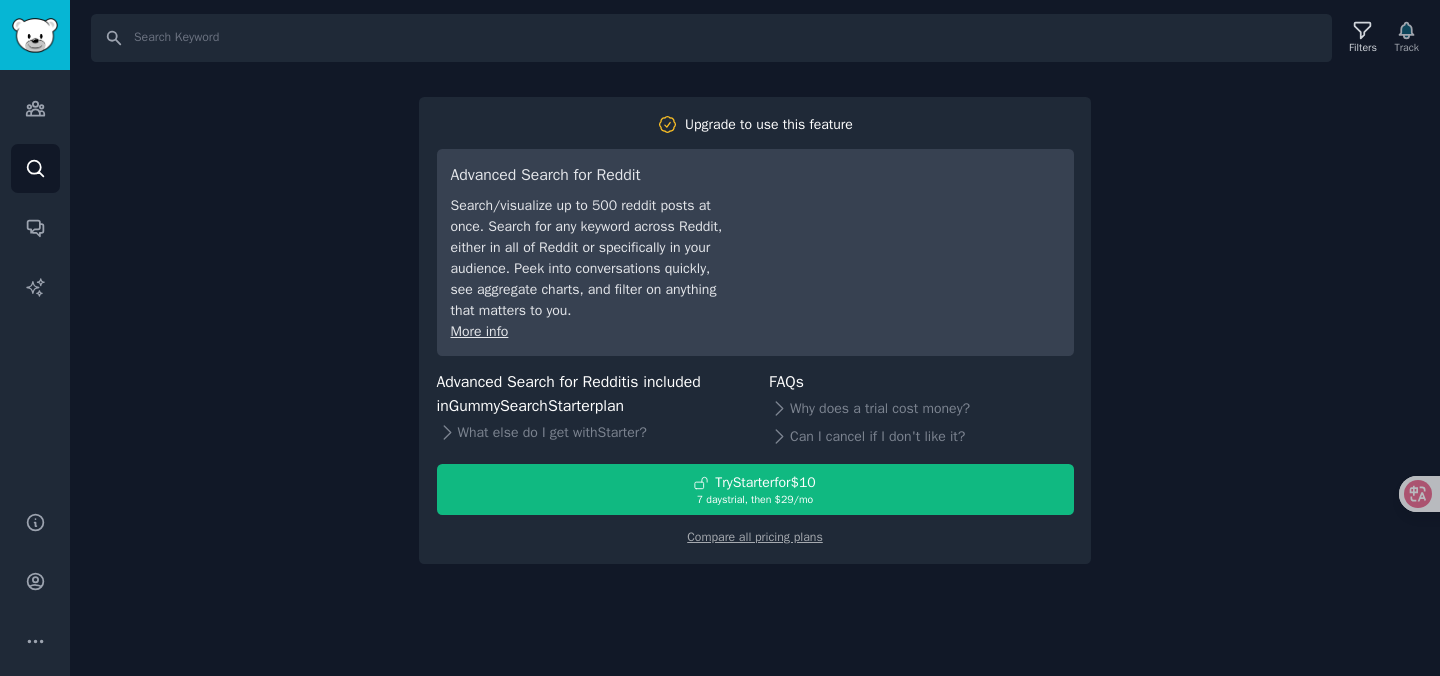 click on "Search Filters Track Upgrade to use this feature Advanced Search for Reddit Search/visualize up to 500 reddit posts at once. Search for any keyword across Reddit, either in all of Reddit or specifically in your audience. Peek into conversations quickly, see aggregate charts, and filter on anything that matters to you. More info Advanced Search for Reddit  is included in  GummySearch  Starter  plan What else do I get with  Starter ? FAQs Why does a trial cost money? Can I cancel if I don't like it? Try  Starter  for  $10 7 days  trial, then $ 29 /mo Compare all pricing plans" at bounding box center [755, 338] 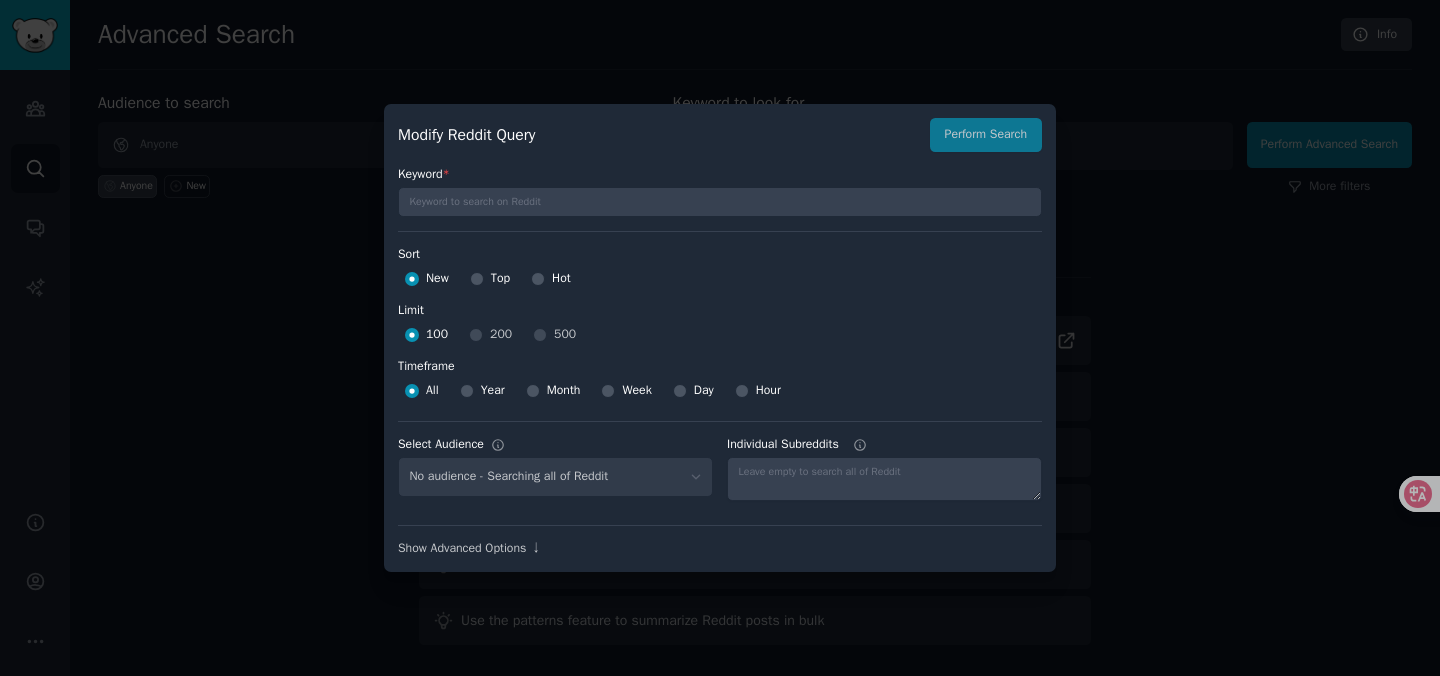 click at bounding box center [720, 338] 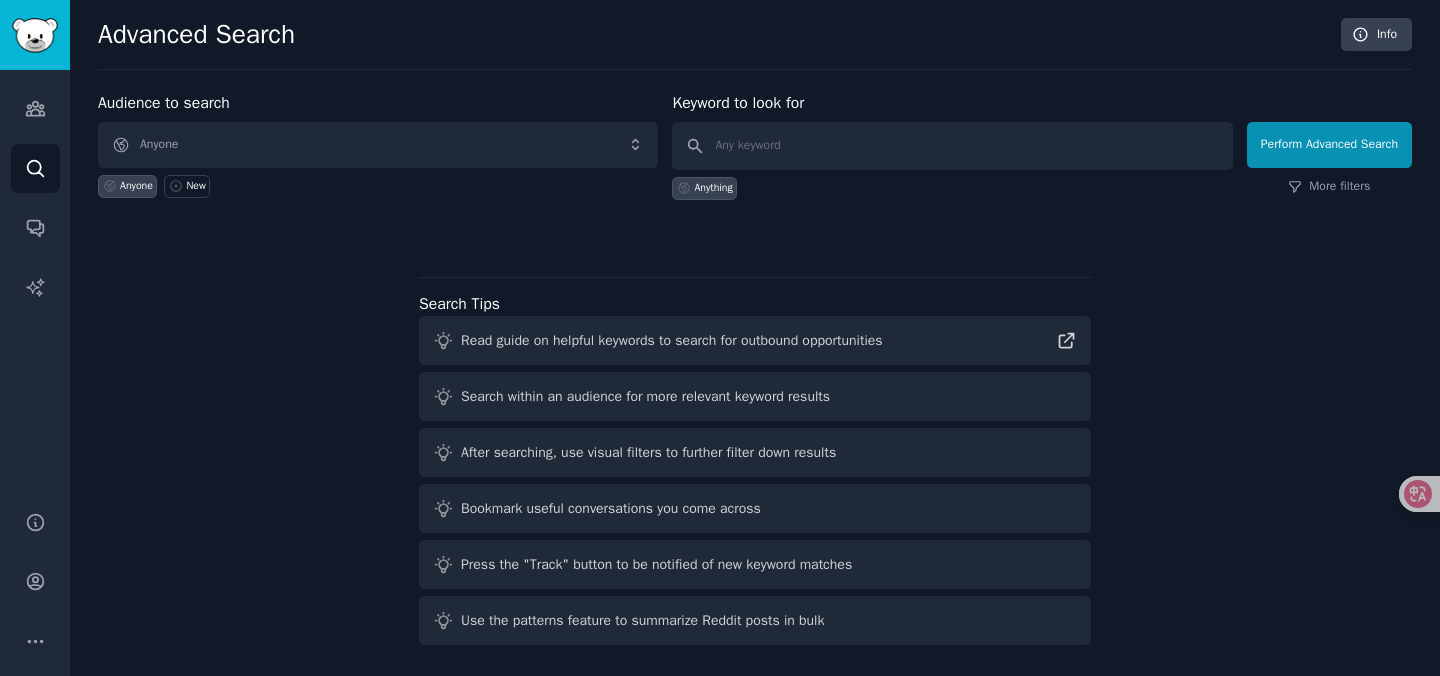 scroll, scrollTop: 4, scrollLeft: 0, axis: vertical 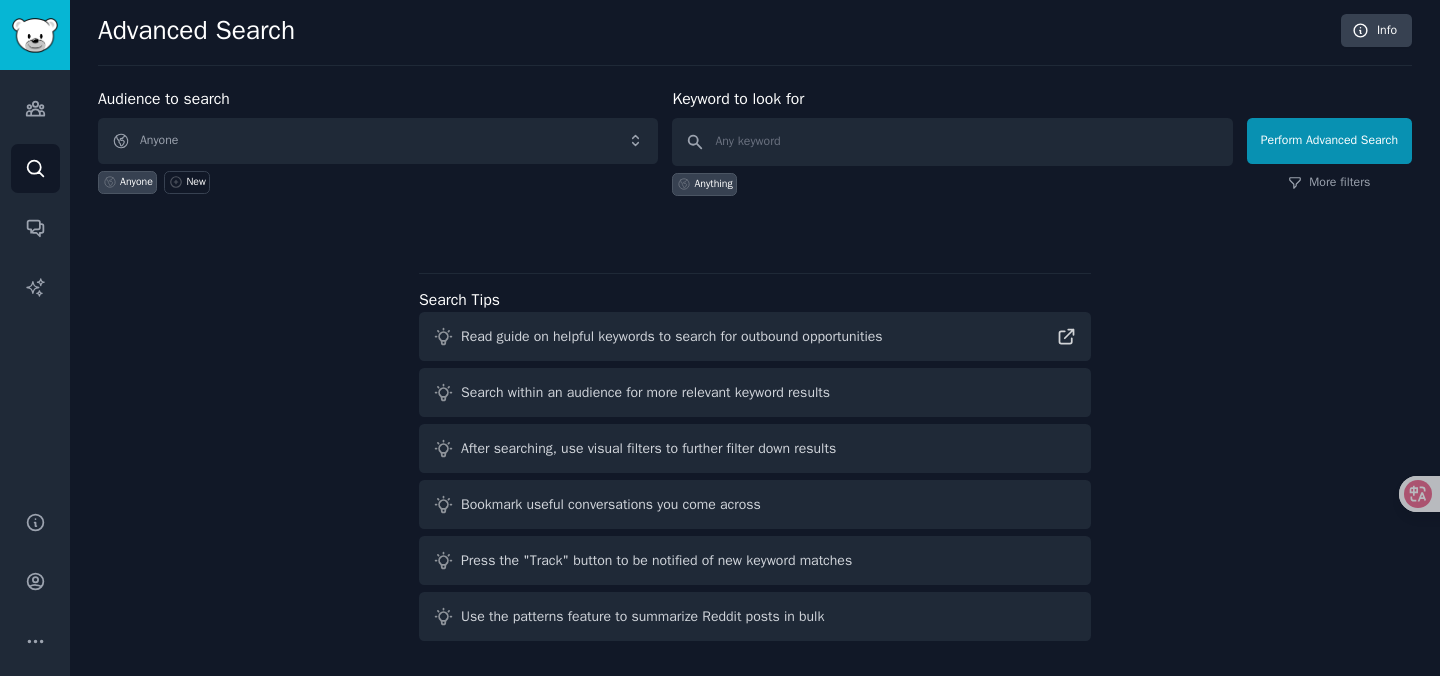 click on "Anything" at bounding box center (704, 184) 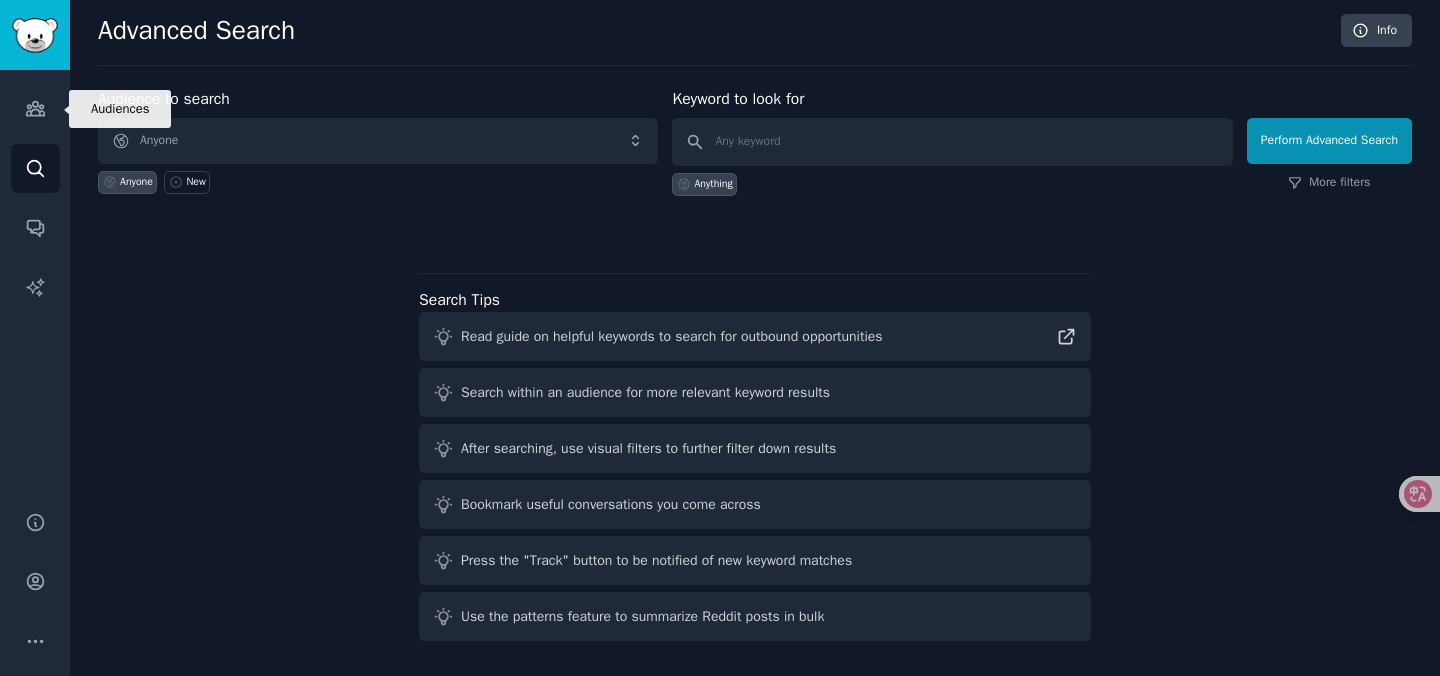 click on "Audiences Search Conversations AI Reports" at bounding box center [35, 278] 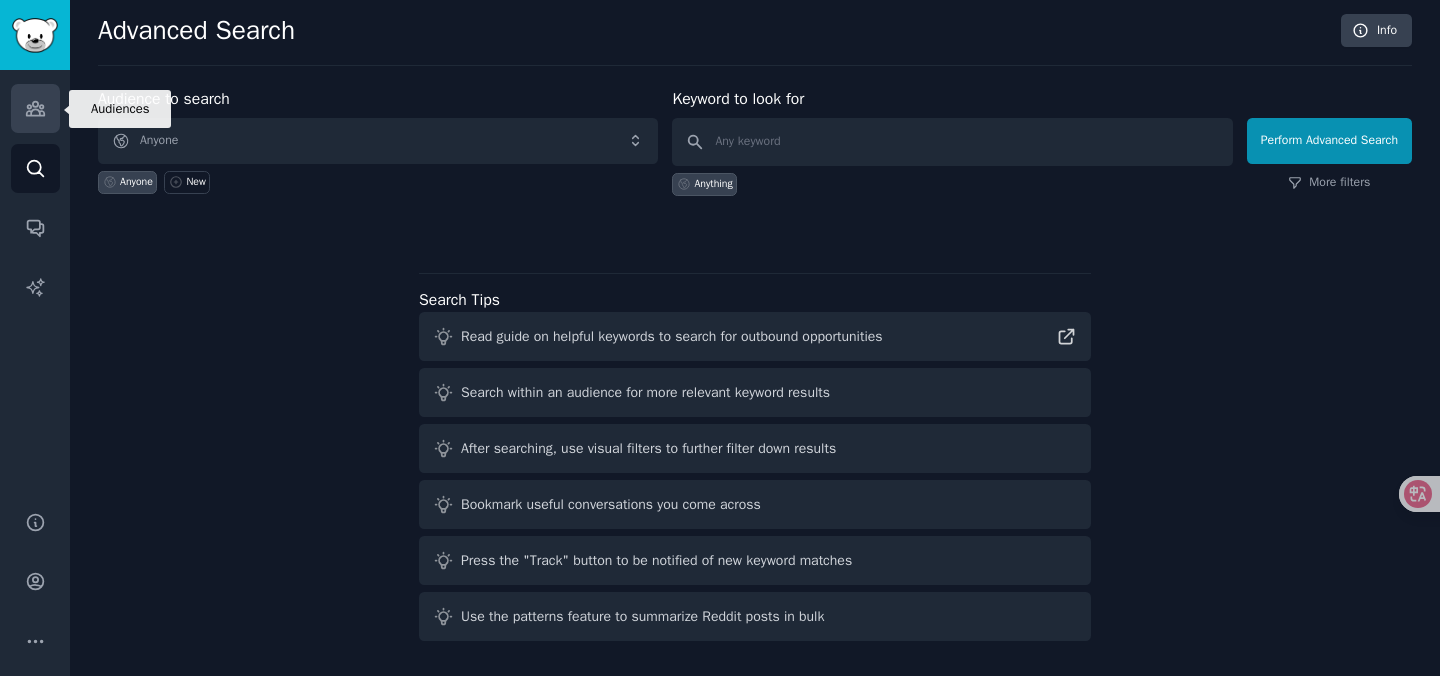 click on "Audiences" at bounding box center [35, 108] 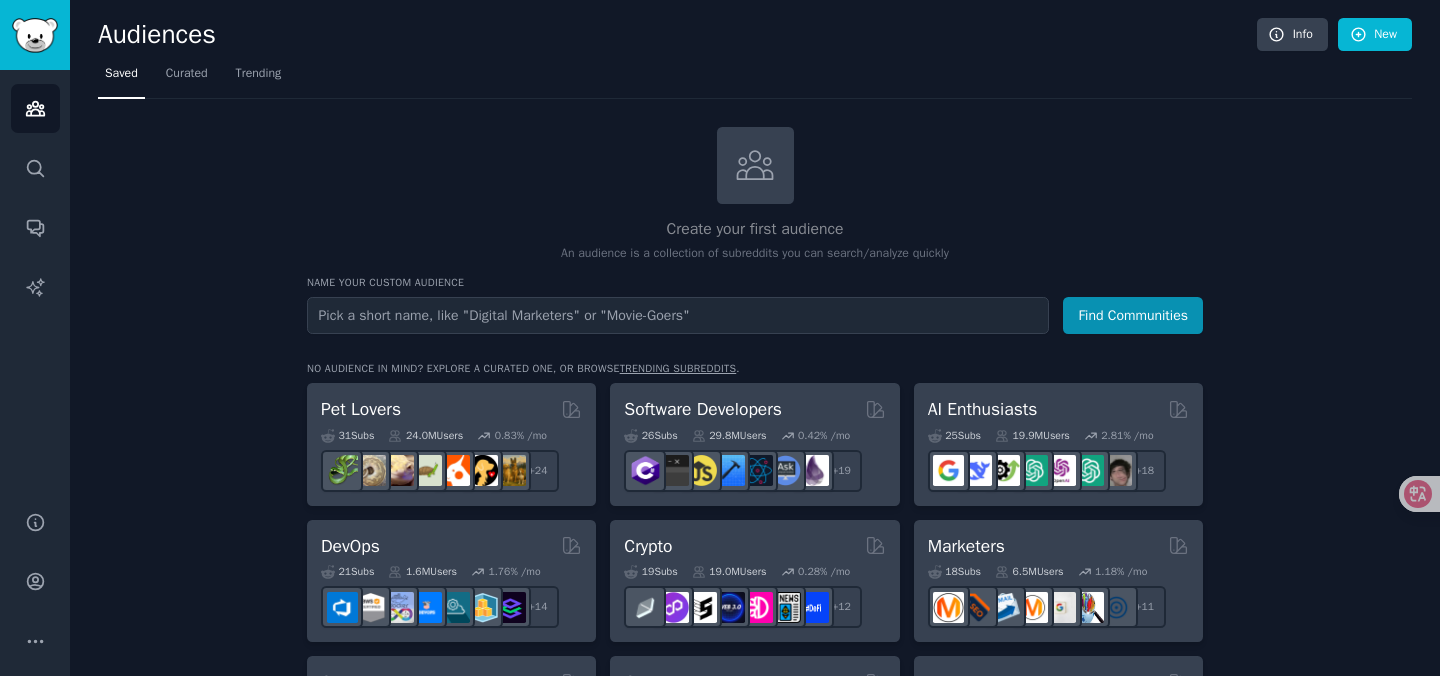 click at bounding box center [678, 315] 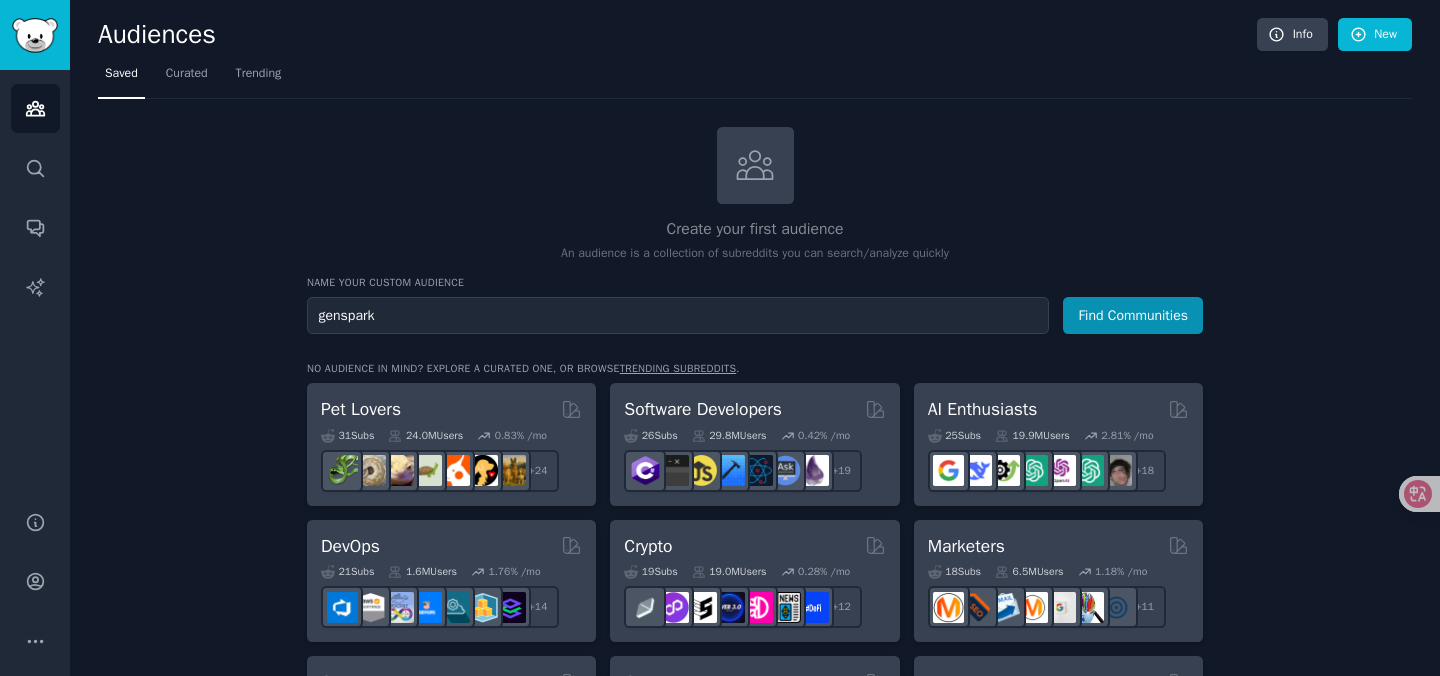 type on "genspark" 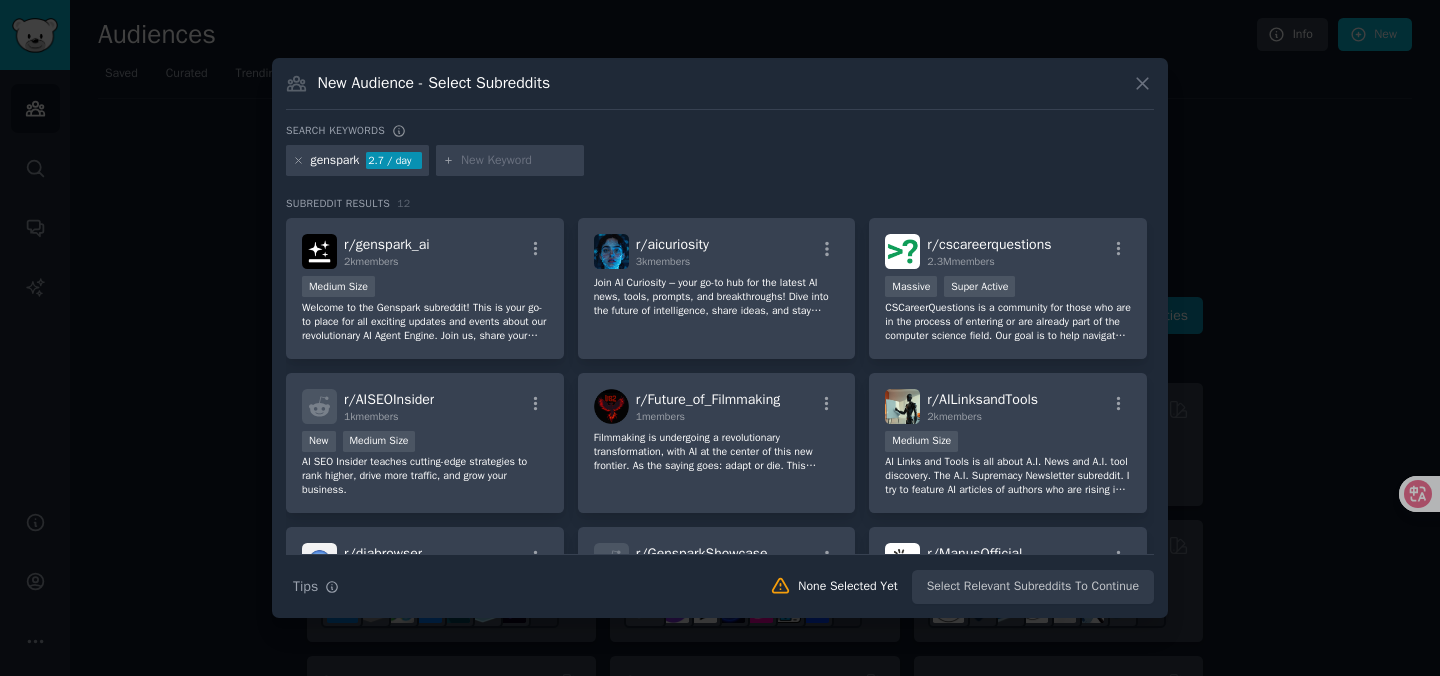 click 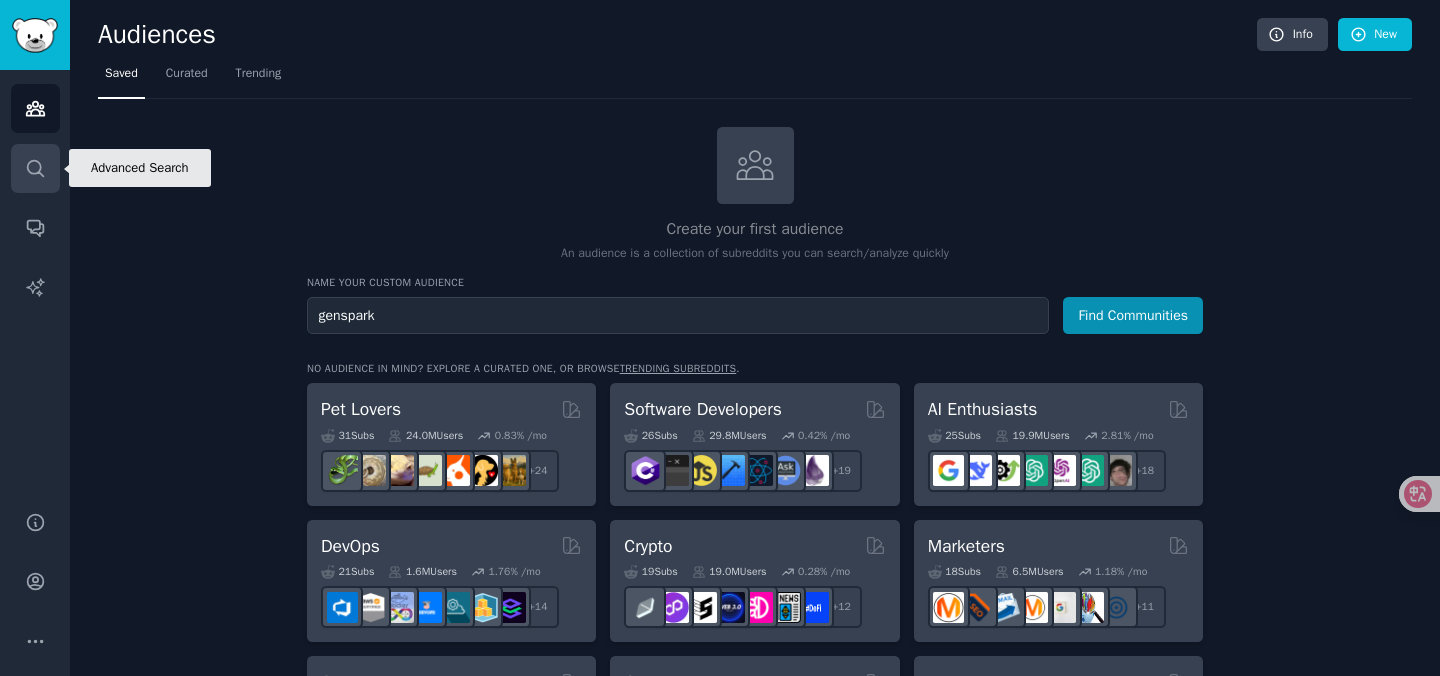click 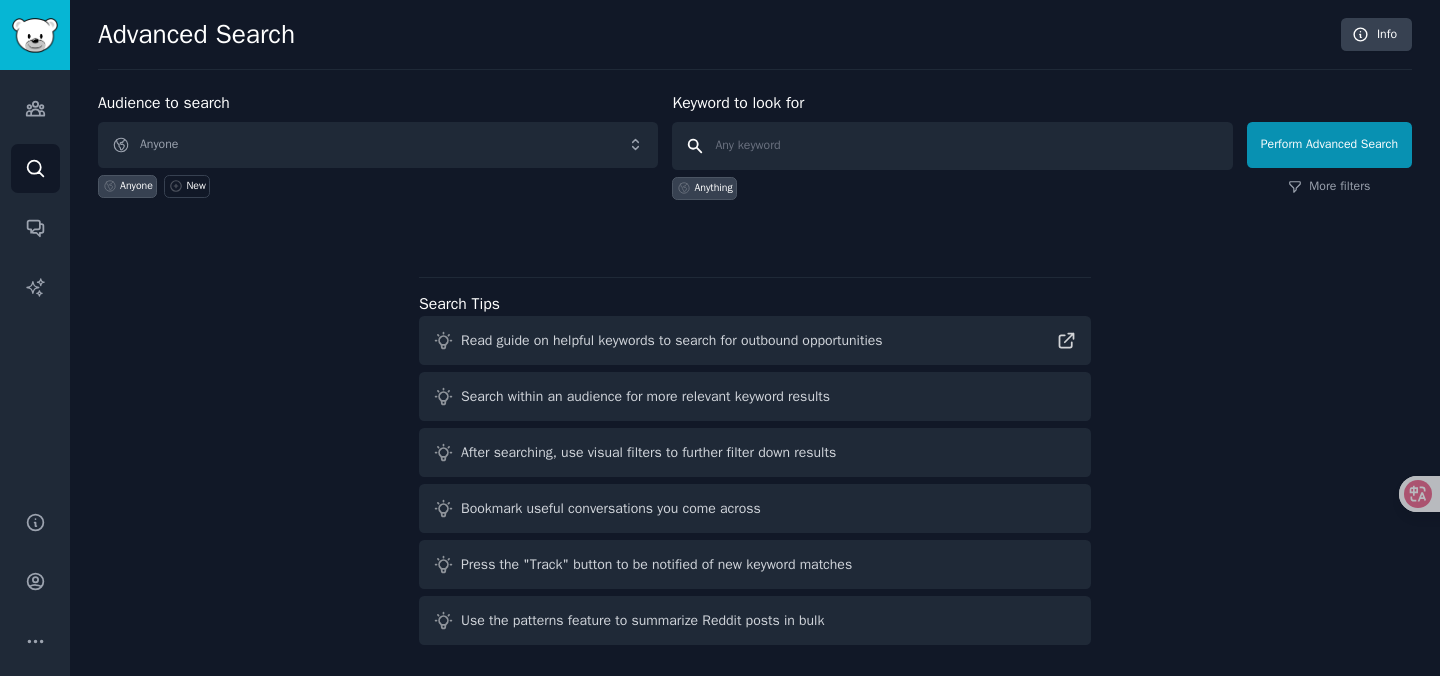 click at bounding box center [952, 146] 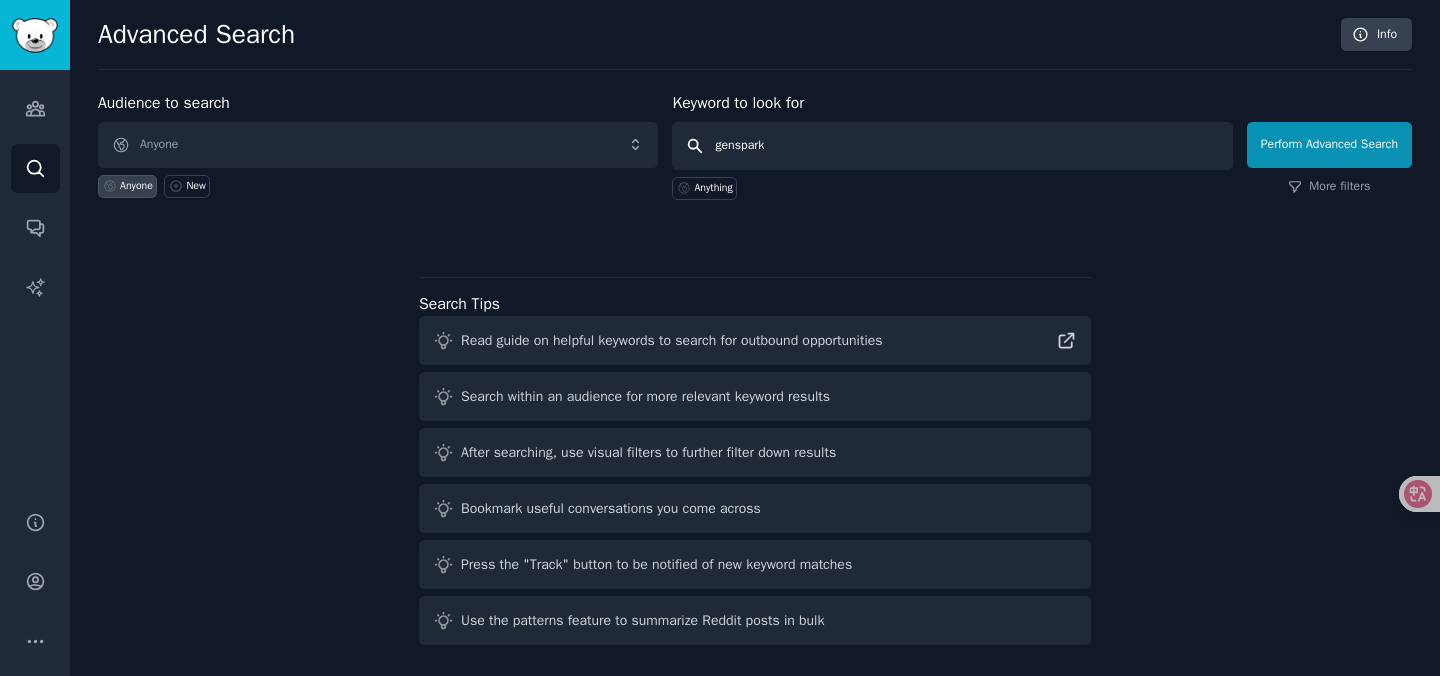 type on "genspark" 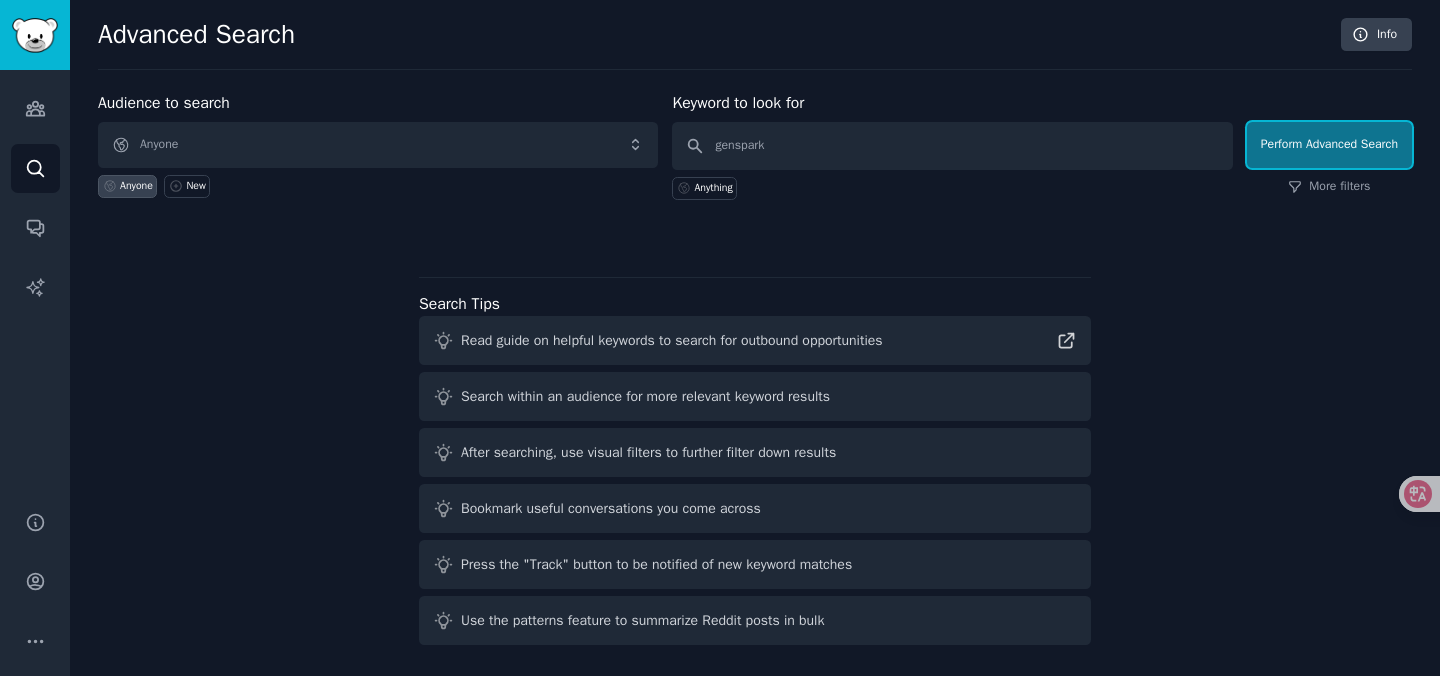 click on "Perform Advanced Search" at bounding box center [1329, 145] 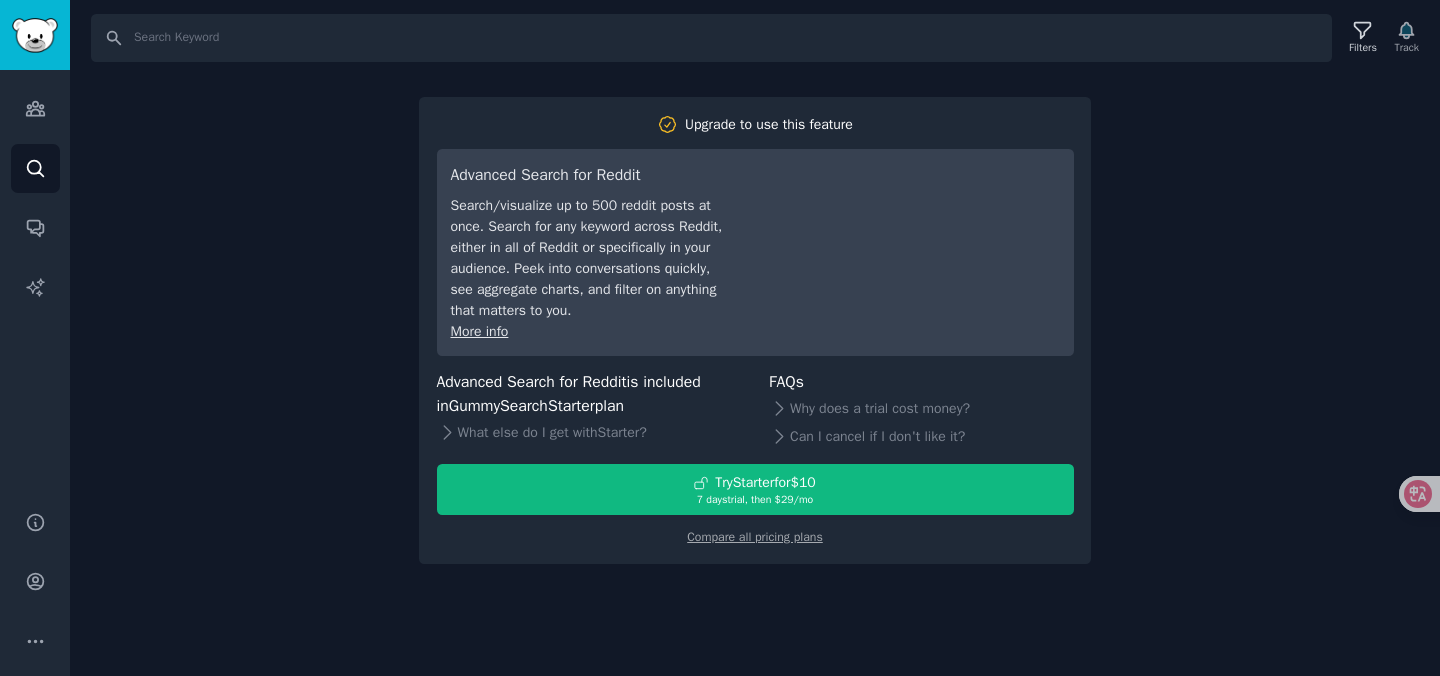 click on "Search Filters Track Upgrade to use this feature Advanced Search for Reddit Search/visualize up to 500 reddit posts at once. Search for any keyword across Reddit, either in all of Reddit or specifically in your audience. Peek into conversations quickly, see aggregate charts, and filter on anything that matters to you. More info Advanced Search for Reddit  is included in  GummySearch  Starter  plan What else do I get with  Starter ? FAQs Why does a trial cost money? Can I cancel if I don't like it? Try  Starter  for  $10 7 days  trial, then $ 29 /mo Compare all pricing plans" at bounding box center (755, 338) 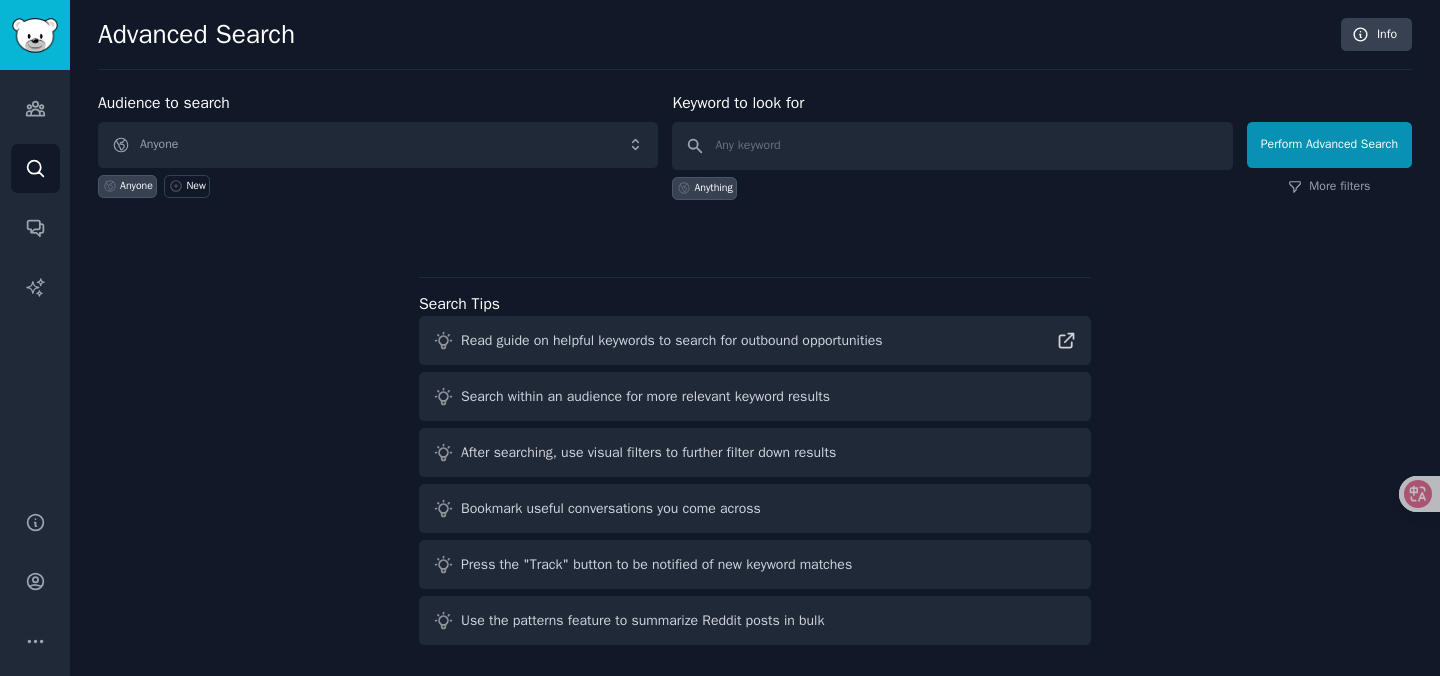 click on "Anything" at bounding box center [713, 188] 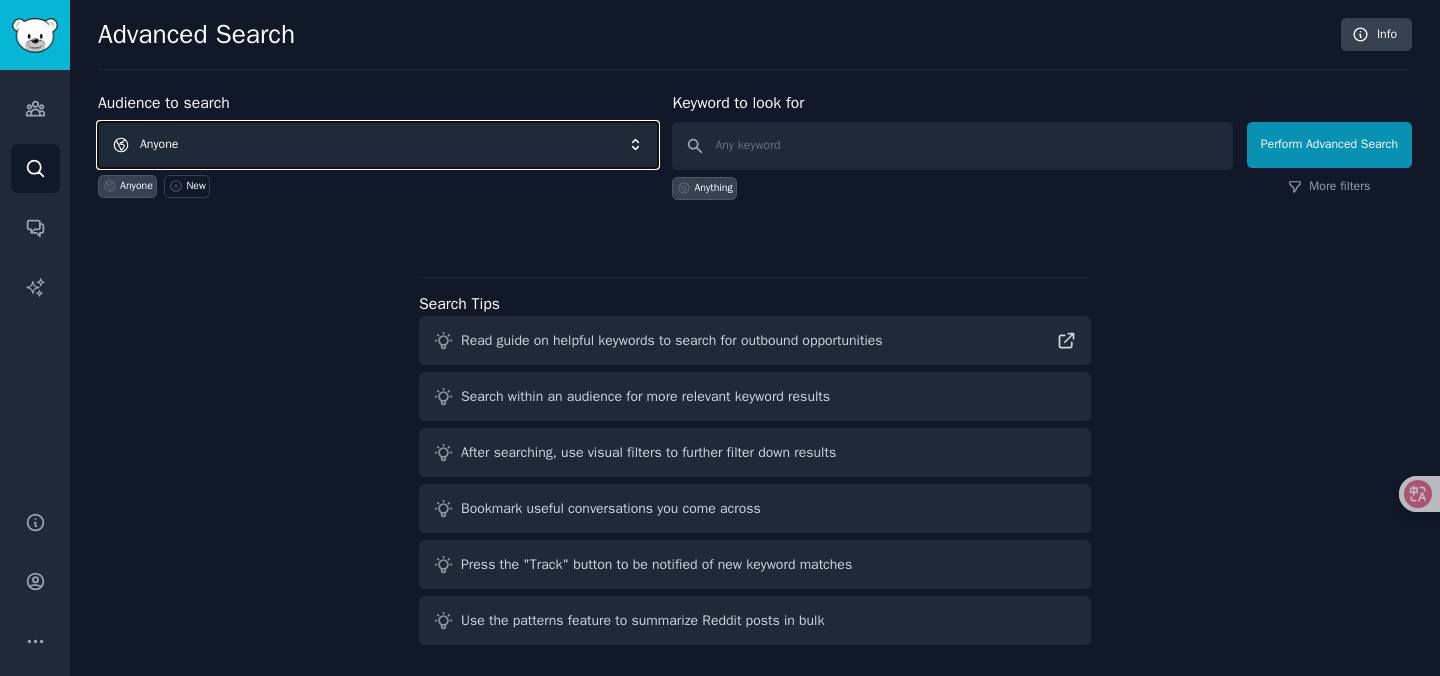 click on "Anyone" at bounding box center [378, 145] 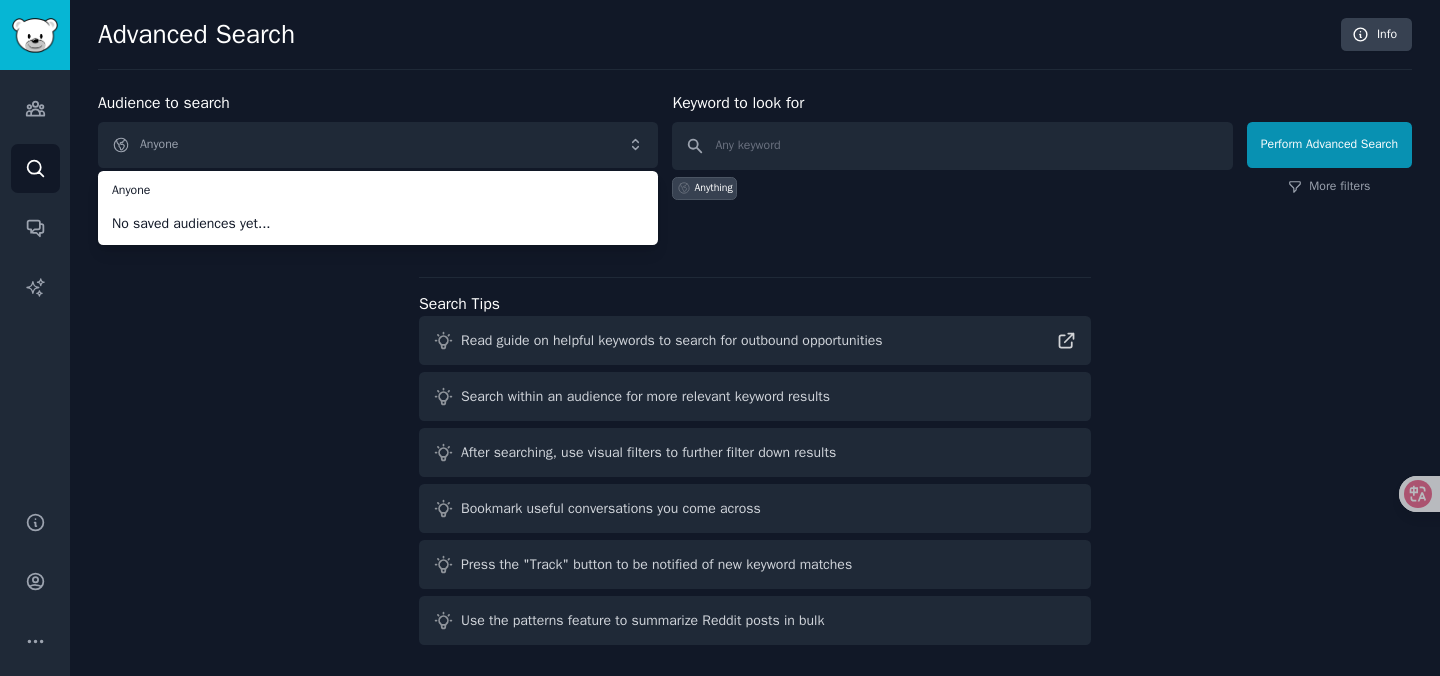 click on "No saved audiences yet..." at bounding box center (378, 223) 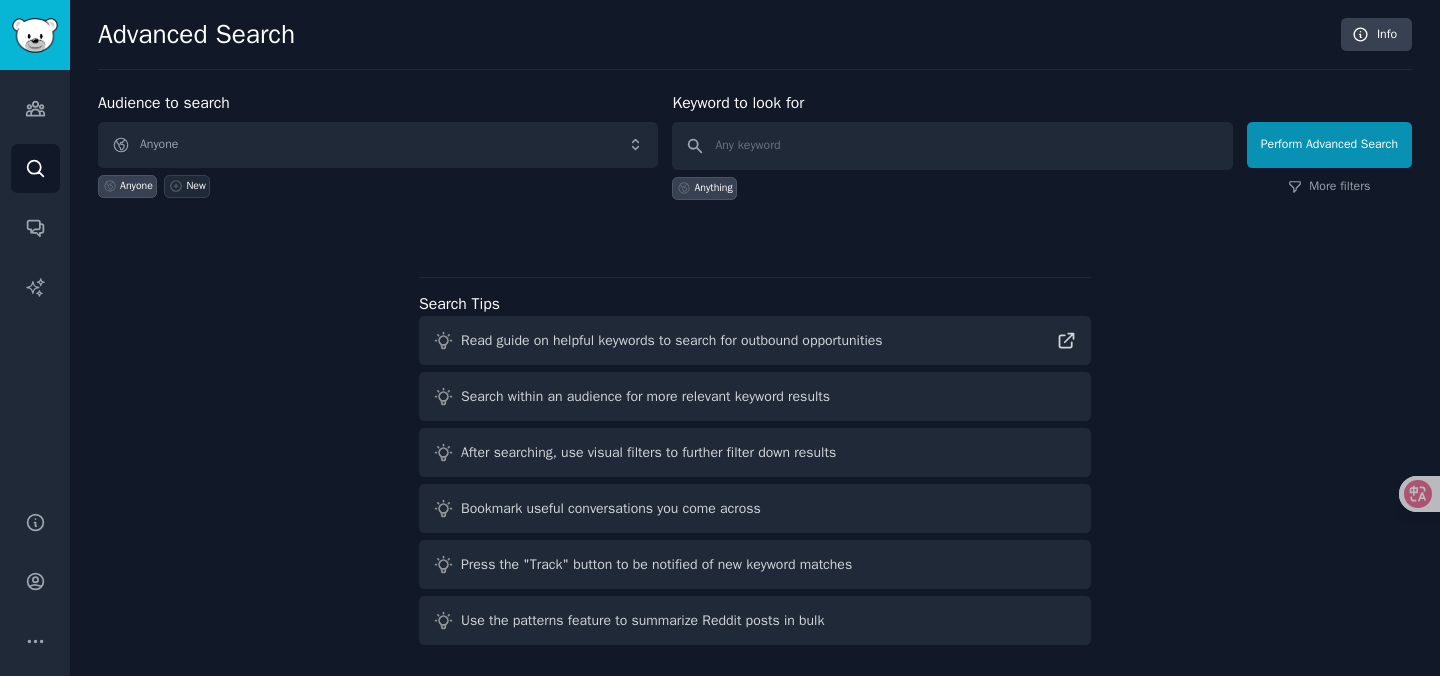 click on "New" at bounding box center (187, 186) 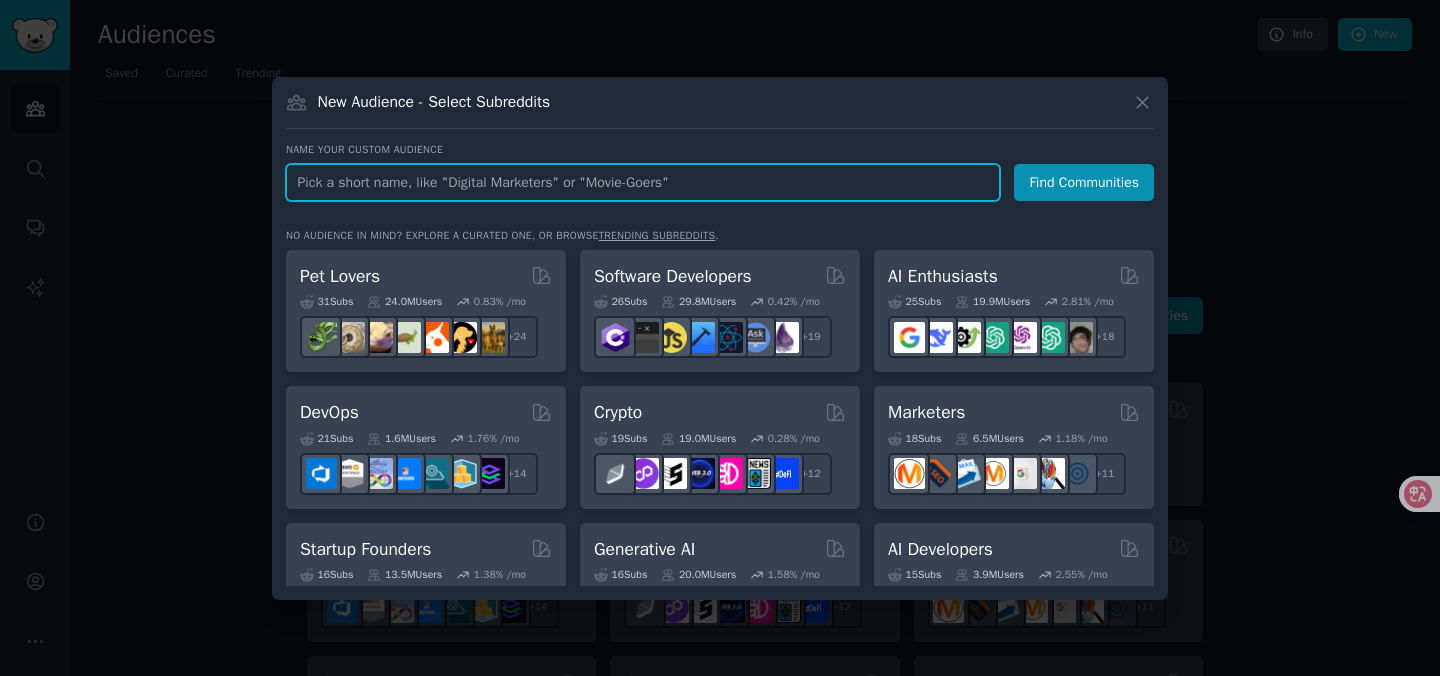 click at bounding box center (643, 182) 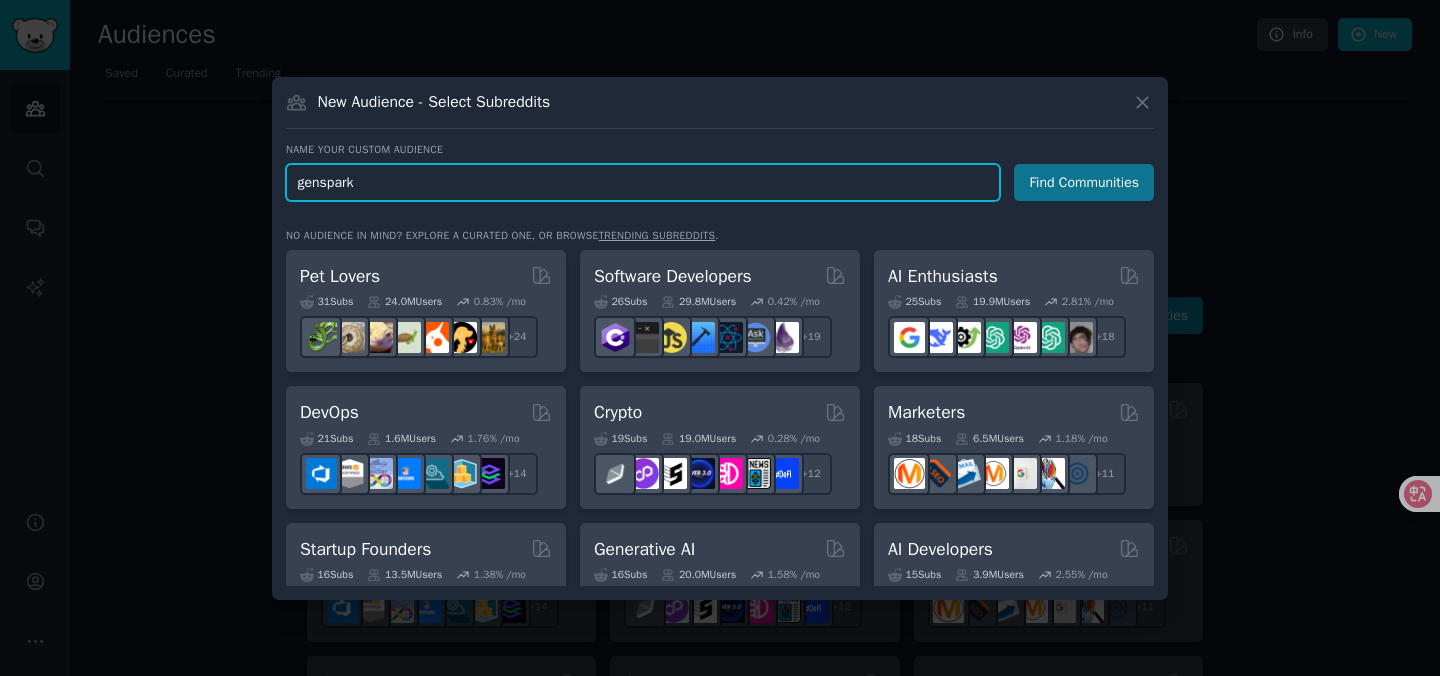 type on "genspark" 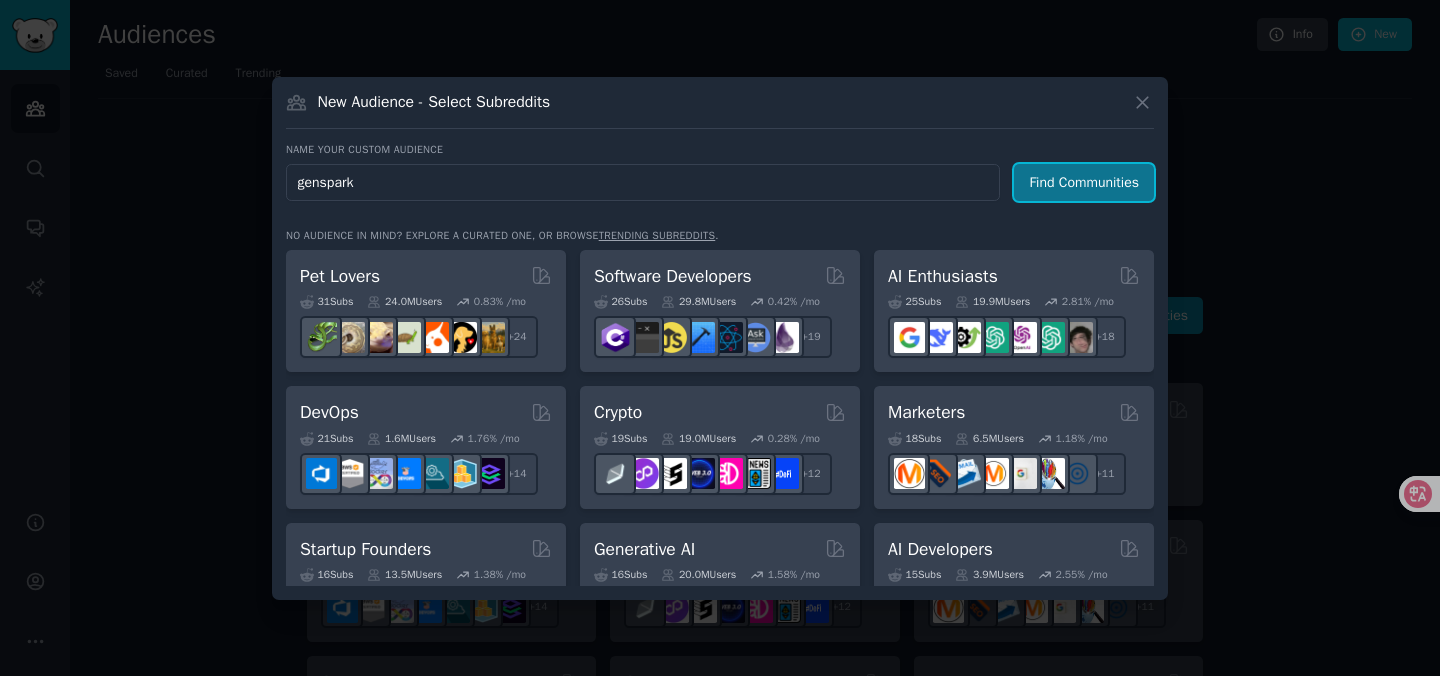 click on "Find Communities" at bounding box center [1084, 182] 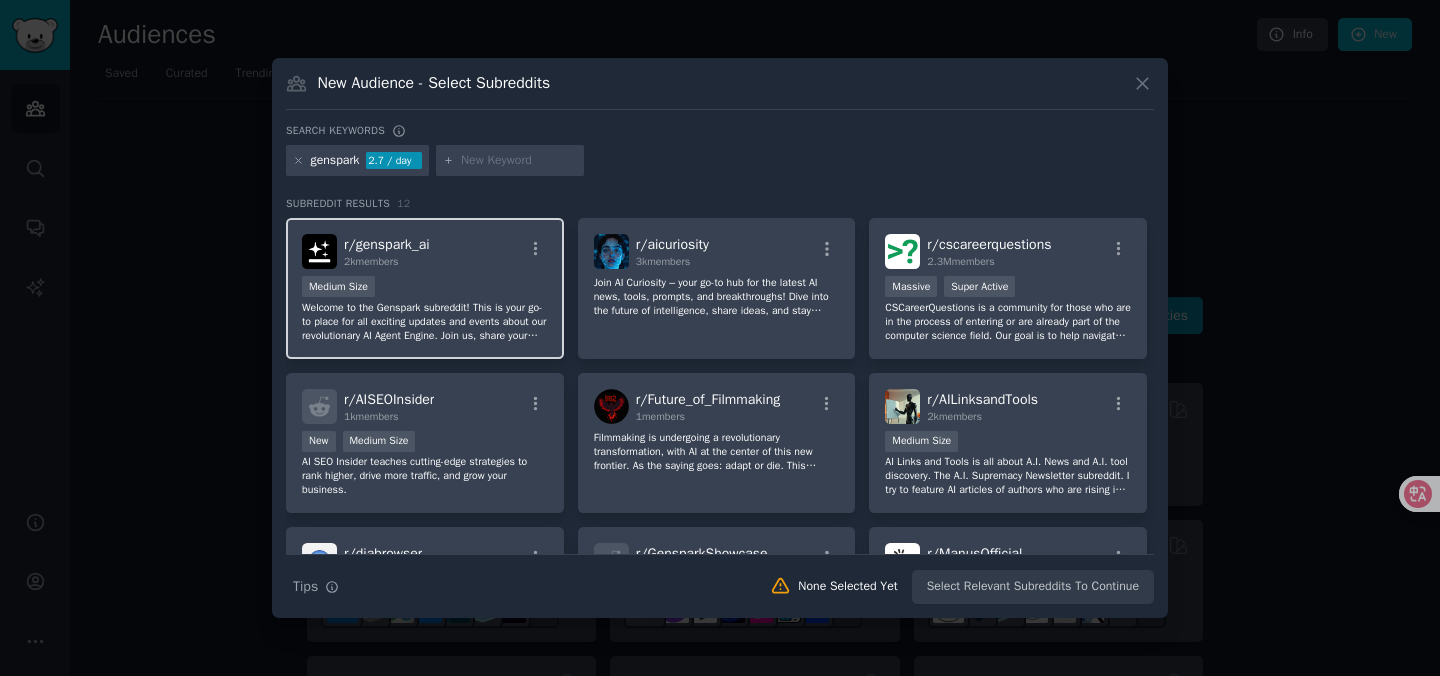 click on "r/ genspark_ai" at bounding box center [387, 244] 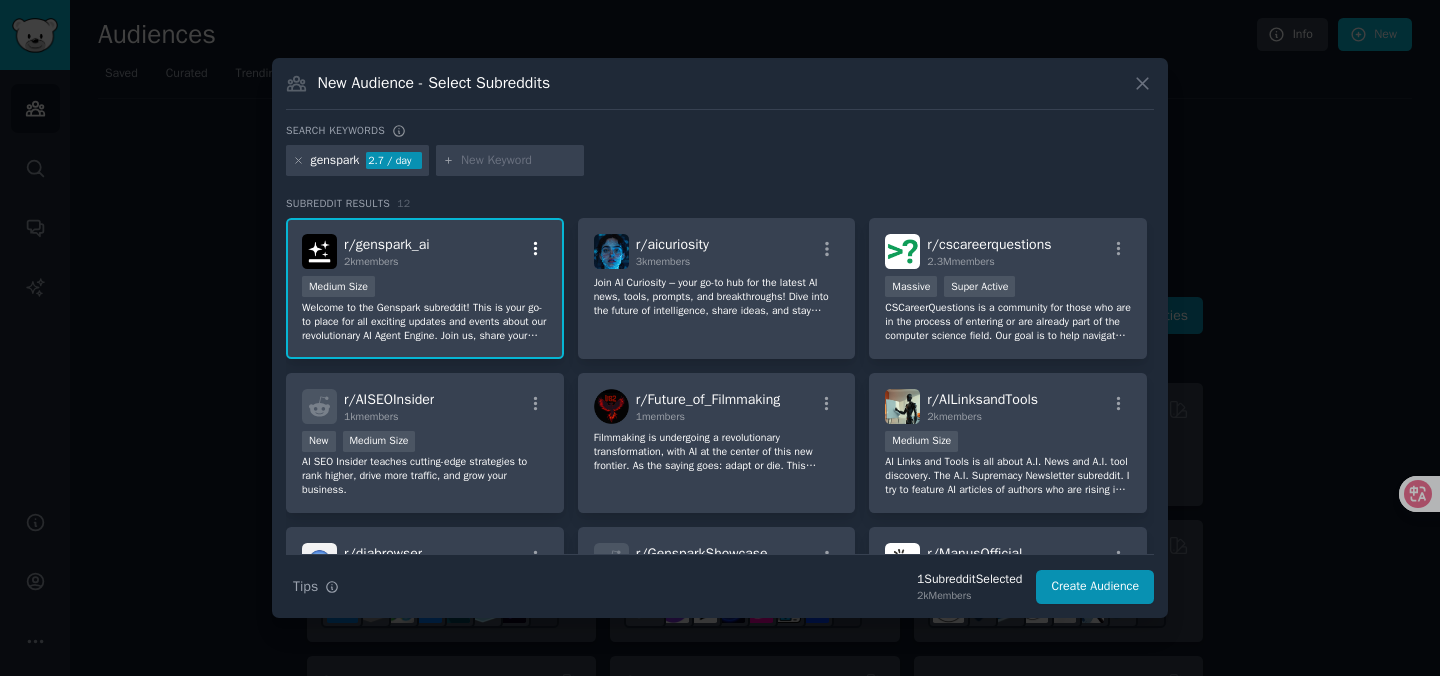 click 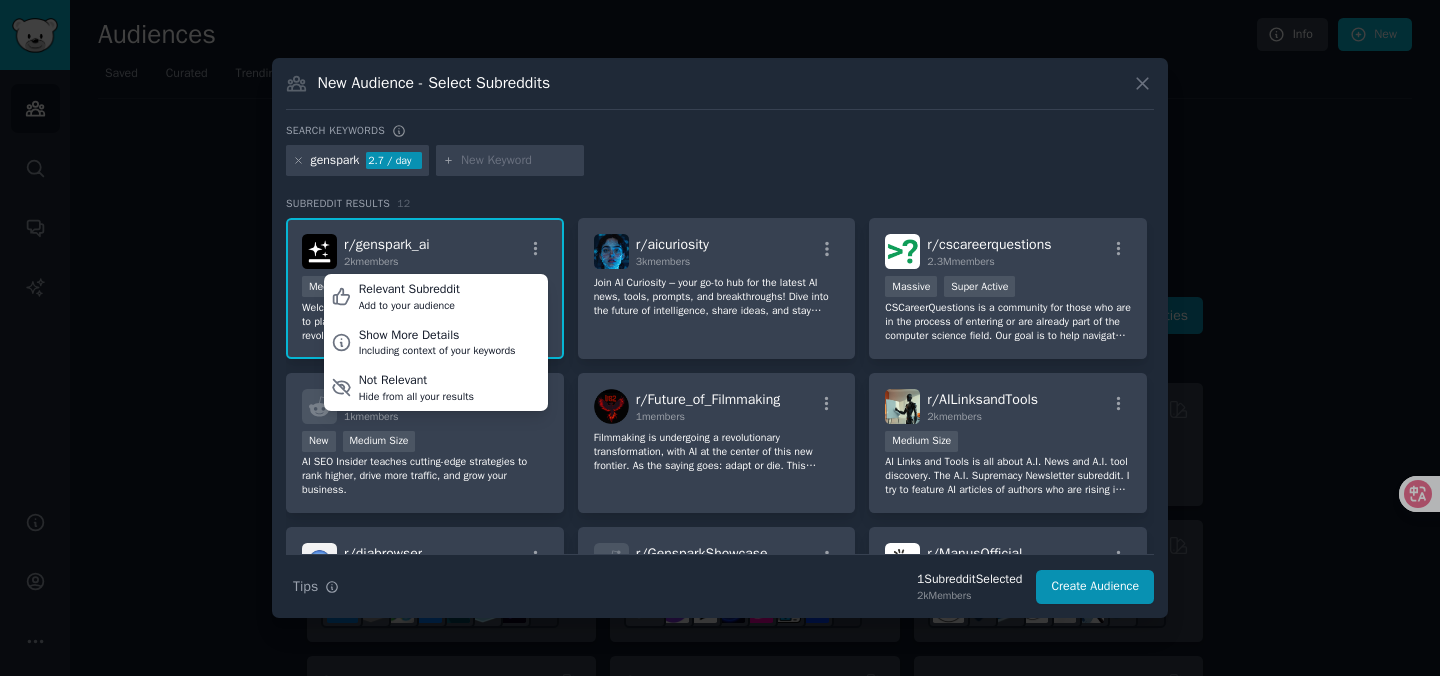 click on "r/ genspark_ai 2k  members Relevant Subreddit Add to your audience Show More Details Including context of your keywords Not Relevant Hide from all your results" at bounding box center [425, 251] 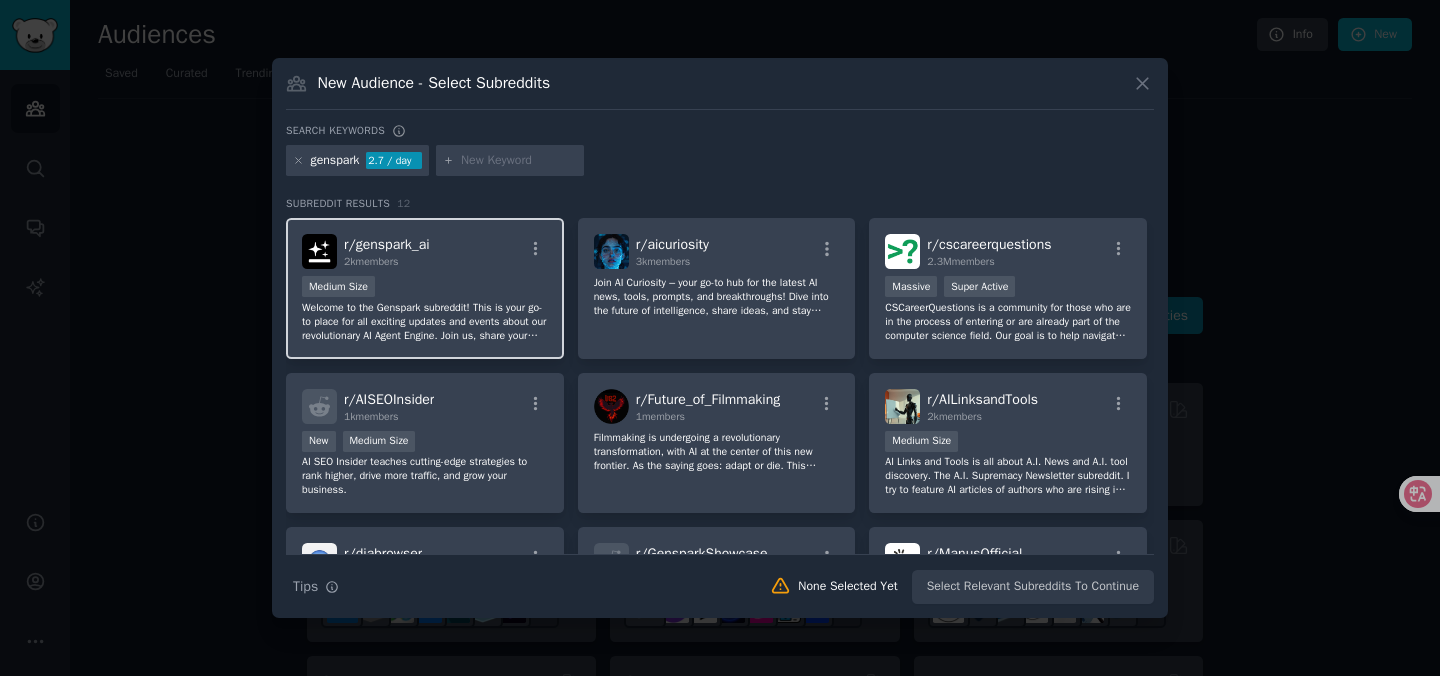 click on "r/ genspark_ai" at bounding box center [387, 244] 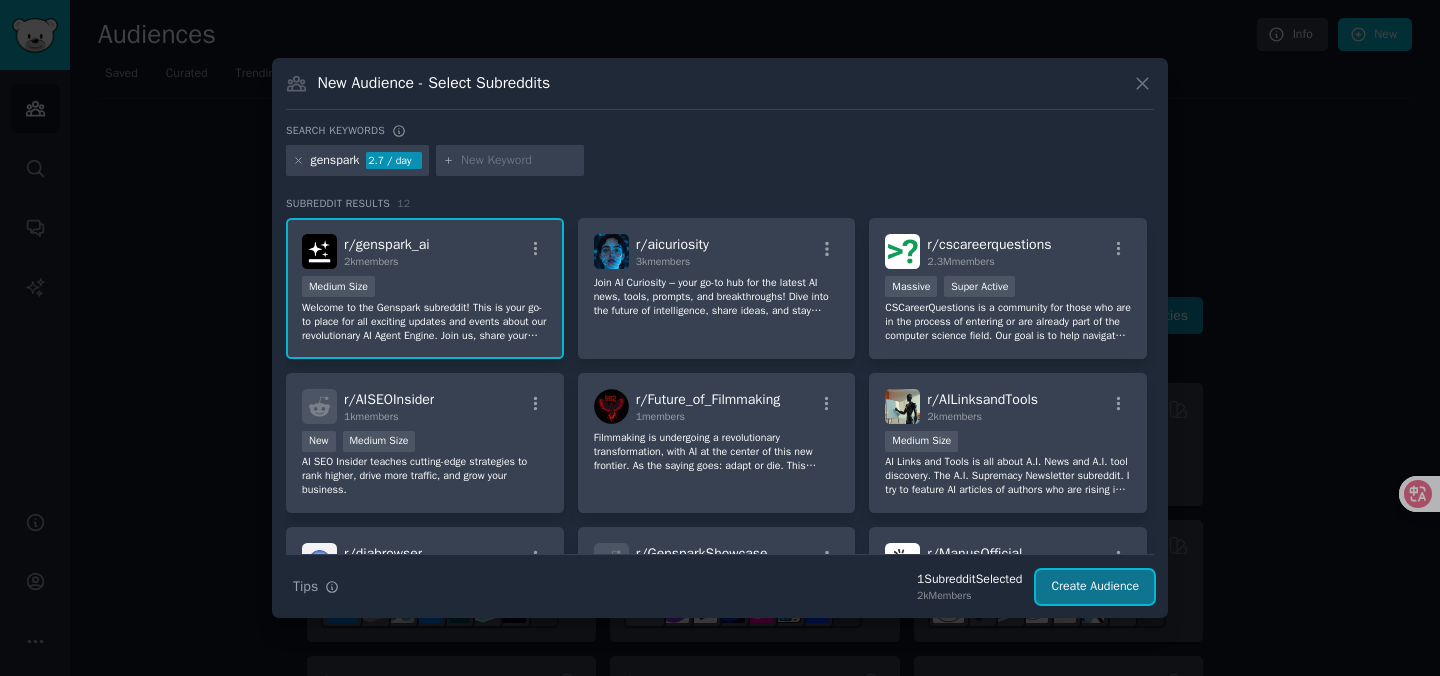 click on "Create Audience" at bounding box center (1095, 587) 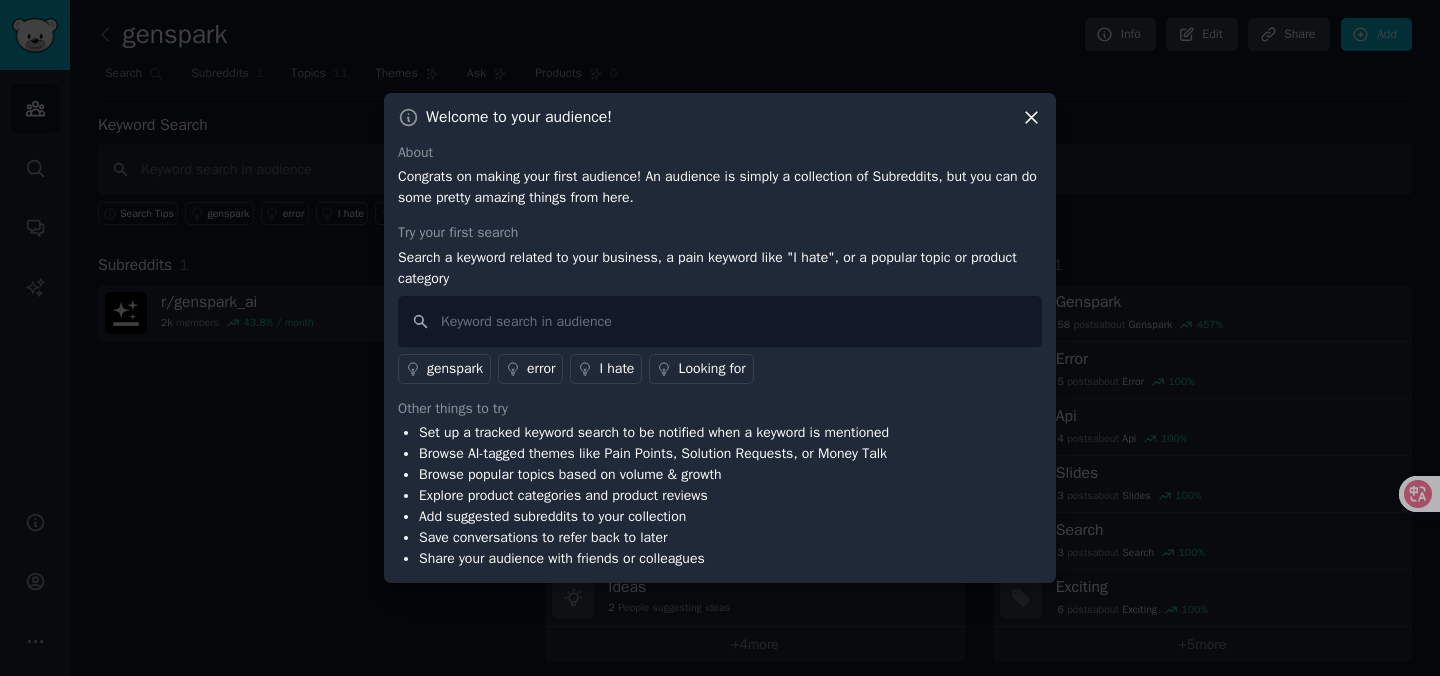 click 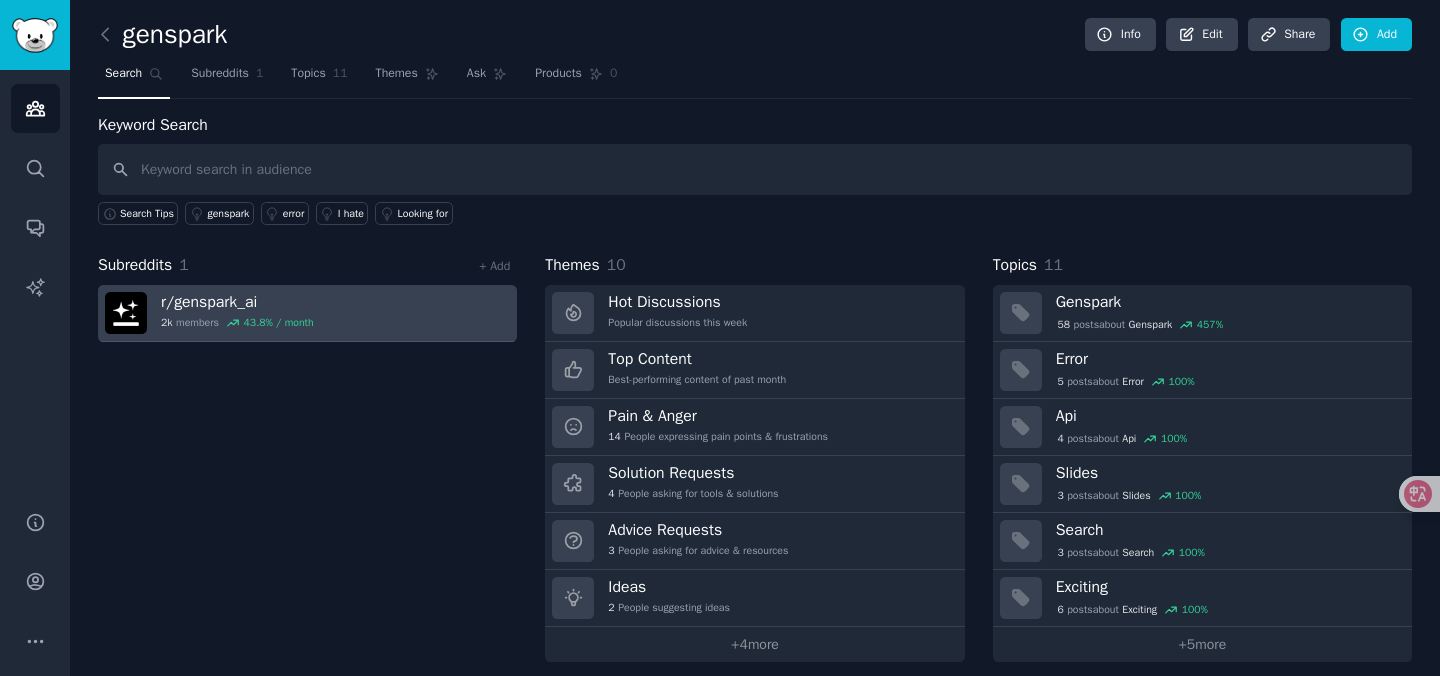click on "r/ genspark_ai" at bounding box center [237, 302] 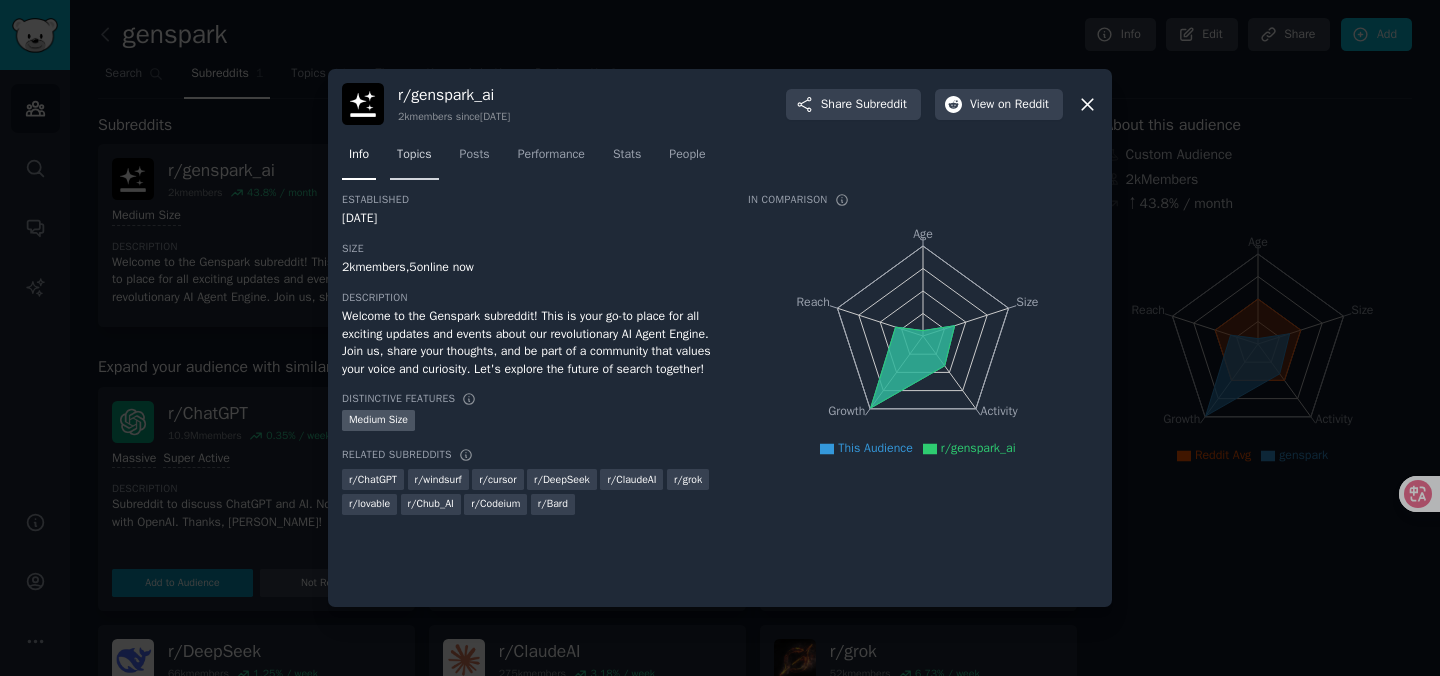 click on "Topics" at bounding box center [414, 155] 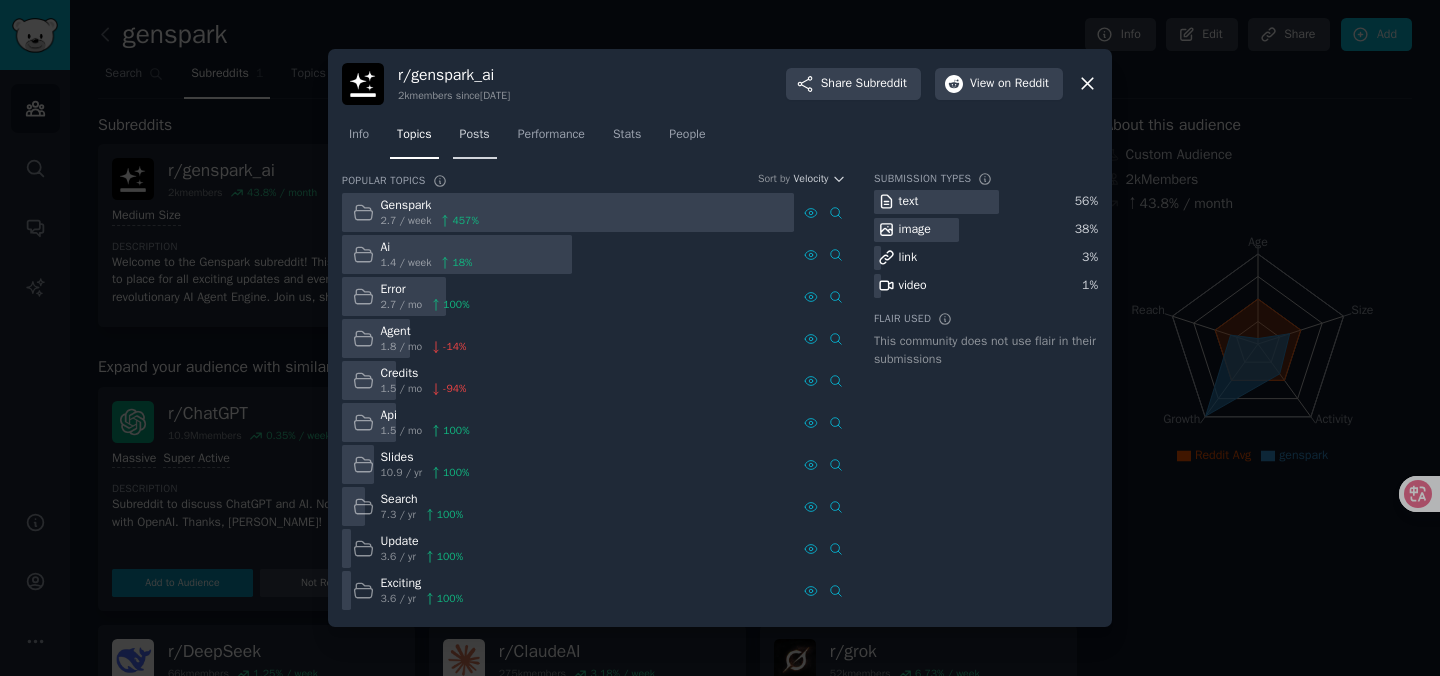 click on "Posts" at bounding box center (475, 139) 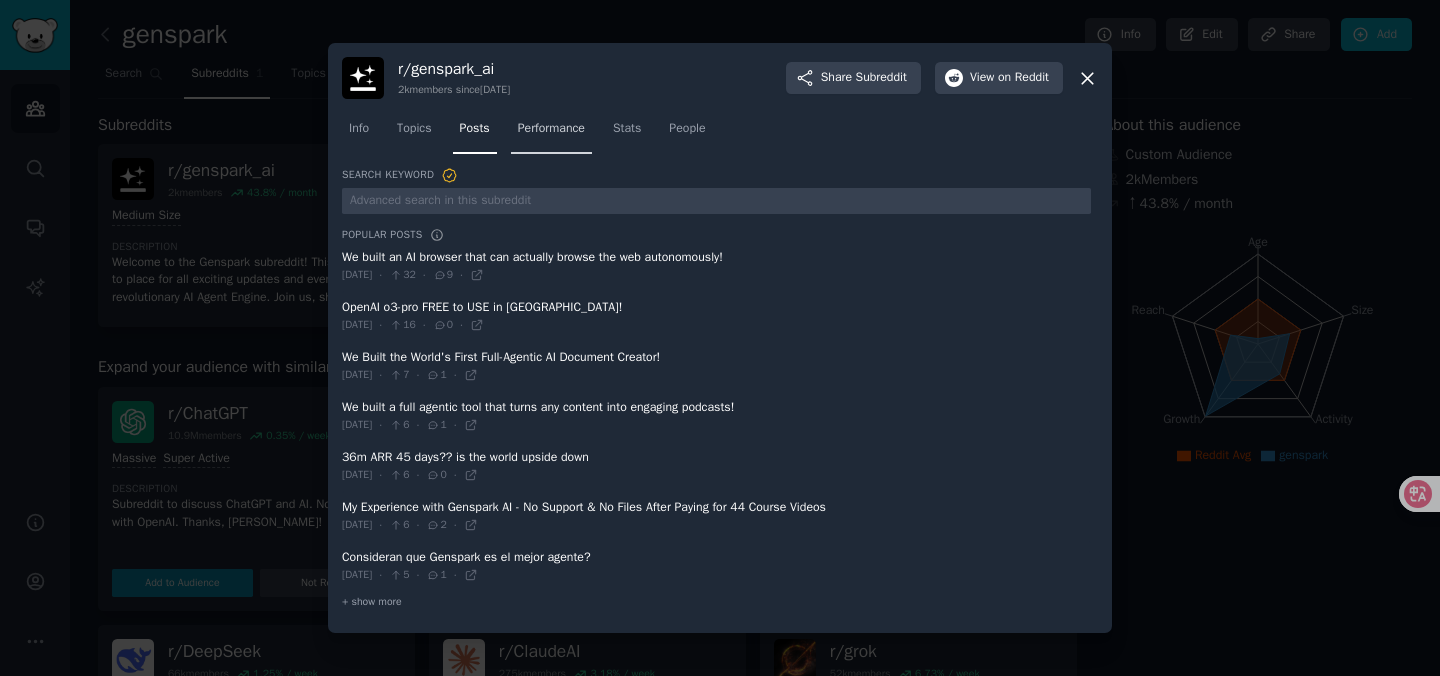 click on "Performance" at bounding box center [551, 129] 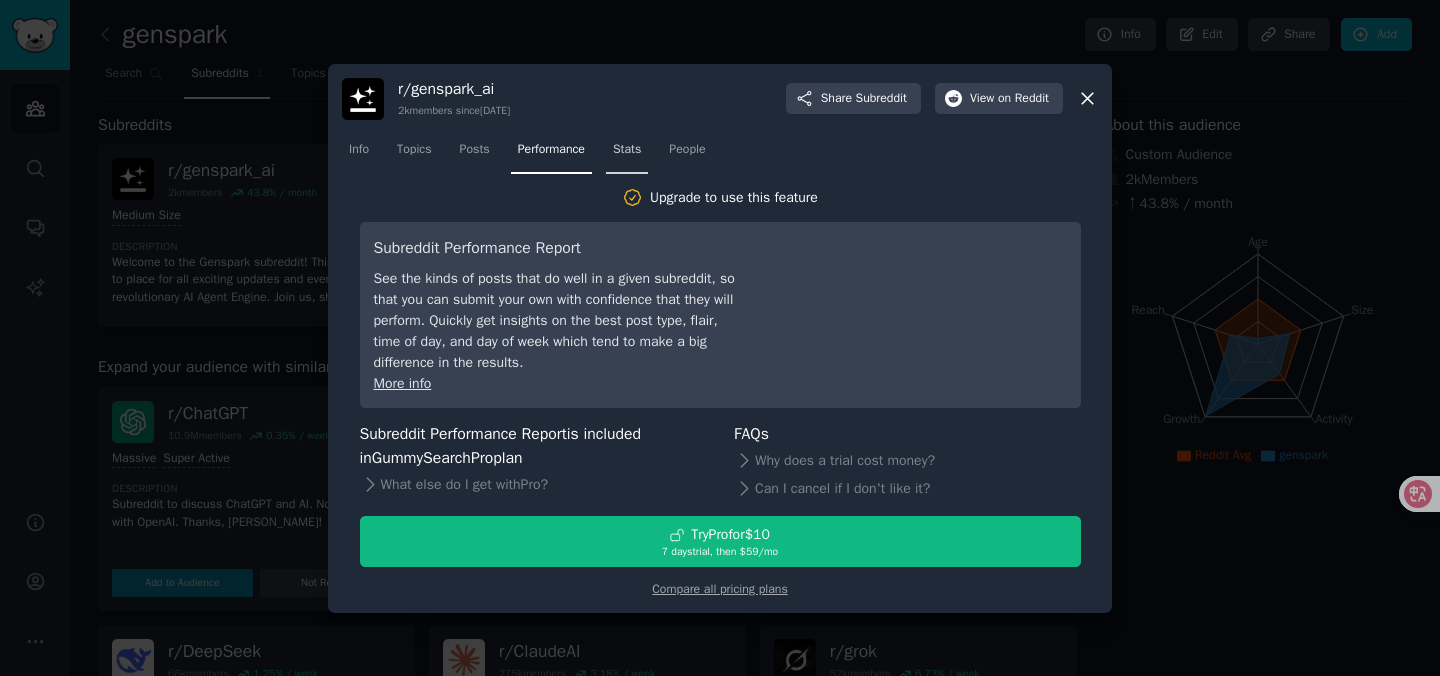 click on "Stats" at bounding box center (627, 150) 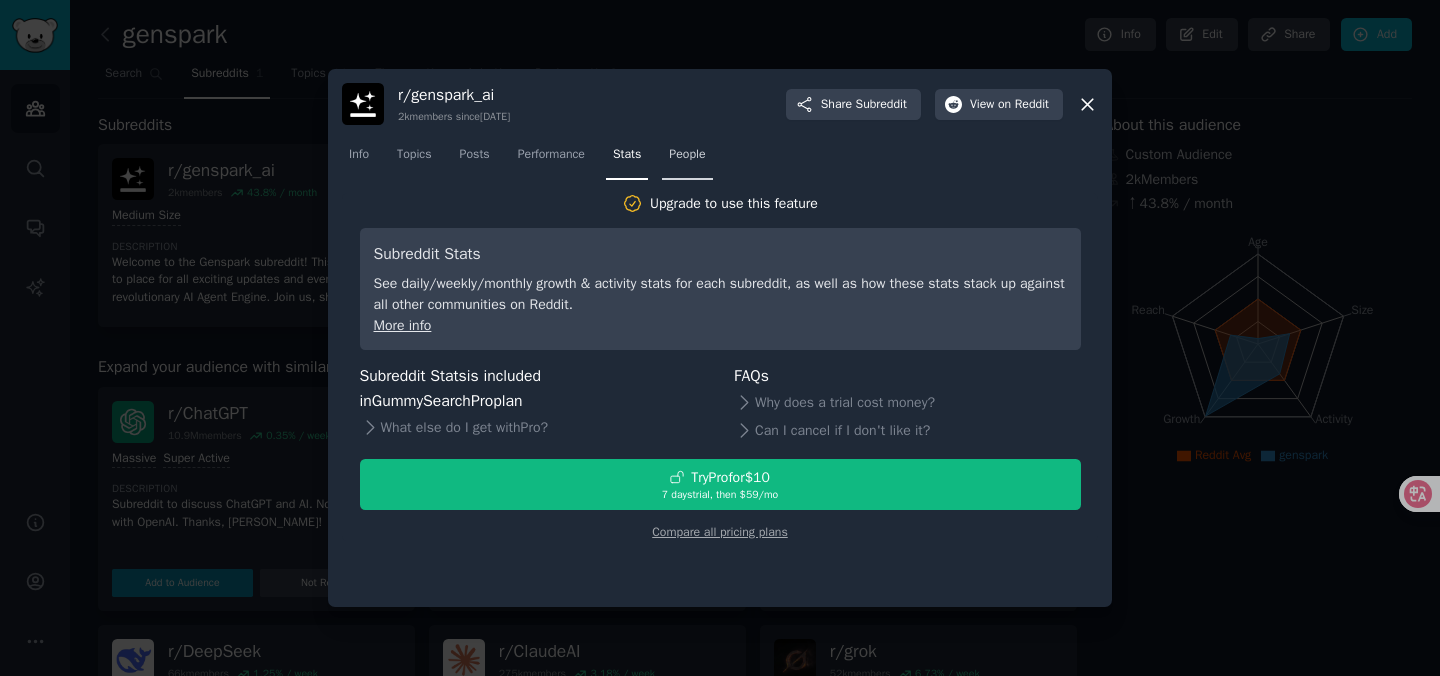 click on "People" at bounding box center (687, 155) 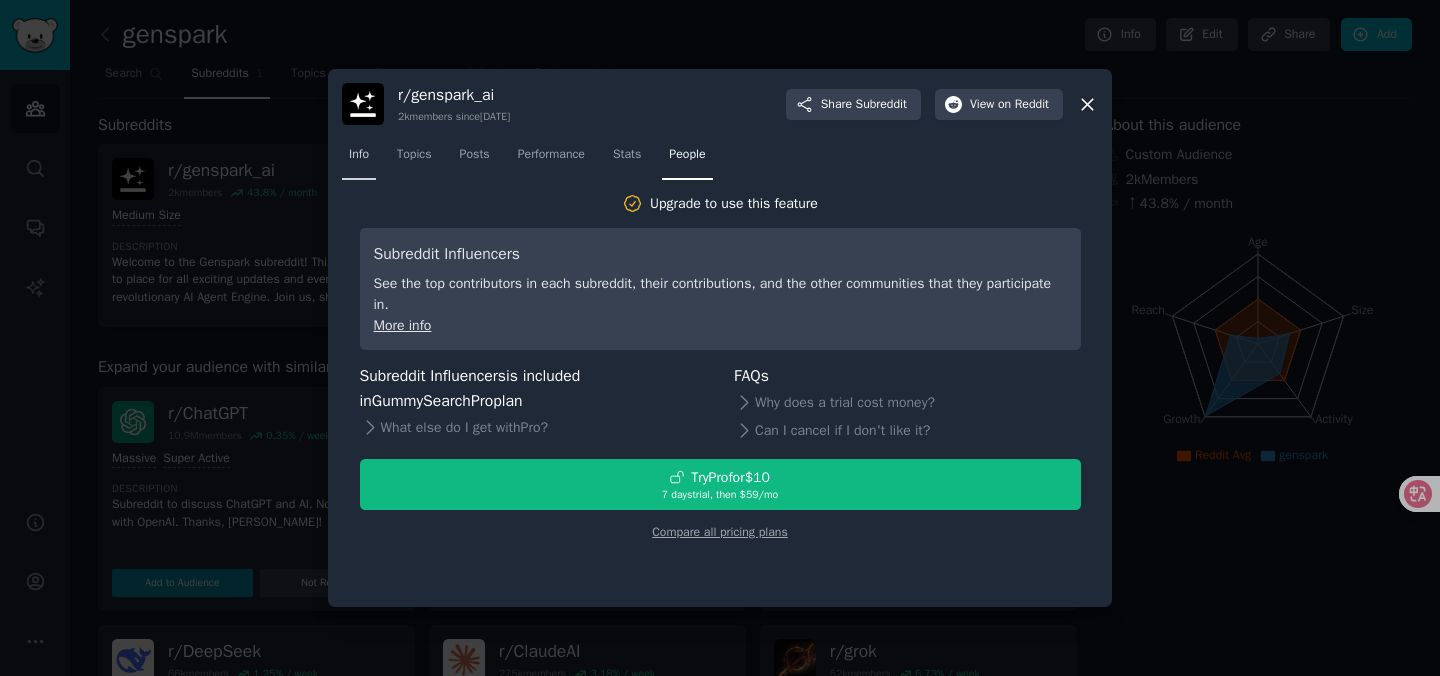 click on "Info" at bounding box center [359, 155] 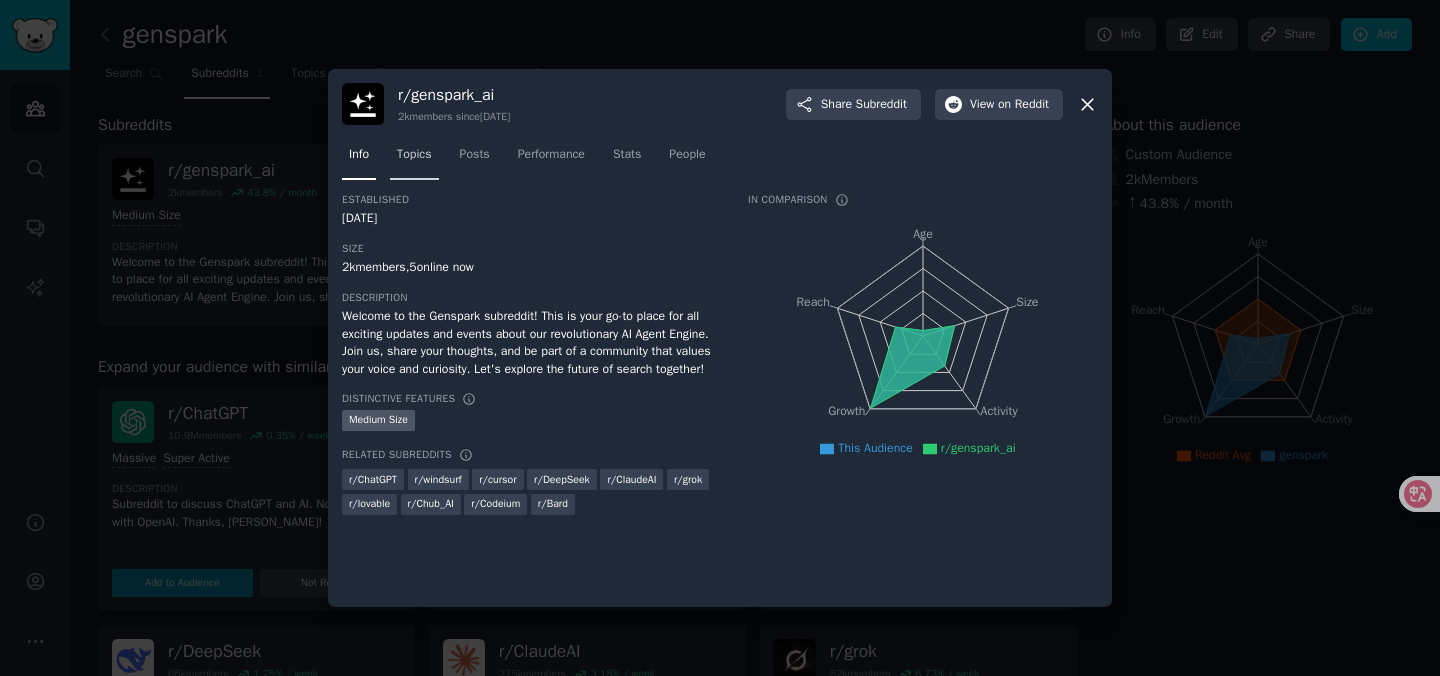 click on "Topics" at bounding box center (414, 155) 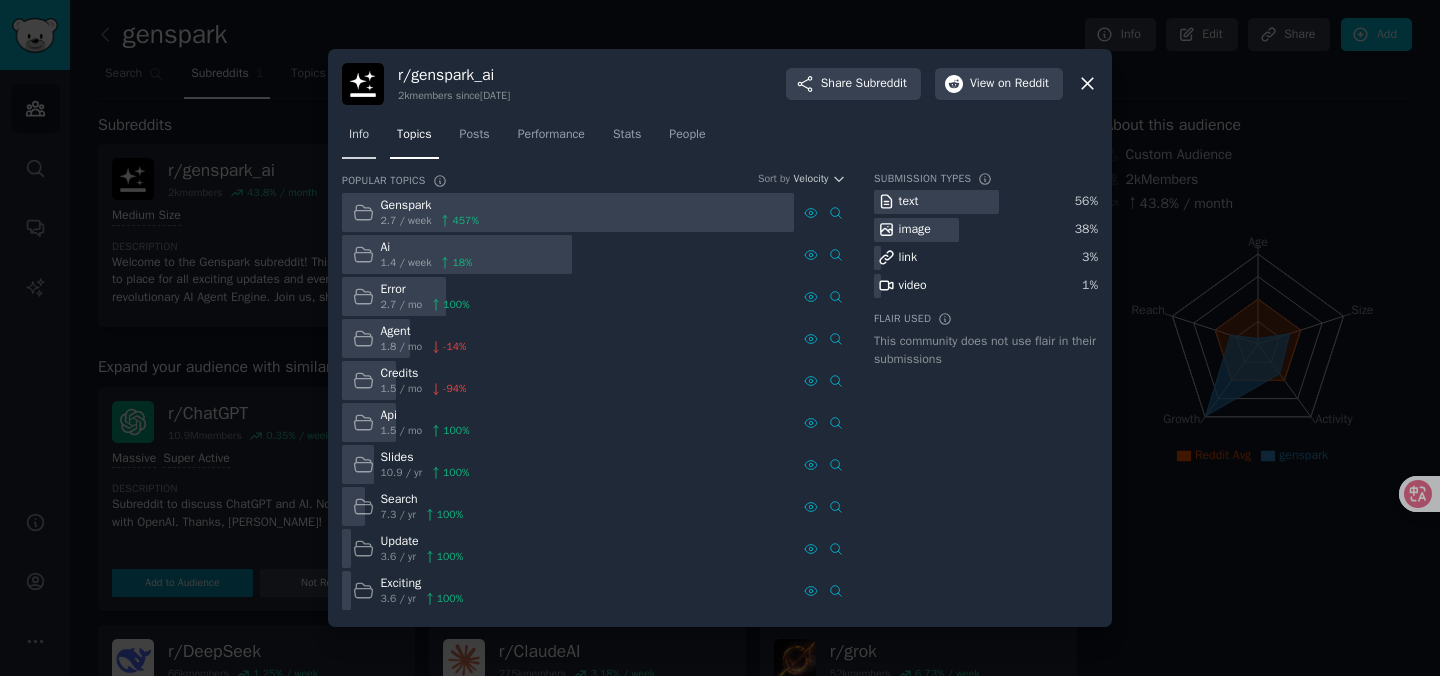click on "Info" at bounding box center [359, 139] 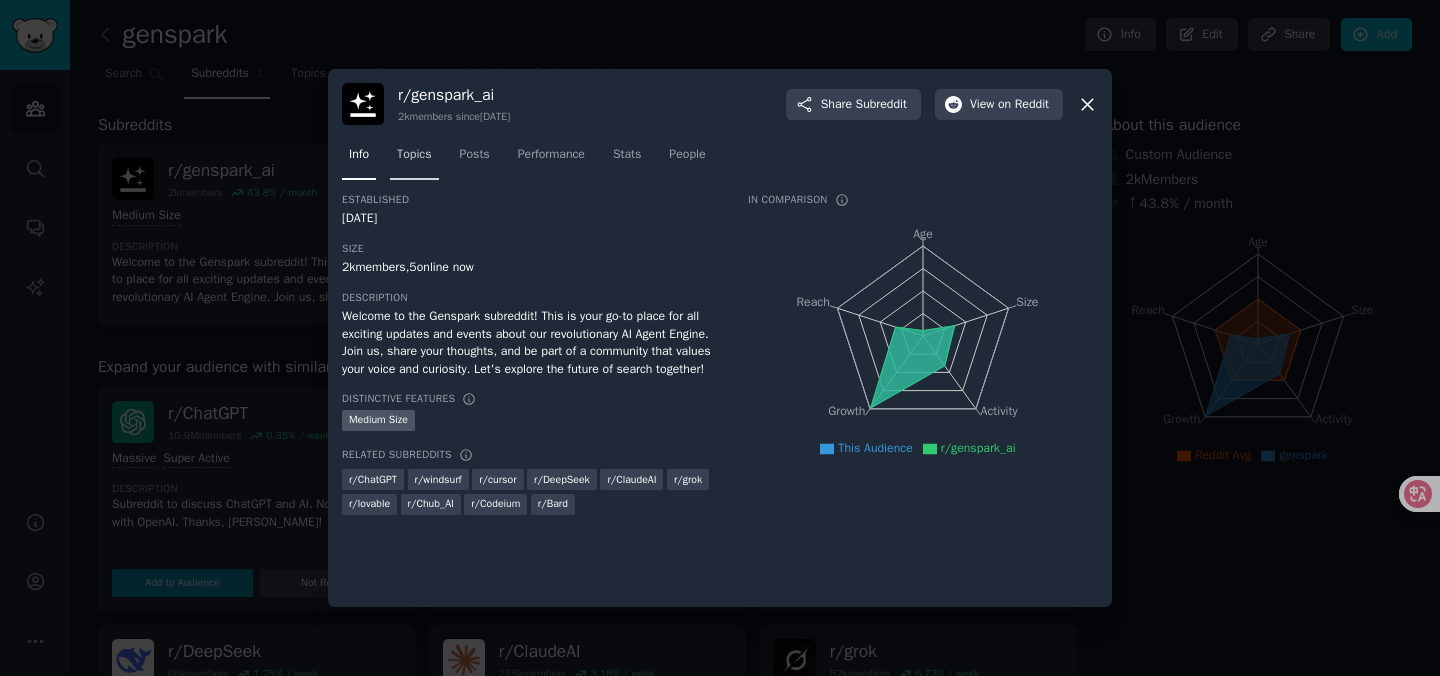 click on "Topics" at bounding box center [414, 155] 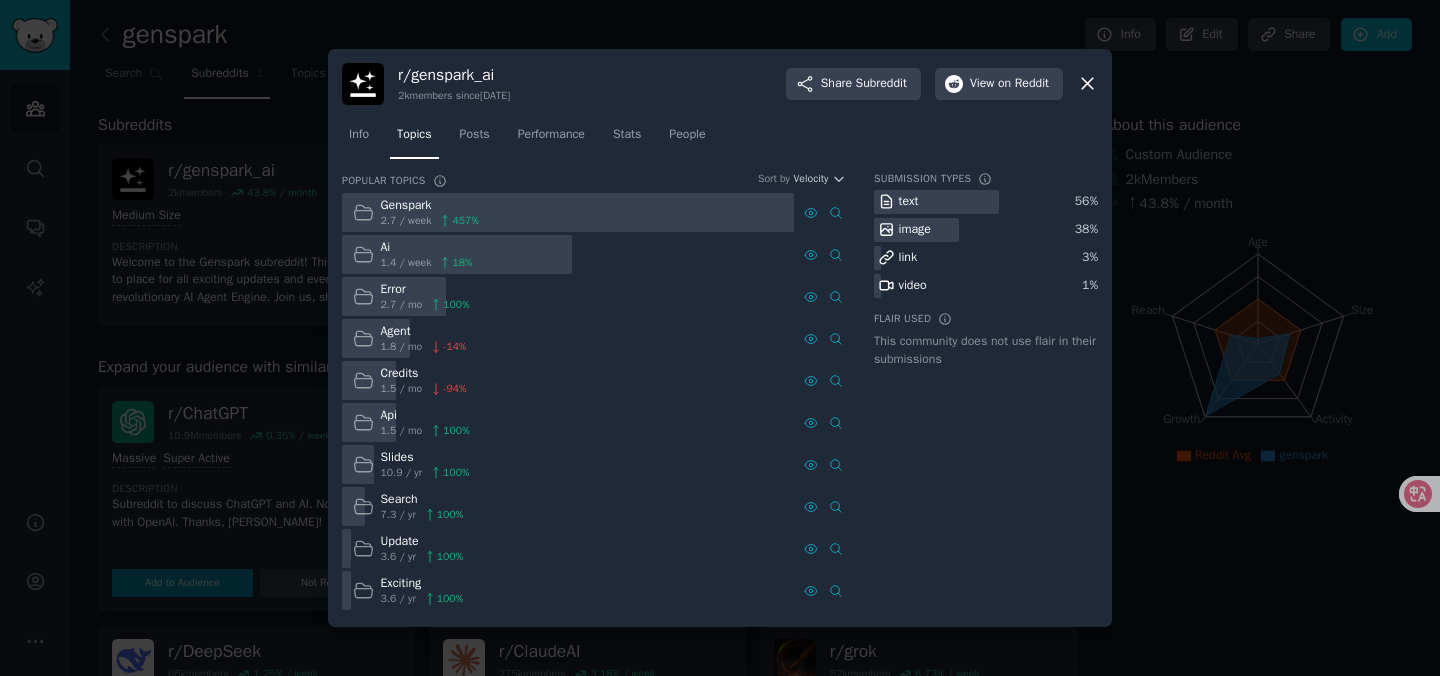 click 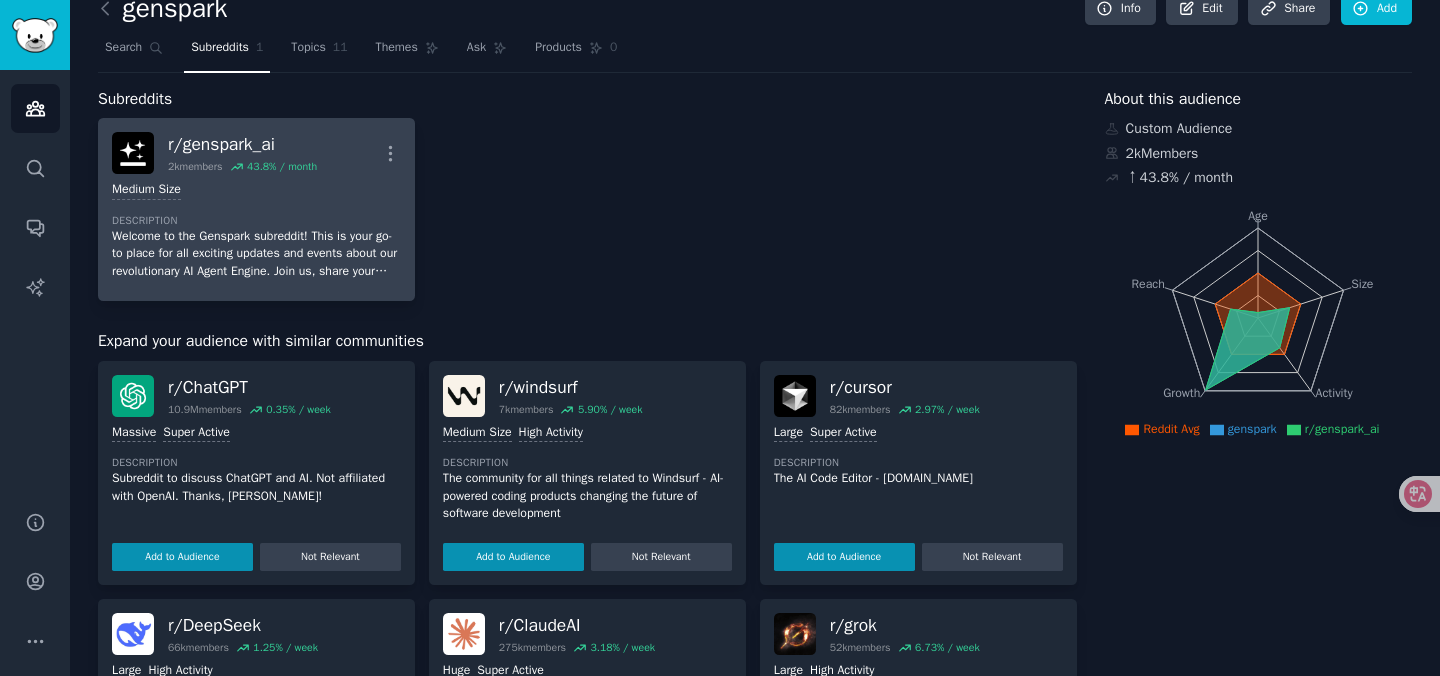 scroll, scrollTop: 0, scrollLeft: 0, axis: both 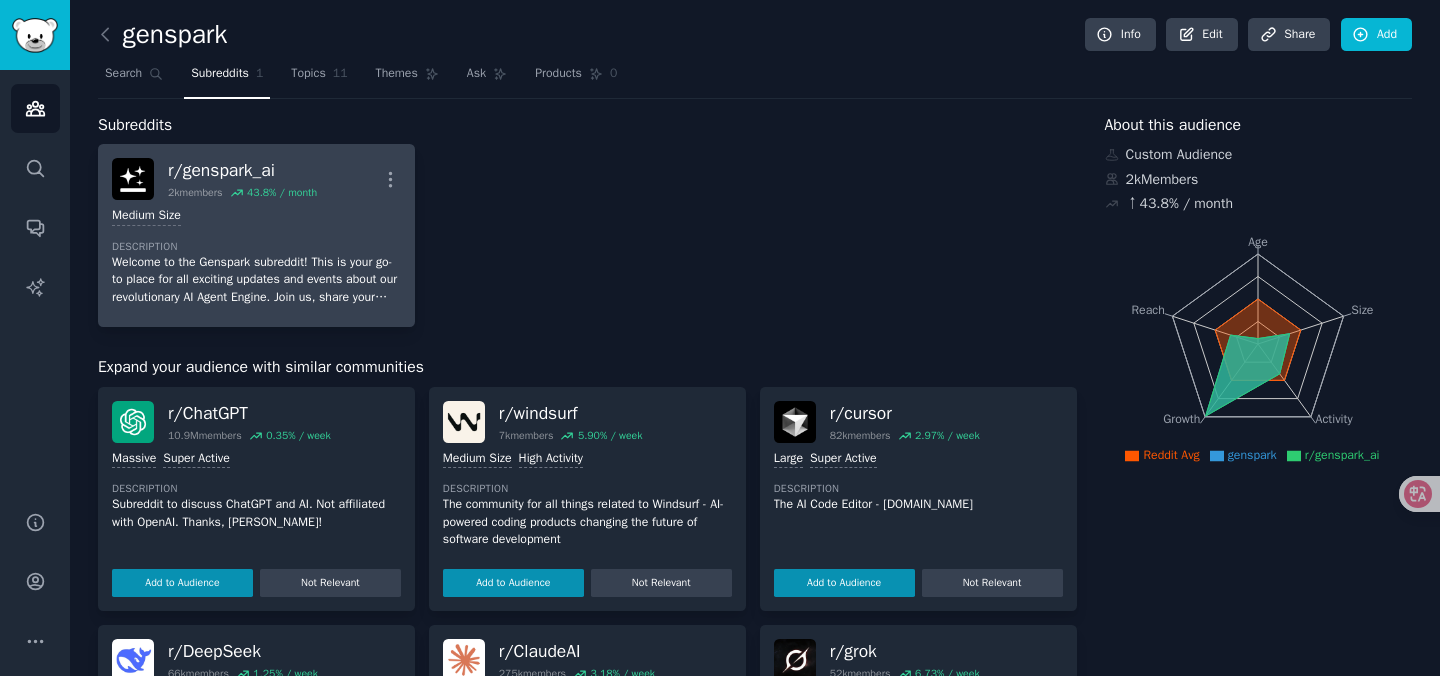 click on "Medium Size" at bounding box center [256, 216] 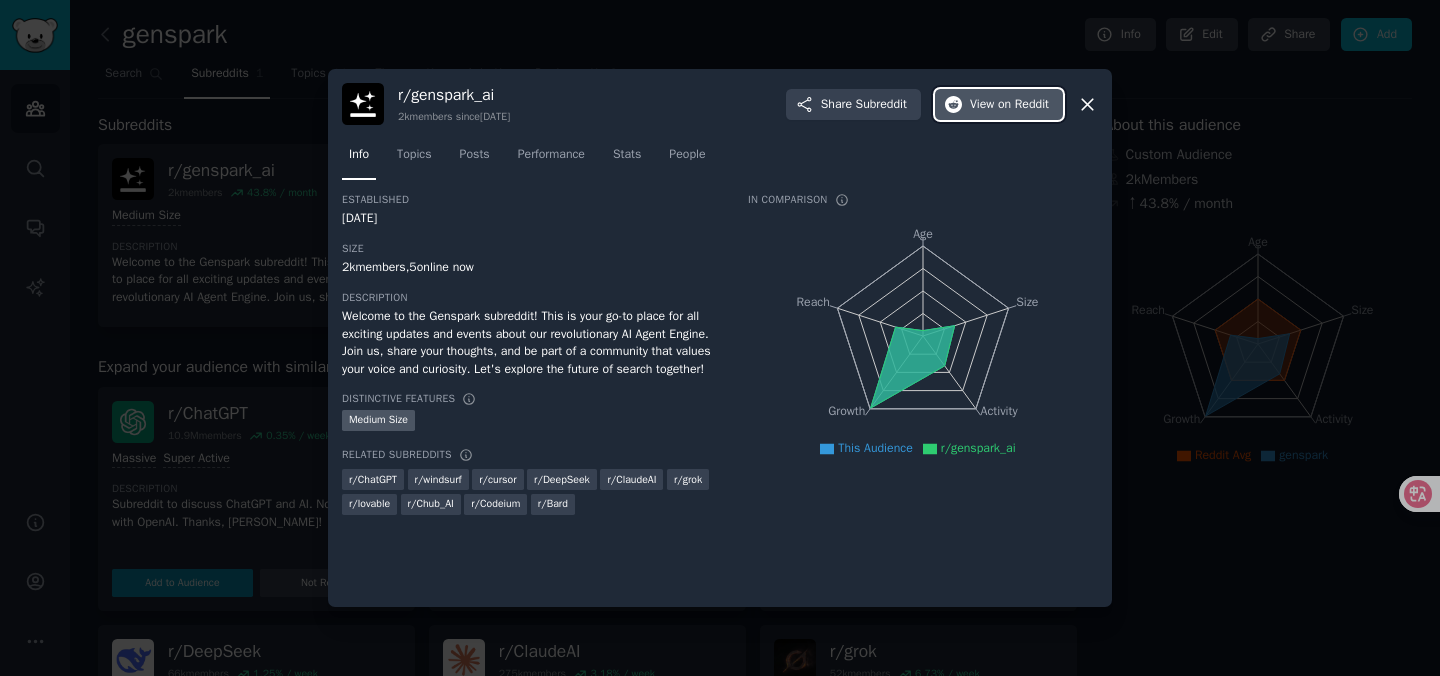 click on "View  on Reddit" at bounding box center [1009, 105] 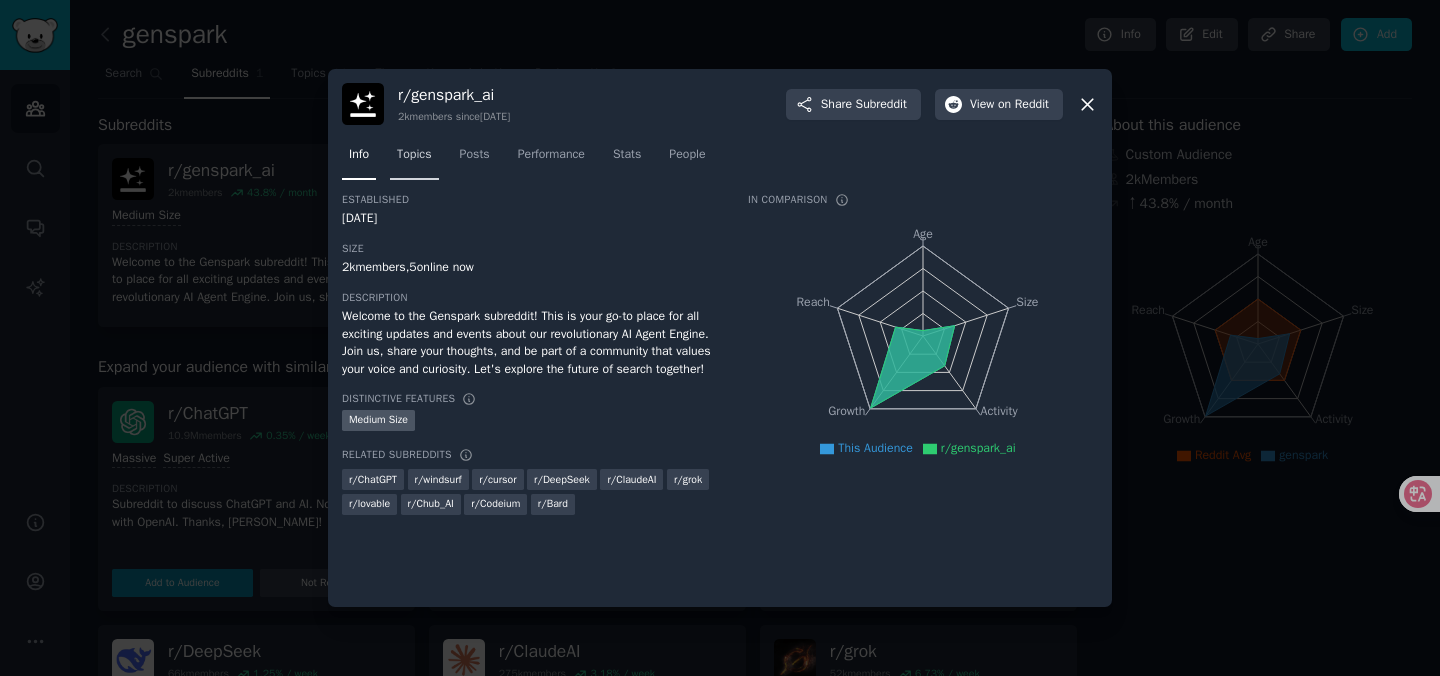 click on "Topics" at bounding box center (414, 159) 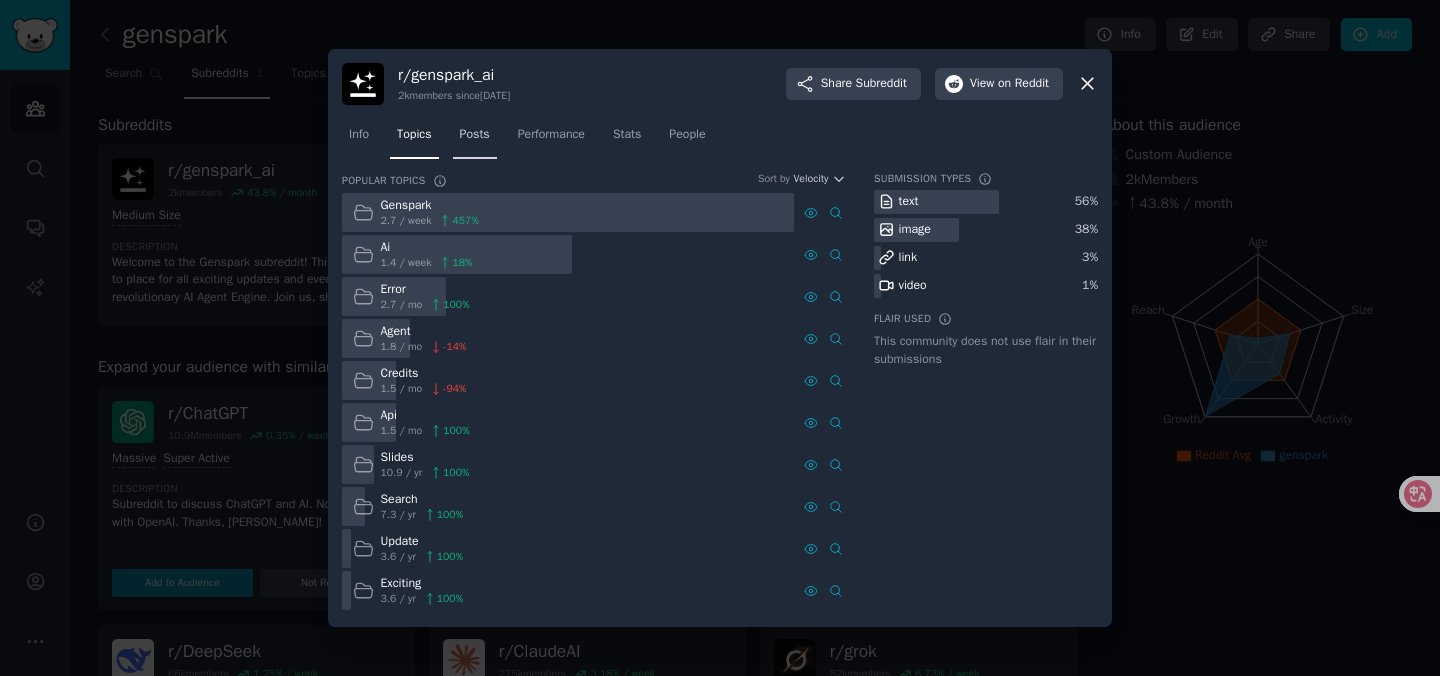 click on "Posts" at bounding box center (475, 139) 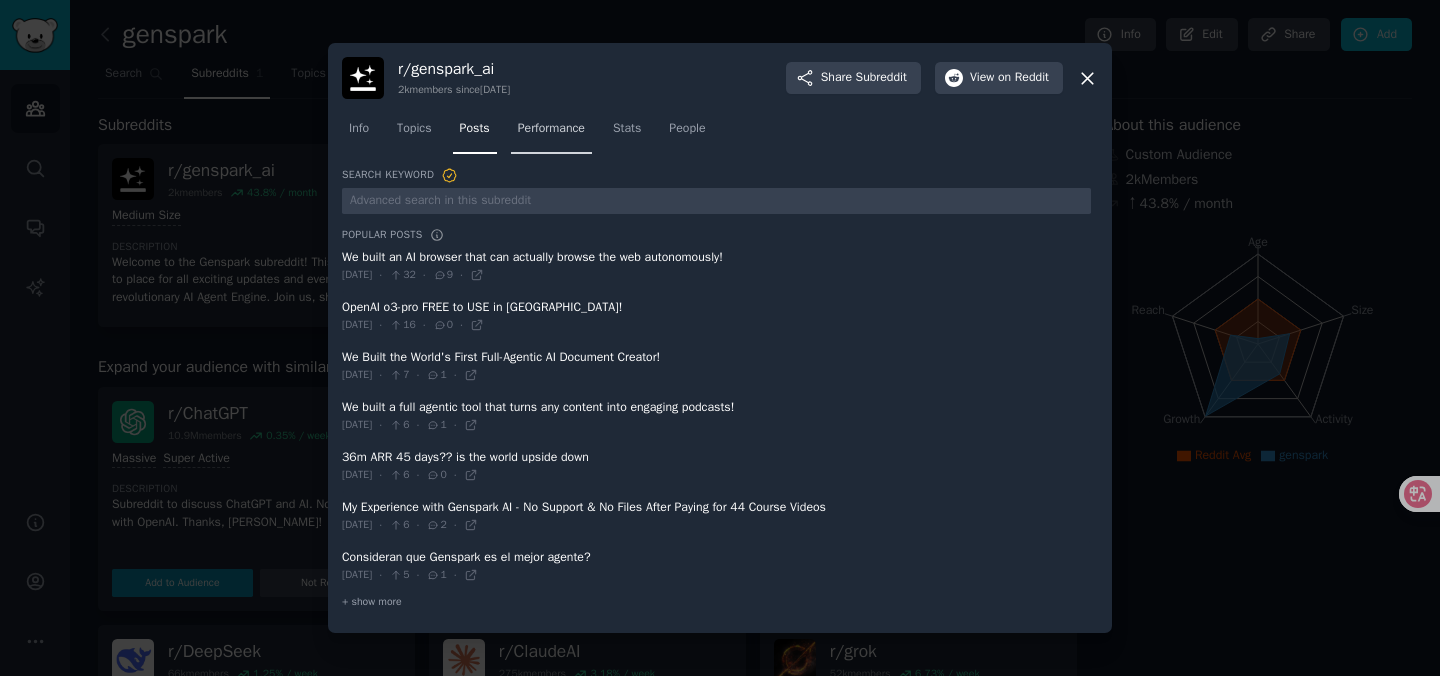 click on "Performance" at bounding box center (551, 133) 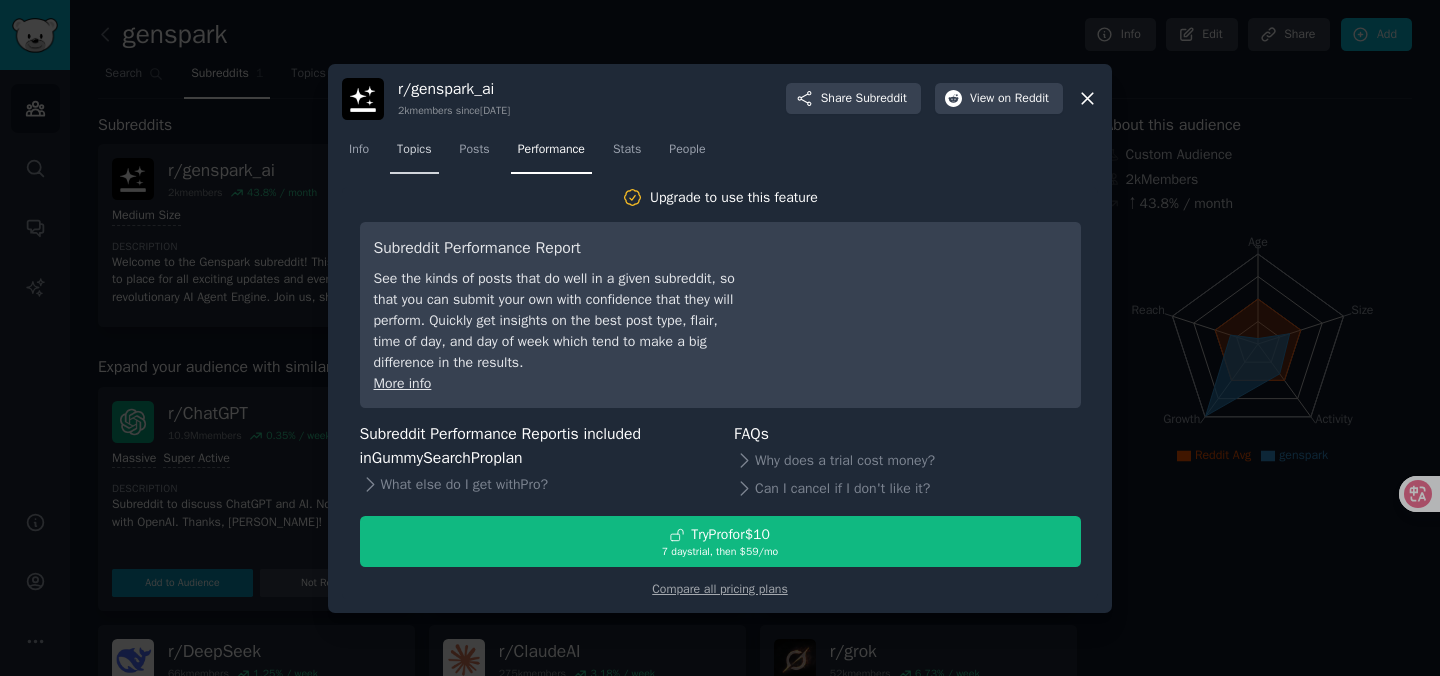 click on "Topics" at bounding box center [414, 150] 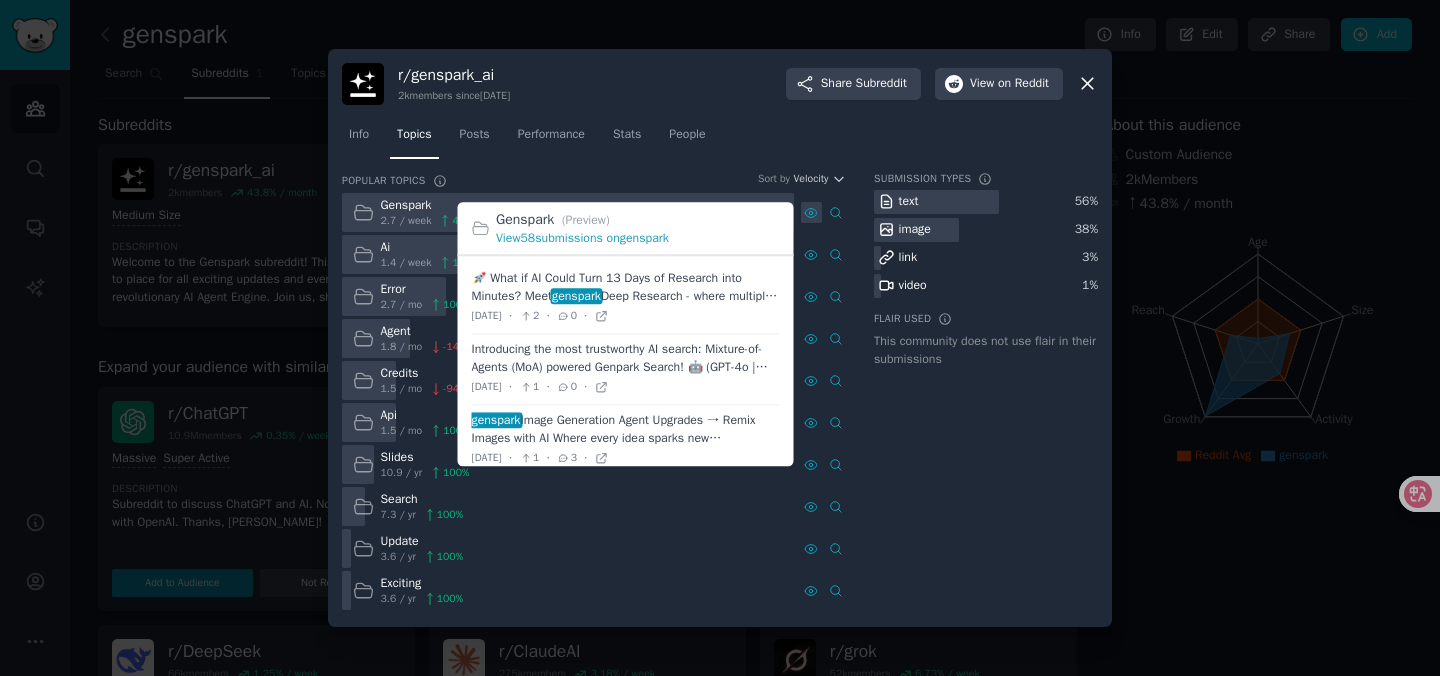click 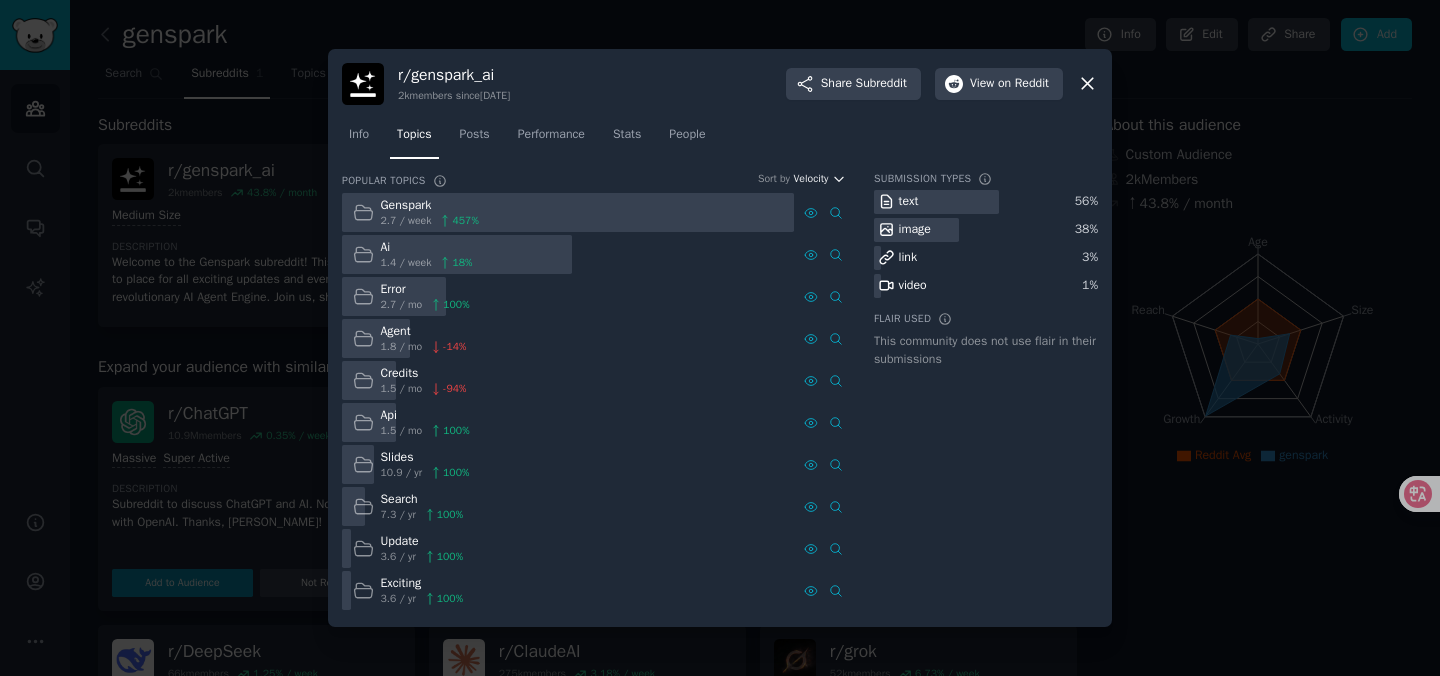 click on "Velocity" at bounding box center (810, 179) 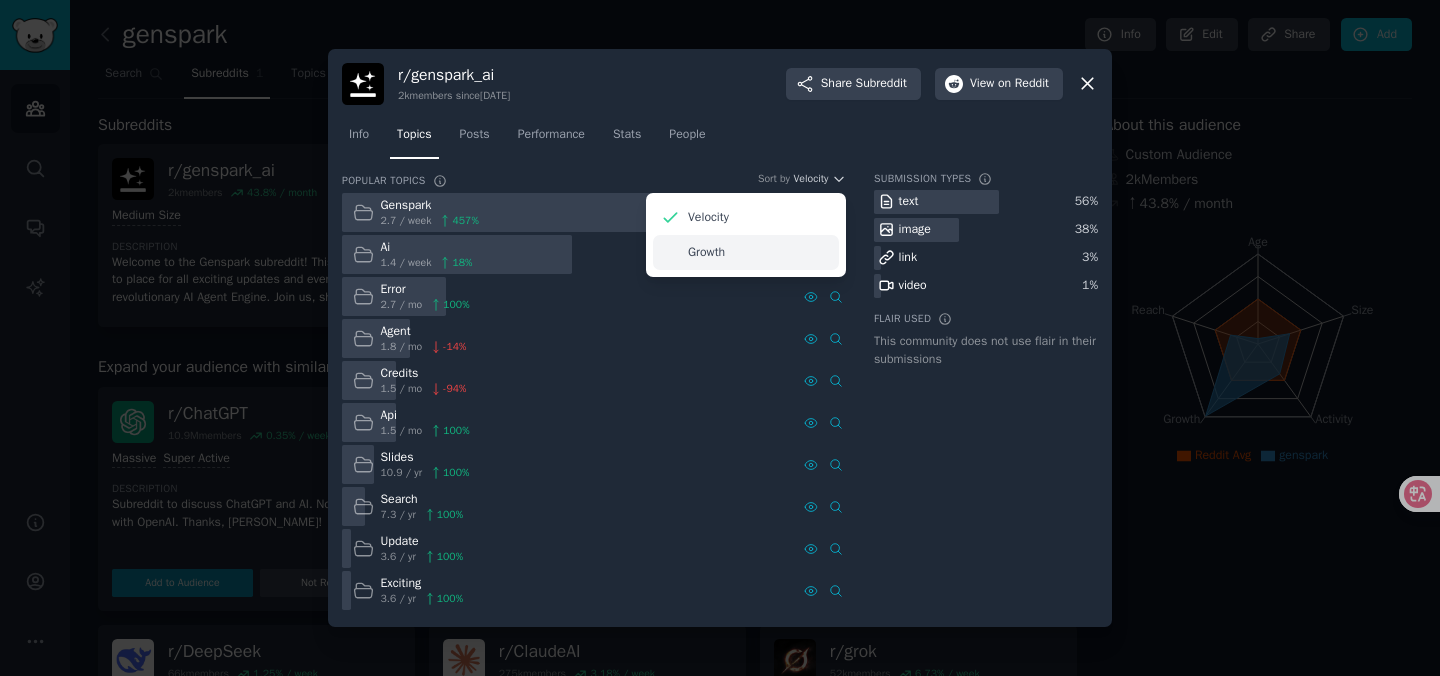click on "Growth" at bounding box center [746, 252] 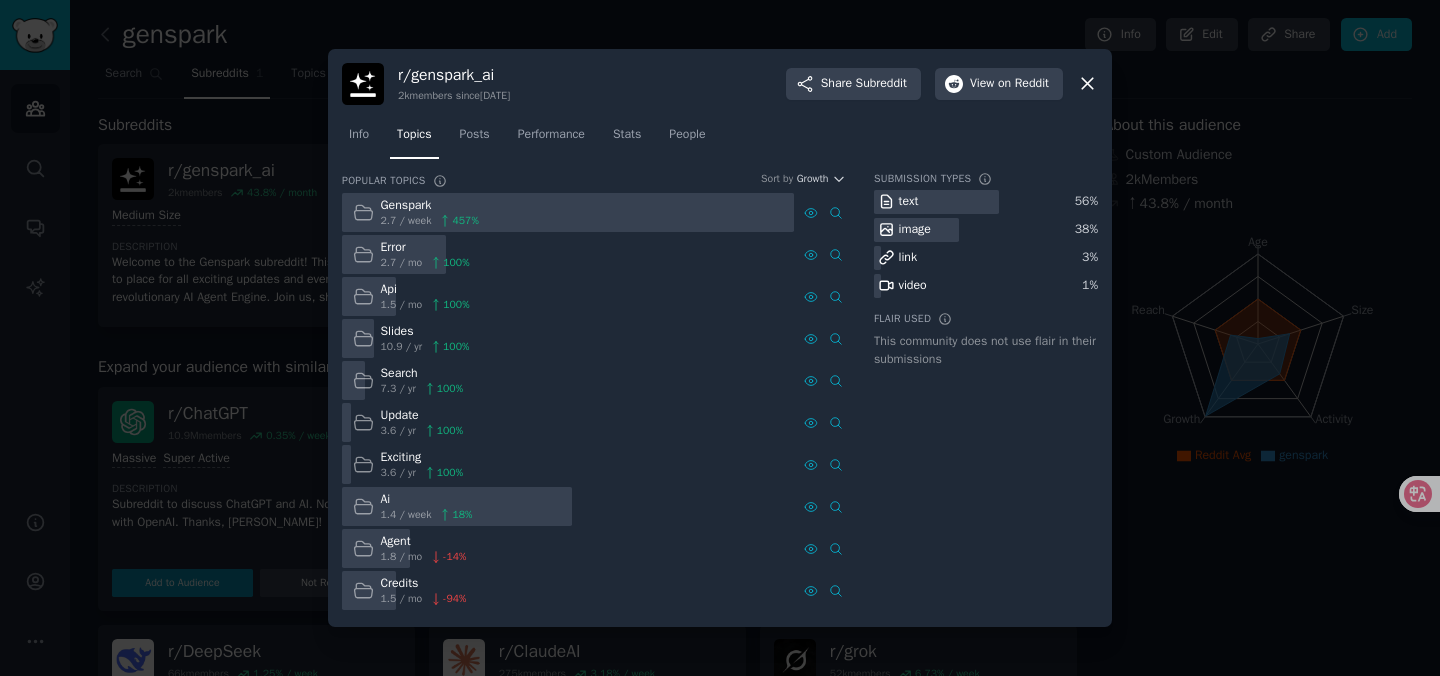 type 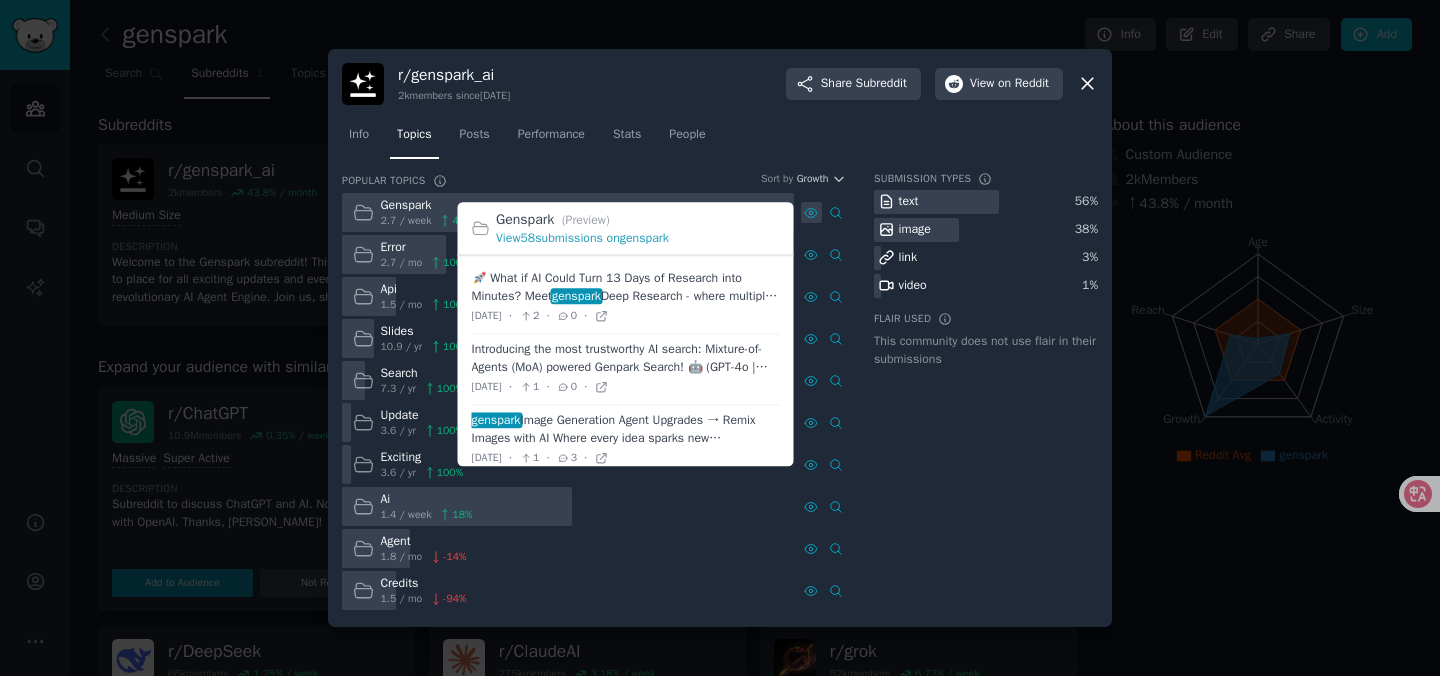 click 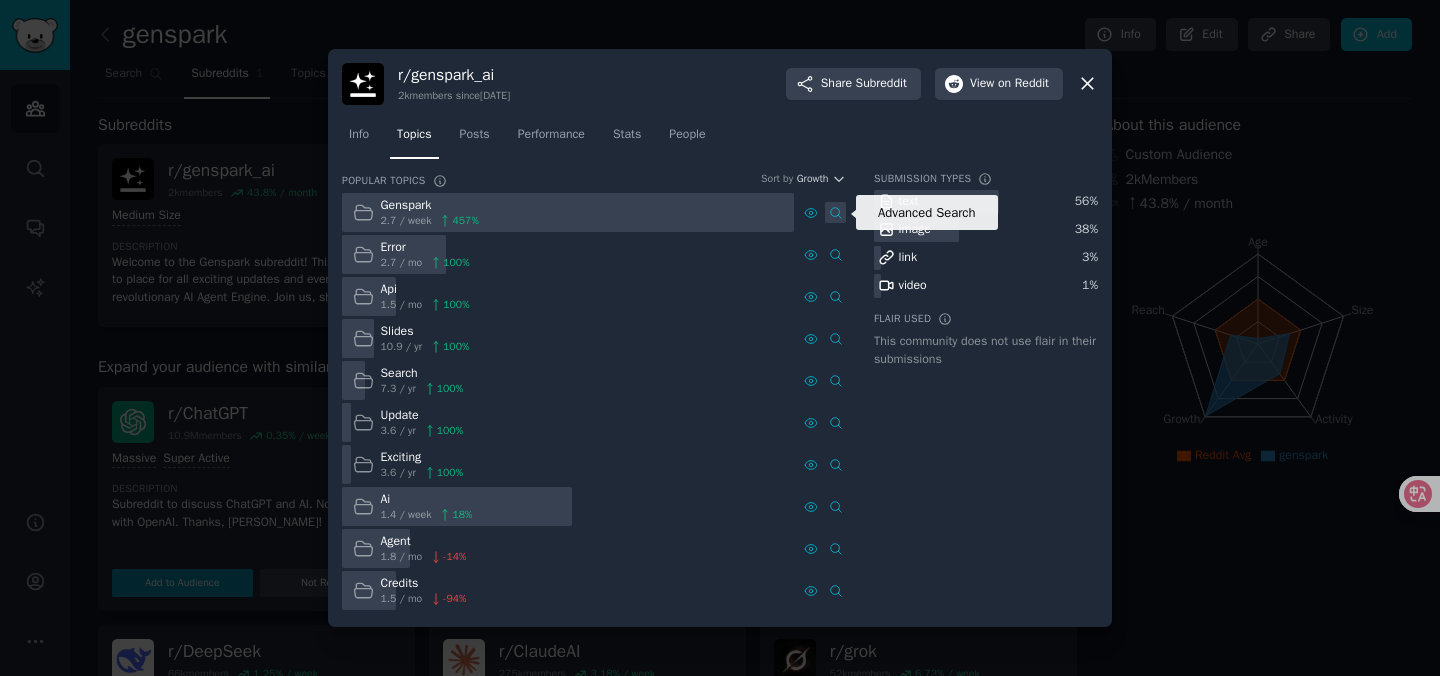 click 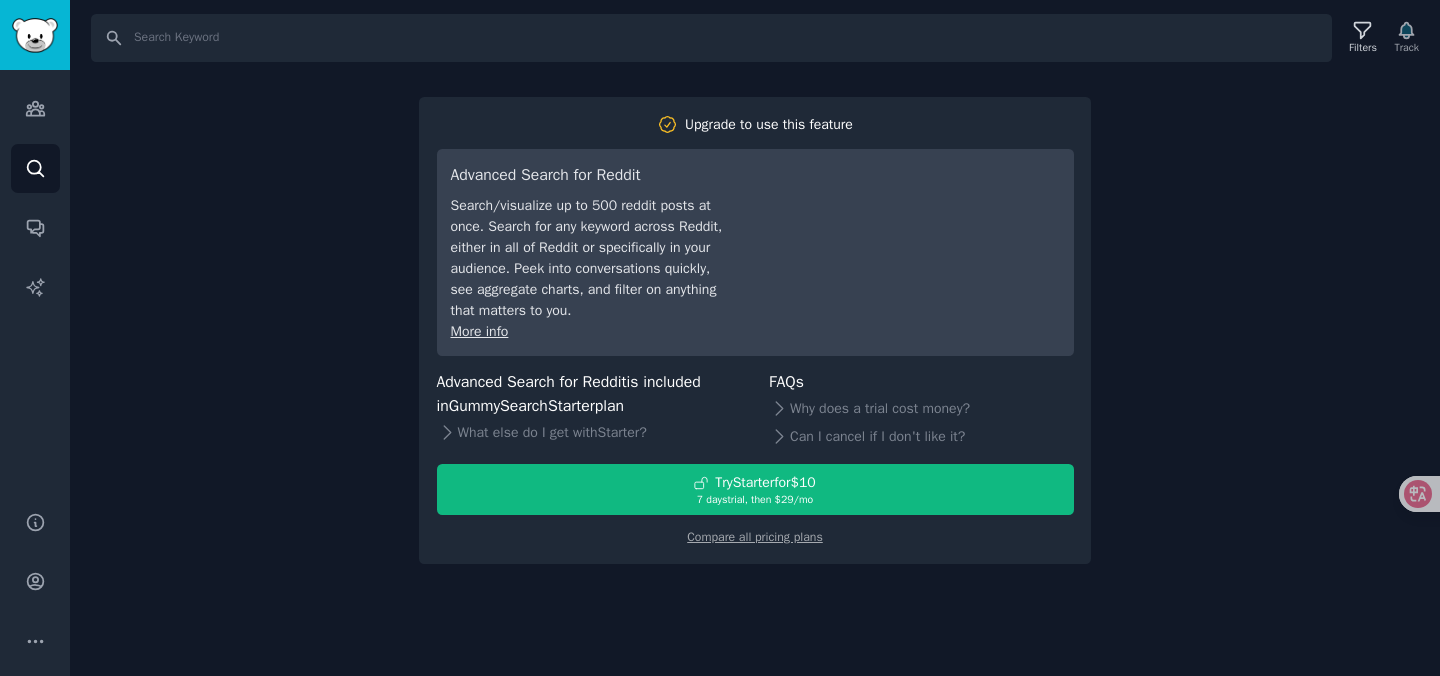 click on "Search Filters Track Upgrade to use this feature Advanced Search for Reddit Search/visualize up to 500 reddit posts at once. Search for any keyword across Reddit, either in all of Reddit or specifically in your audience. Peek into conversations quickly, see aggregate charts, and filter on anything that matters to you. More info Advanced Search for Reddit  is included in  GummySearch  Starter  plan What else do I get with  Starter ? FAQs Why does a trial cost money? Can I cancel if I don't like it? Try  Starter  for  $10 7 days  trial, then $ 29 /mo Compare all pricing plans" at bounding box center [755, 338] 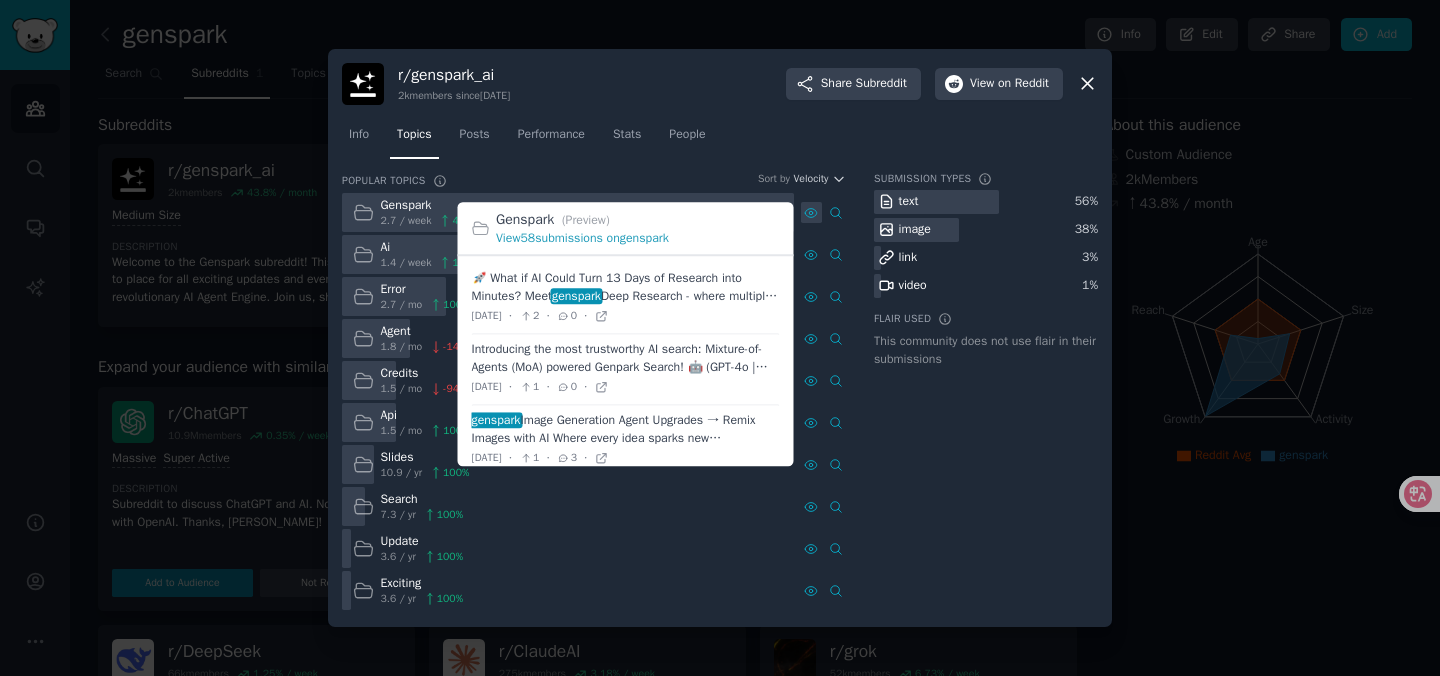 type 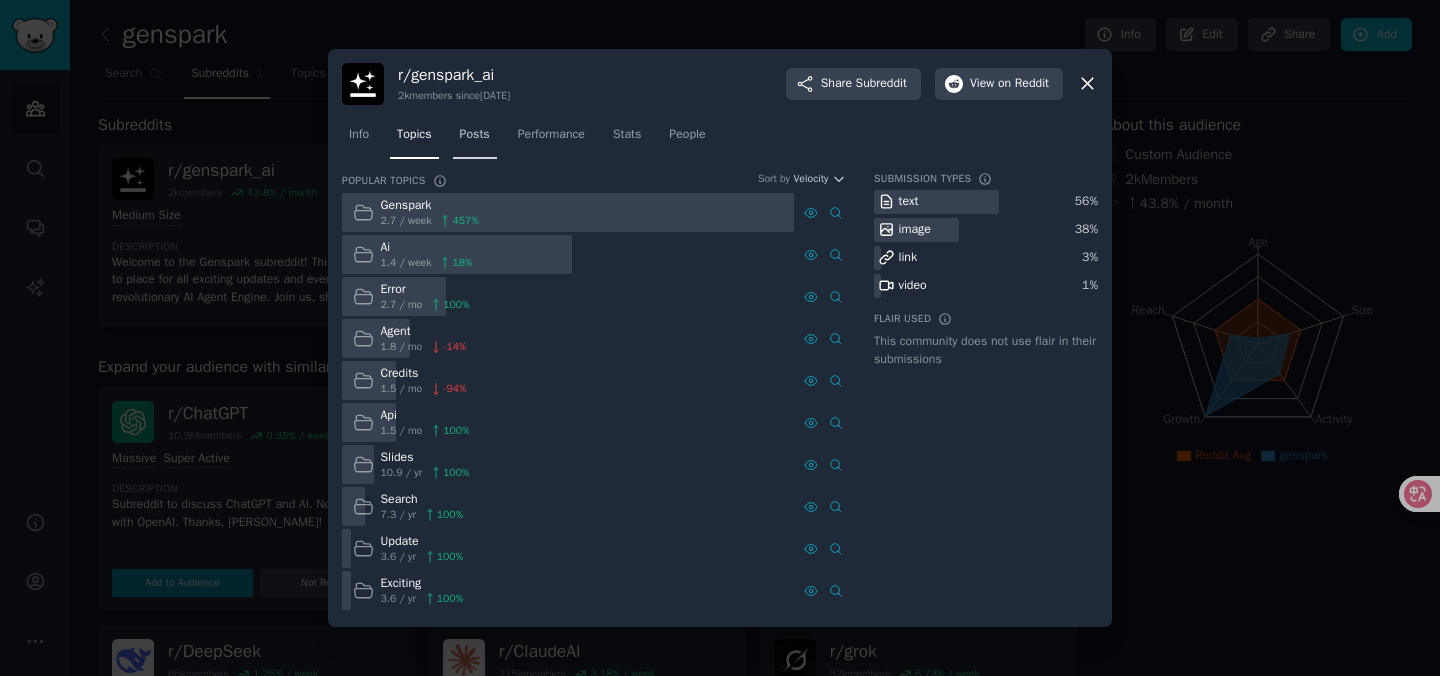 click on "Posts" at bounding box center (475, 139) 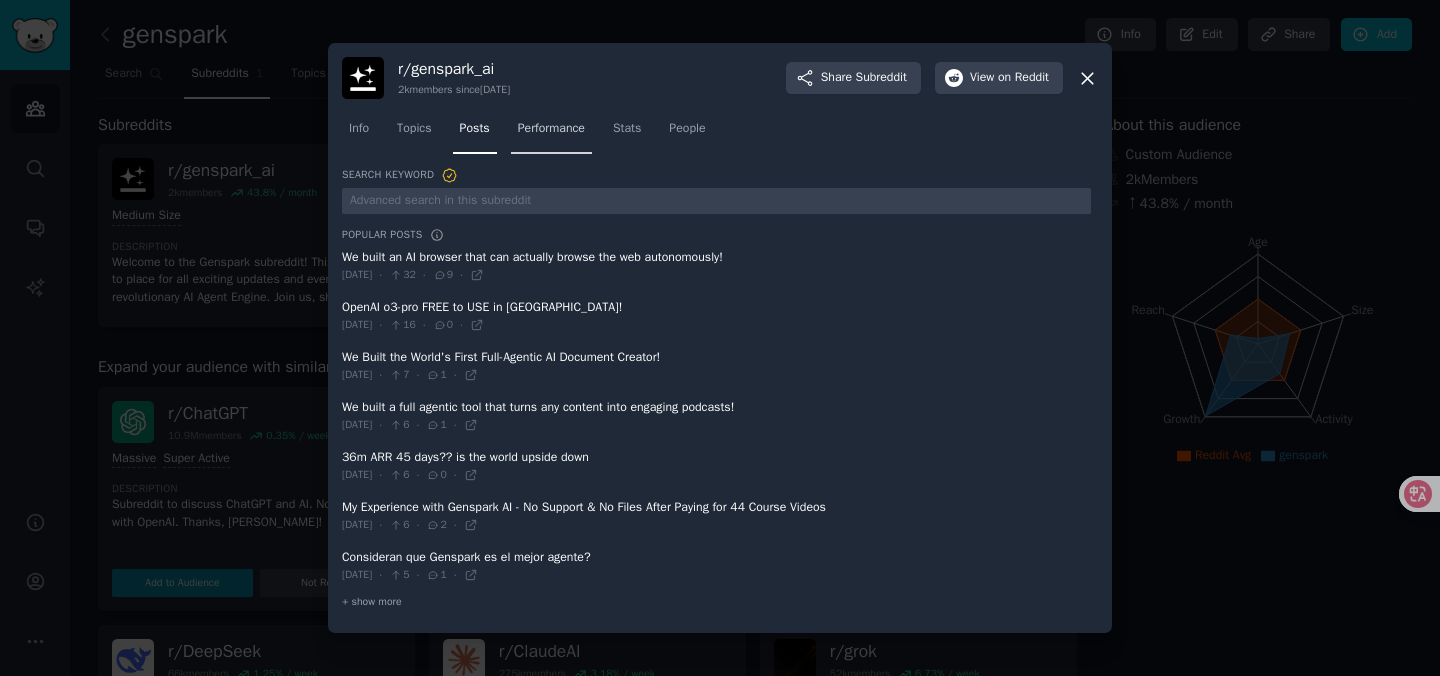 click on "Performance" at bounding box center [551, 129] 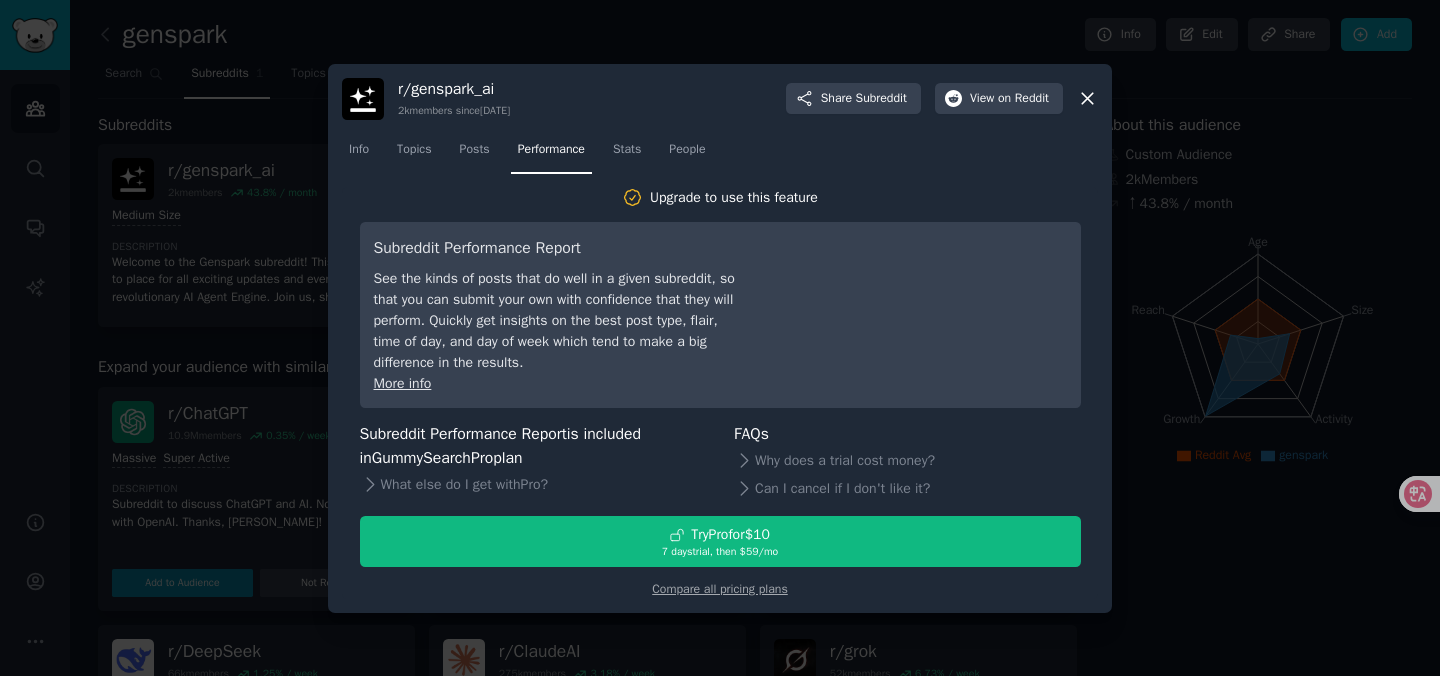 click 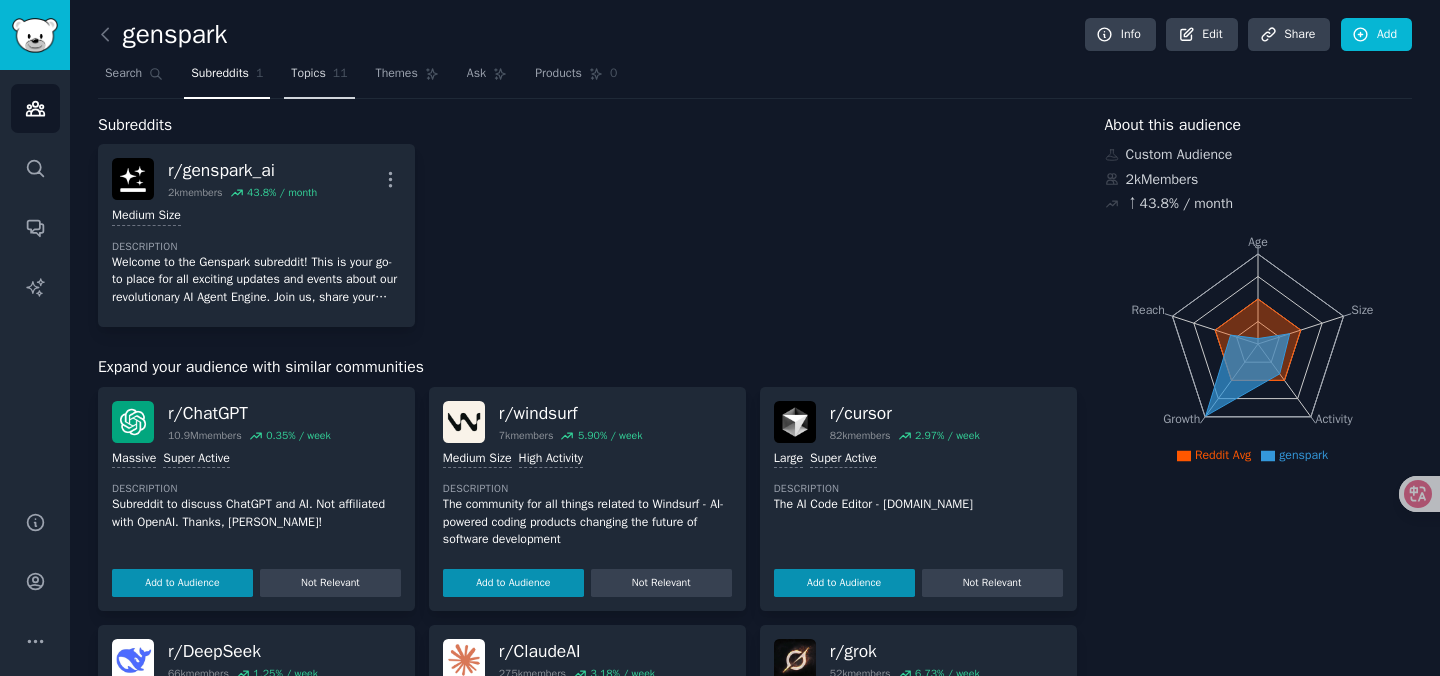 click on "Topics 11" at bounding box center (319, 78) 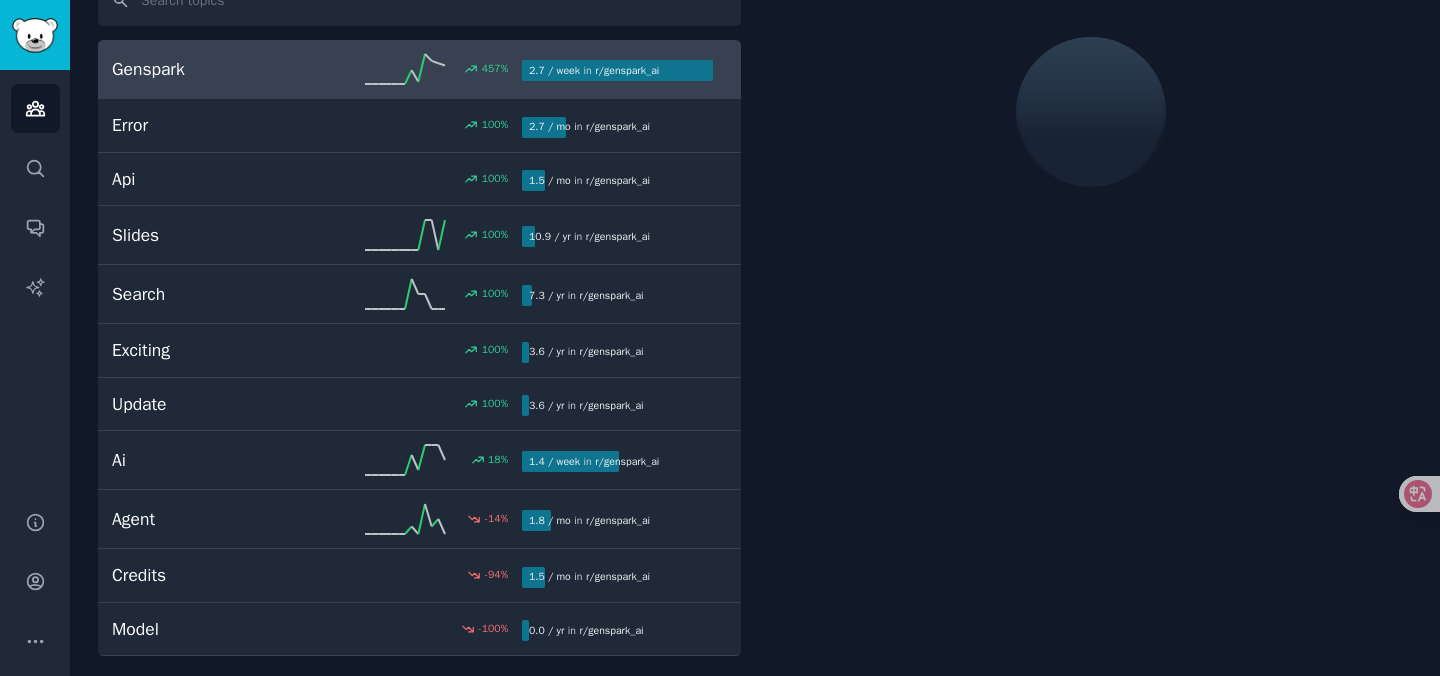 scroll, scrollTop: 161, scrollLeft: 0, axis: vertical 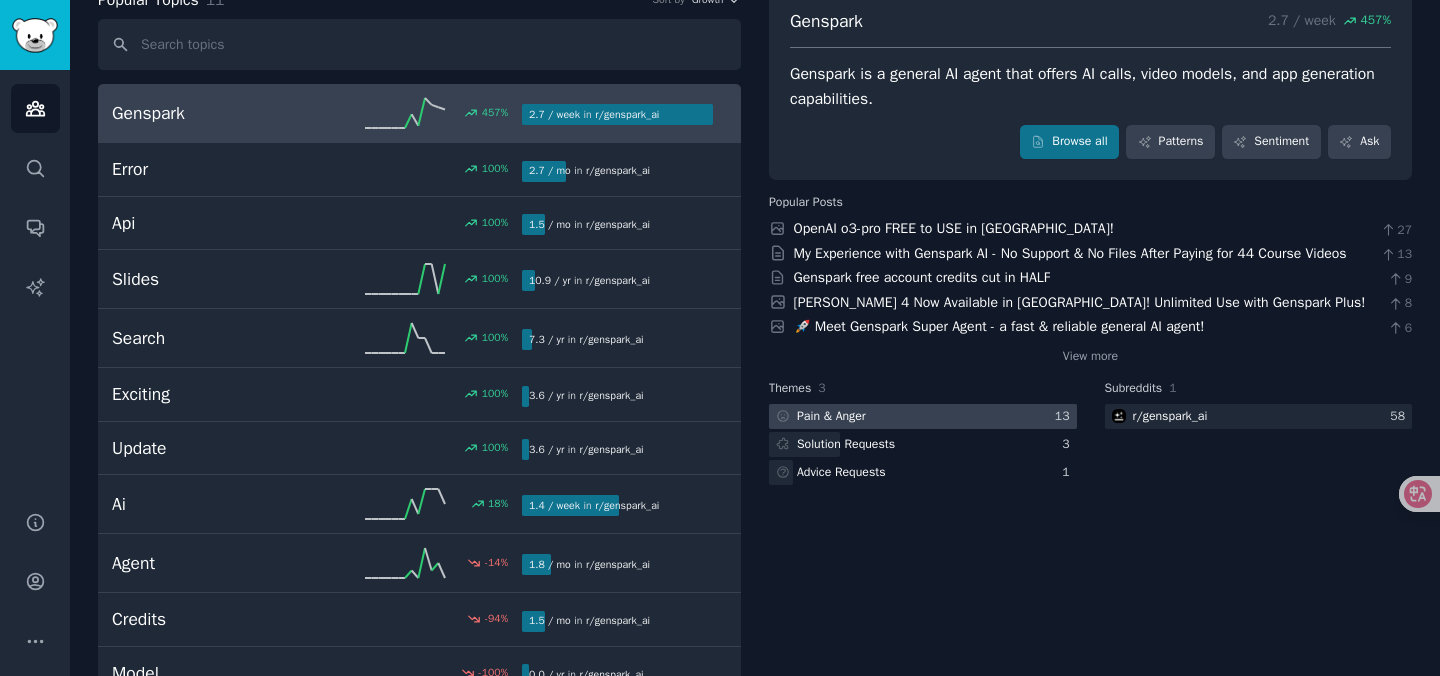 click on "Pain & Anger" at bounding box center [831, 417] 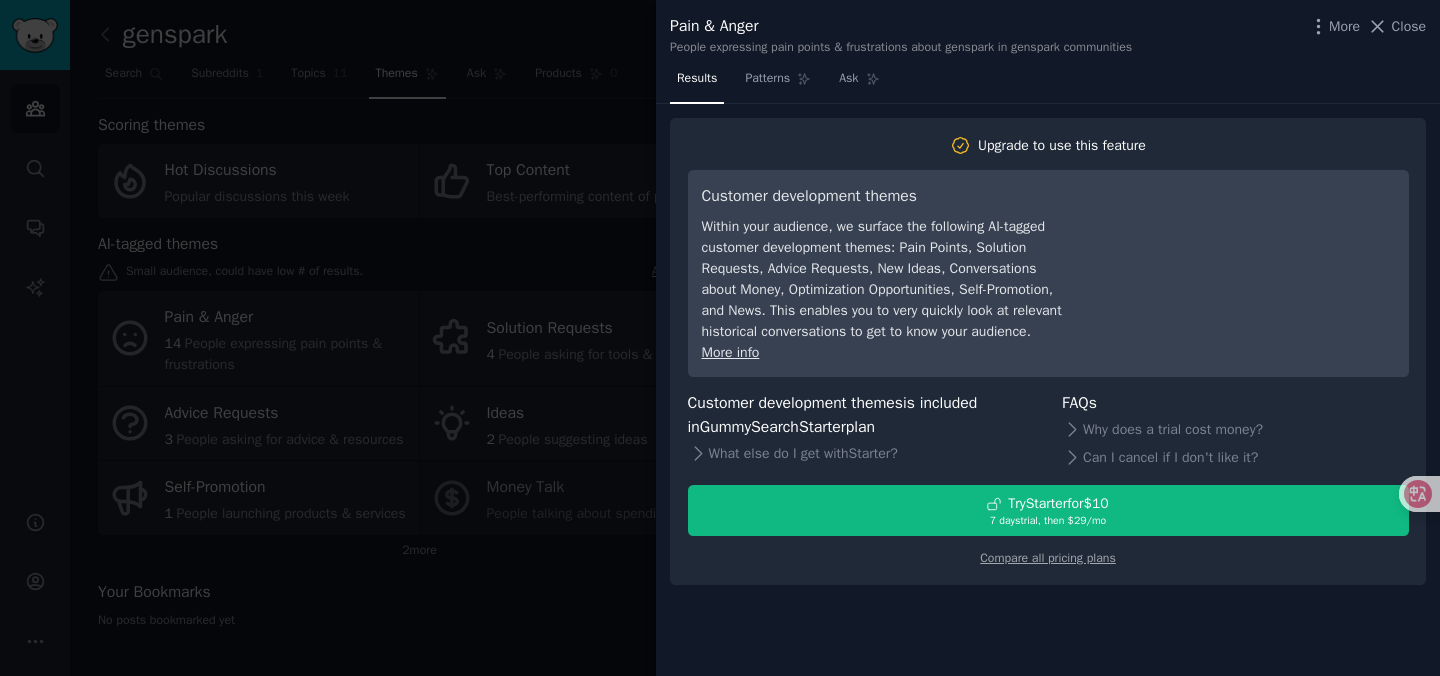 scroll, scrollTop: 58, scrollLeft: 0, axis: vertical 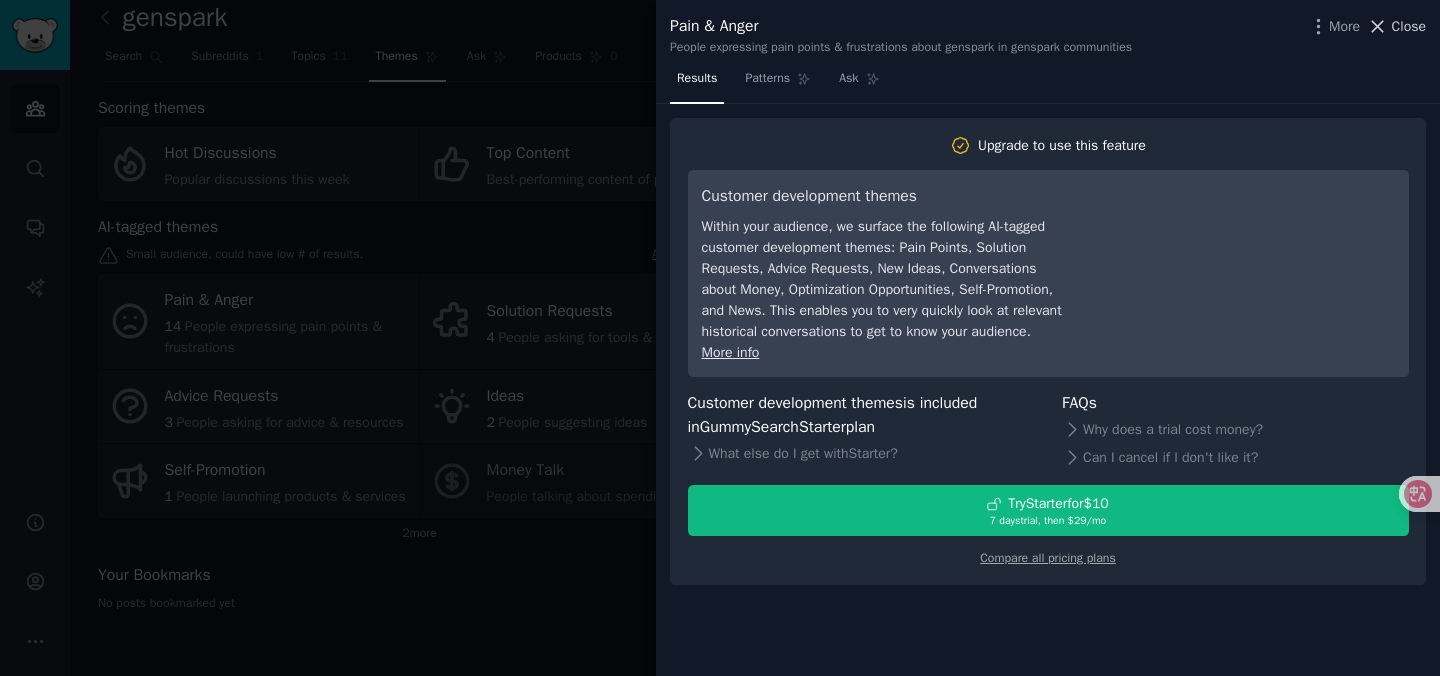 click on "Close" at bounding box center (1409, 26) 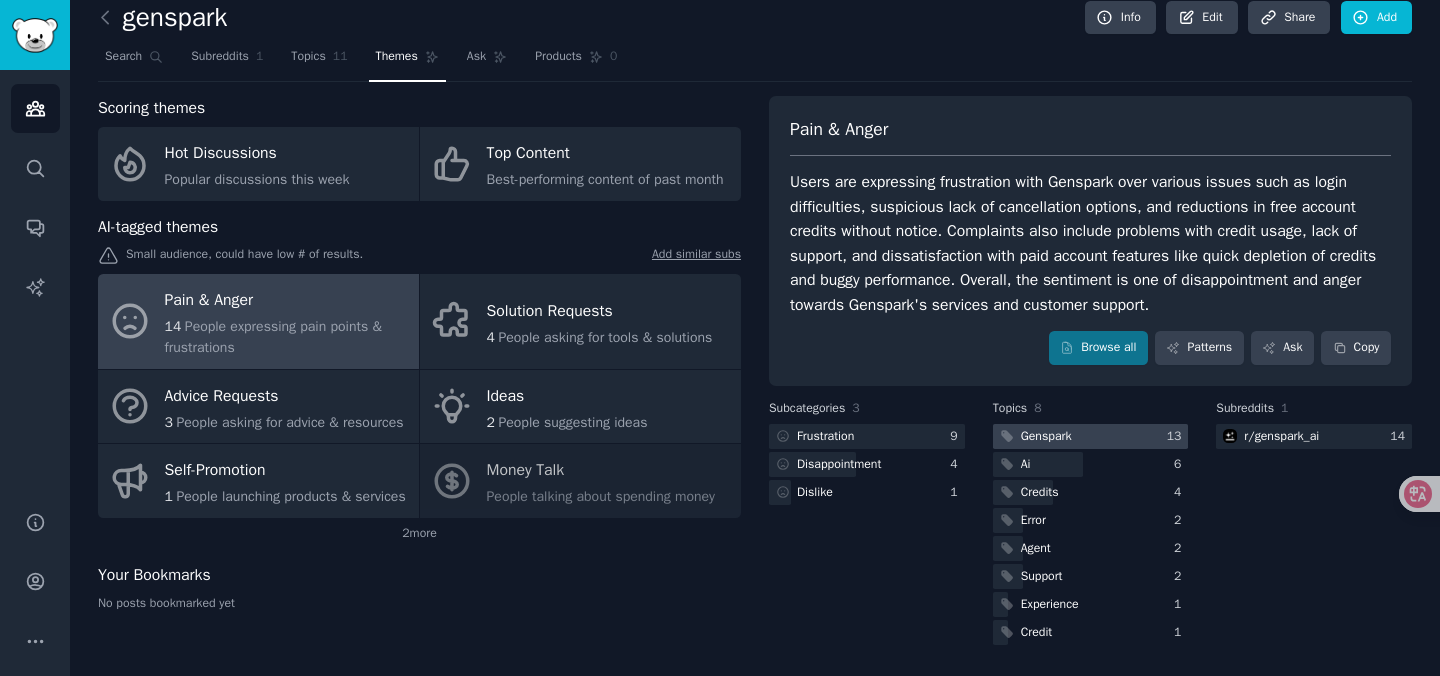 click on "Genspark" at bounding box center [1046, 437] 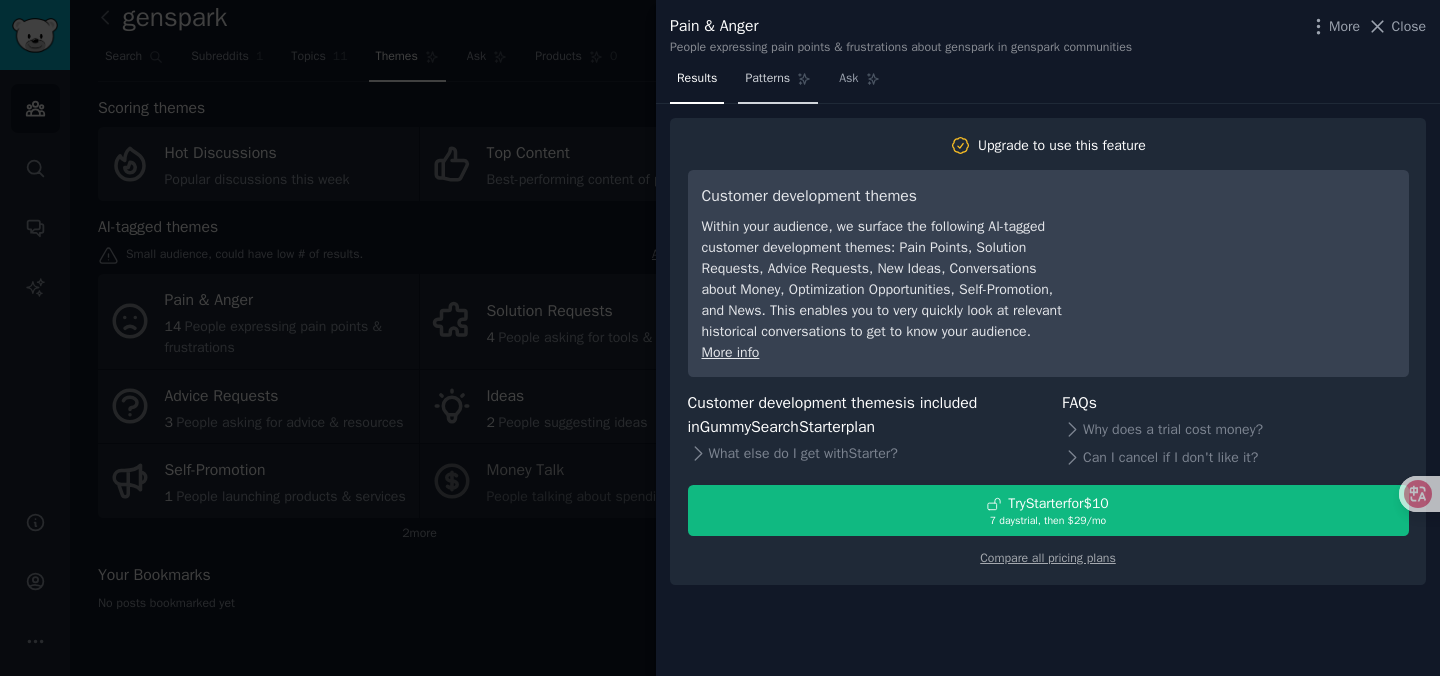 click on "Patterns" at bounding box center (767, 79) 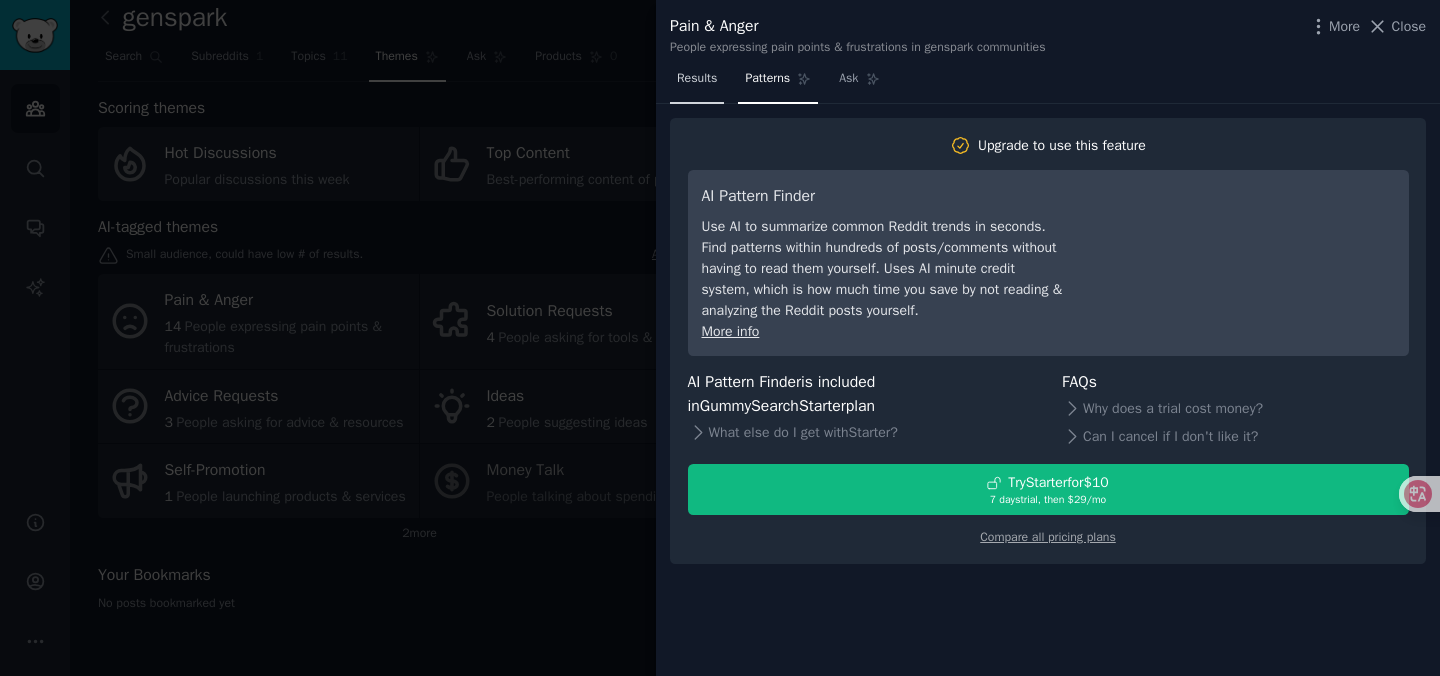 click on "Results" at bounding box center (697, 79) 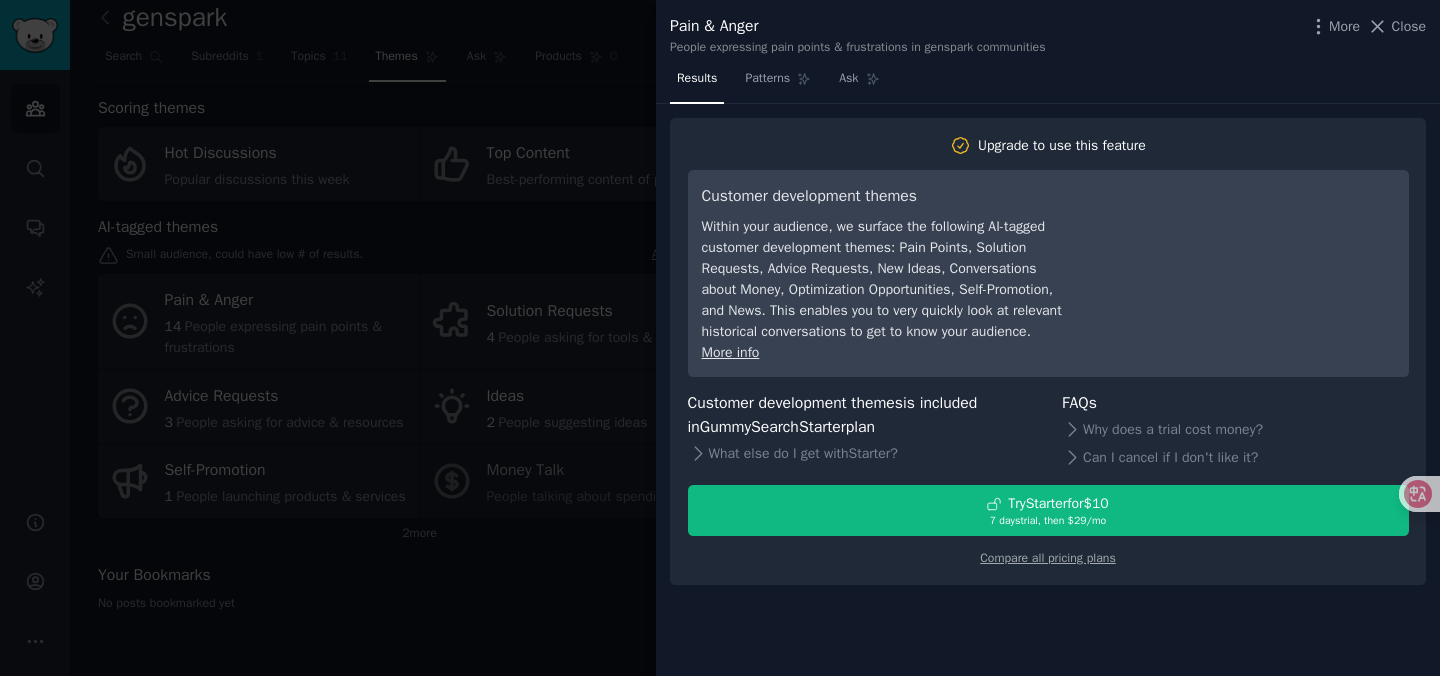click at bounding box center (720, 338) 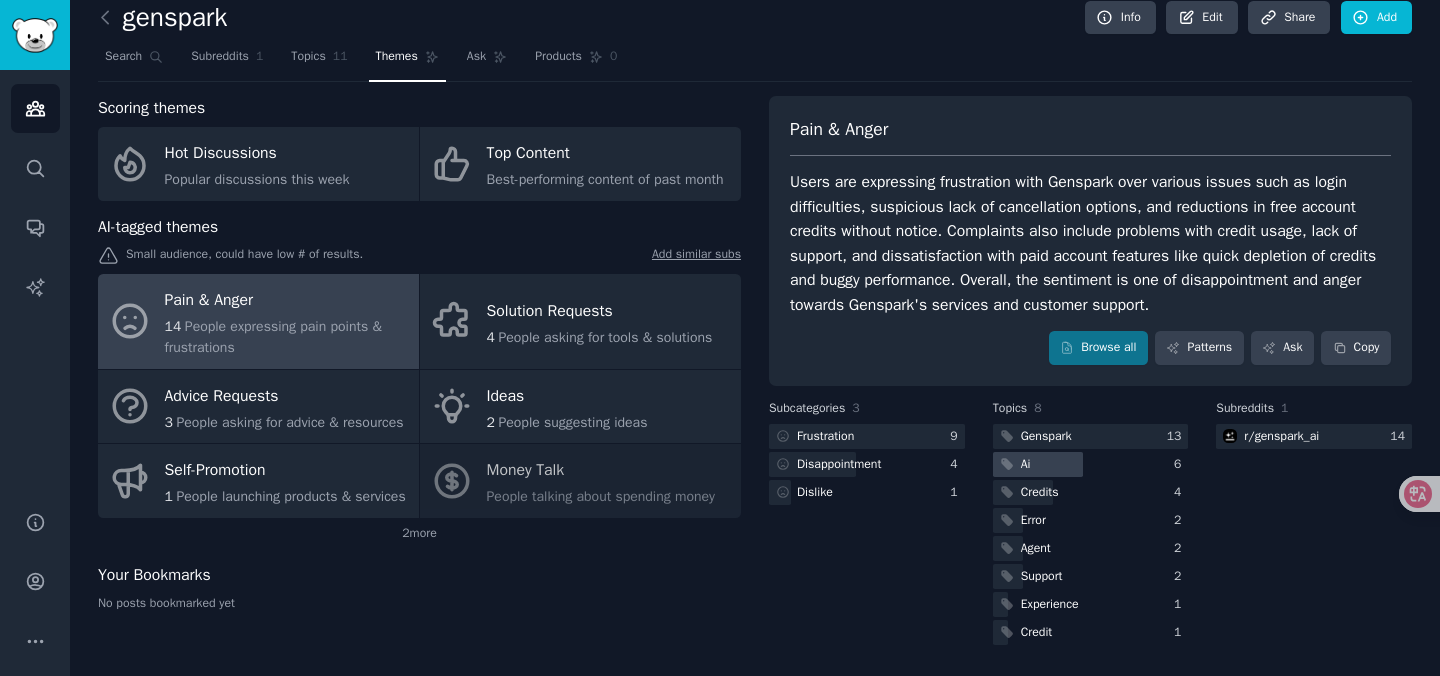 click on "Ai" at bounding box center [1026, 465] 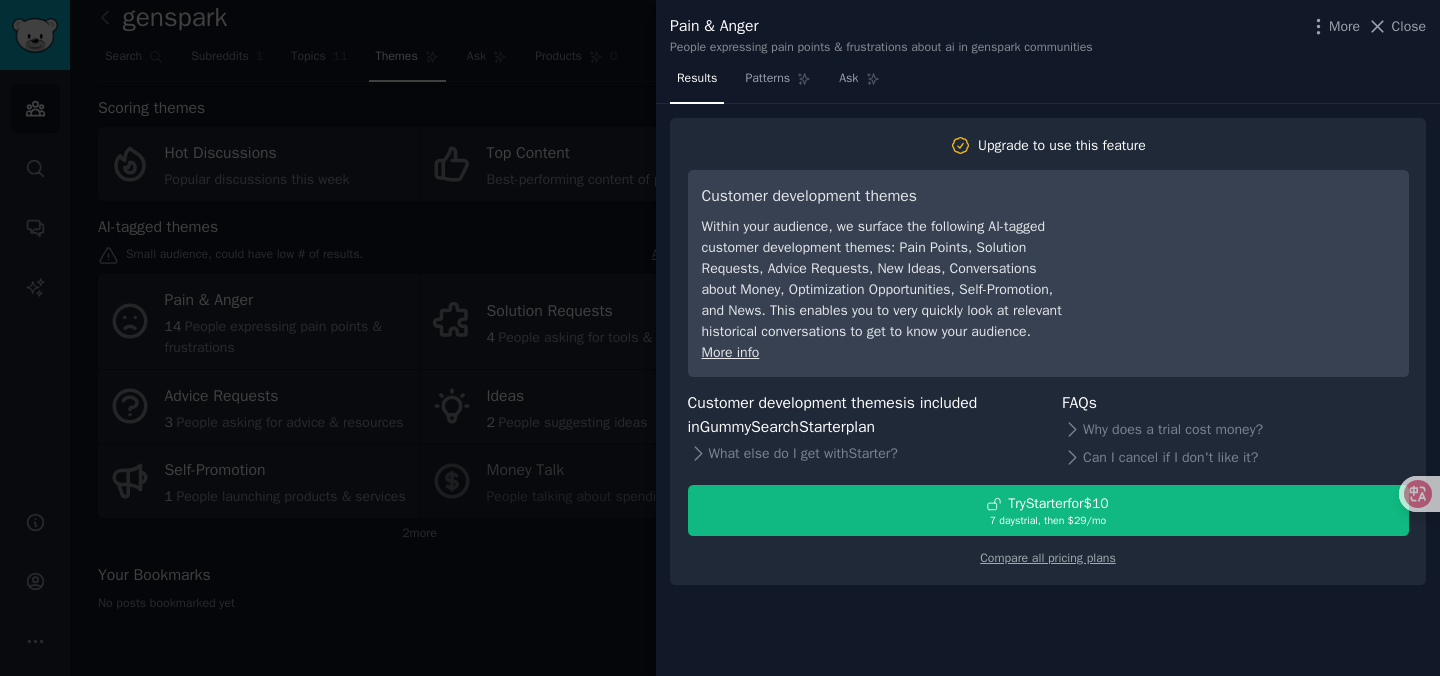 click at bounding box center [720, 338] 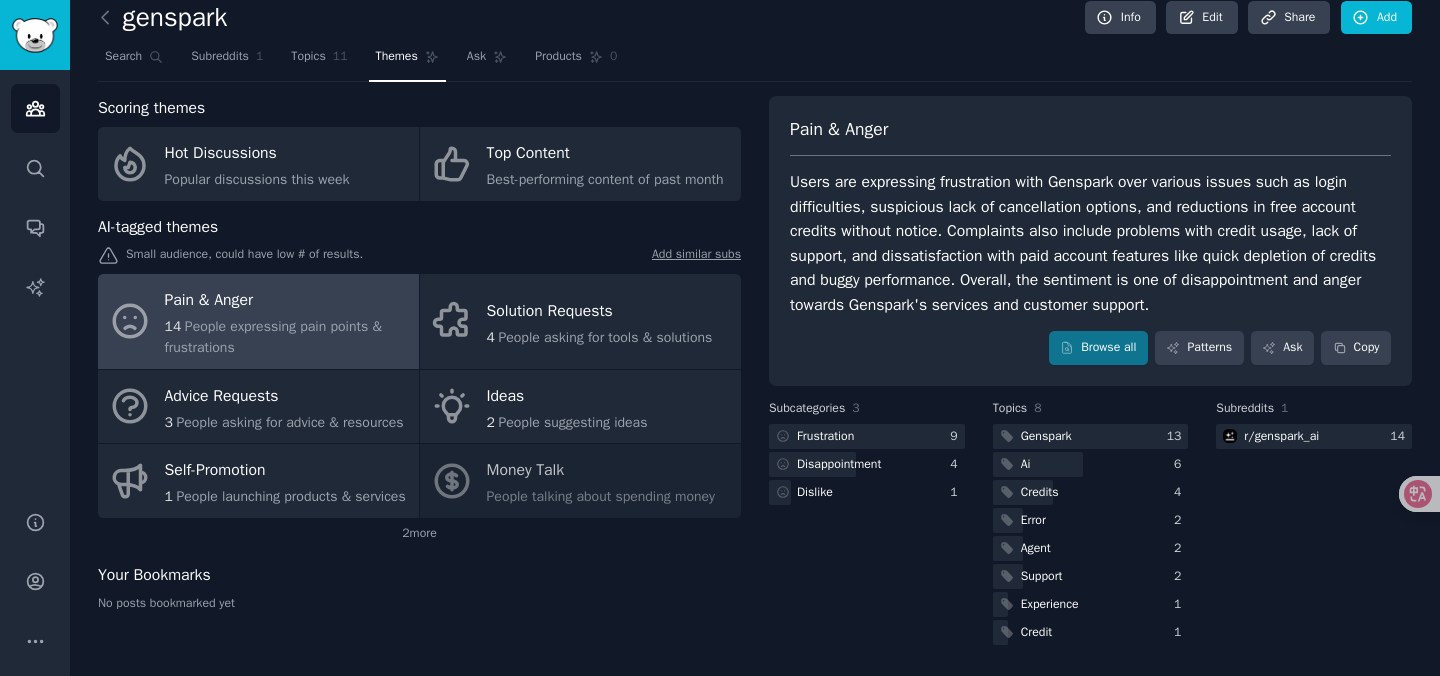 click on "People expressing pain points & frustrations" at bounding box center (273, 337) 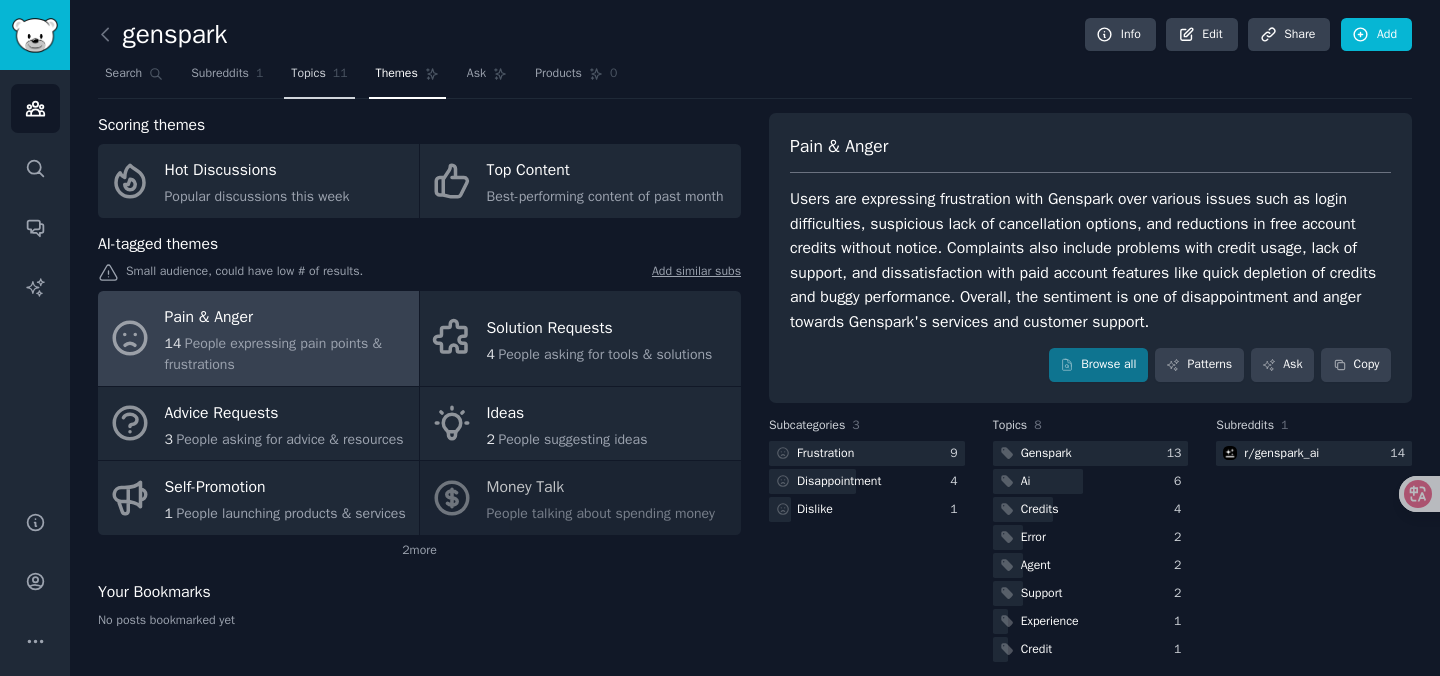 click on "Topics" at bounding box center (308, 74) 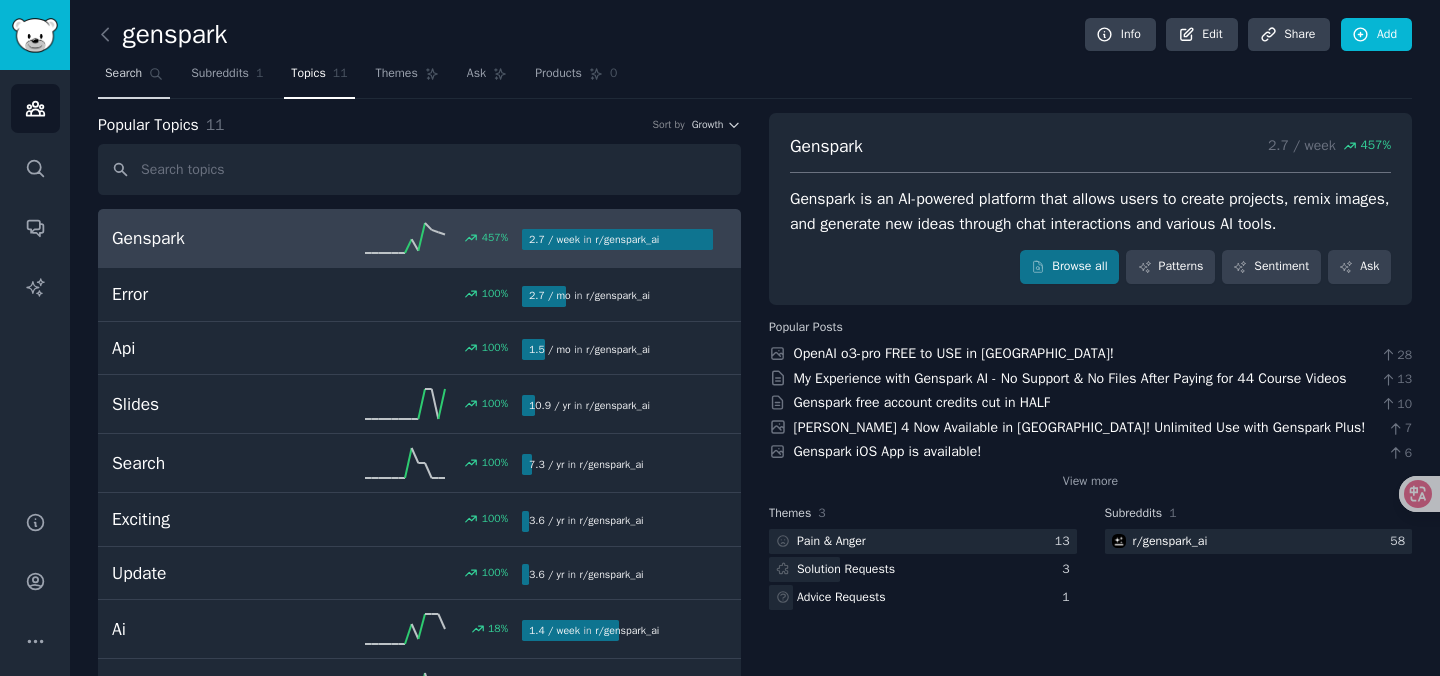 click on "Search" at bounding box center [134, 78] 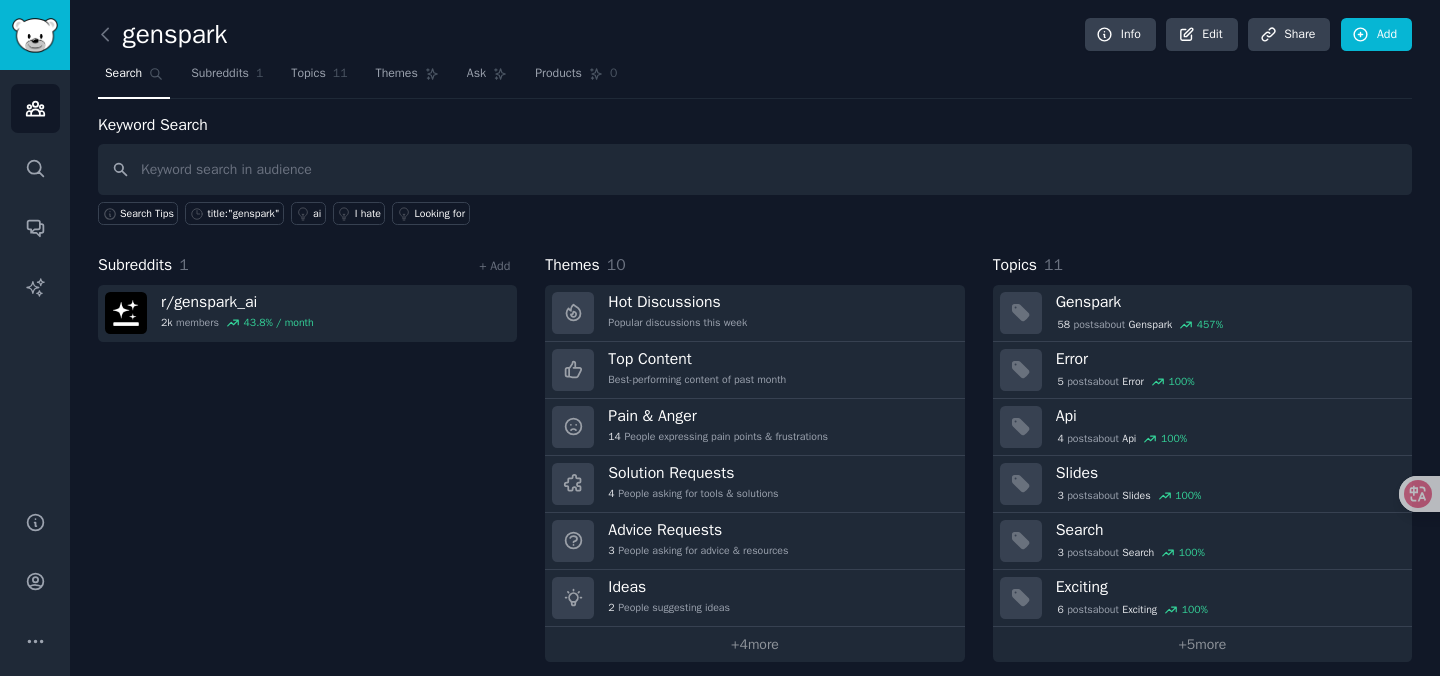 click at bounding box center [110, 35] 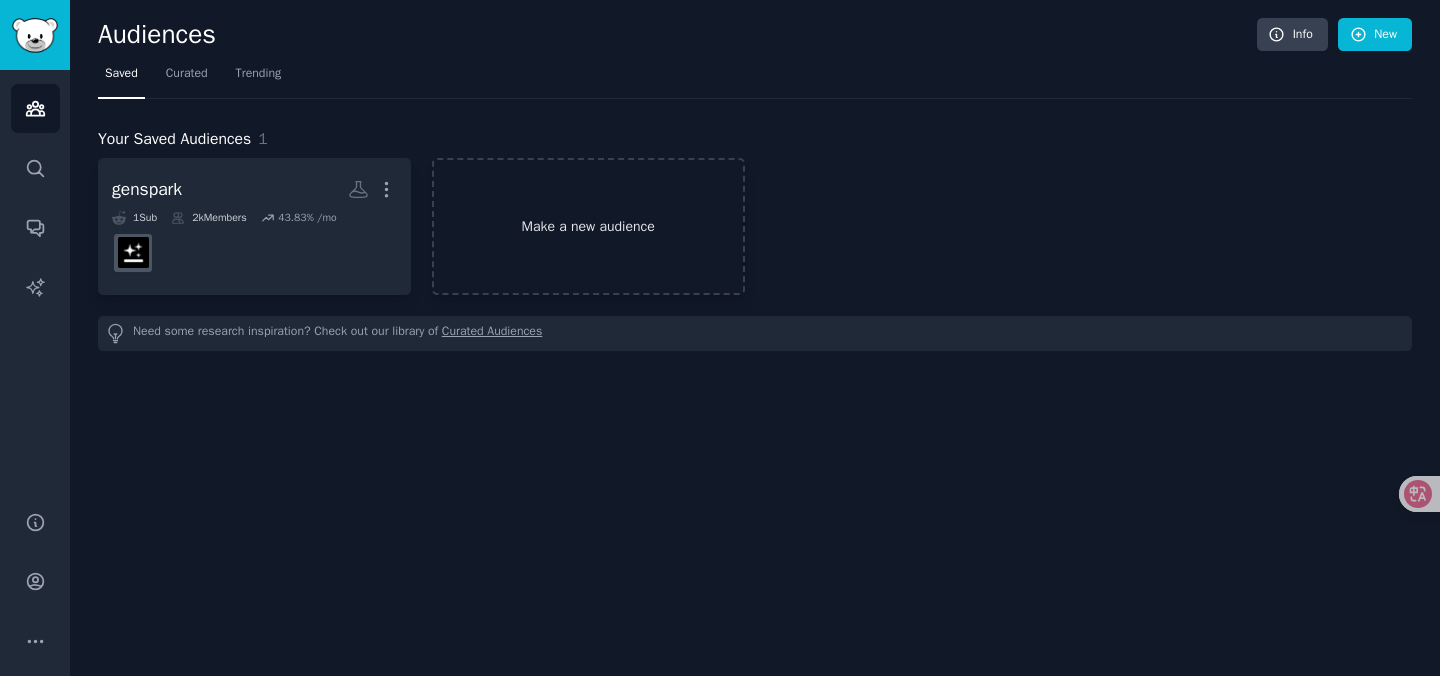 click on "Make a new audience" at bounding box center [588, 226] 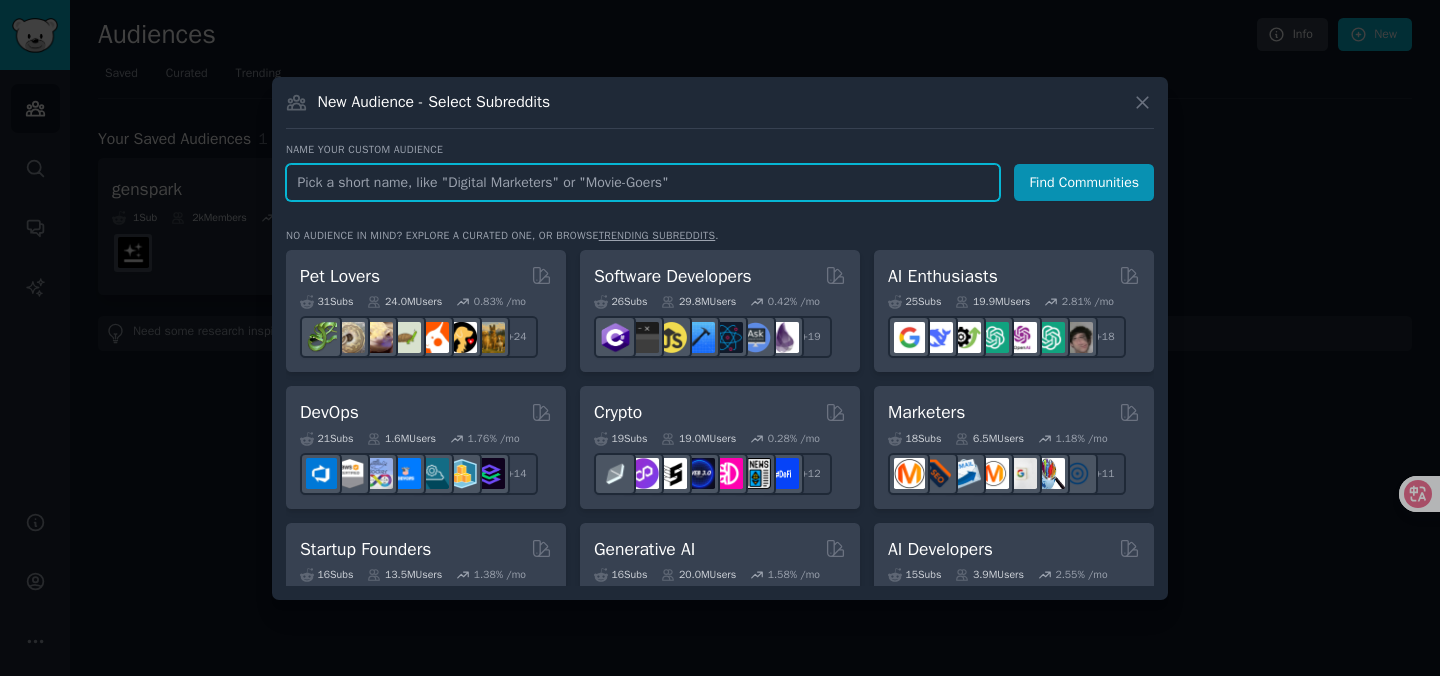 paste on "vercel" 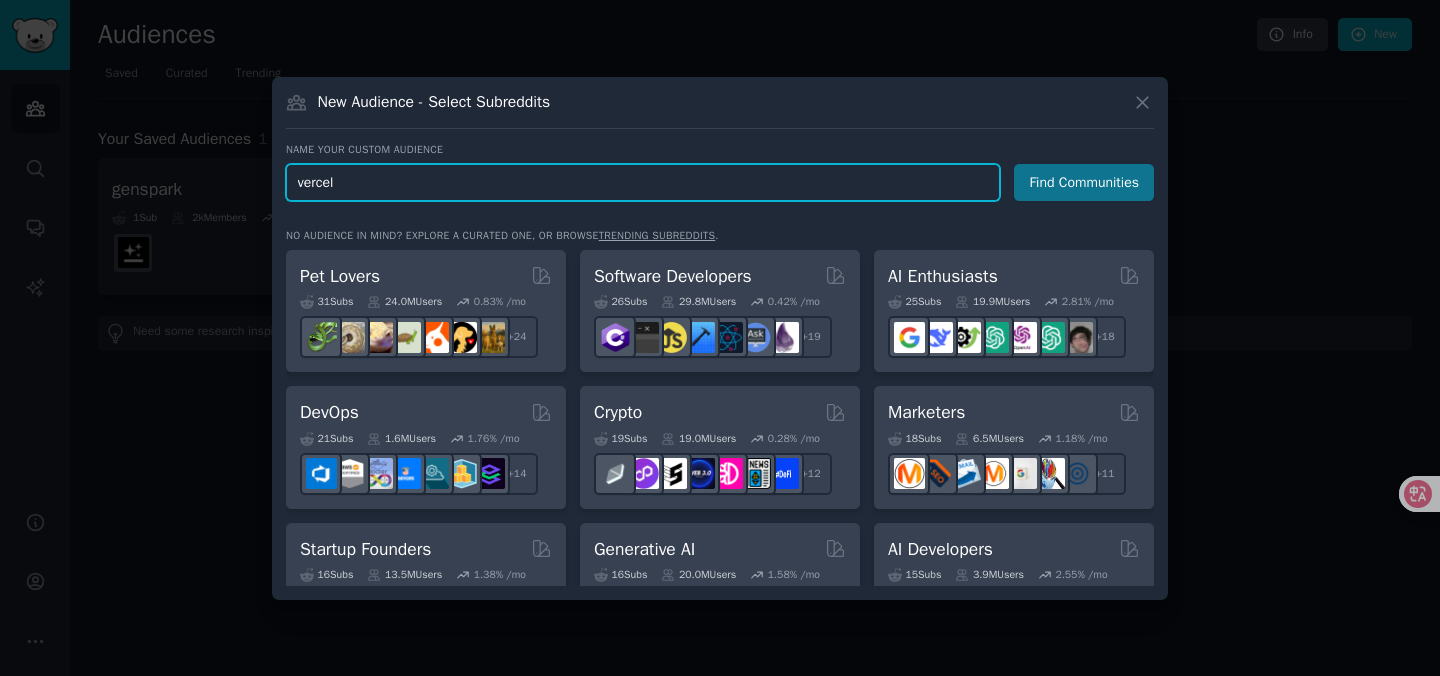type on "vercel" 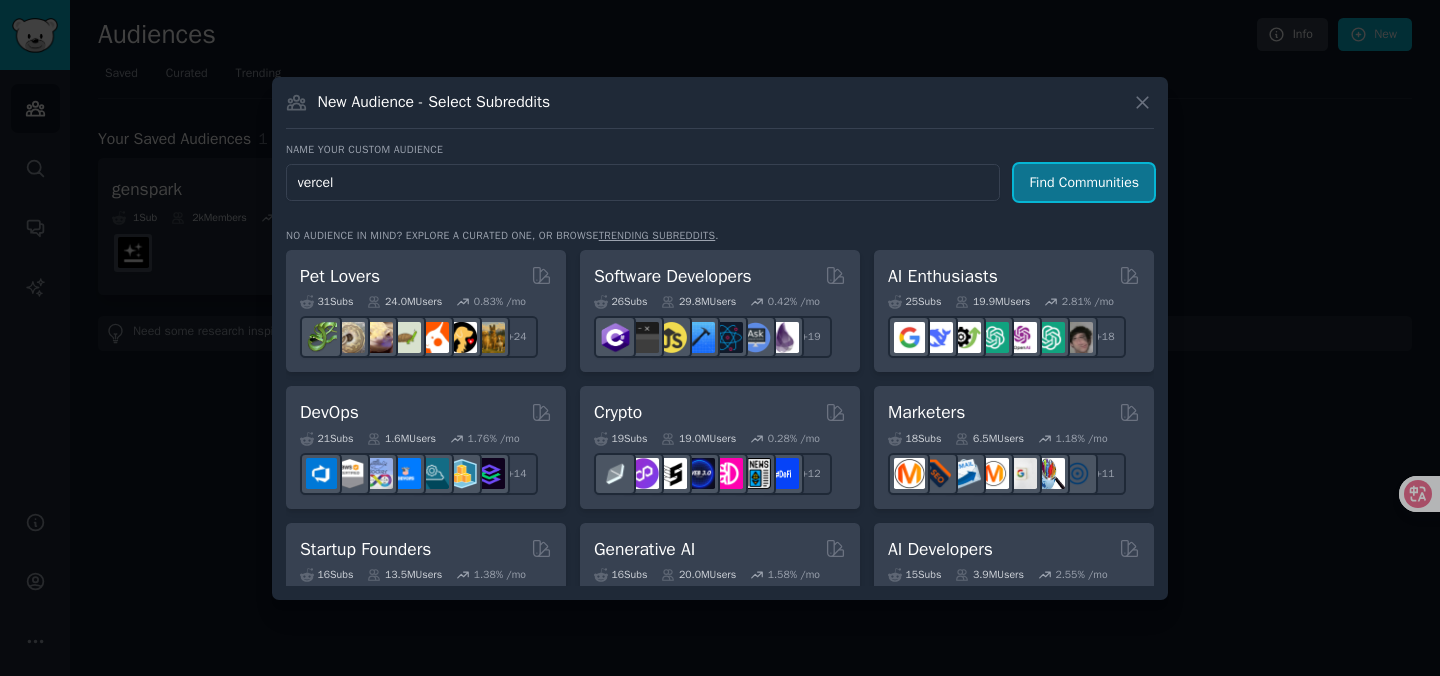 click on "Find Communities" at bounding box center [1084, 182] 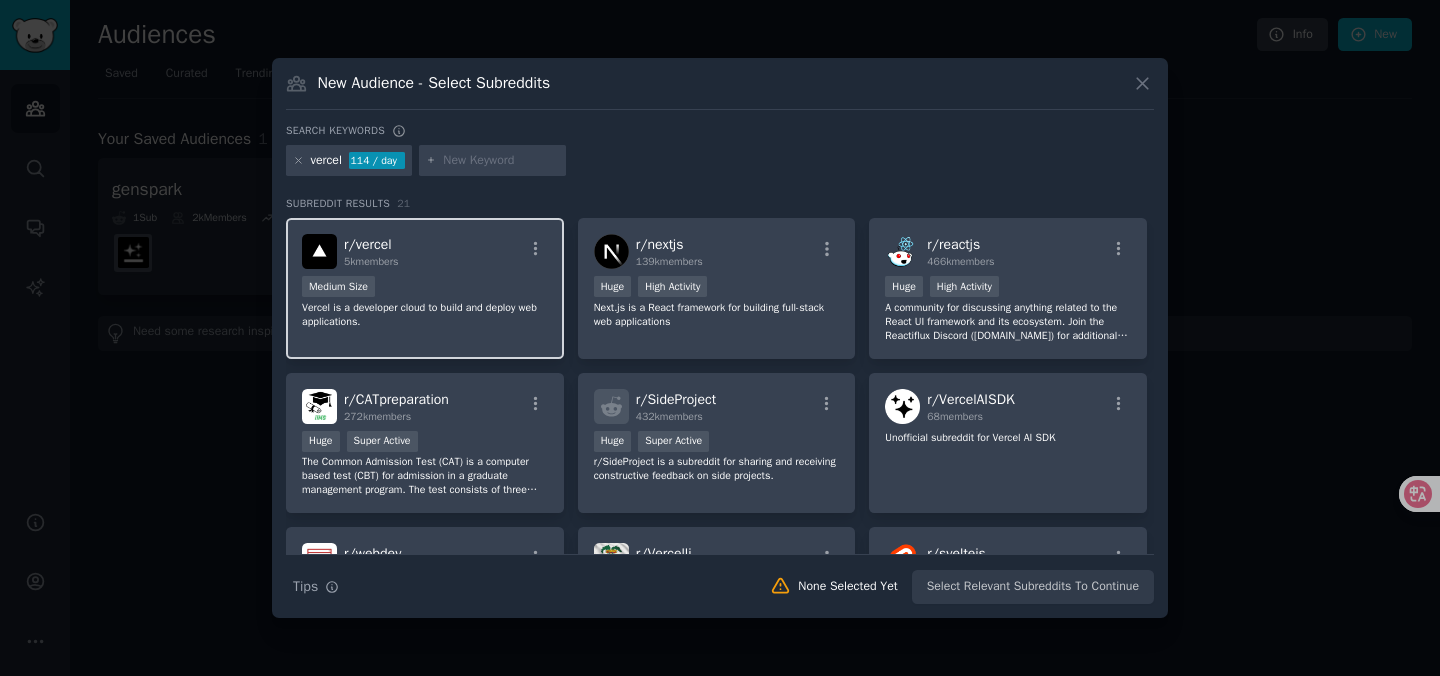 click on "r/ vercel 5k  members" at bounding box center [425, 251] 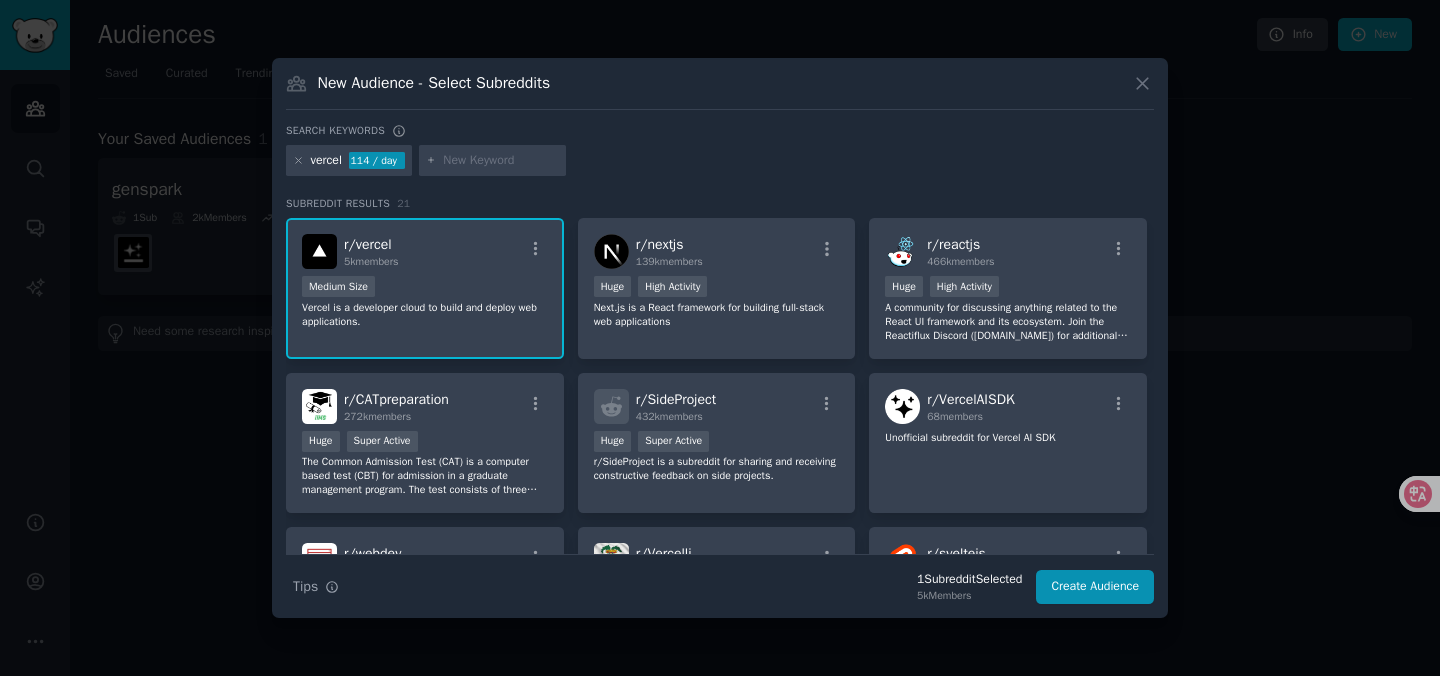click on "r/ vercel 5k  members" at bounding box center [425, 251] 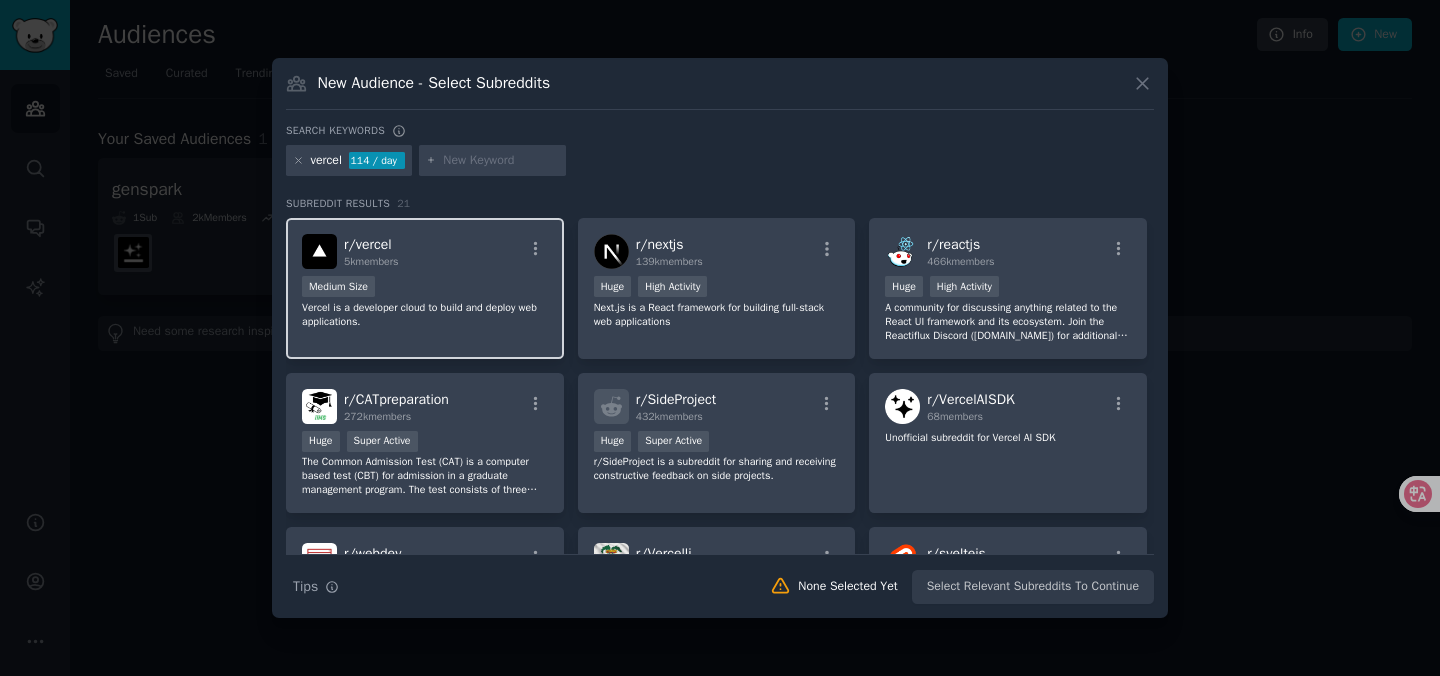 click on "1000 - 10,000 members Medium Size" at bounding box center (425, 288) 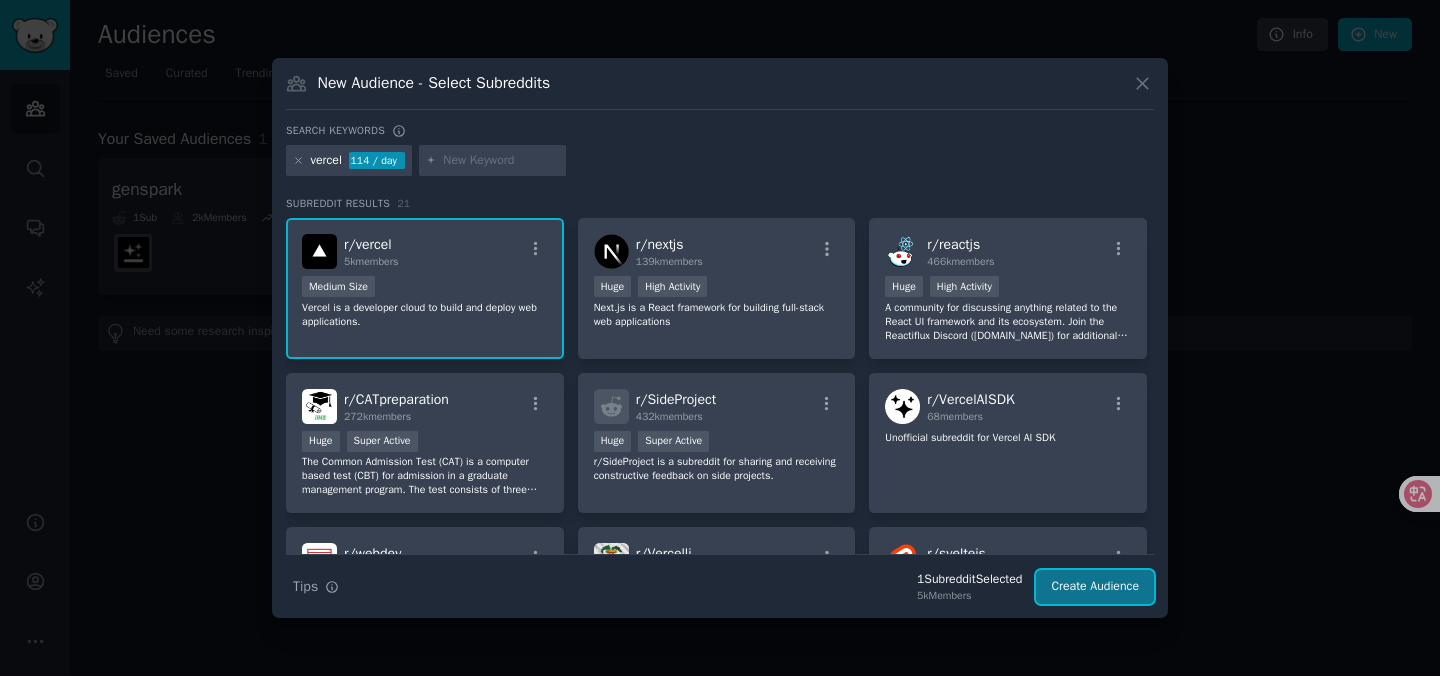 click on "Create Audience" at bounding box center (1095, 587) 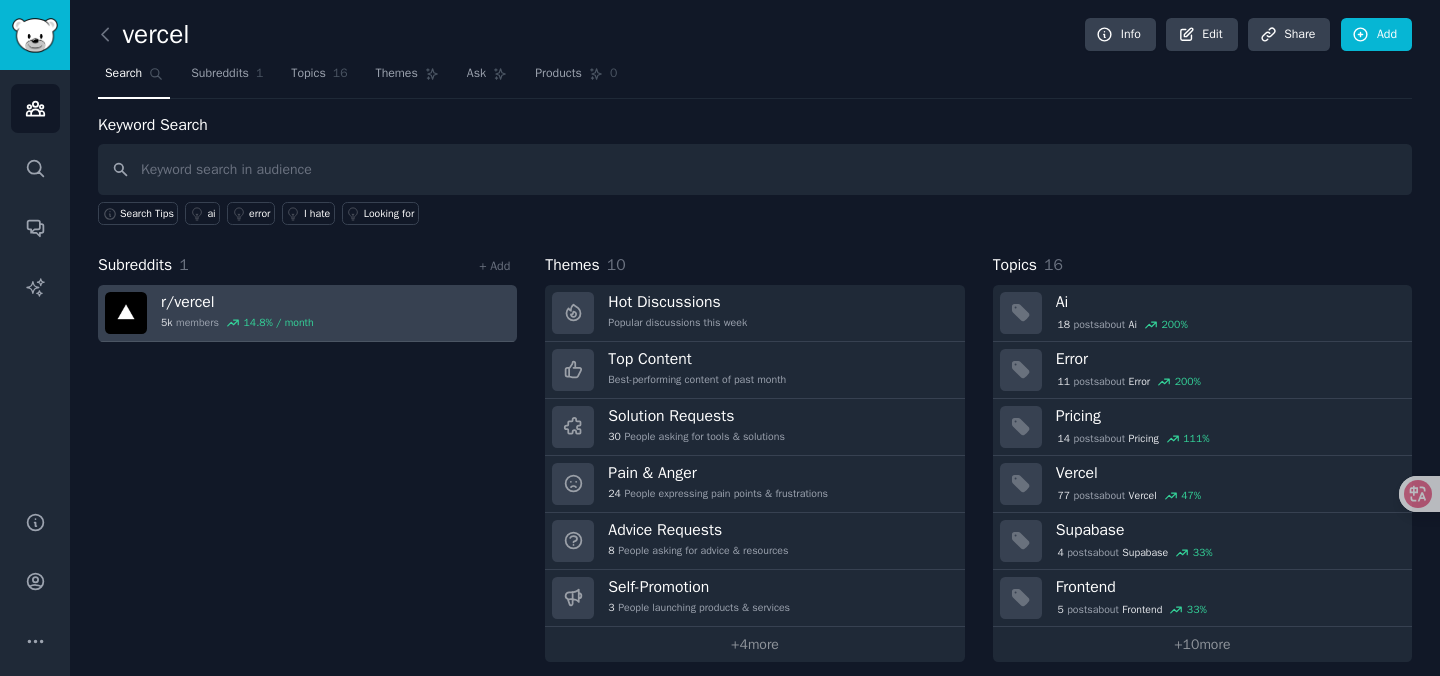 click on "r/ vercel" at bounding box center (237, 302) 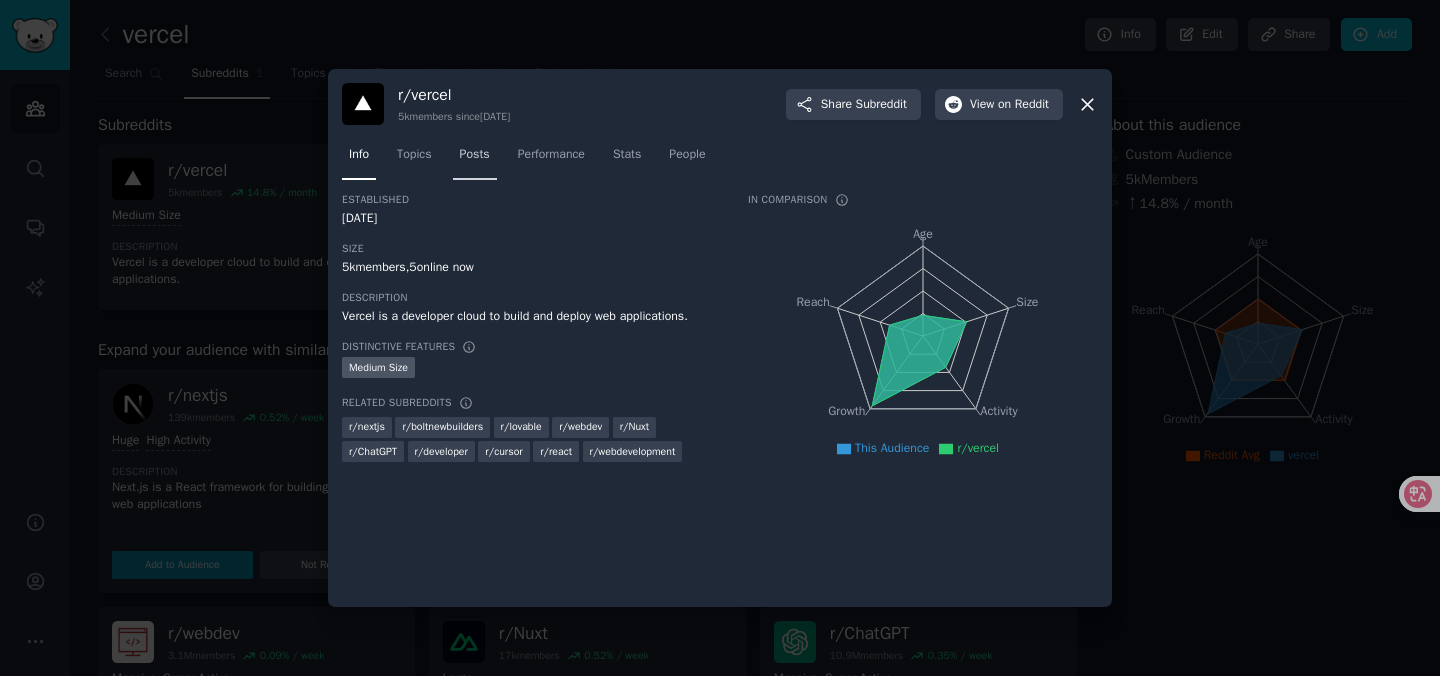click on "Posts" at bounding box center [475, 155] 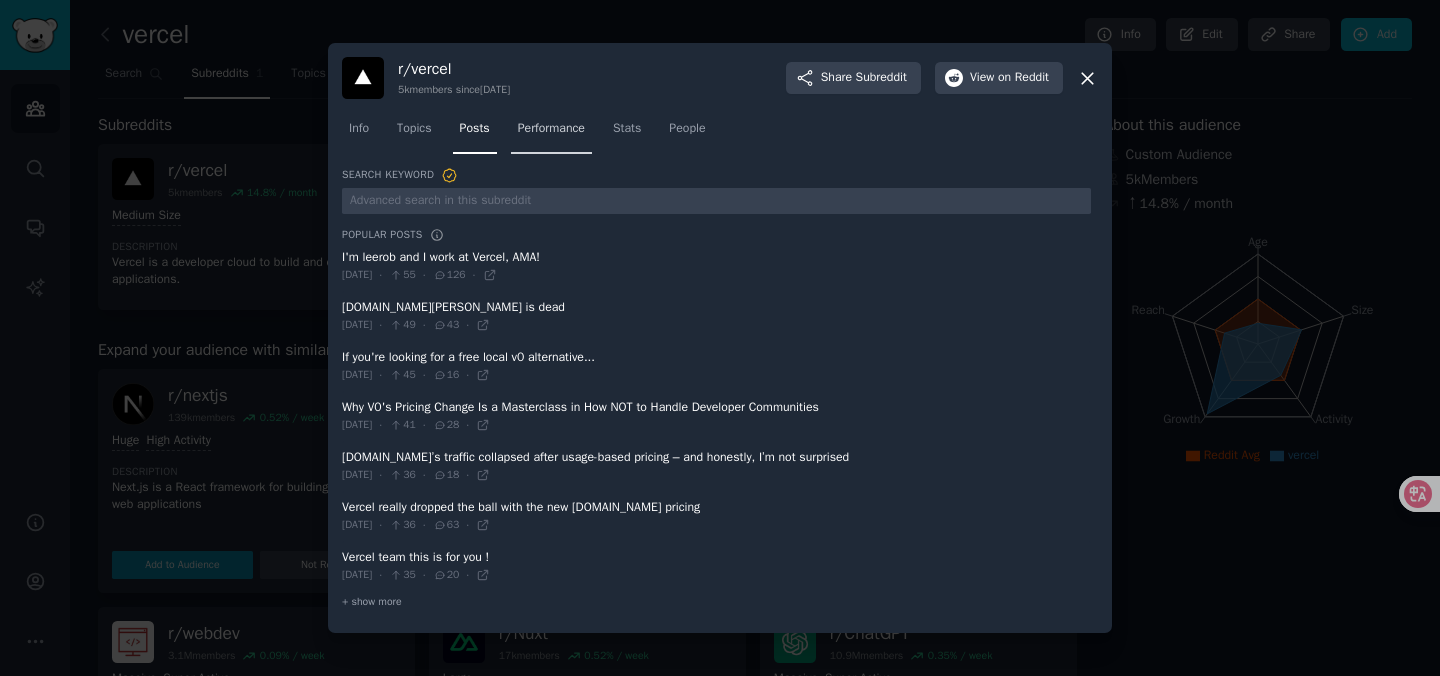 click on "Performance" at bounding box center [551, 133] 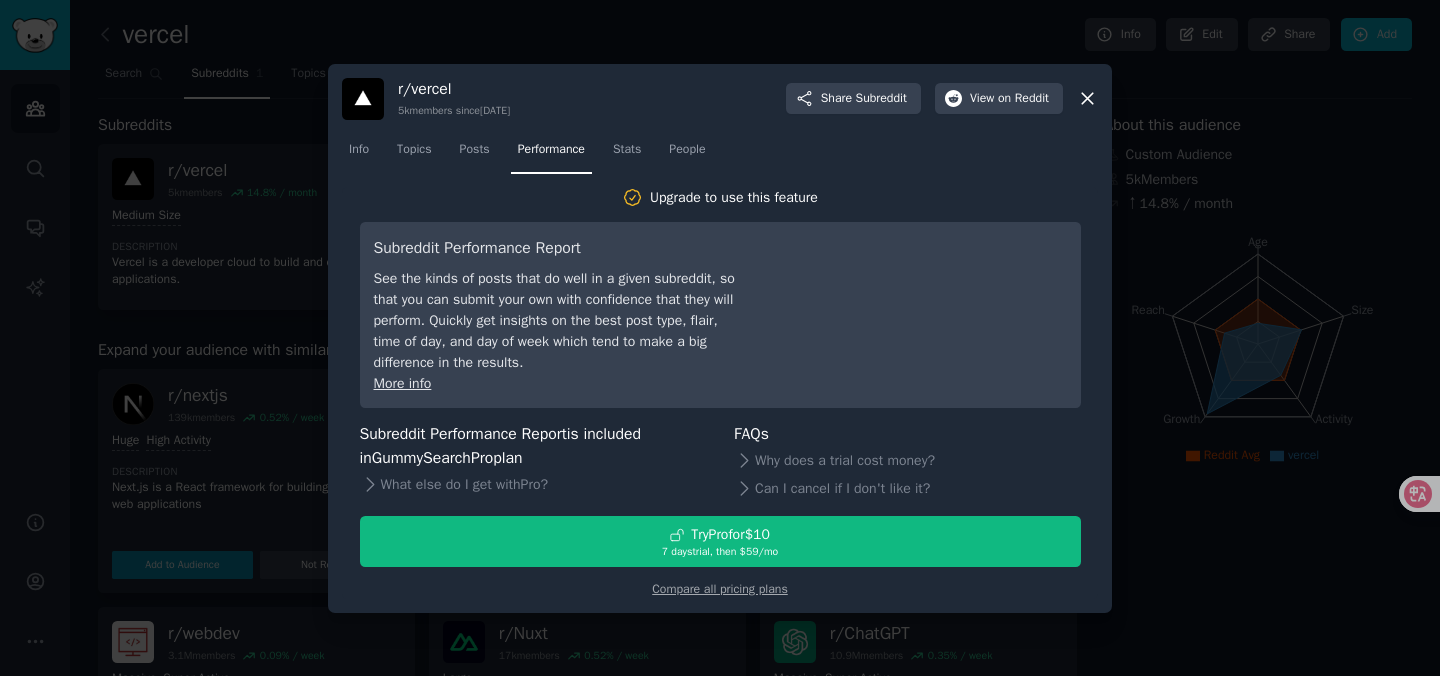 click 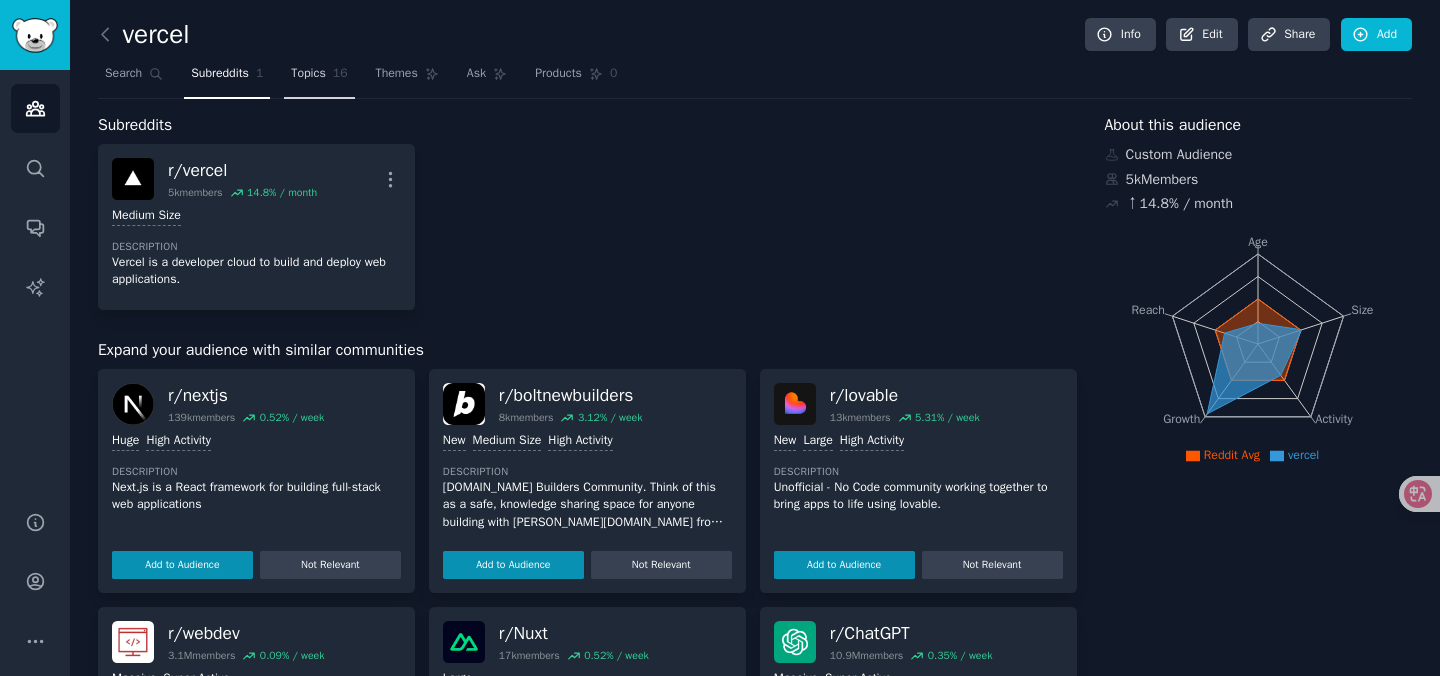 click on "Topics" at bounding box center (308, 74) 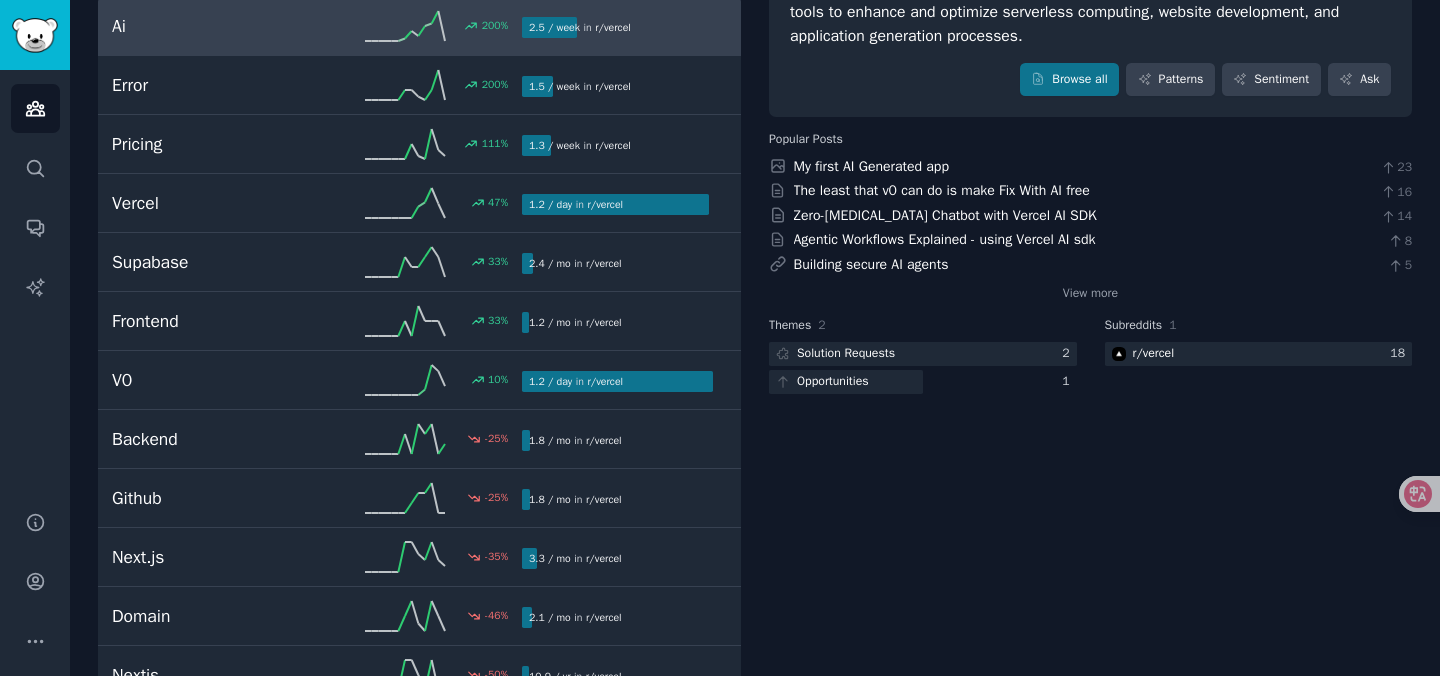 scroll, scrollTop: 194, scrollLeft: 0, axis: vertical 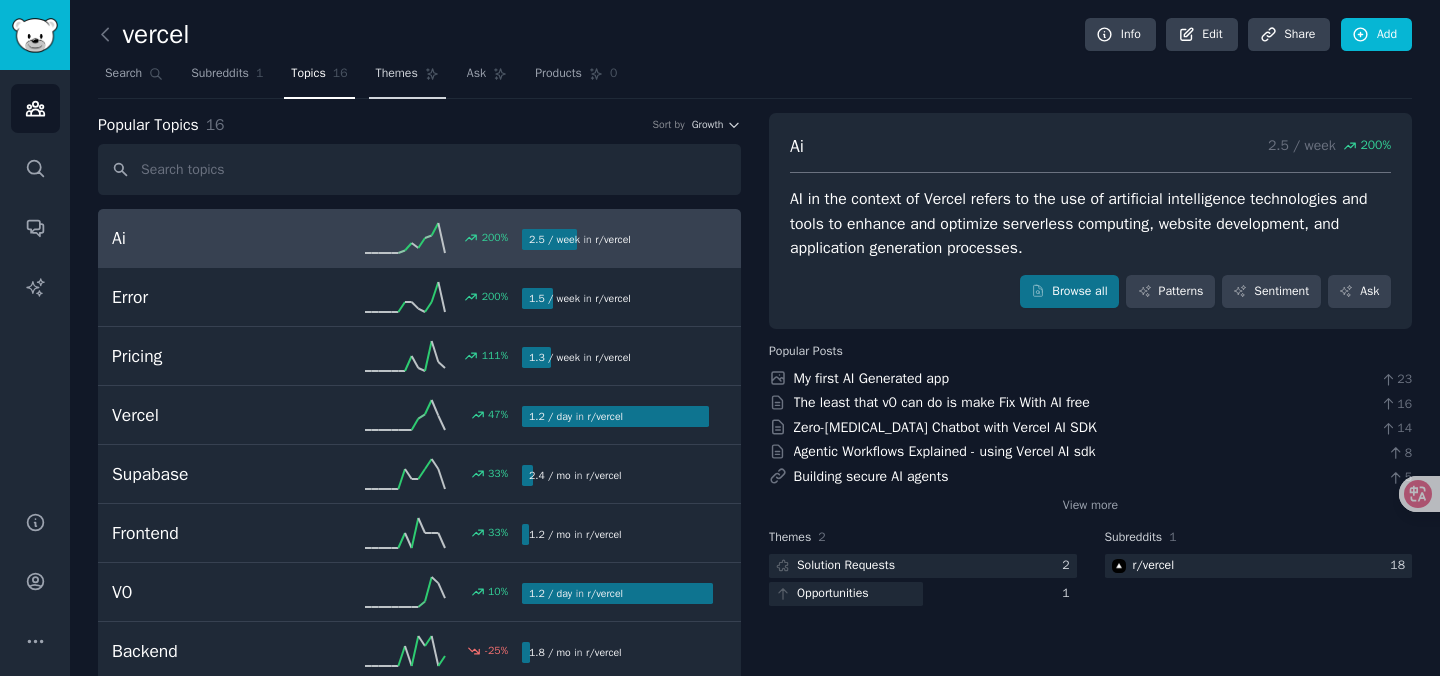 click on "Themes" at bounding box center [397, 74] 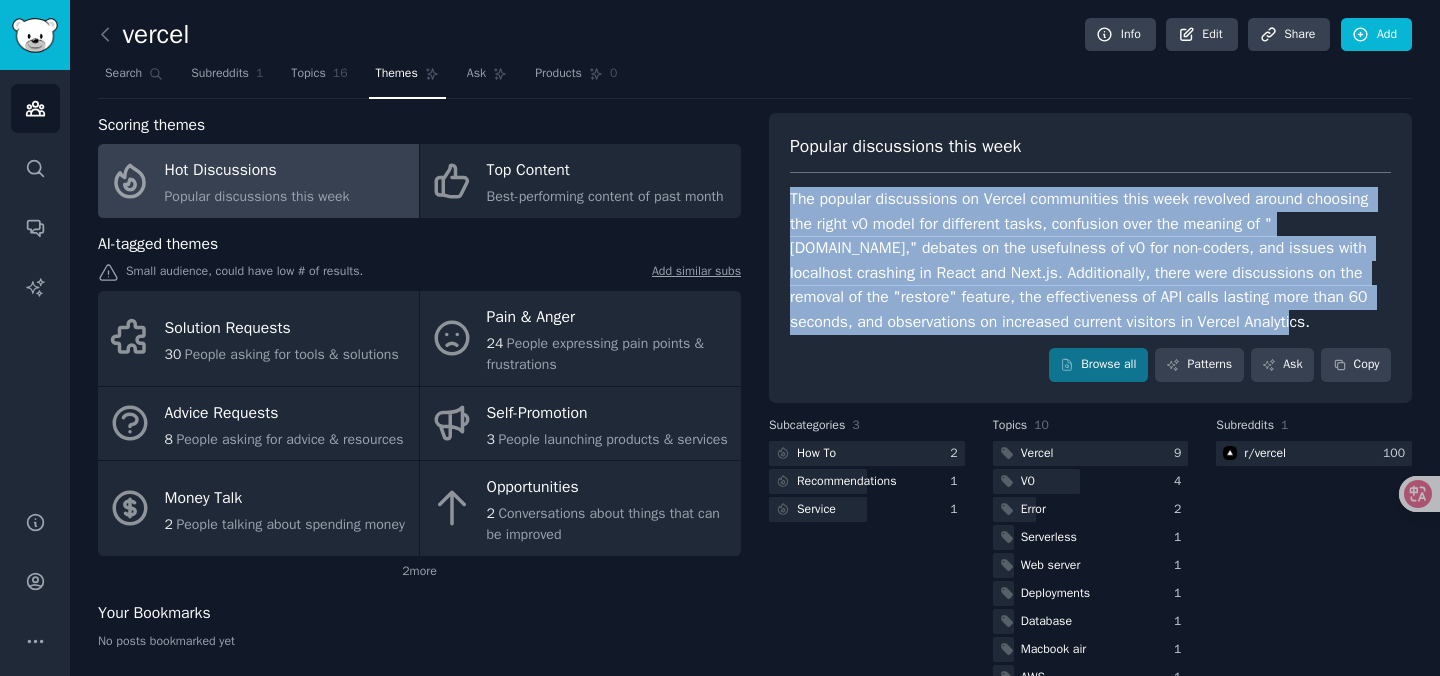 drag, startPoint x: 789, startPoint y: 201, endPoint x: 1372, endPoint y: 316, distance: 594.23395 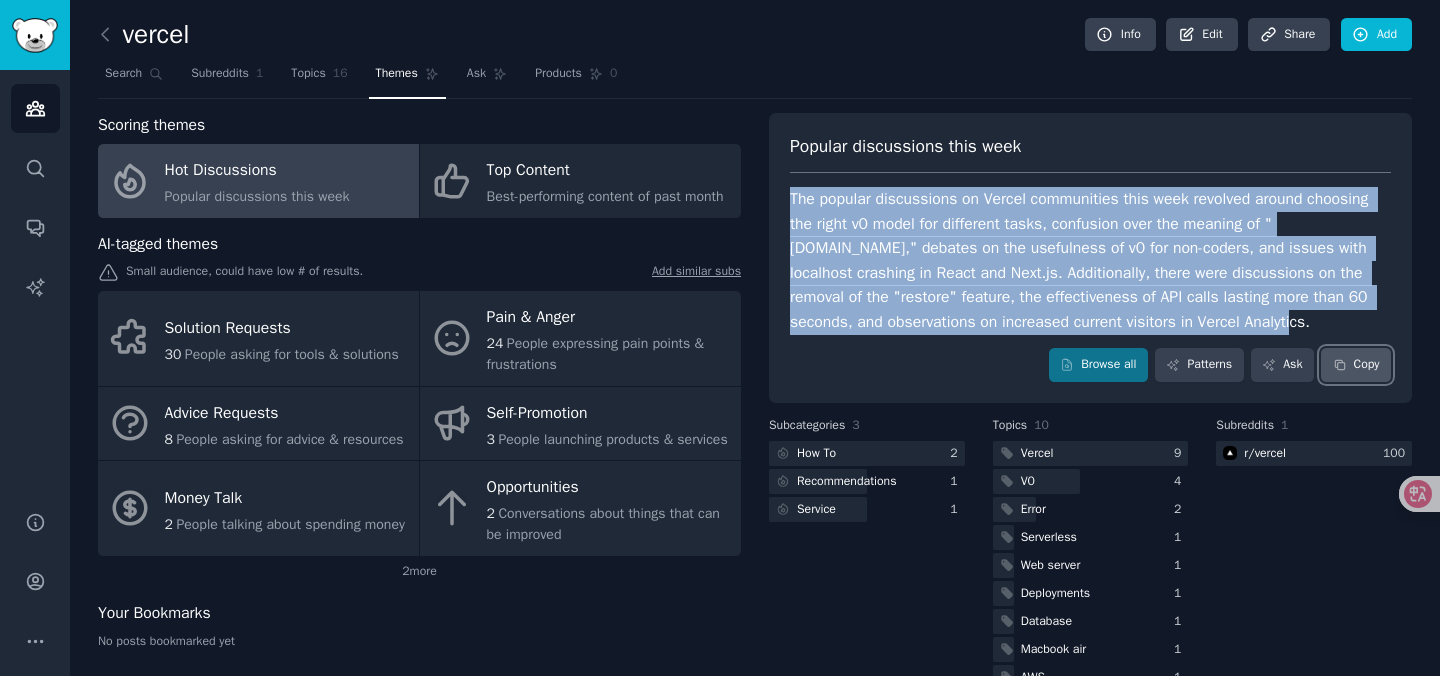 click on "Copy" at bounding box center [1356, 365] 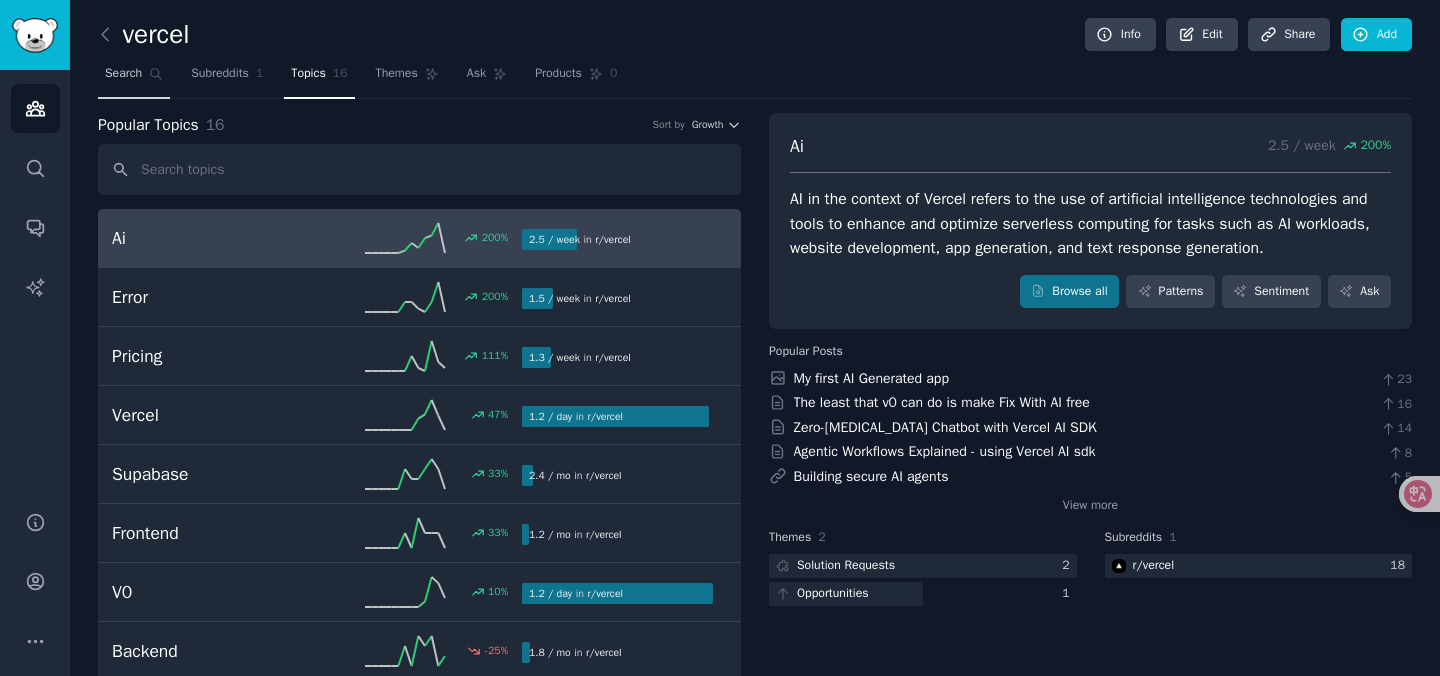 click on "Search" at bounding box center (123, 74) 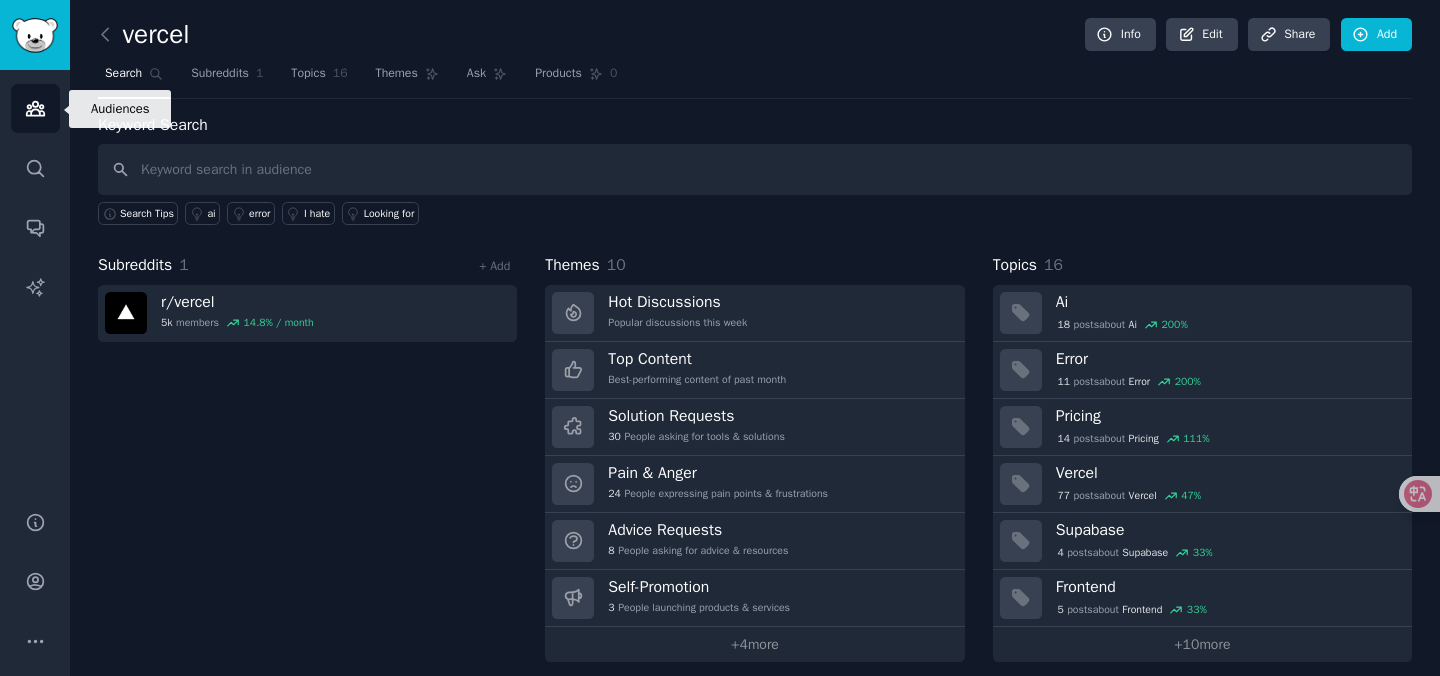 click on "Audiences" at bounding box center (35, 108) 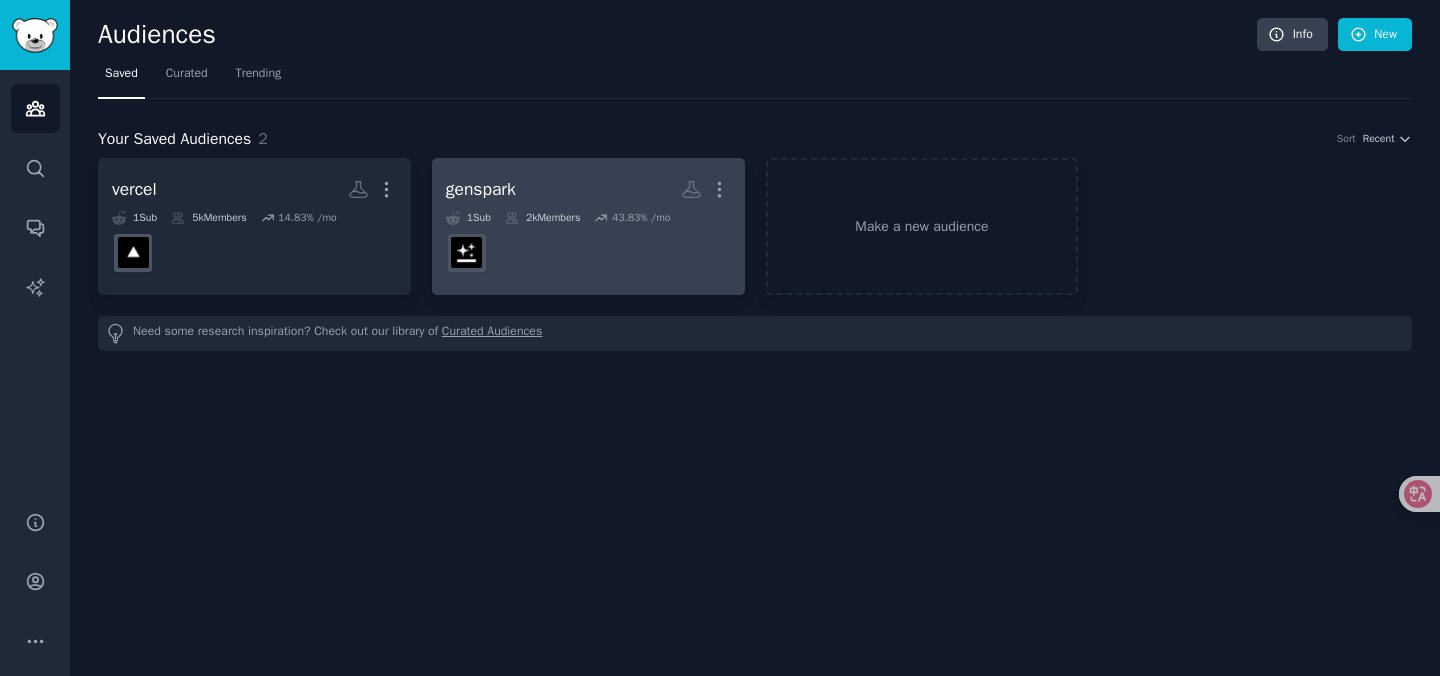 click on "genspark More" at bounding box center (588, 189) 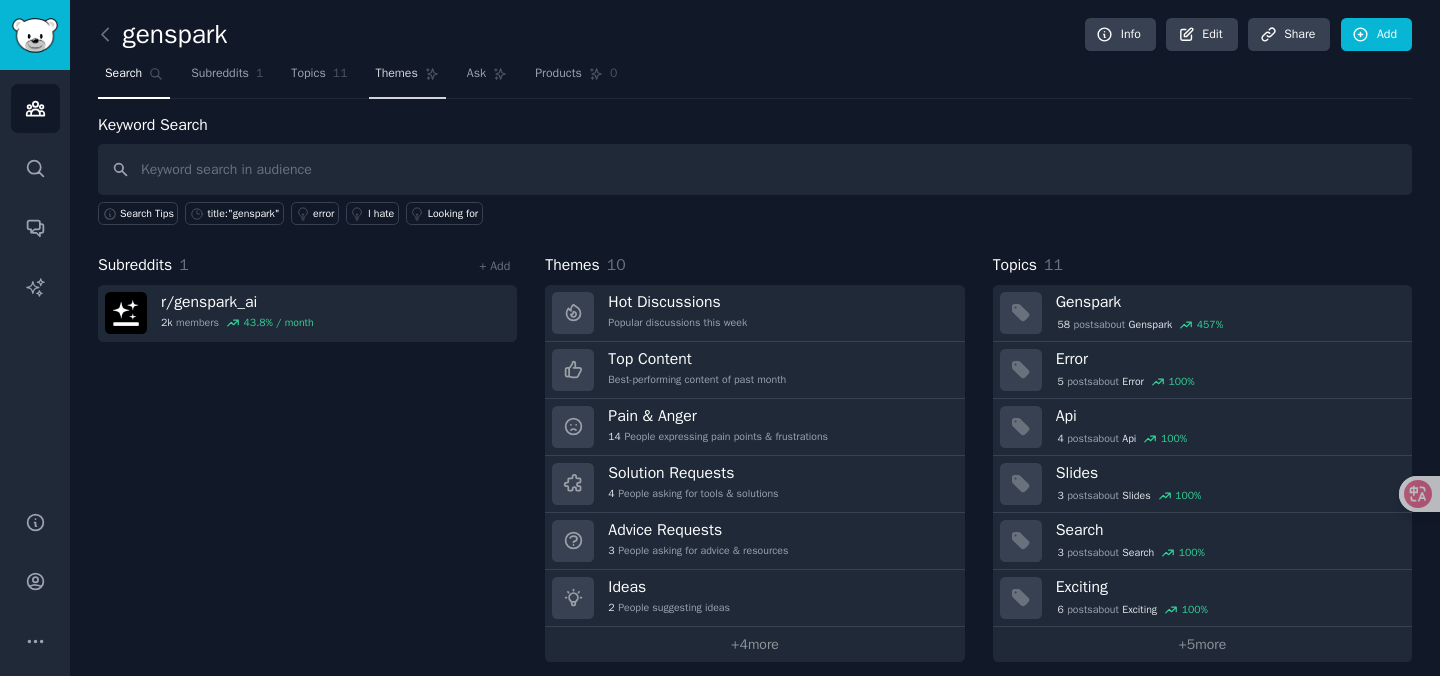 click on "Themes" at bounding box center (397, 74) 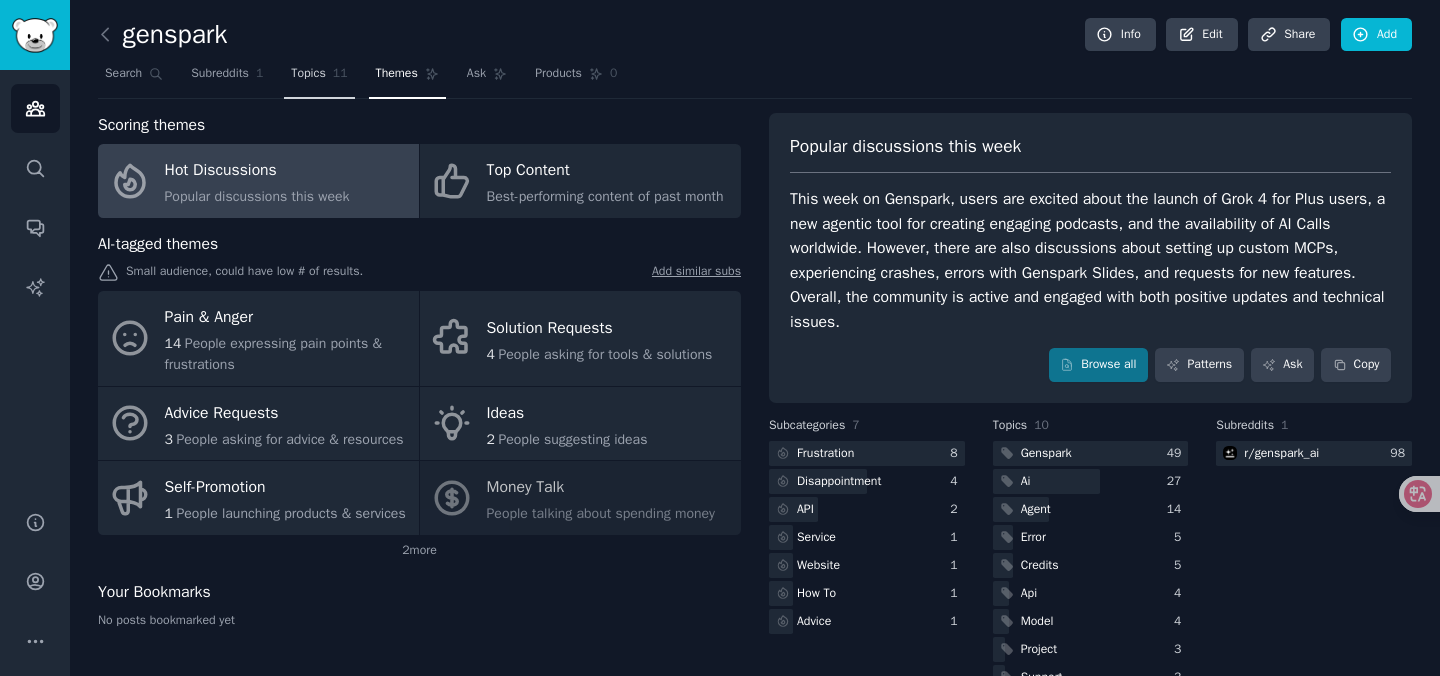 click on "Topics 11" at bounding box center [319, 78] 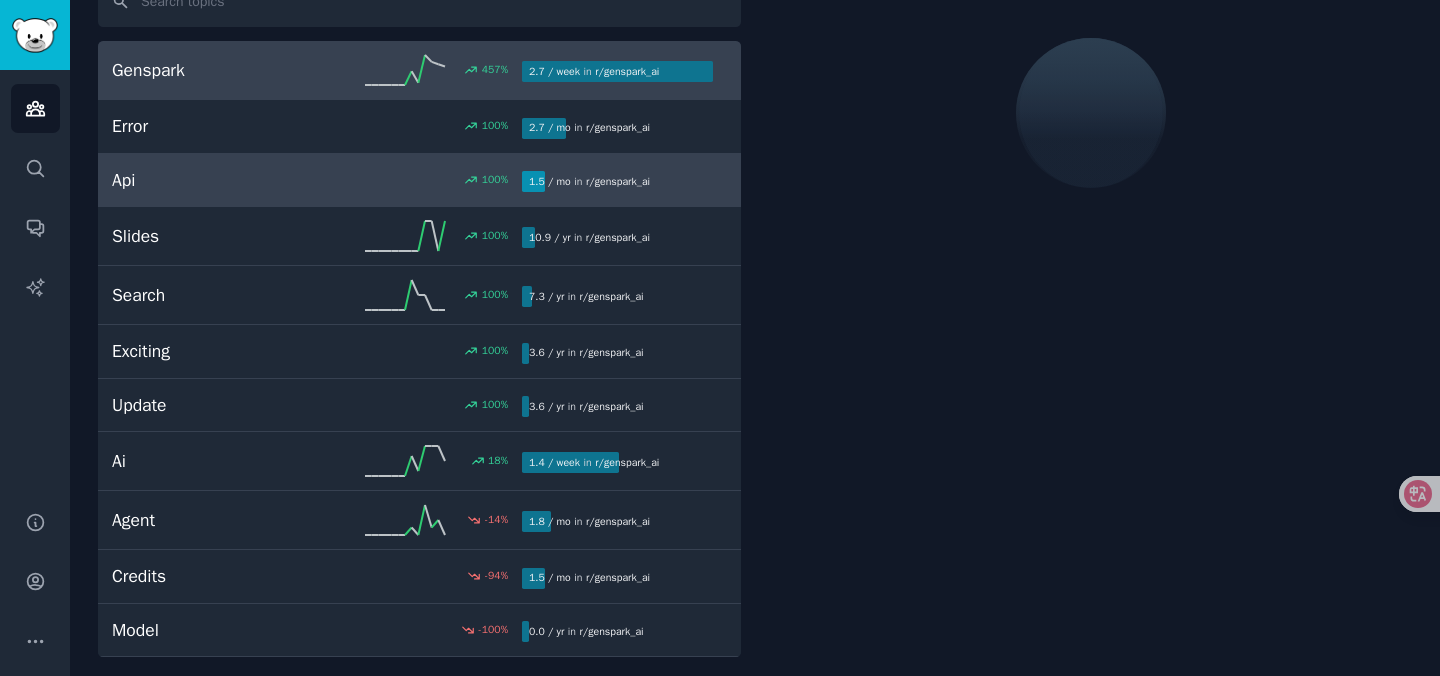 scroll, scrollTop: 172, scrollLeft: 0, axis: vertical 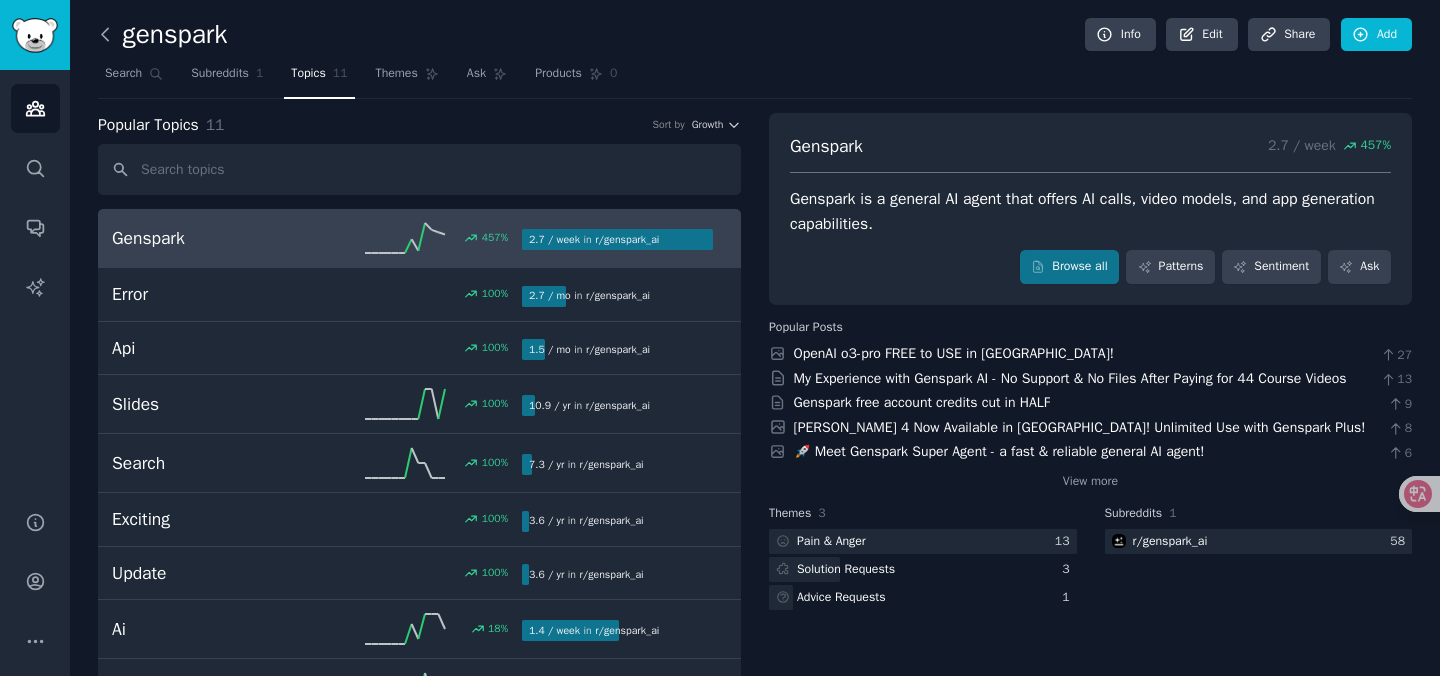 click 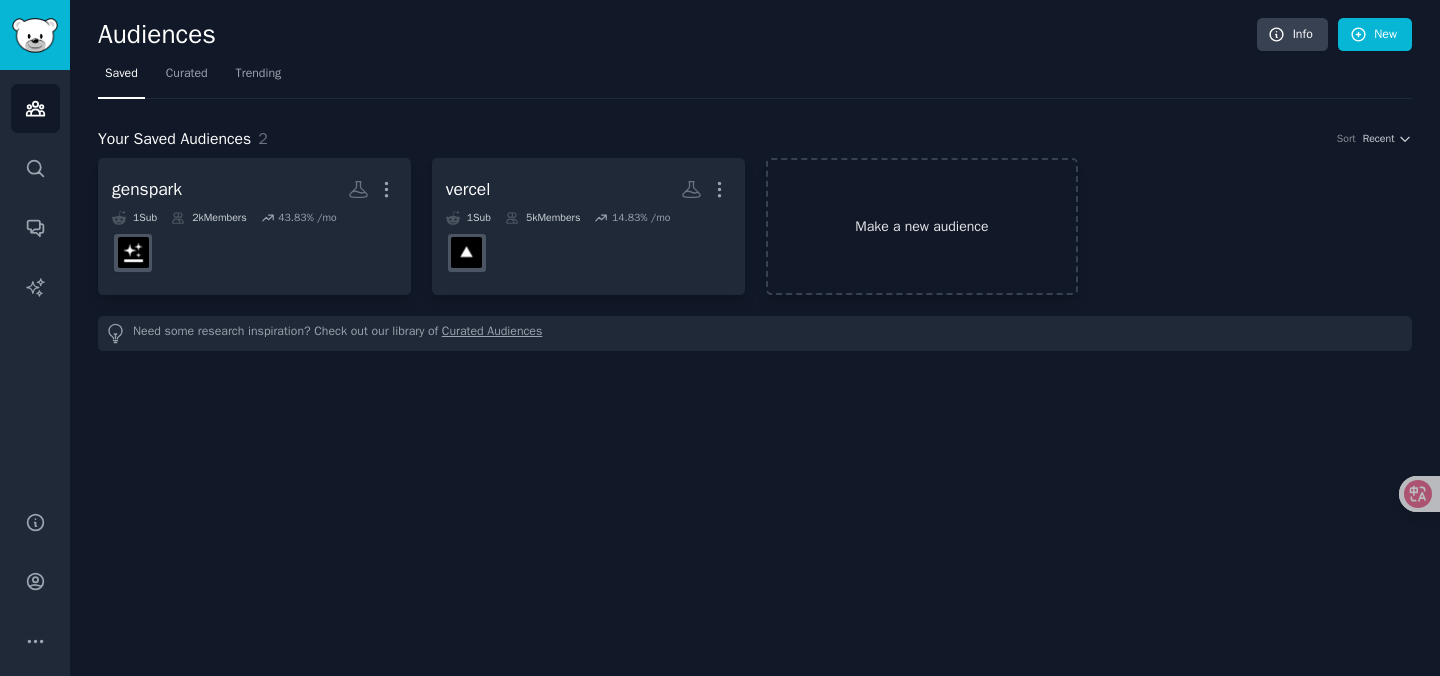 click on "Make a new audience" at bounding box center [922, 226] 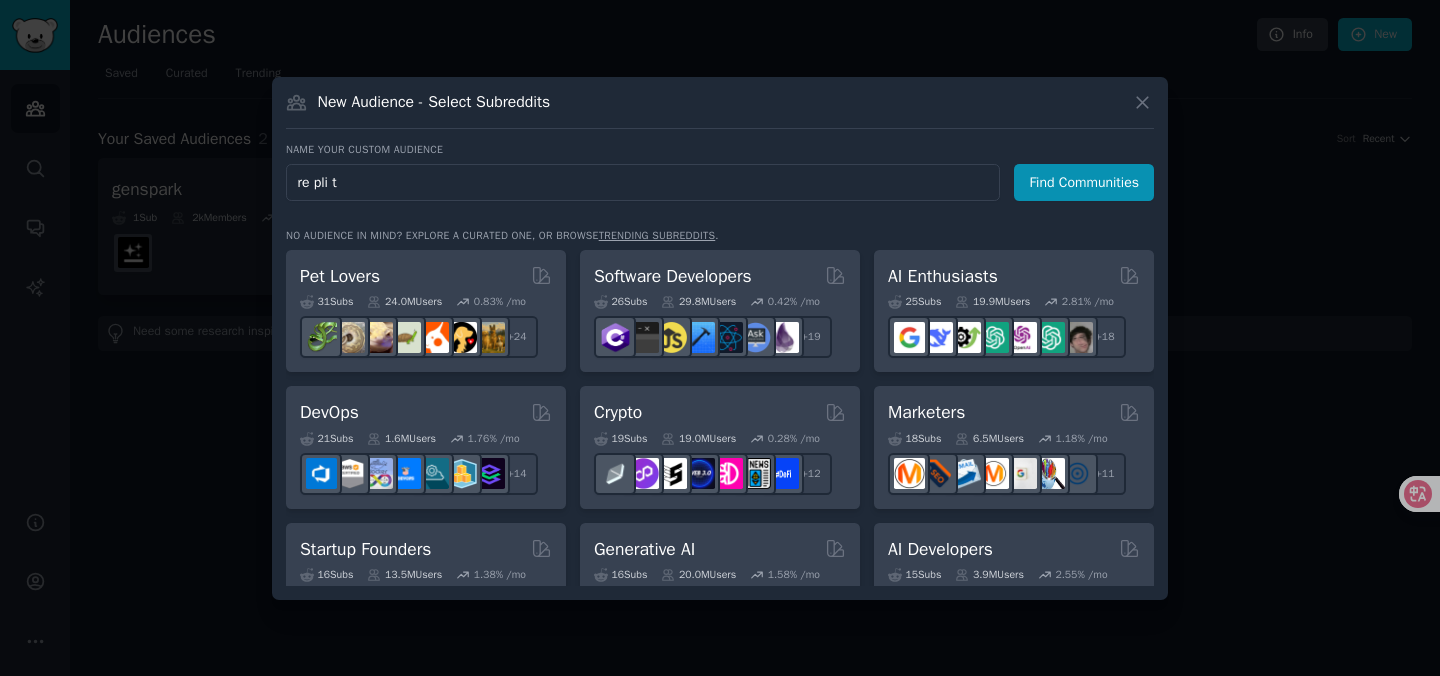 type on "replit" 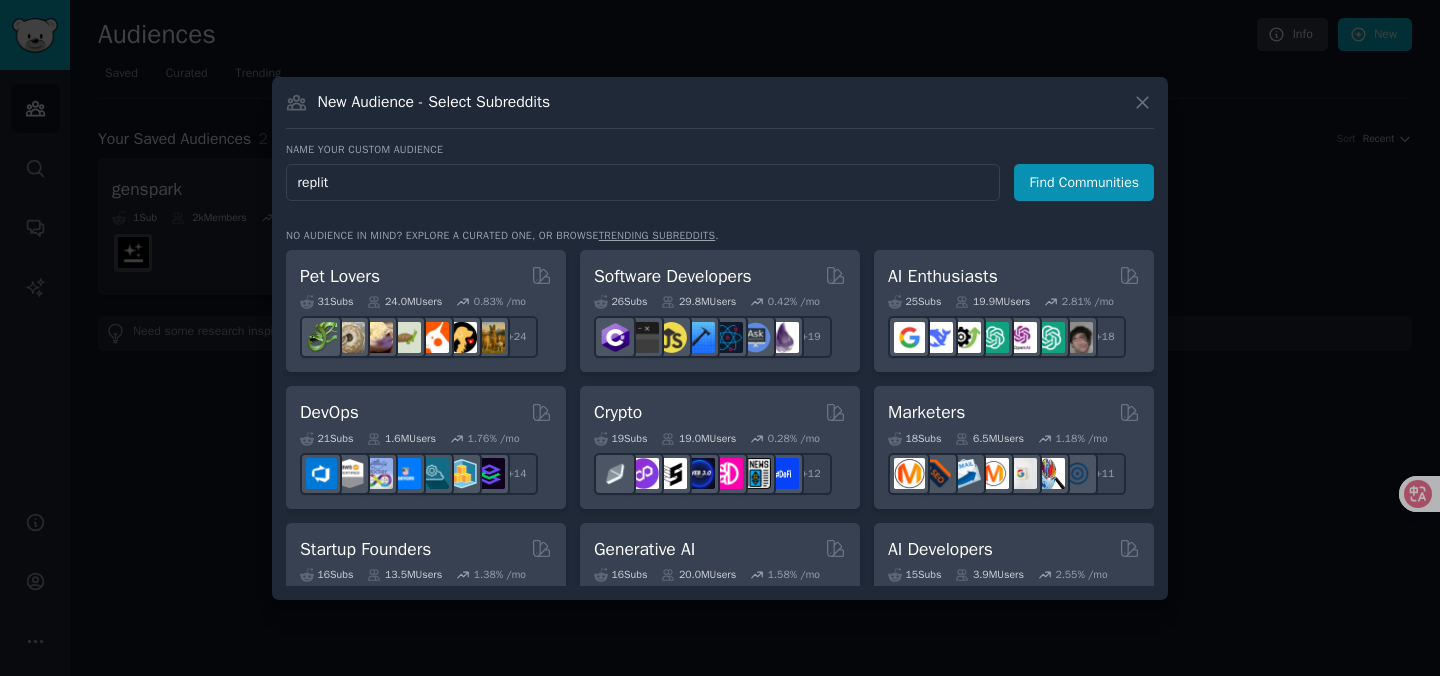 click on "Find Communities" at bounding box center [1084, 182] 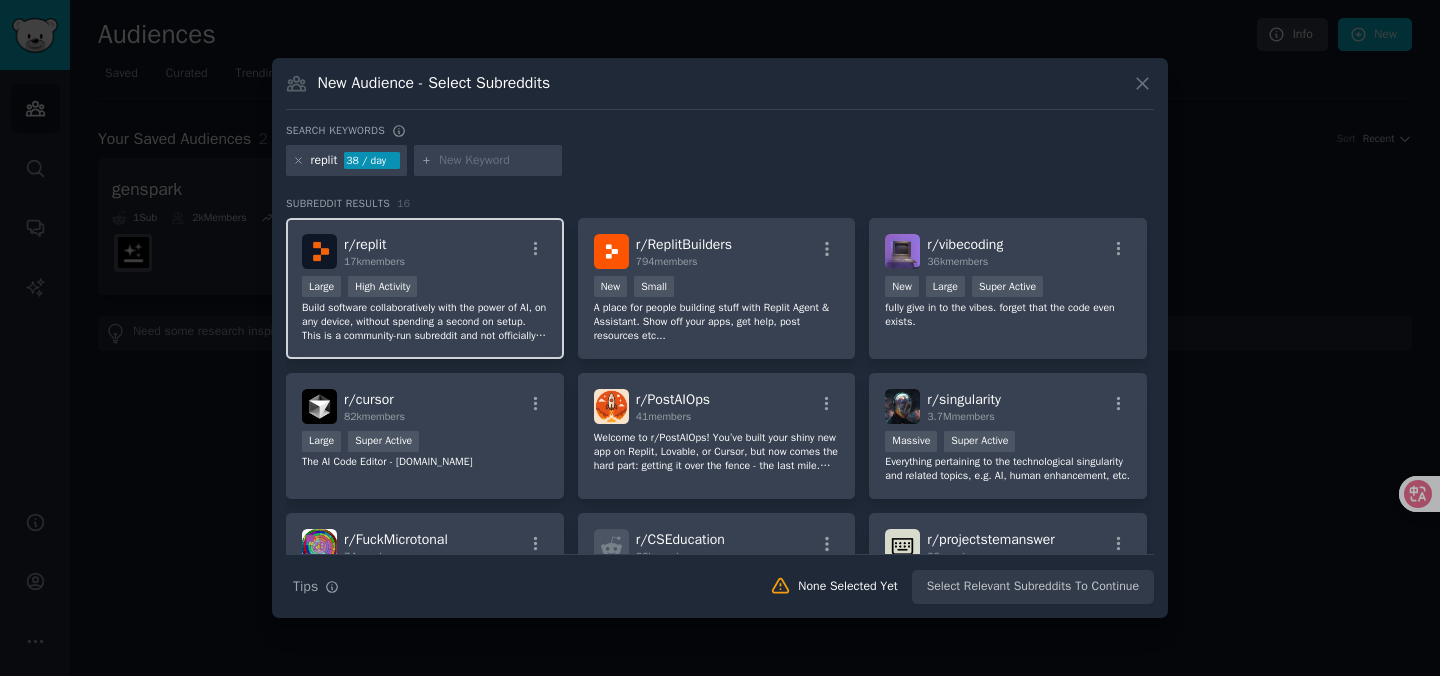 click on "r/ replit 17k  members" at bounding box center (425, 251) 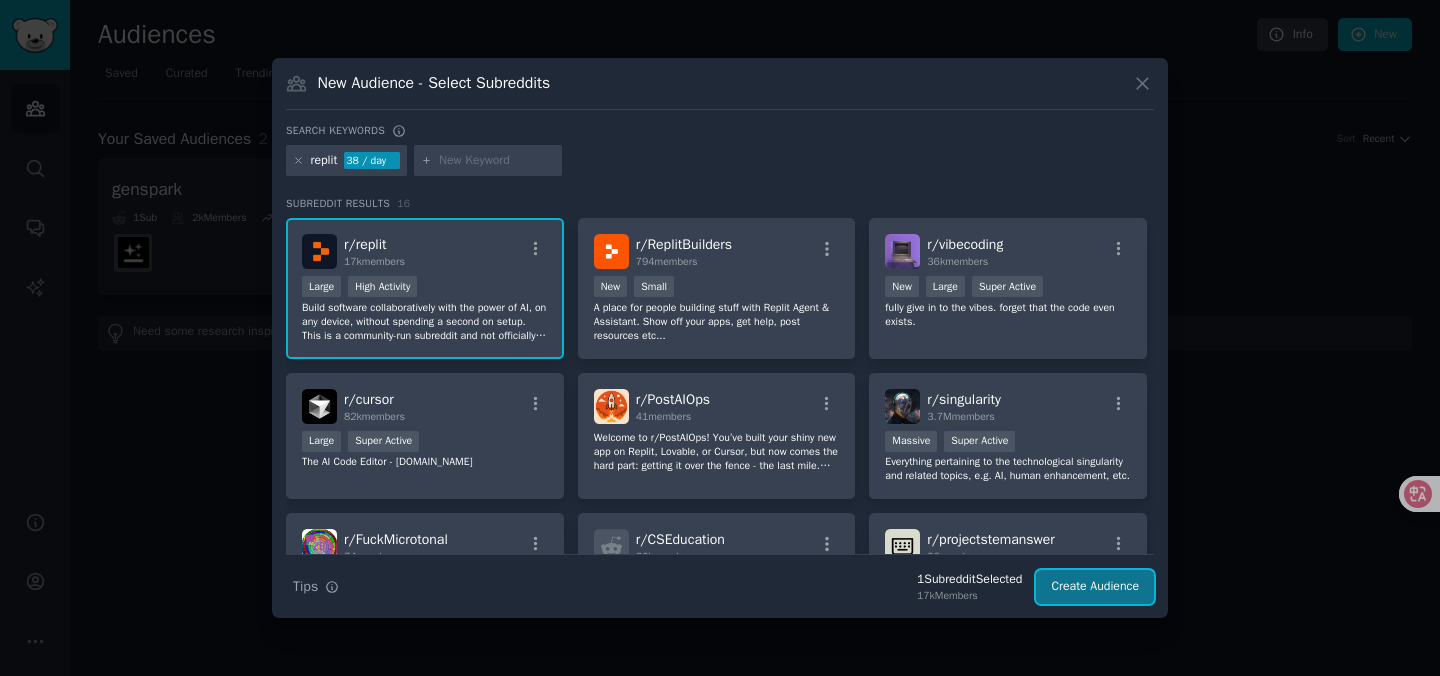 click on "Create Audience" at bounding box center (1095, 587) 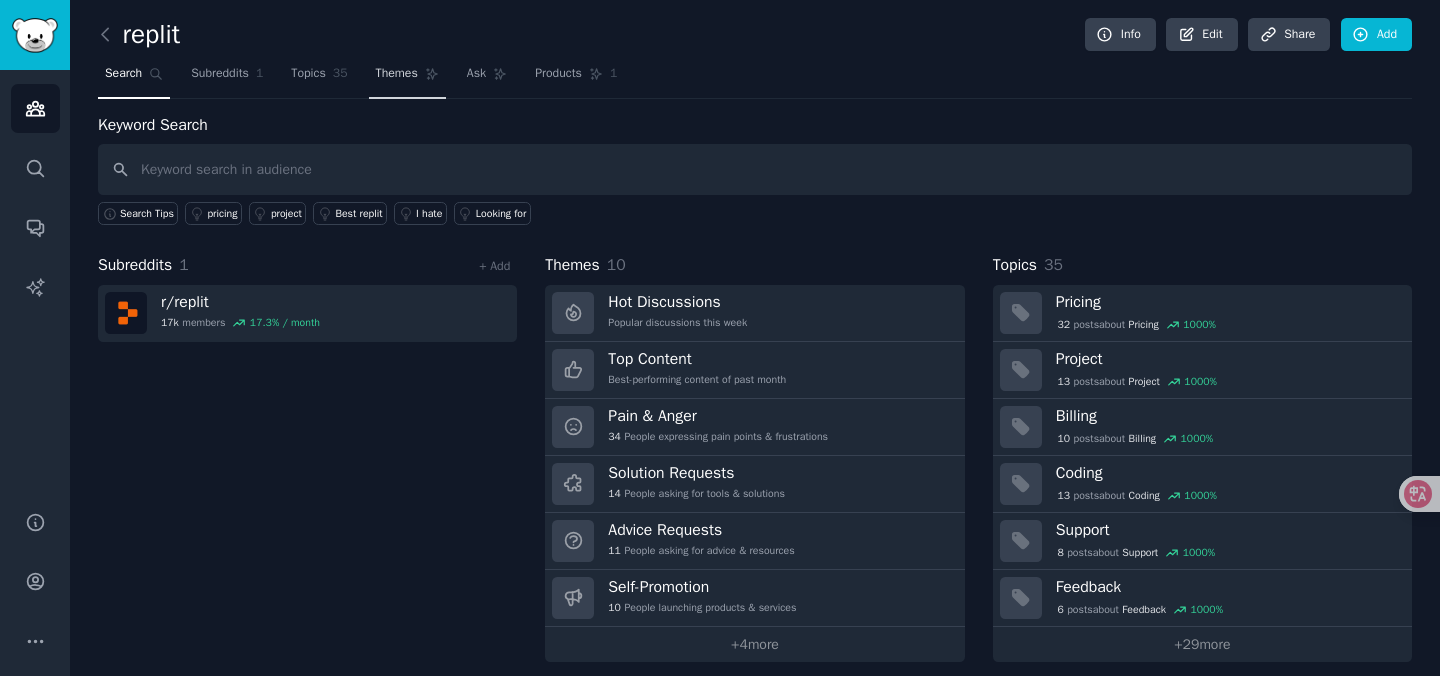click on "Themes" at bounding box center [407, 78] 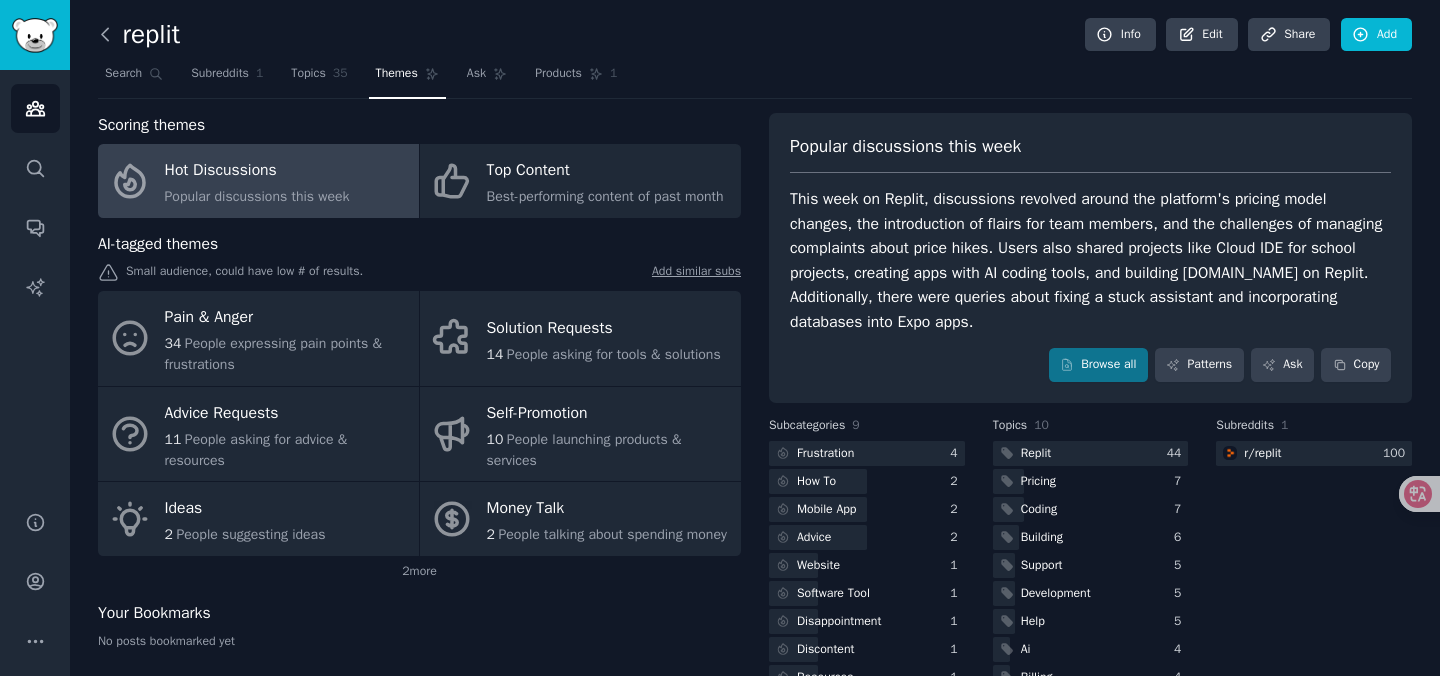 click 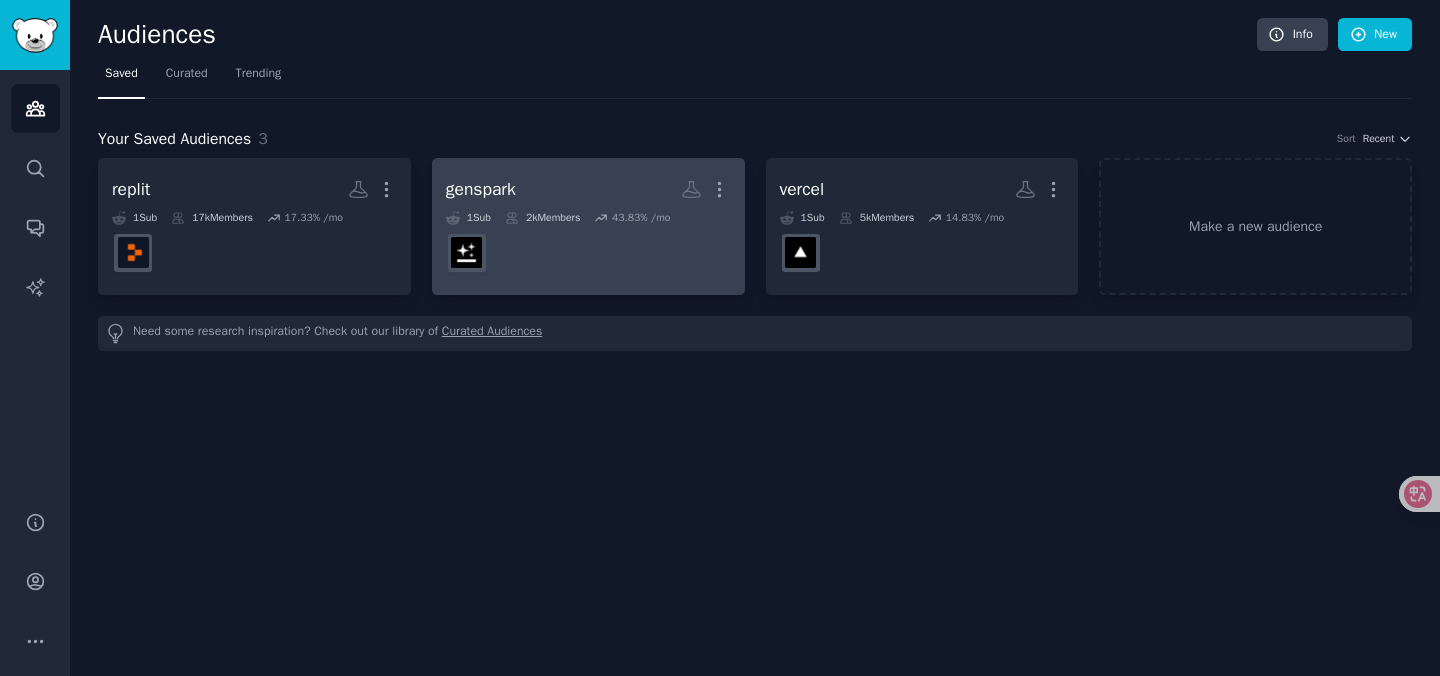 click on "43.83 % /mo" at bounding box center [641, 218] 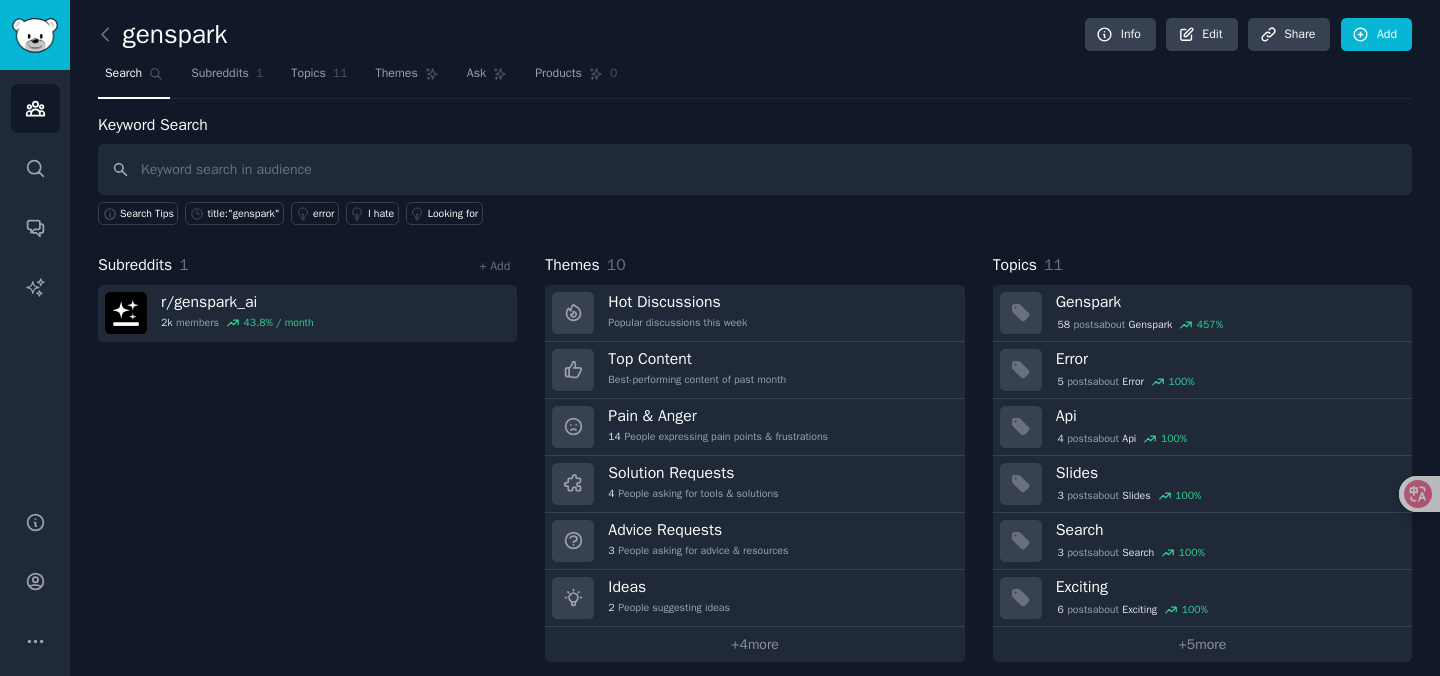 click at bounding box center (110, 35) 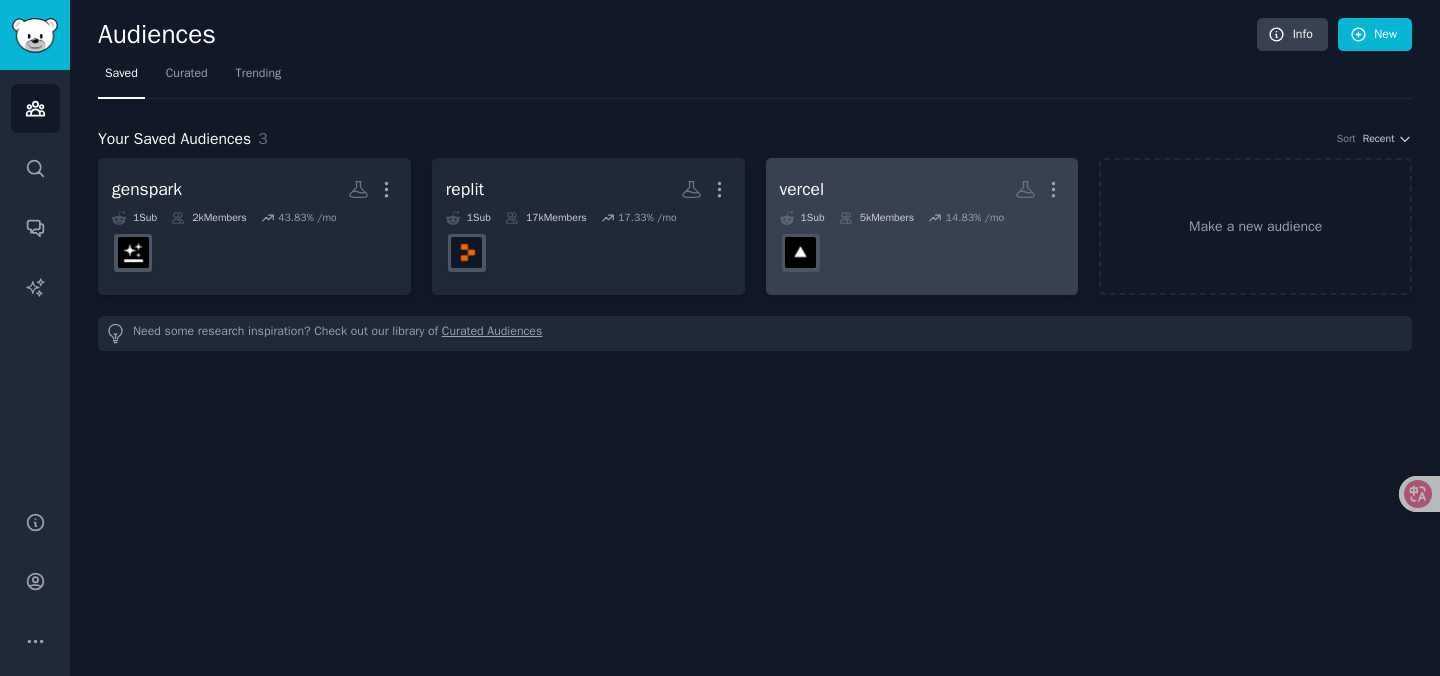 click on "vercel More" at bounding box center (922, 189) 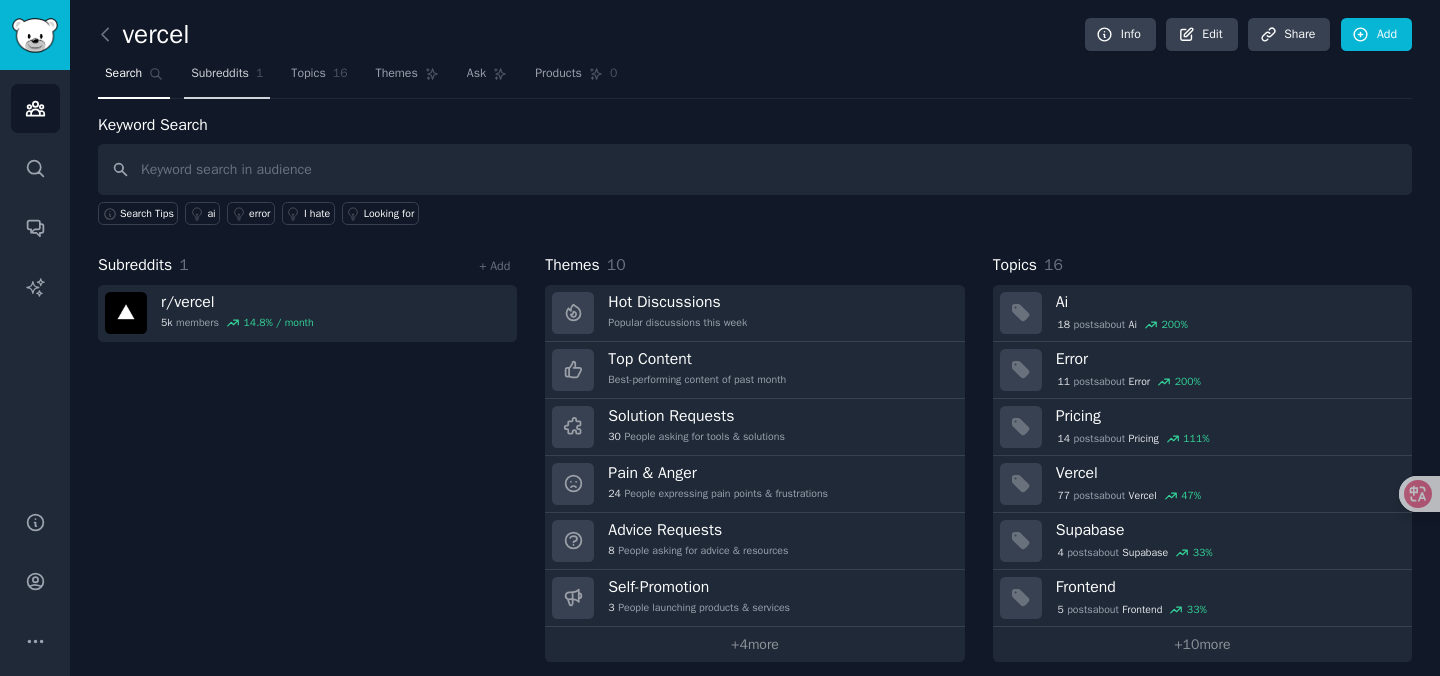 click on "Subreddits" at bounding box center (220, 74) 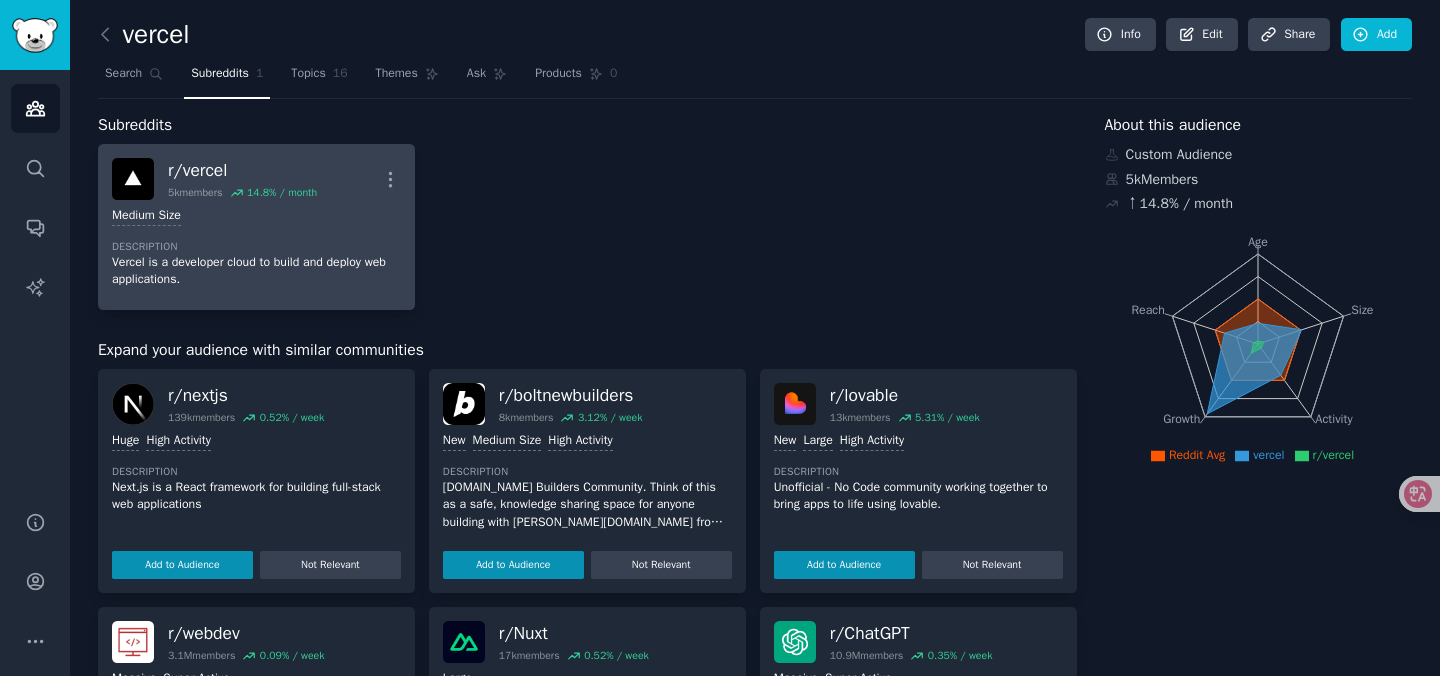 click on "r/ vercel 5k  members 14.8 % / month" at bounding box center [242, 179] 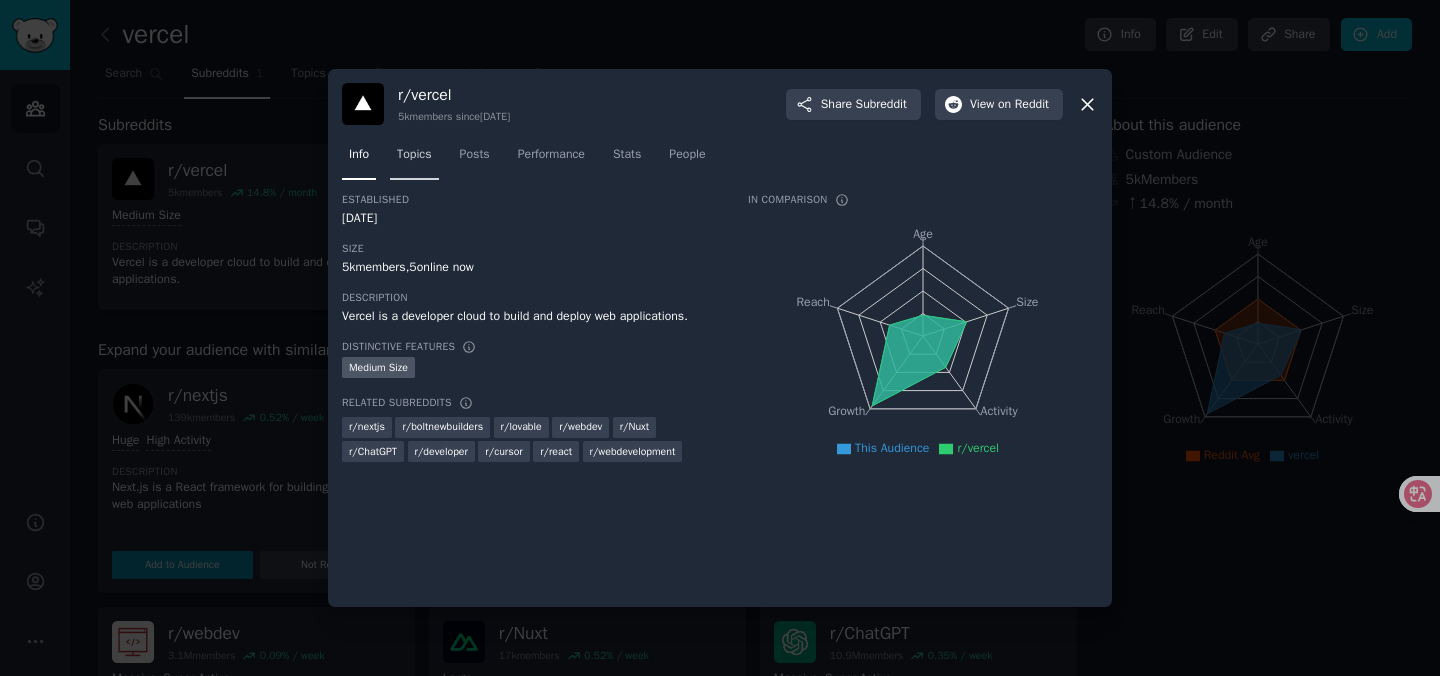 click on "Topics" at bounding box center [414, 155] 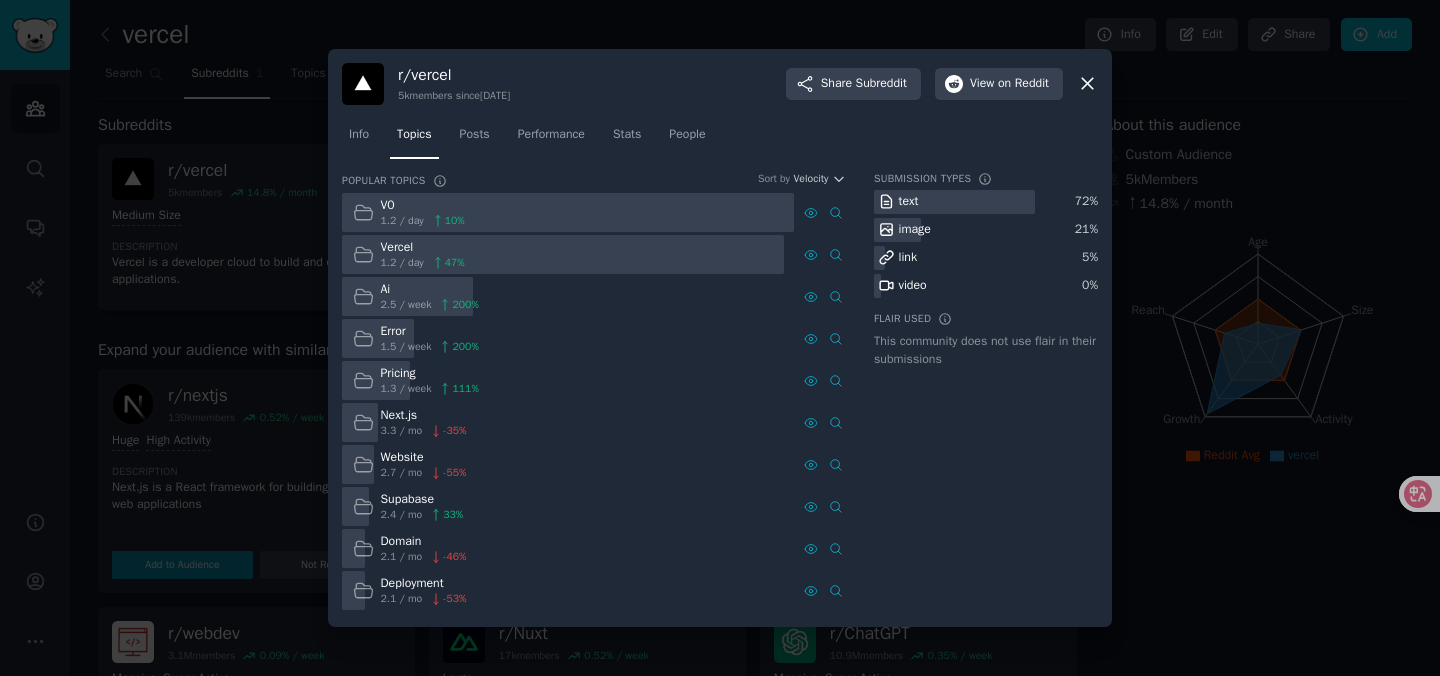 click 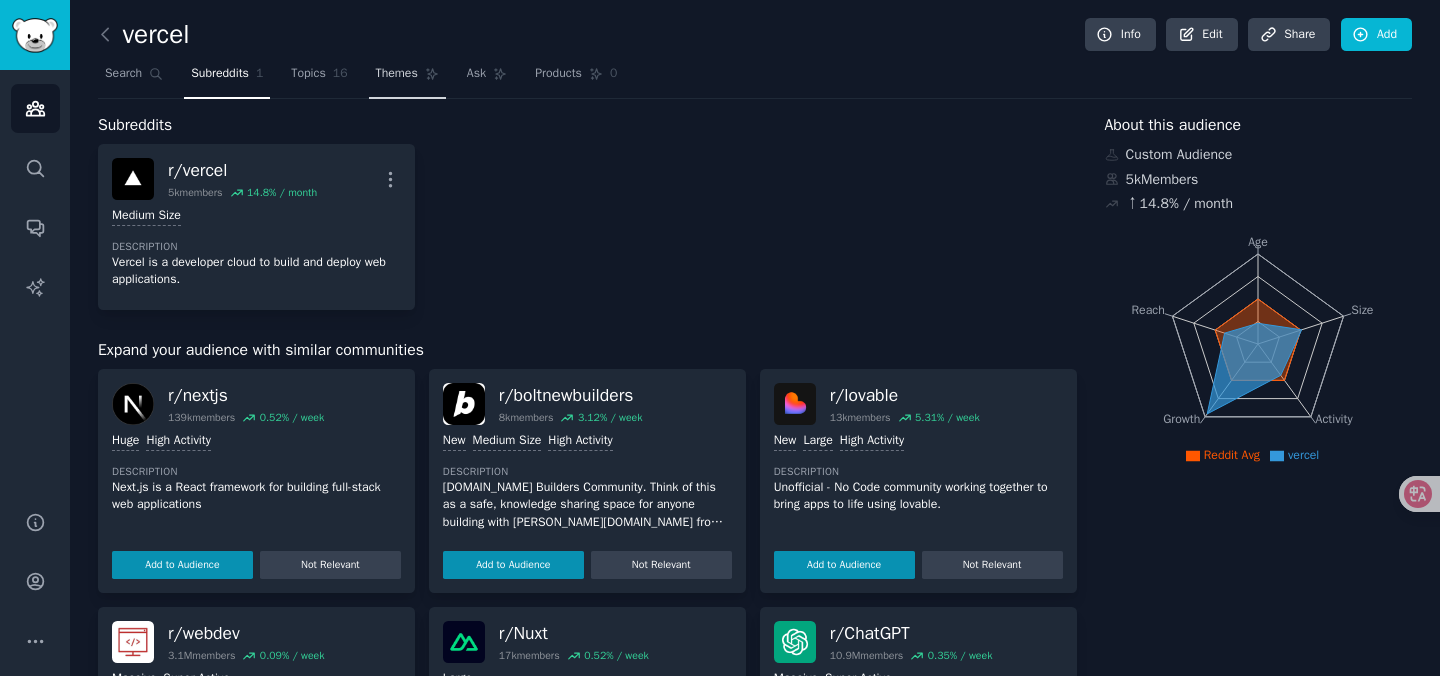 click on "Themes" at bounding box center (397, 74) 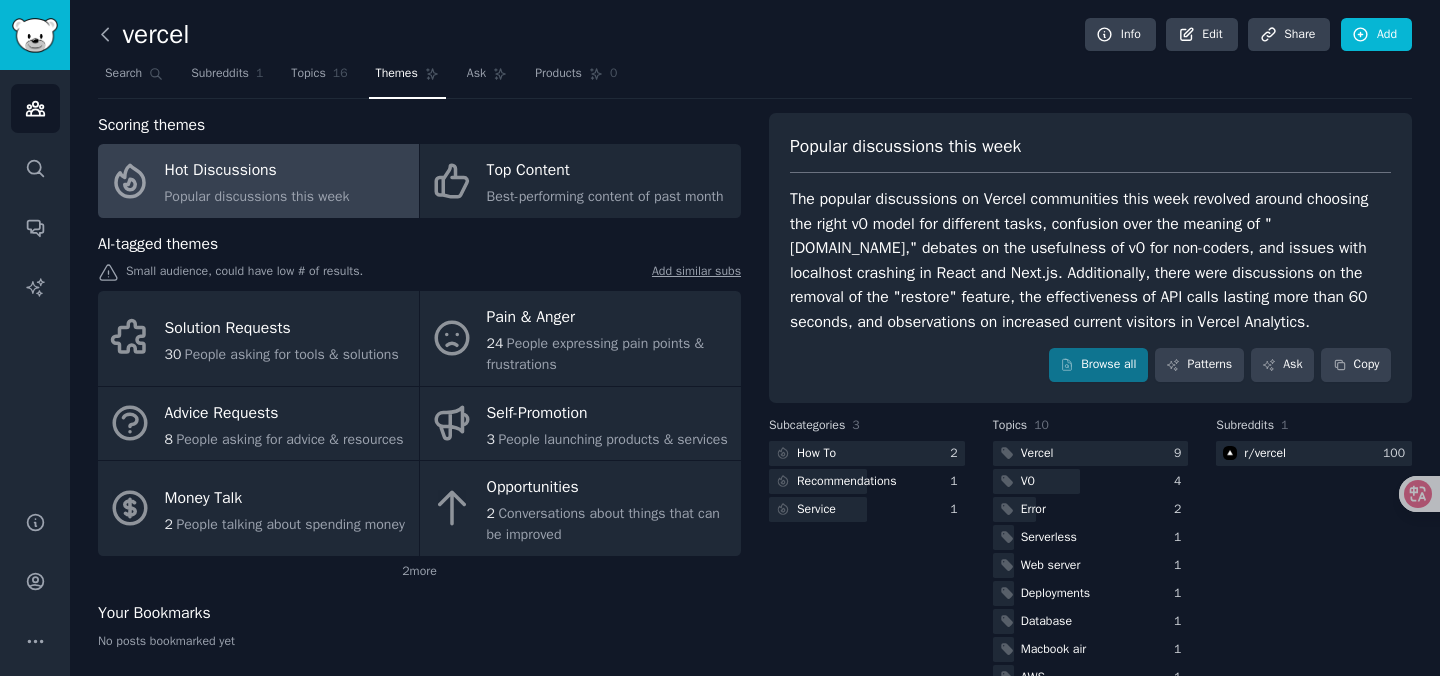 click 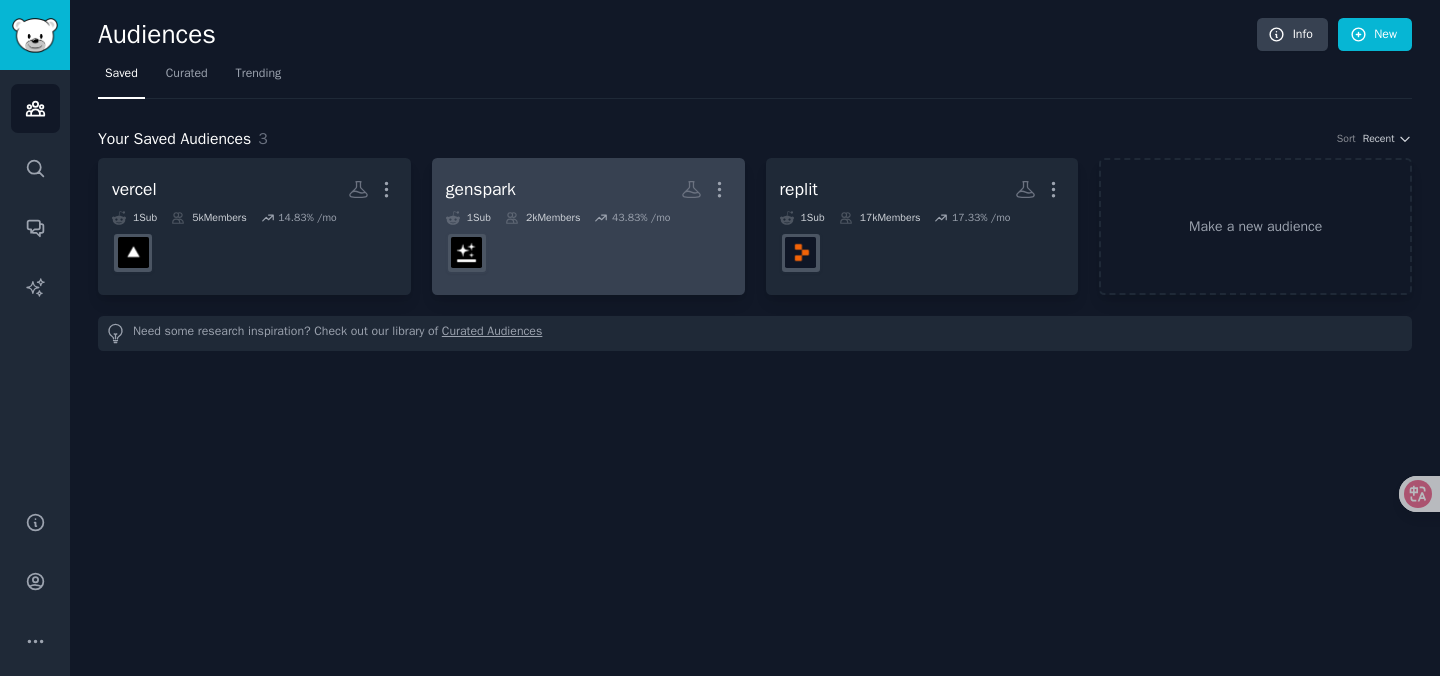 click on "genspark More" at bounding box center (588, 189) 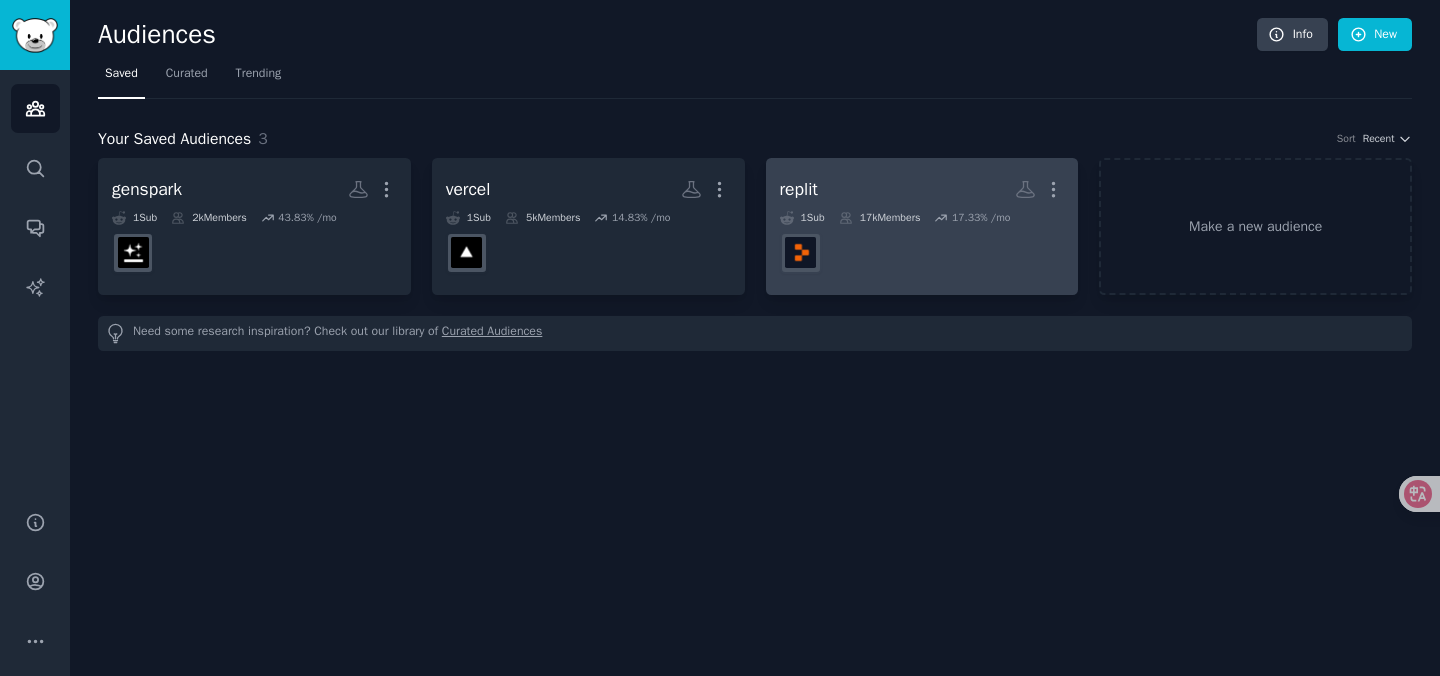 click on "17.33 % /mo" at bounding box center [981, 218] 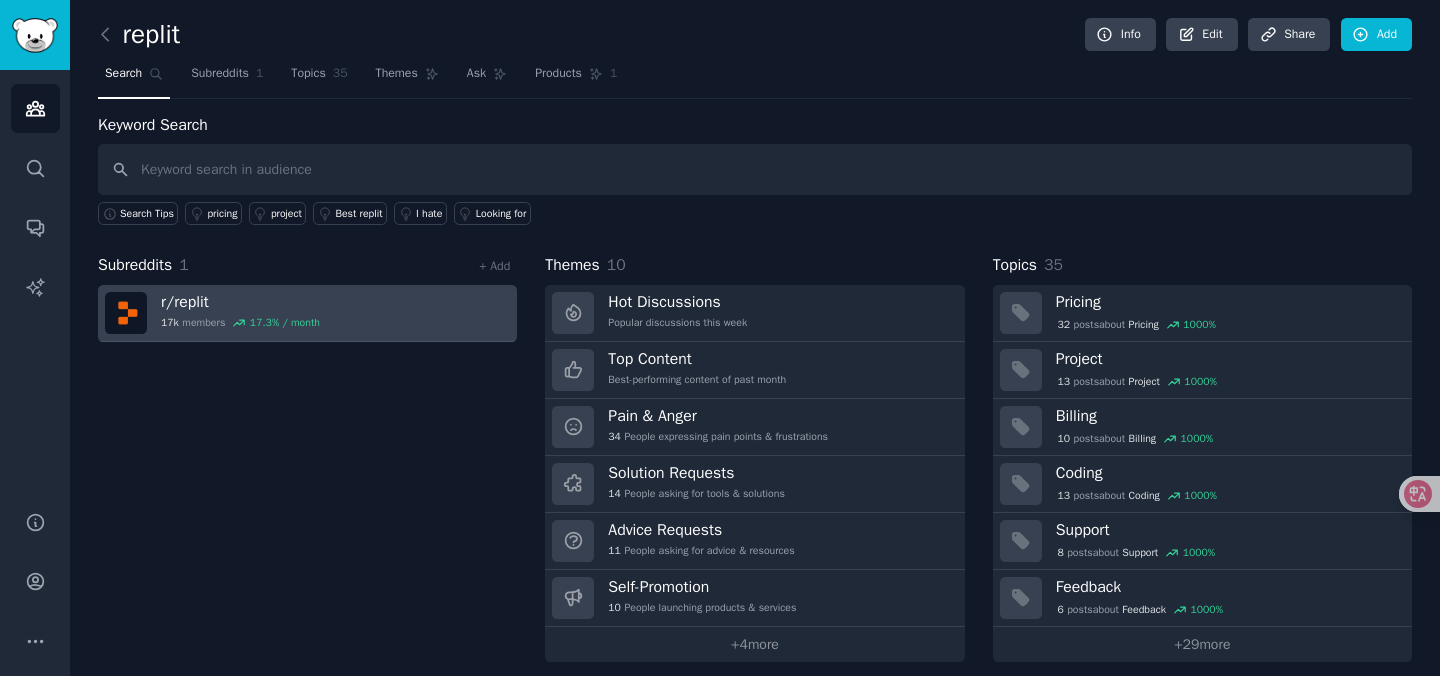 click on "17.3 % / month" at bounding box center [285, 323] 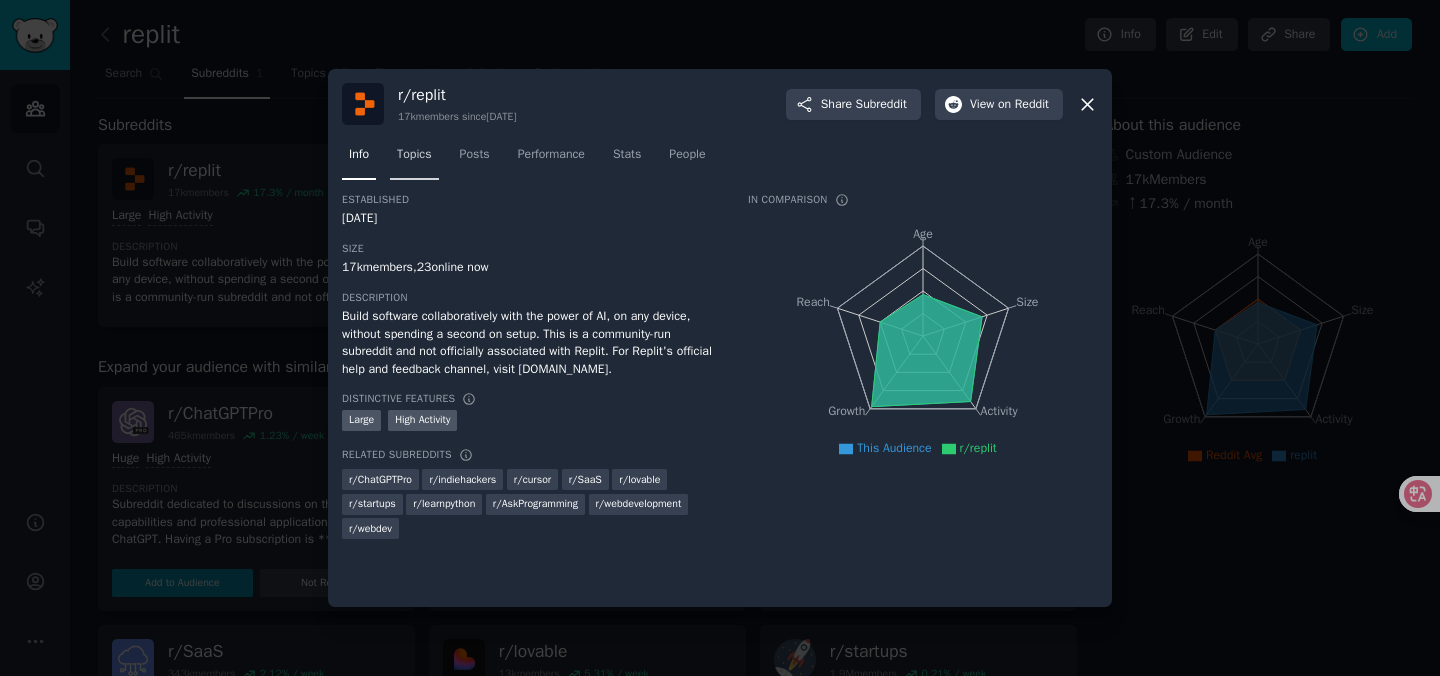 click on "Topics" at bounding box center (414, 155) 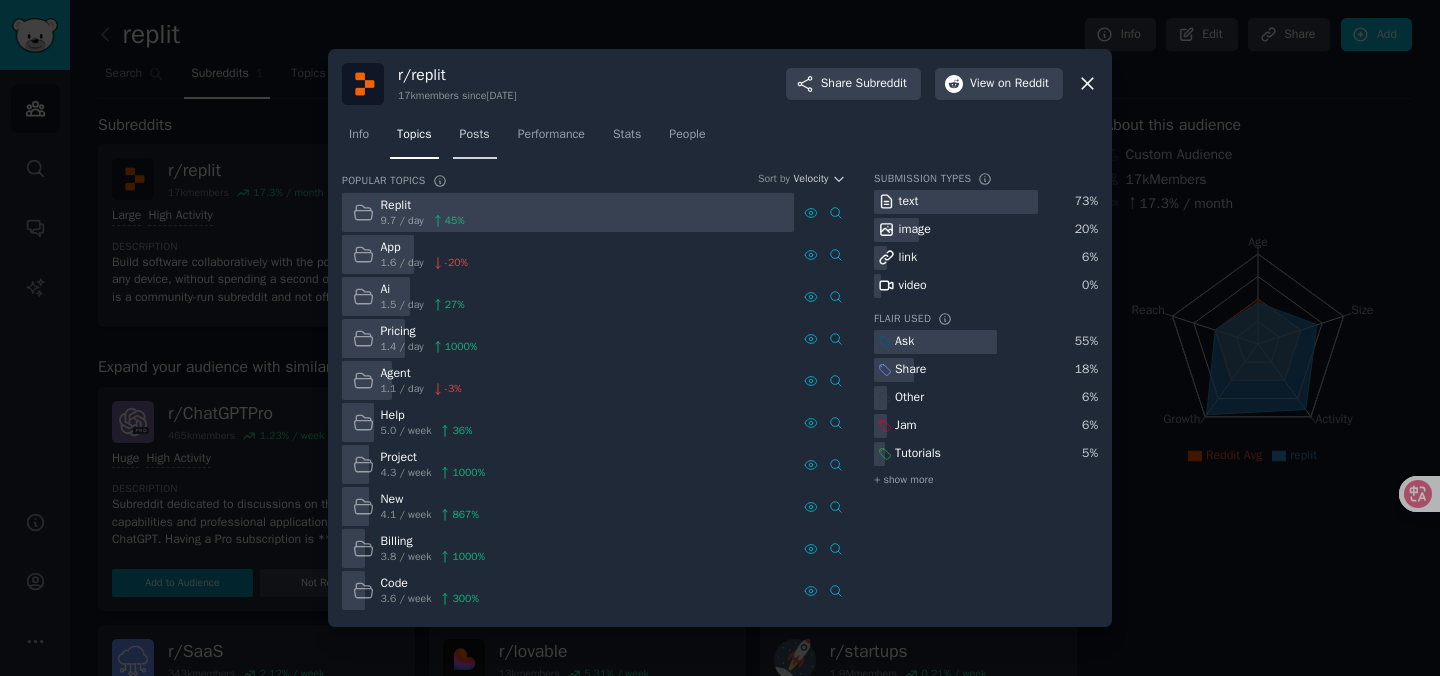click on "Posts" at bounding box center (475, 135) 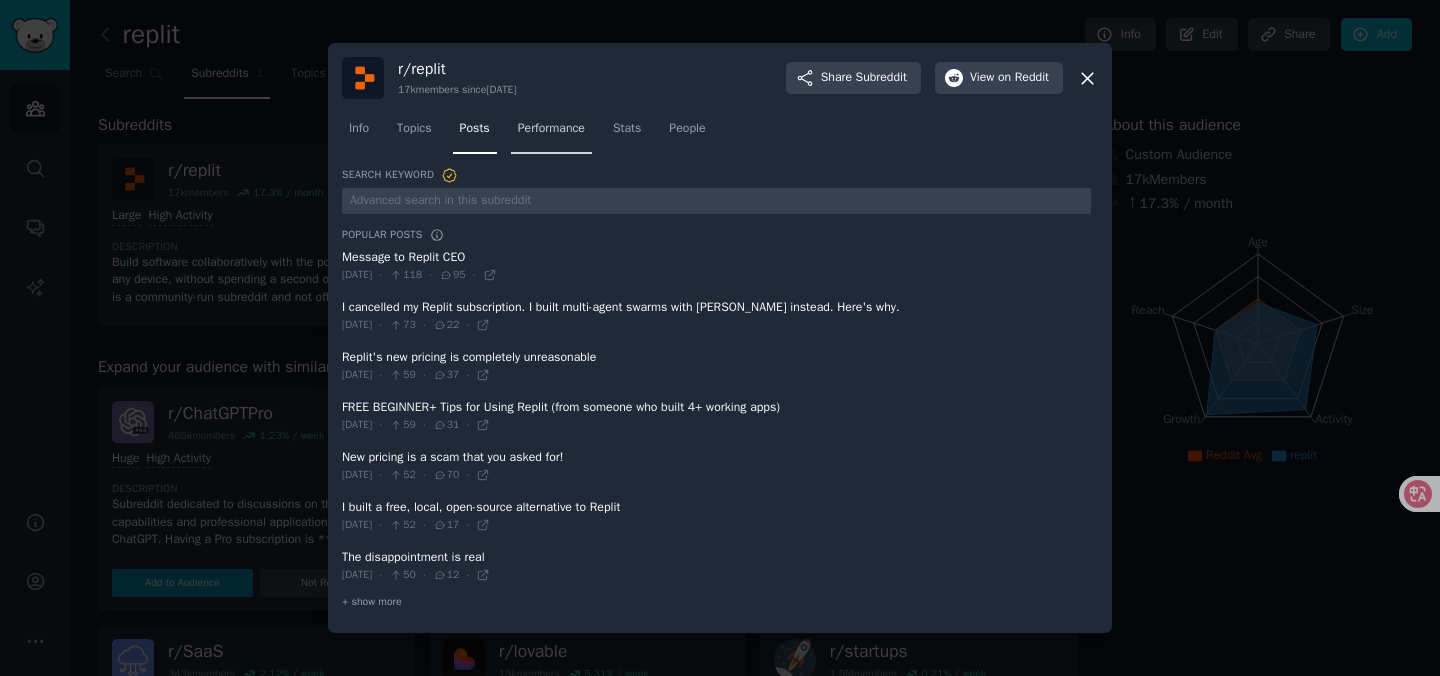 click on "Performance" at bounding box center [551, 129] 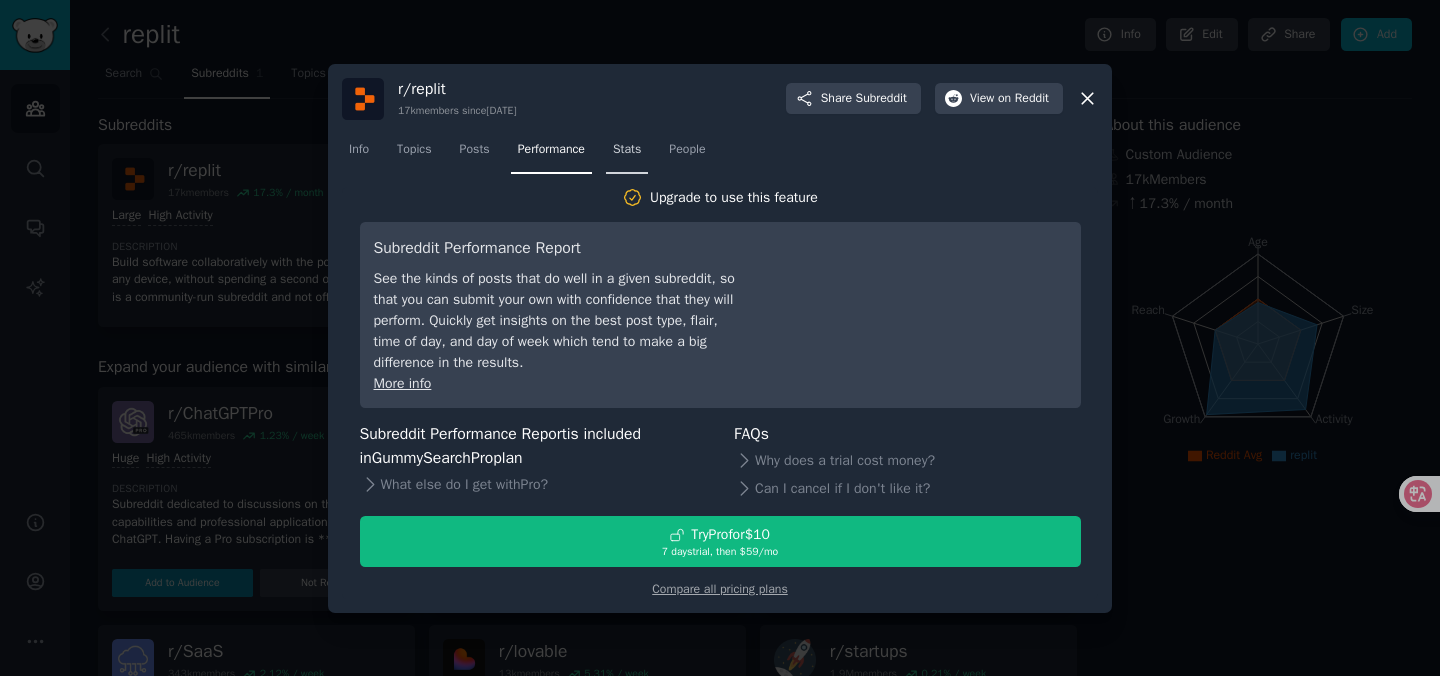 click on "Stats" at bounding box center [627, 150] 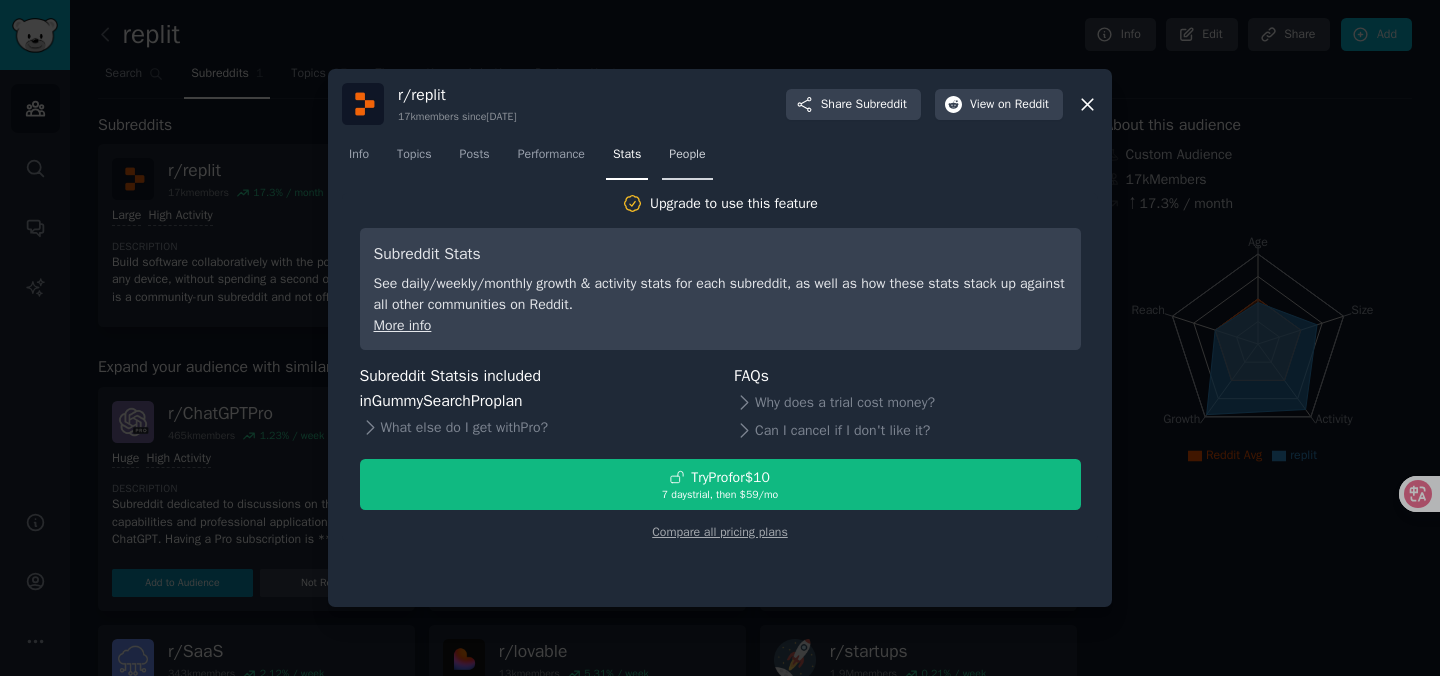 click on "People" at bounding box center (687, 159) 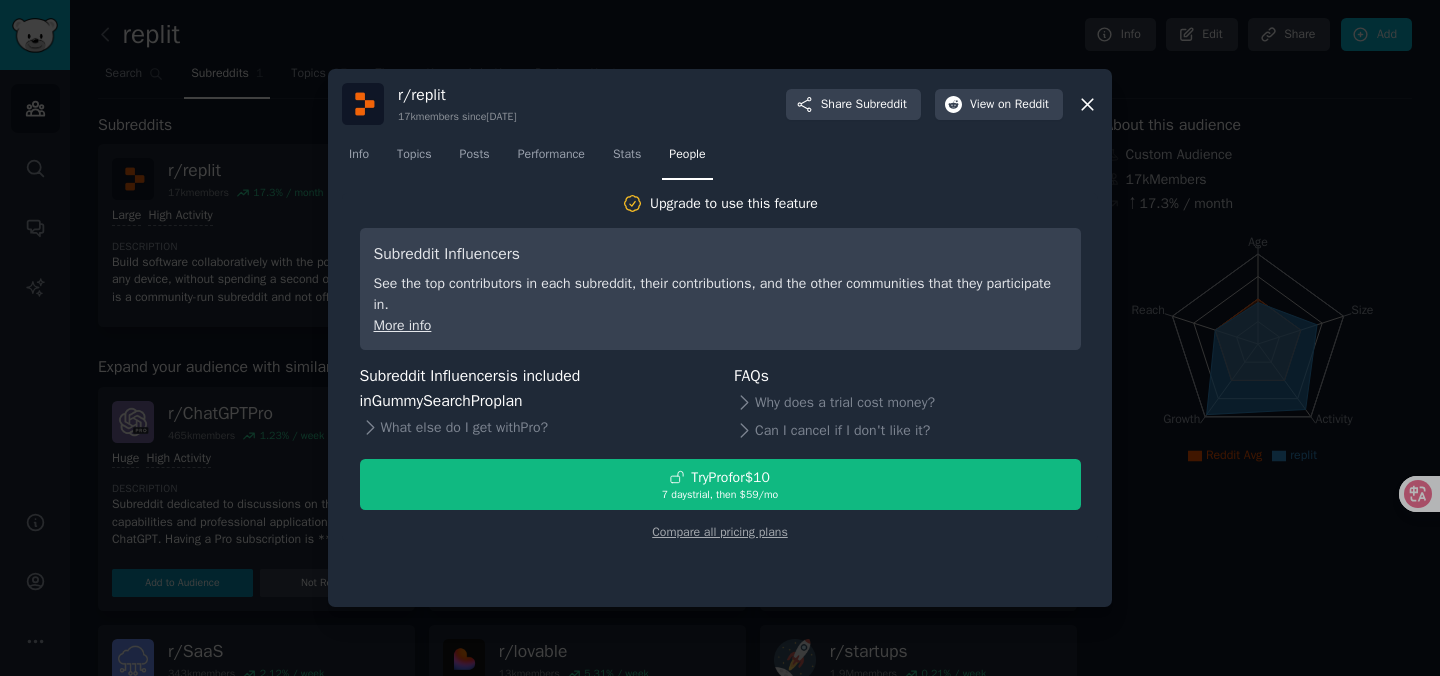 click 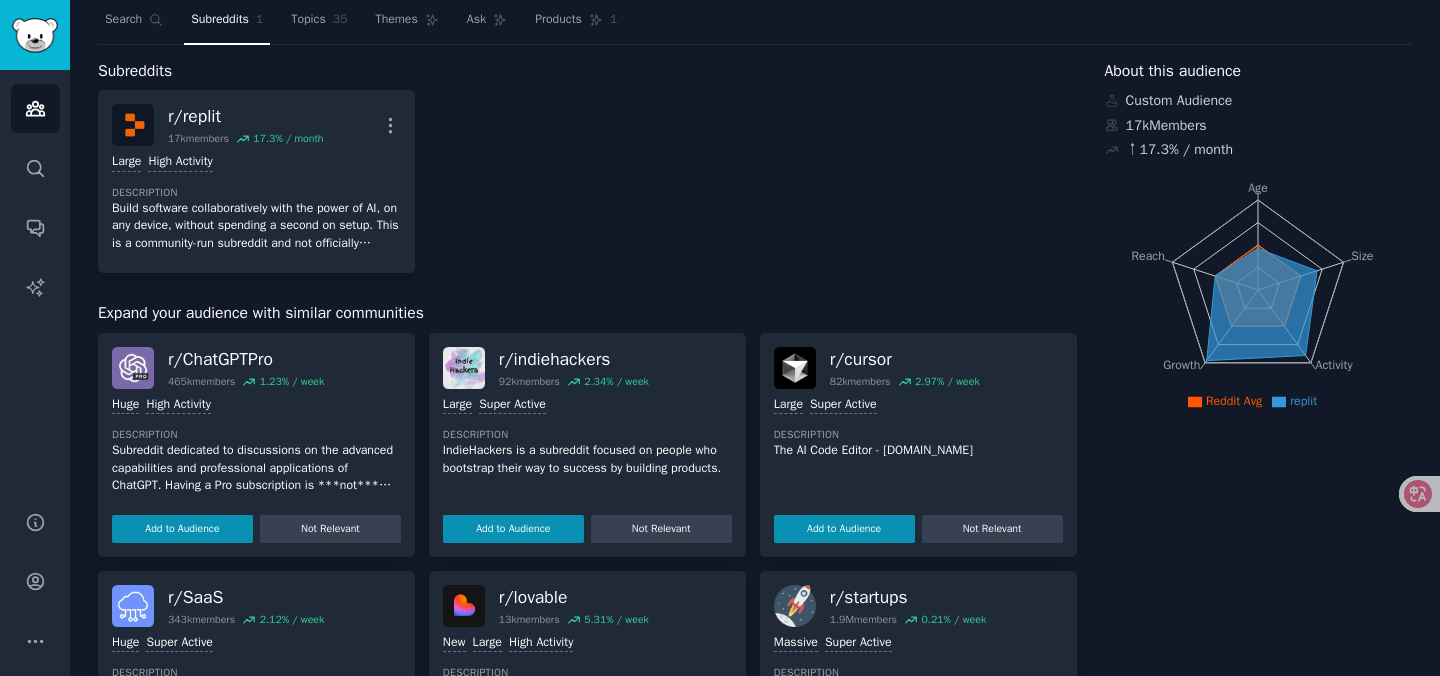 scroll, scrollTop: 55, scrollLeft: 0, axis: vertical 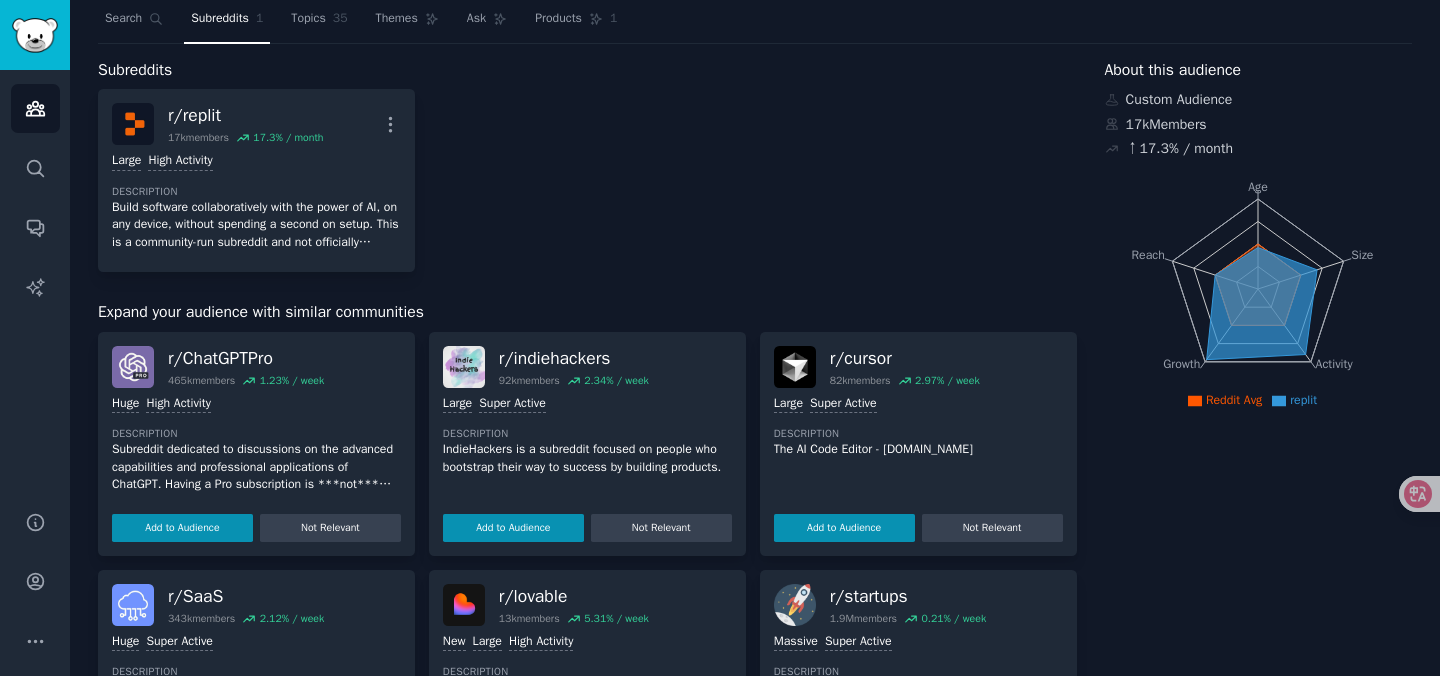 click on "2.34 % / week" at bounding box center [616, 381] 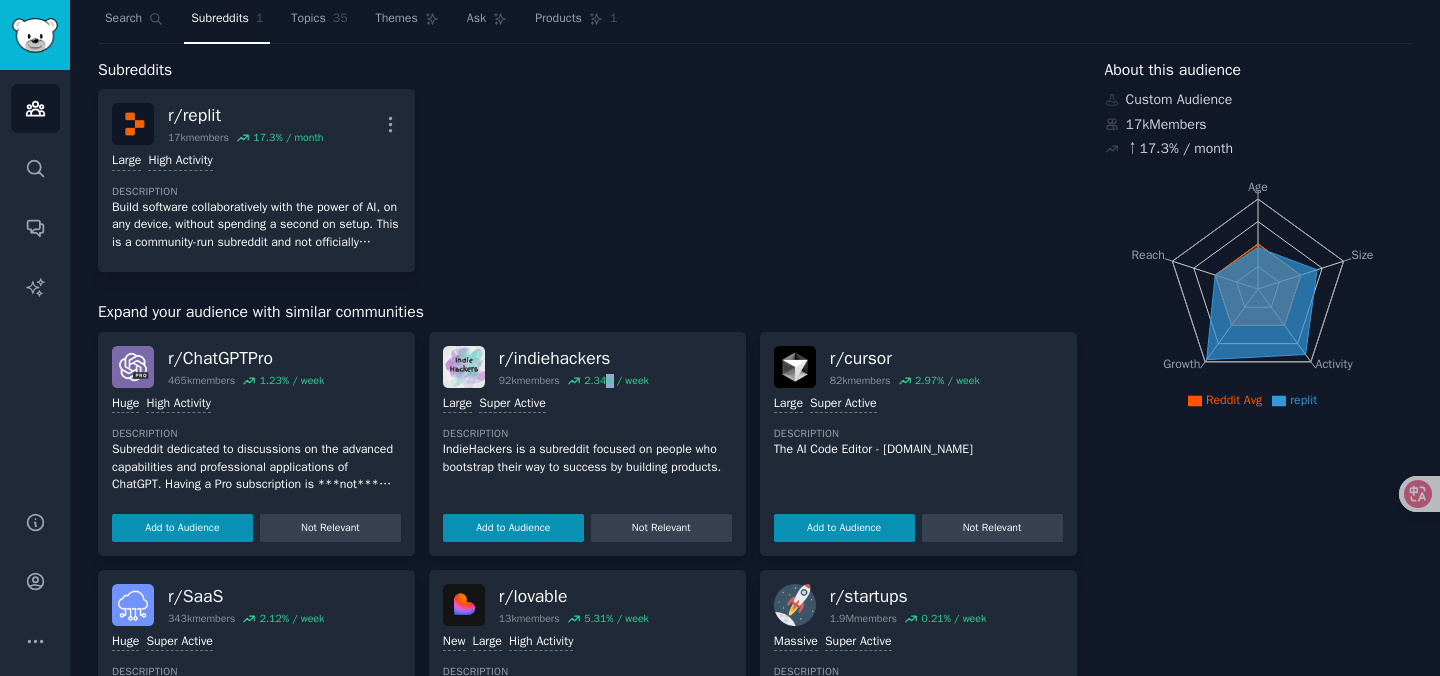 click on "2.34 % / week" at bounding box center [616, 381] 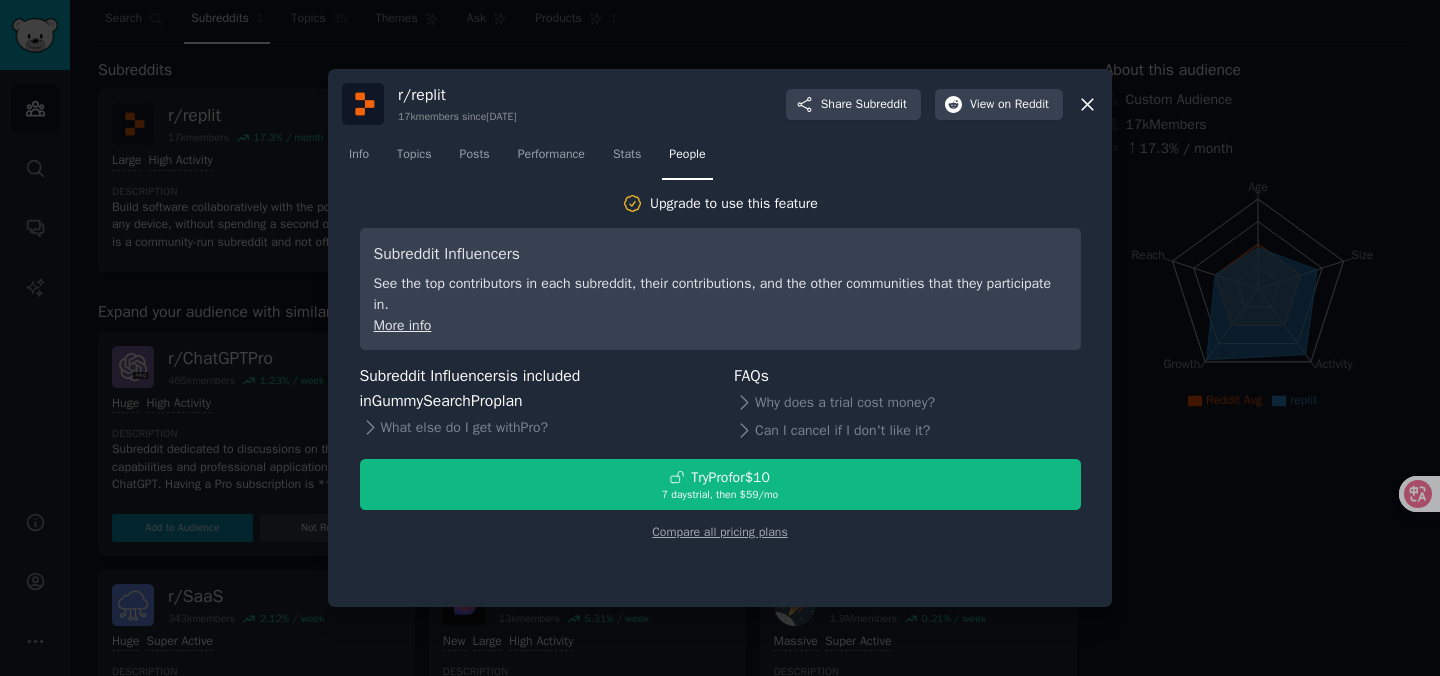 click 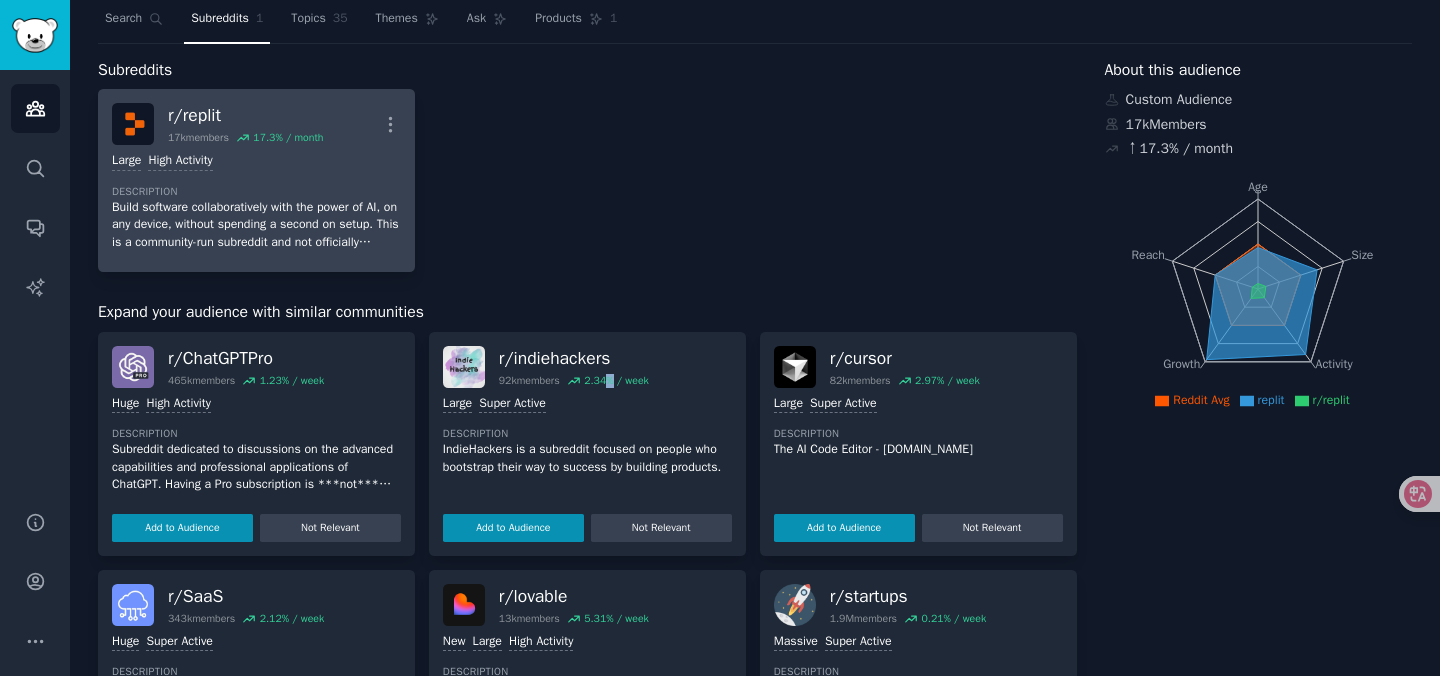 scroll, scrollTop: 0, scrollLeft: 0, axis: both 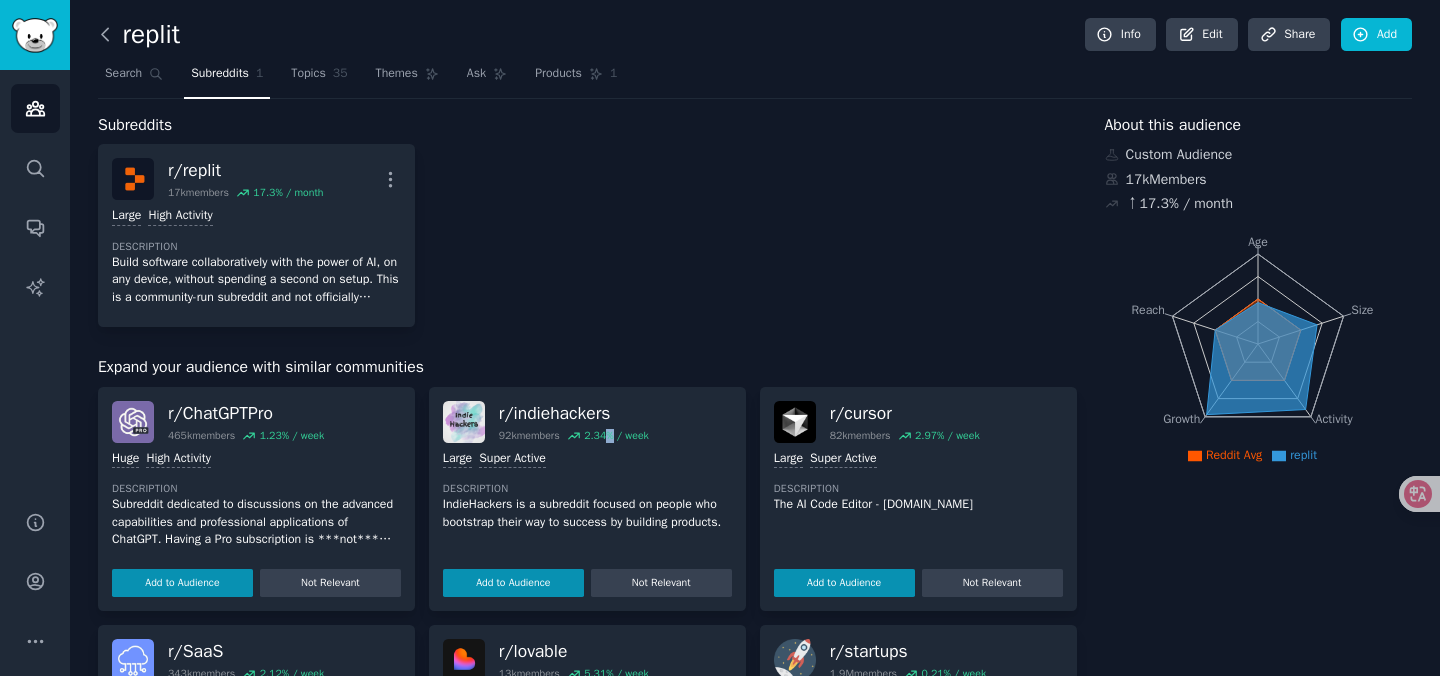 click 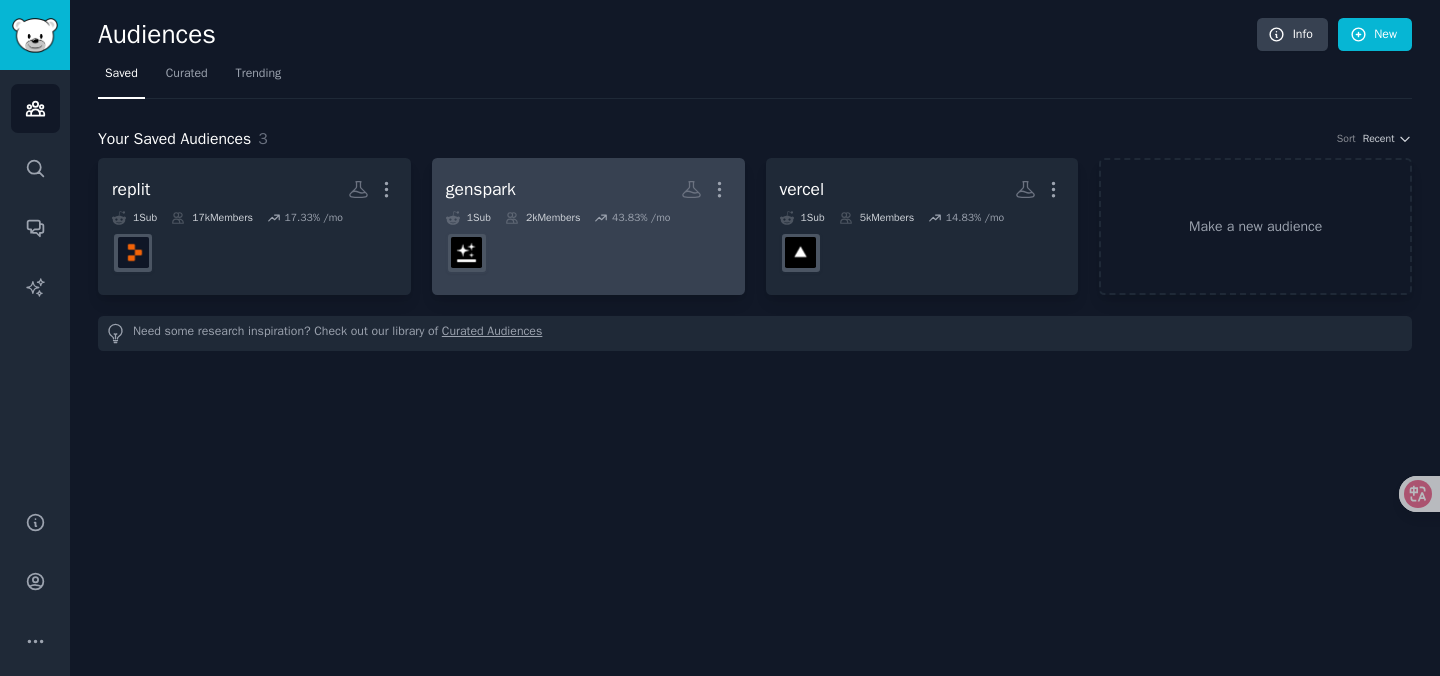 click on "43.83 % /mo" at bounding box center (641, 218) 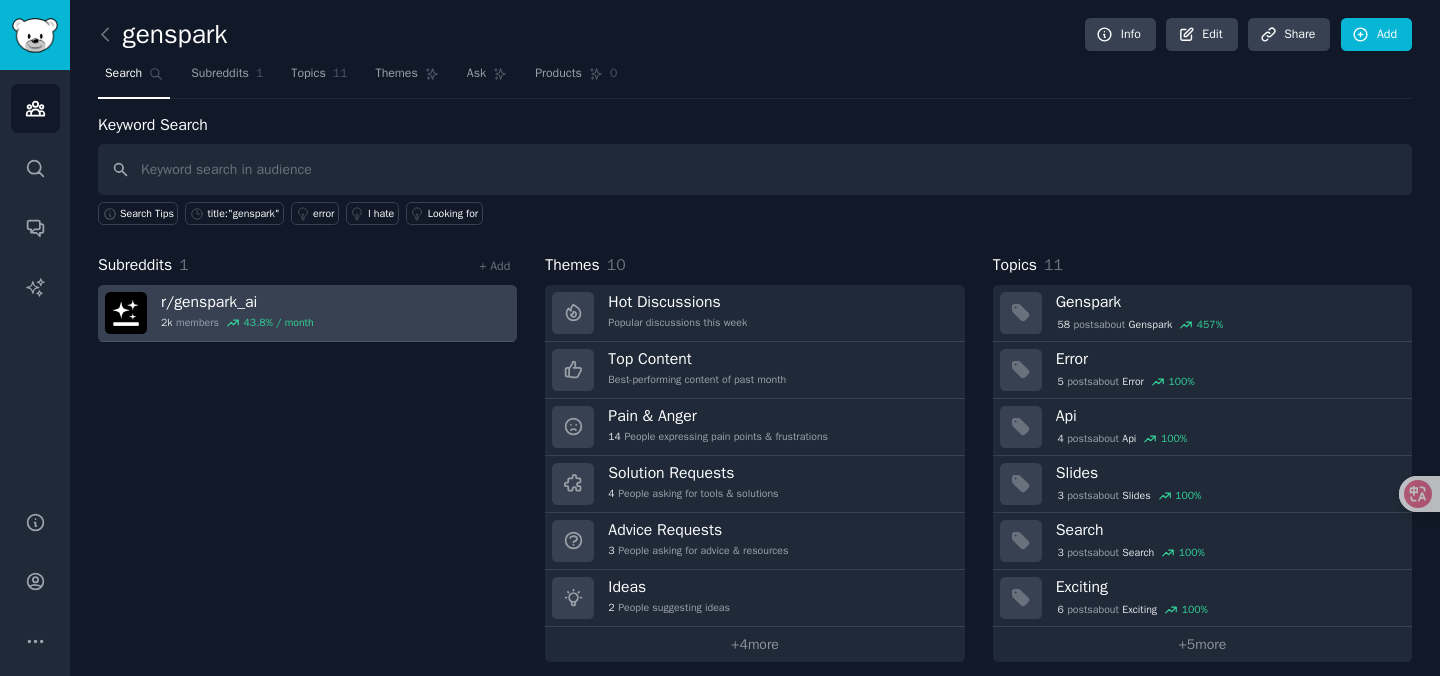 click 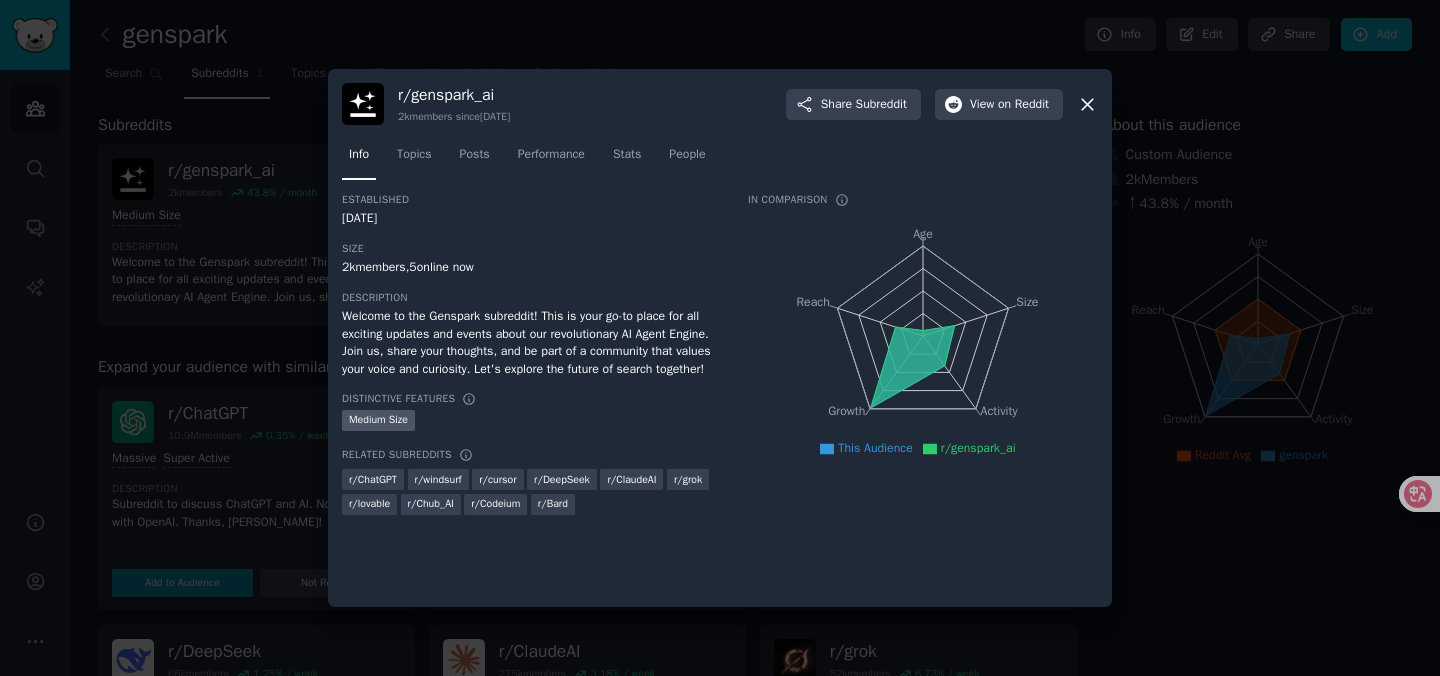 click on "This Audience" at bounding box center [875, 448] 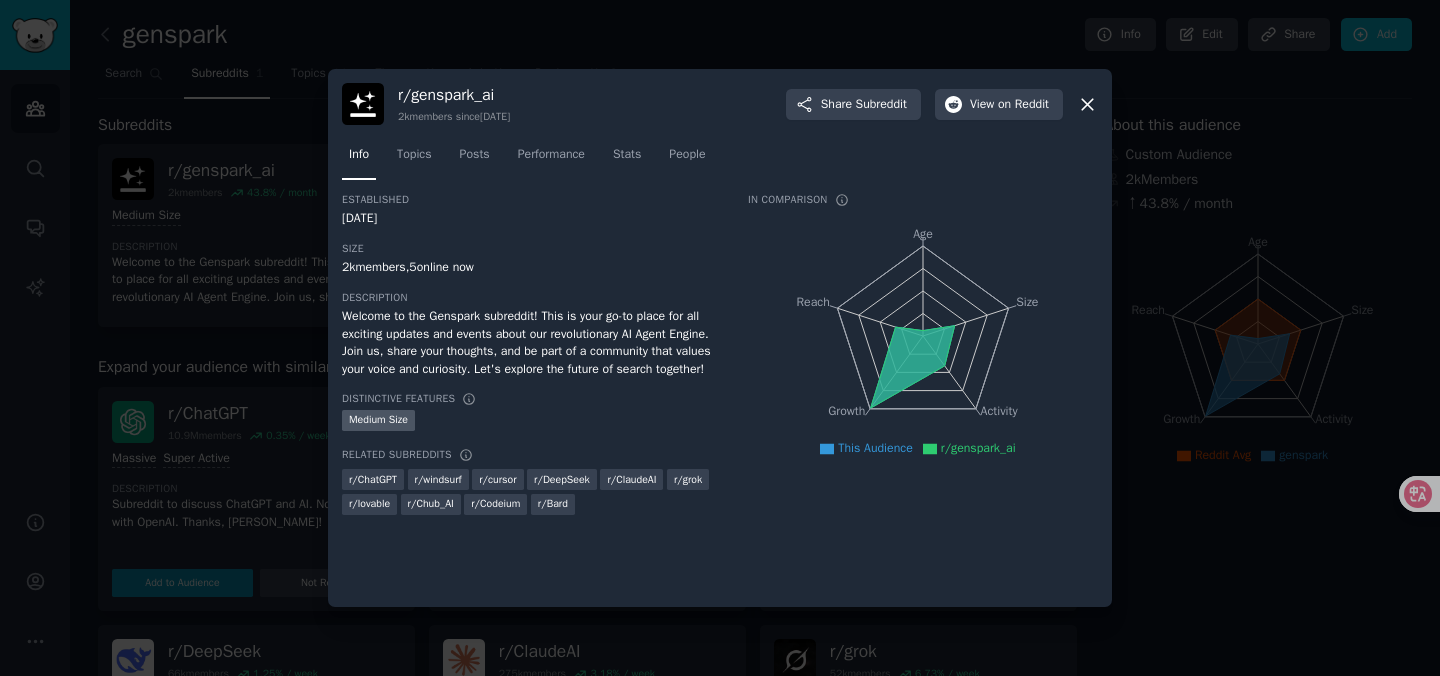 click on "In Comparison Age Size Activity Growth Reach This Audience r/genspark_ai" at bounding box center (923, 361) 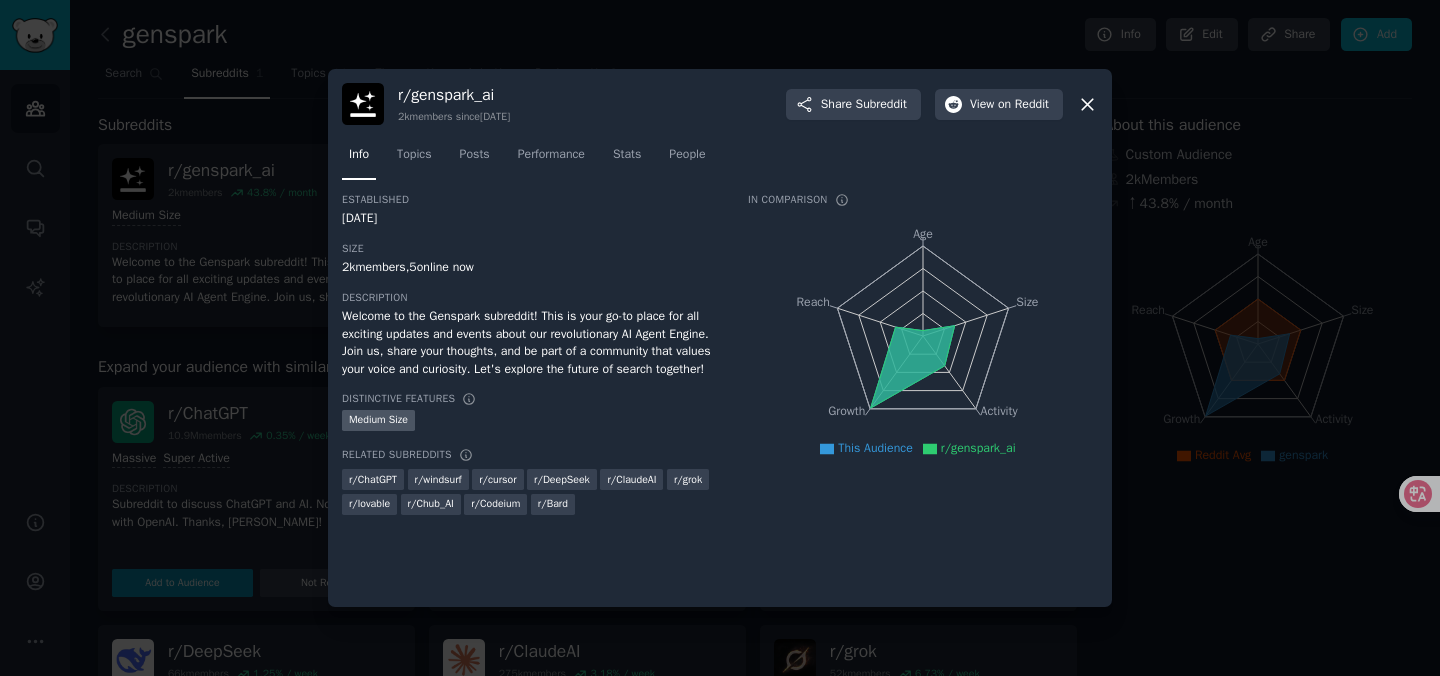 click on "This Audience" at bounding box center [875, 448] 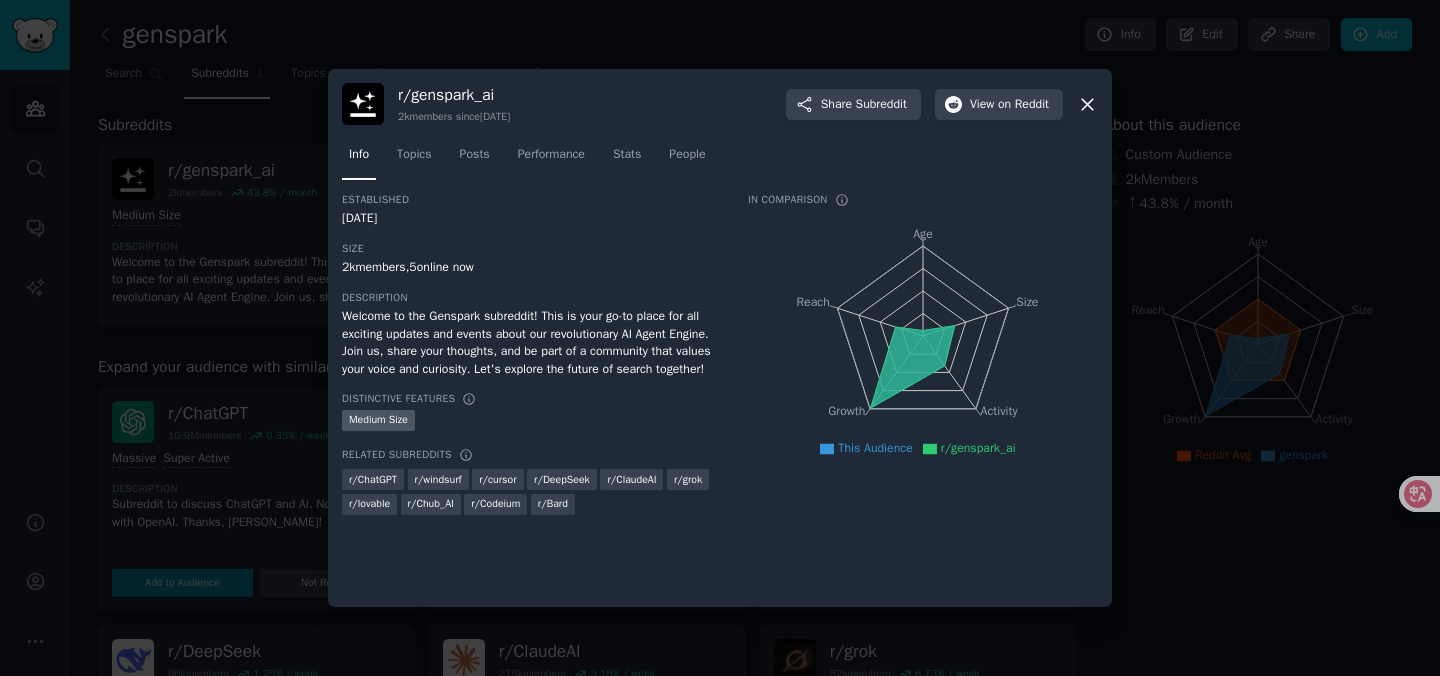 click on "r/genspark_ai" at bounding box center [978, 448] 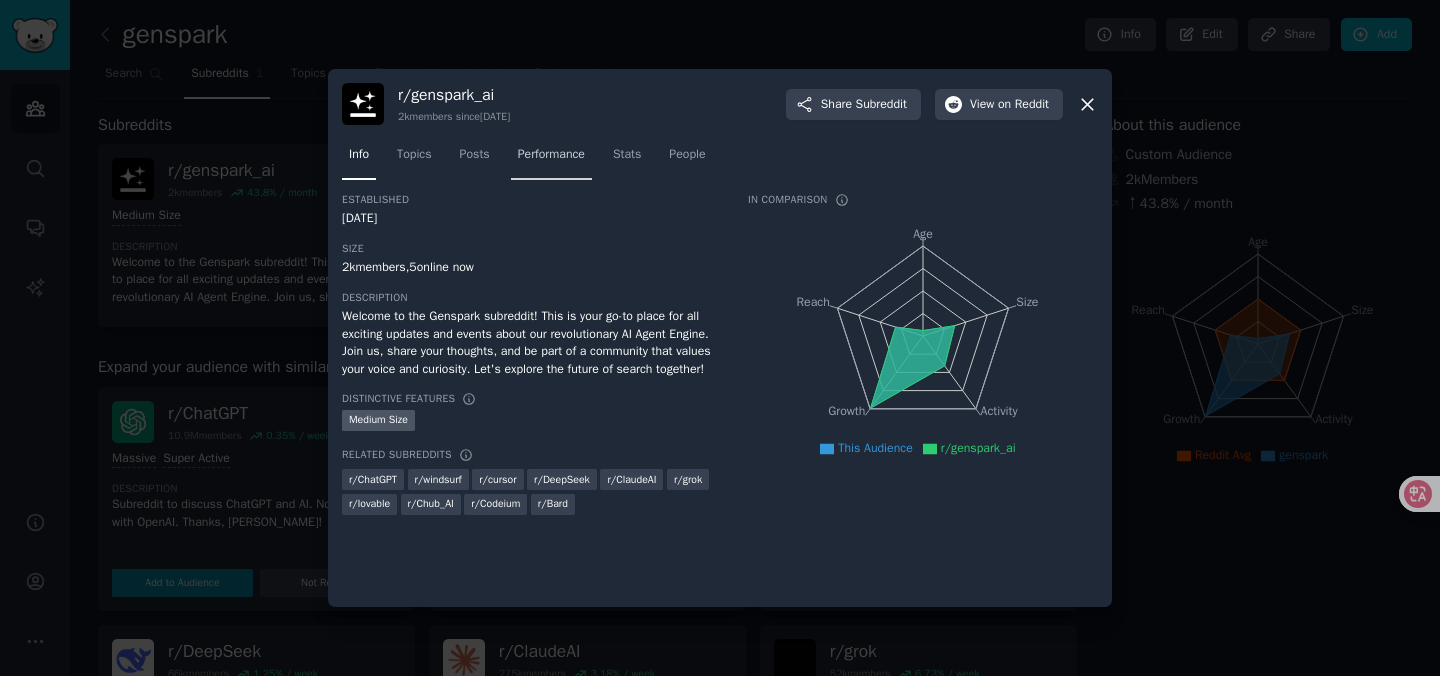 click on "Performance" at bounding box center [551, 155] 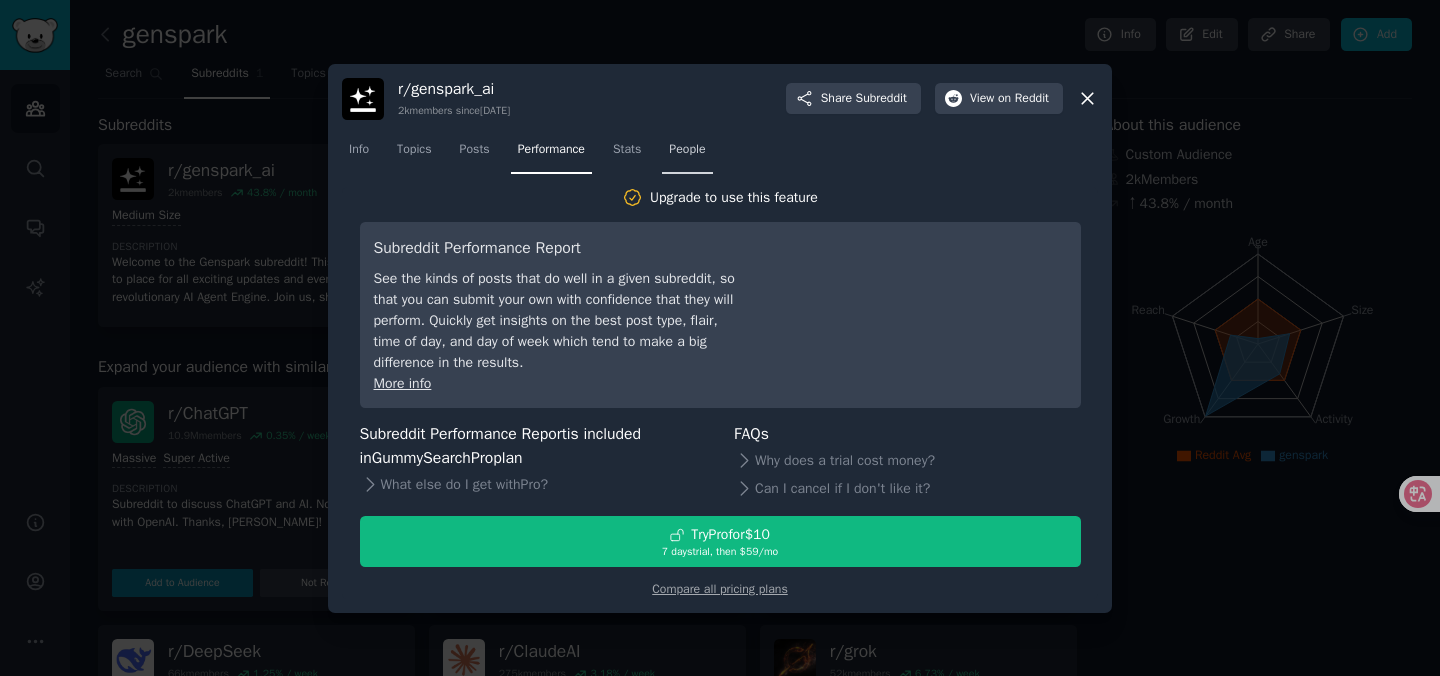 click on "People" at bounding box center (687, 150) 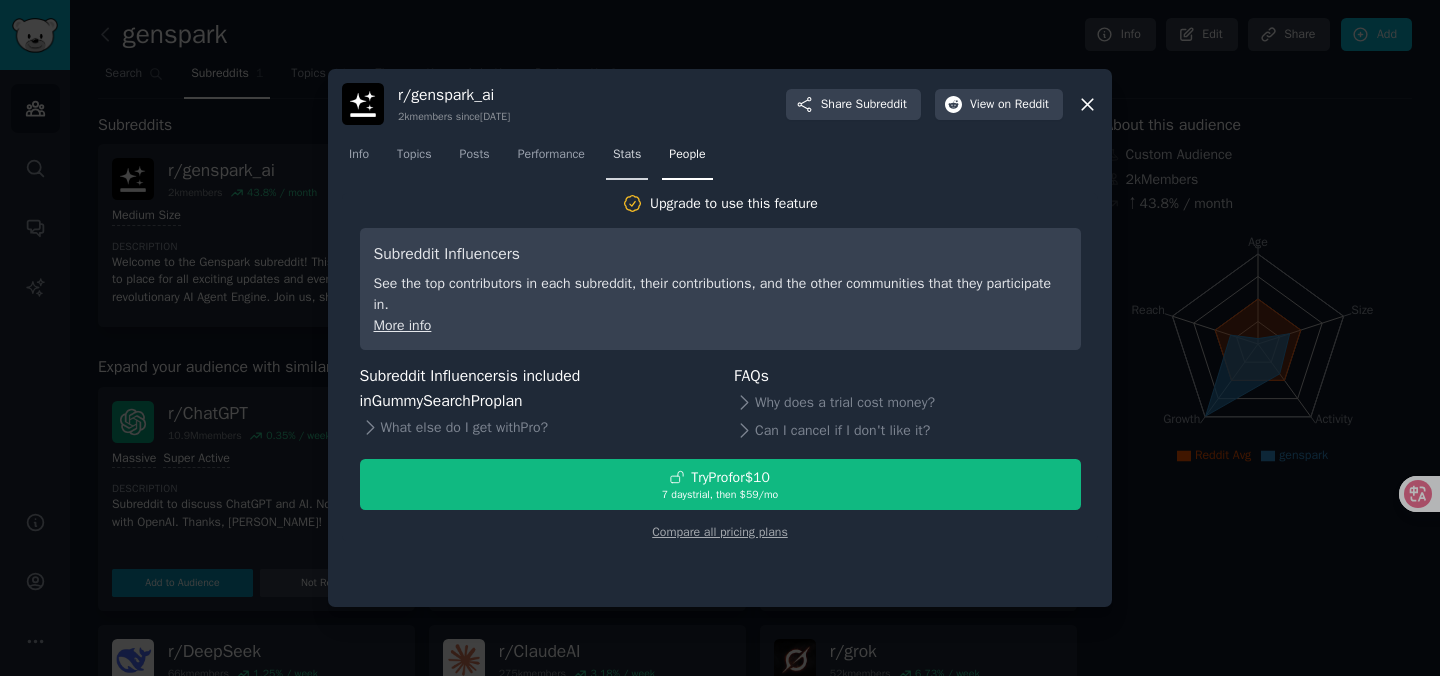 click on "Stats" at bounding box center (627, 155) 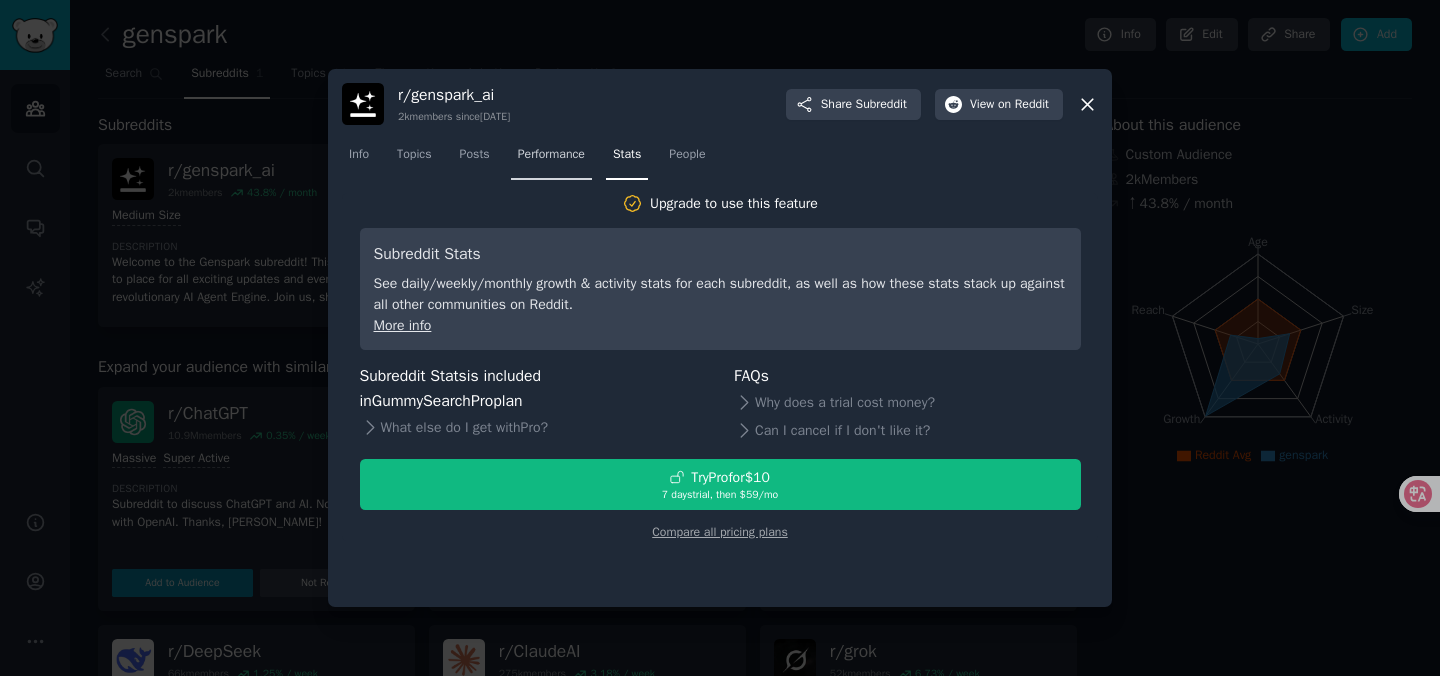 click on "Performance" at bounding box center [551, 155] 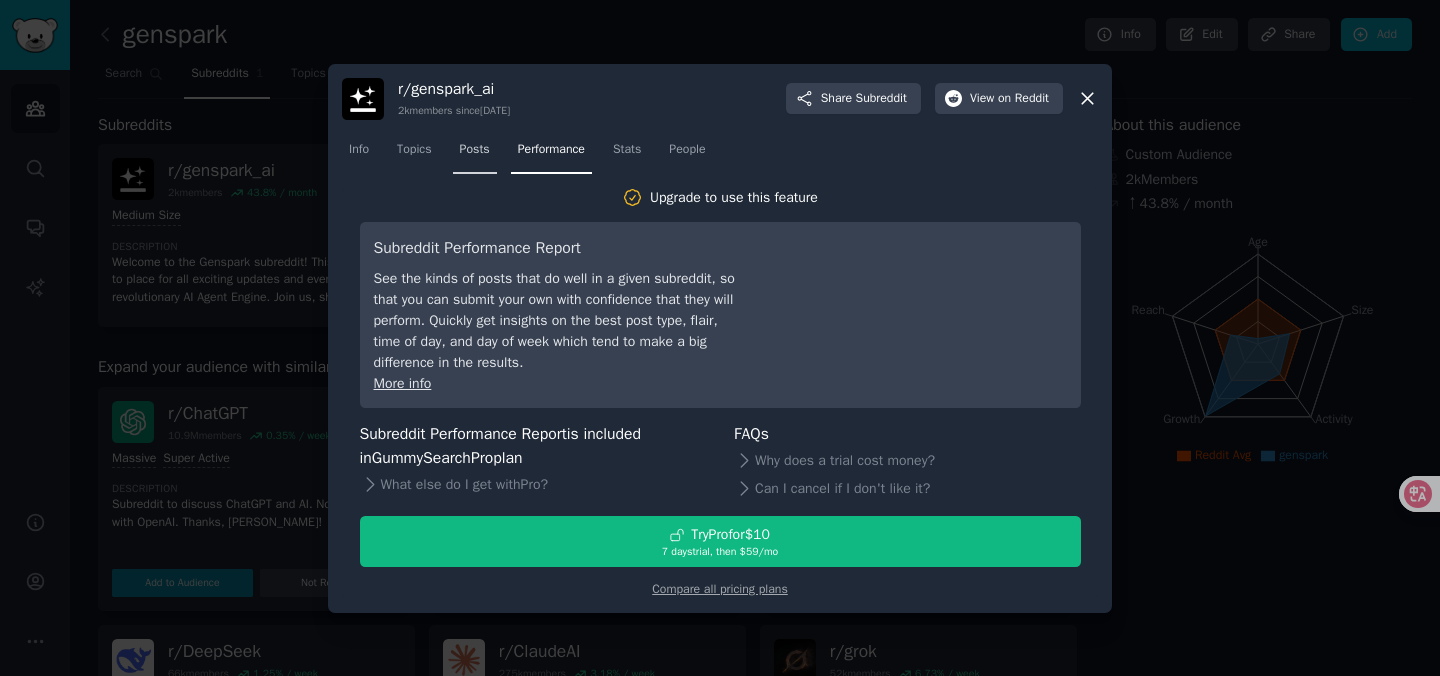 click on "Posts" at bounding box center (475, 150) 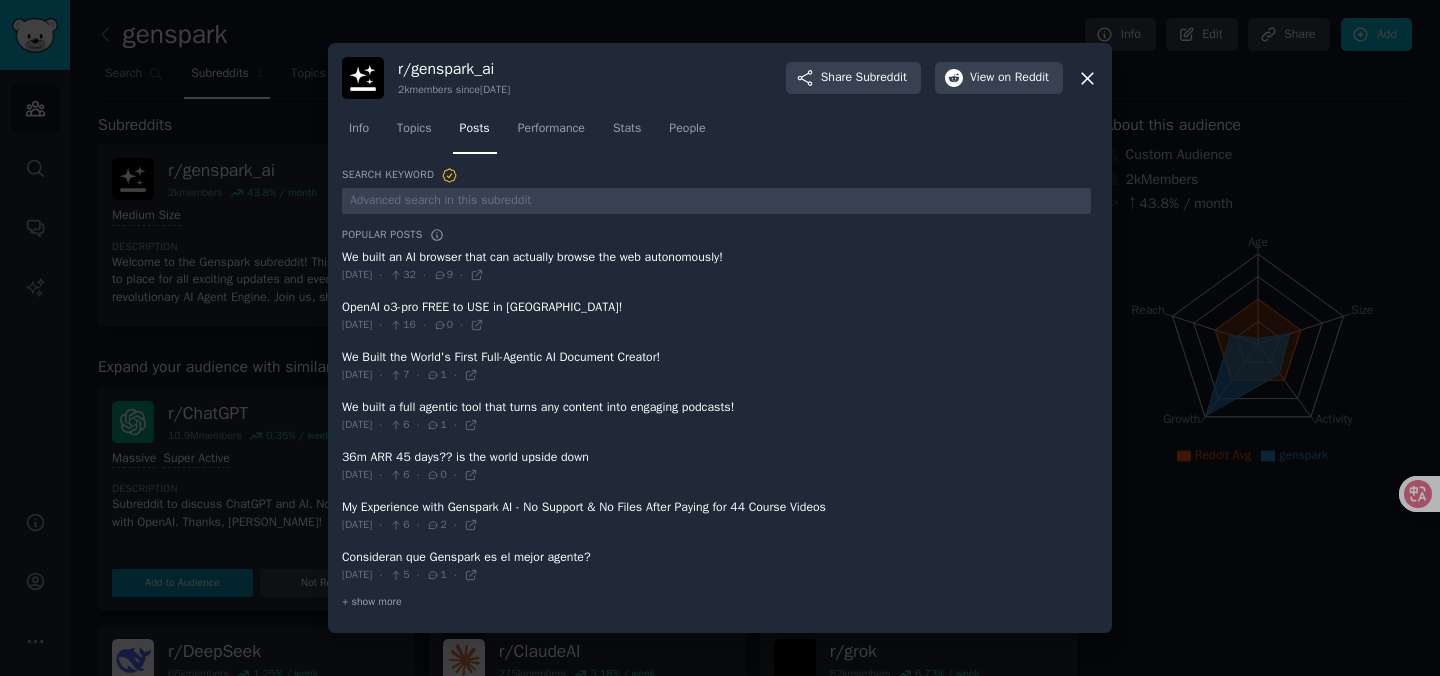 click on "Info Topics Posts Performance Stats People" 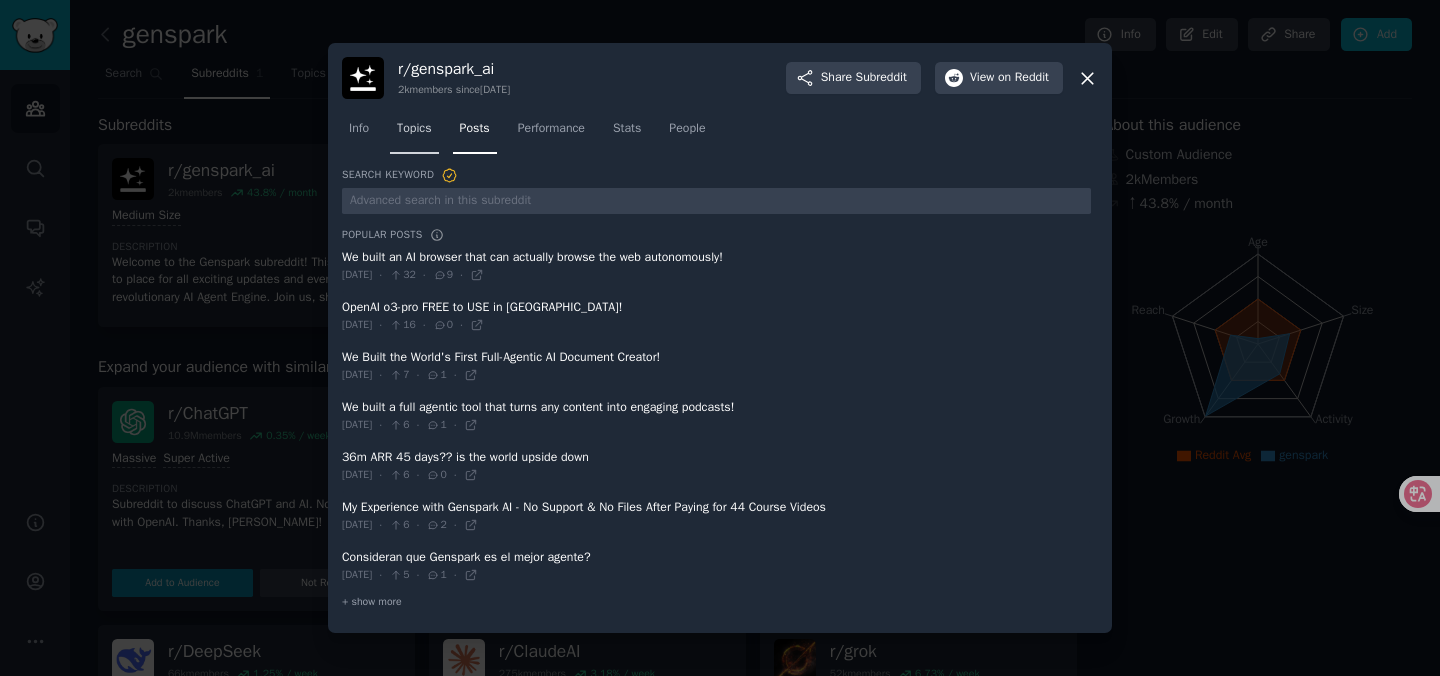 click on "Topics" at bounding box center (414, 133) 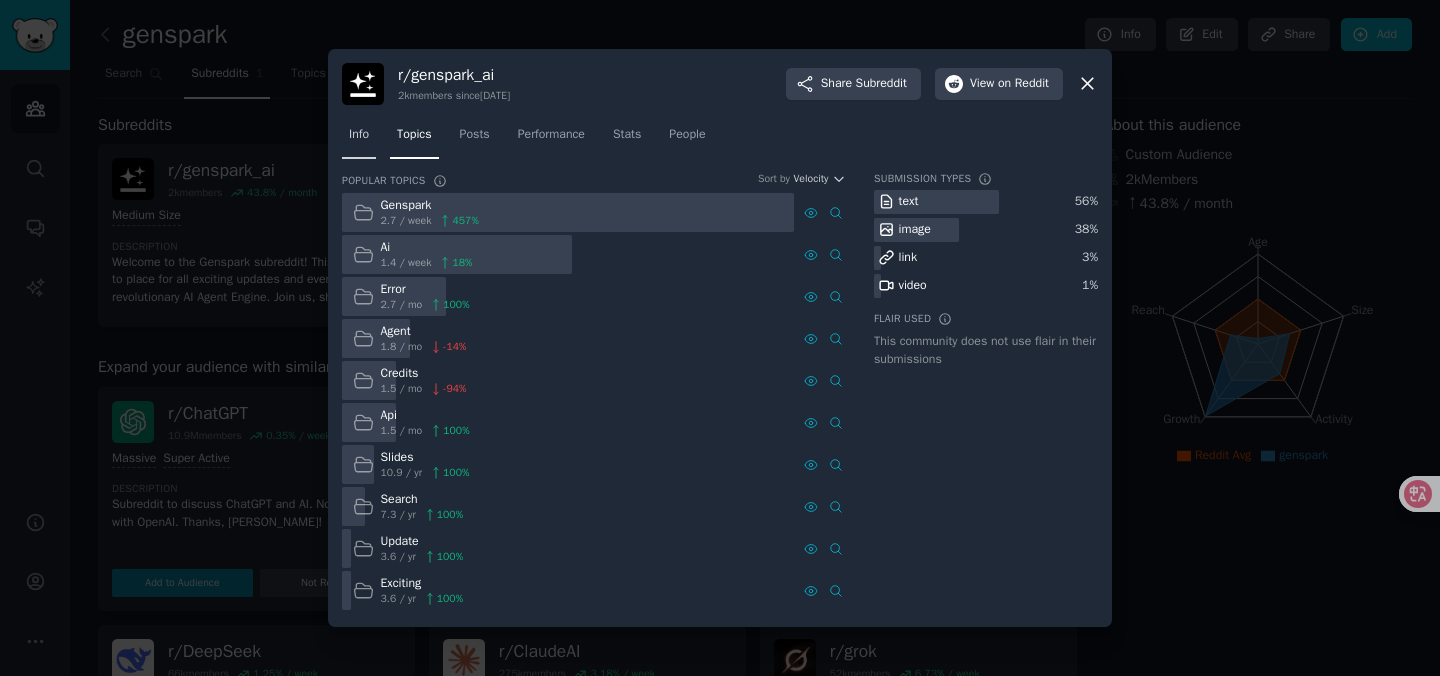 click on "Info" at bounding box center (359, 135) 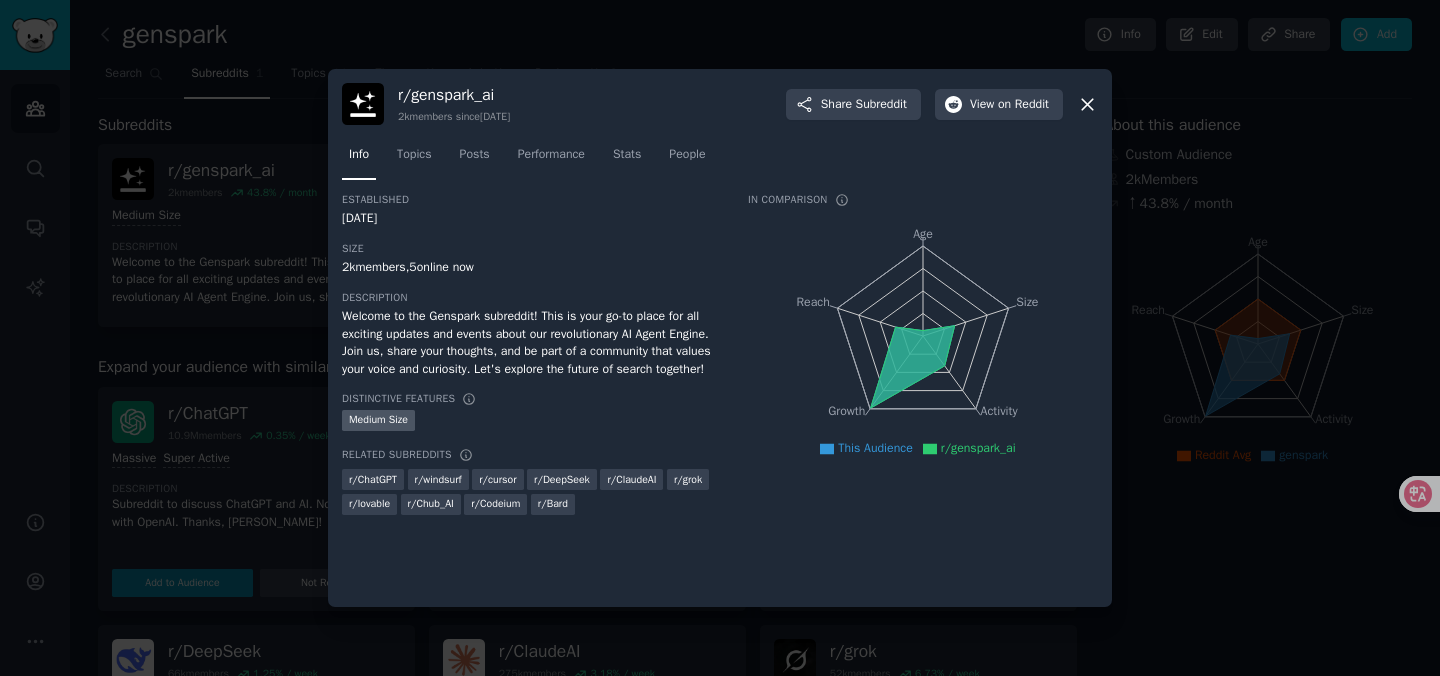 click at bounding box center (720, 338) 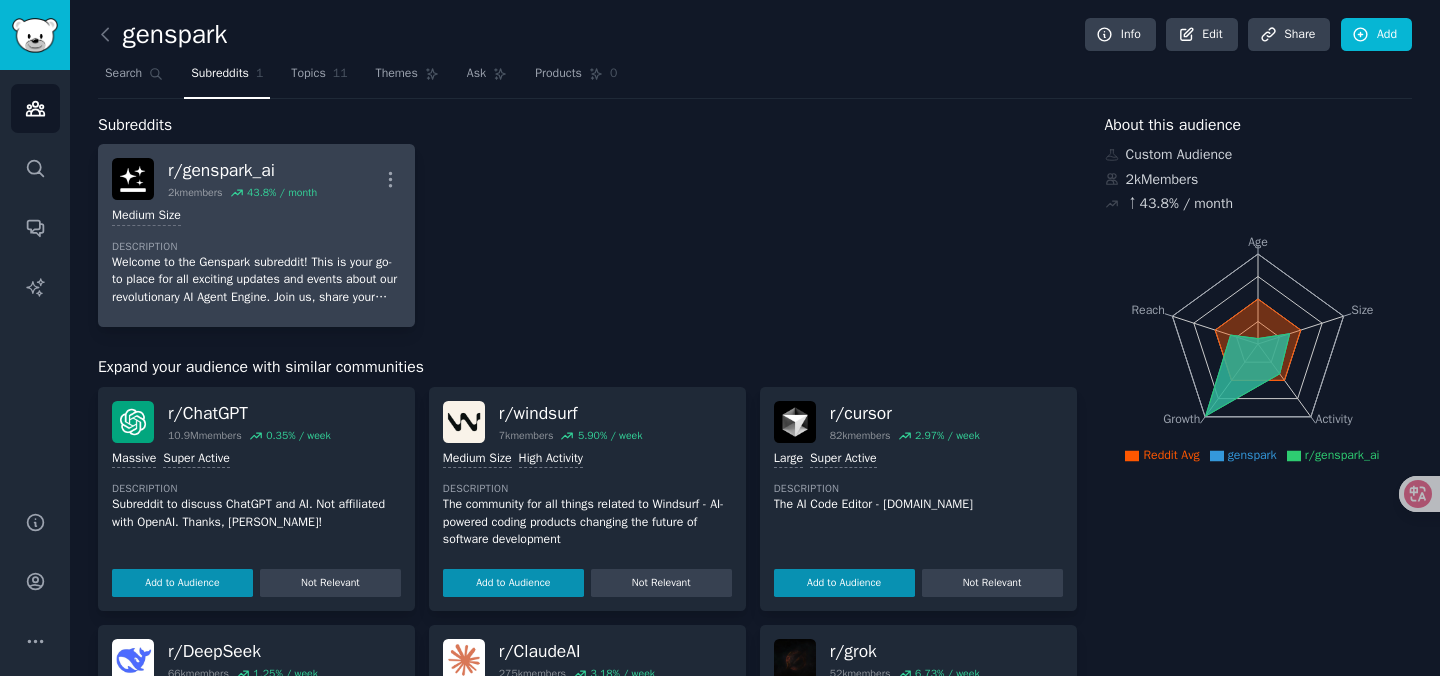 click on "1000 - 10,000 members Medium Size Description Welcome to the Genspark subreddit! This is your go-to place for all exciting updates and events about our revolutionary AI Agent Engine. Join us, share your thoughts, and be part of a community that values your voice and curiosity. Let's explore the future of search together!" at bounding box center [256, 256] 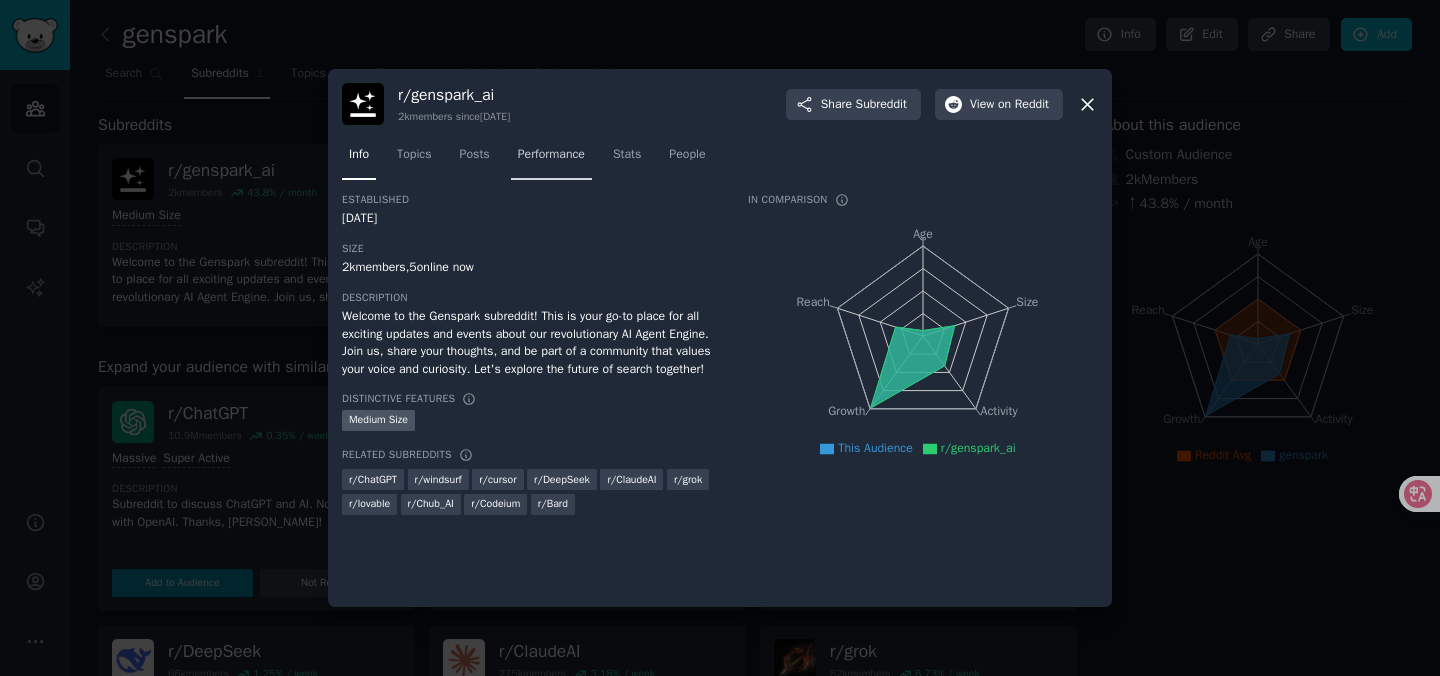 click on "Performance" at bounding box center [551, 159] 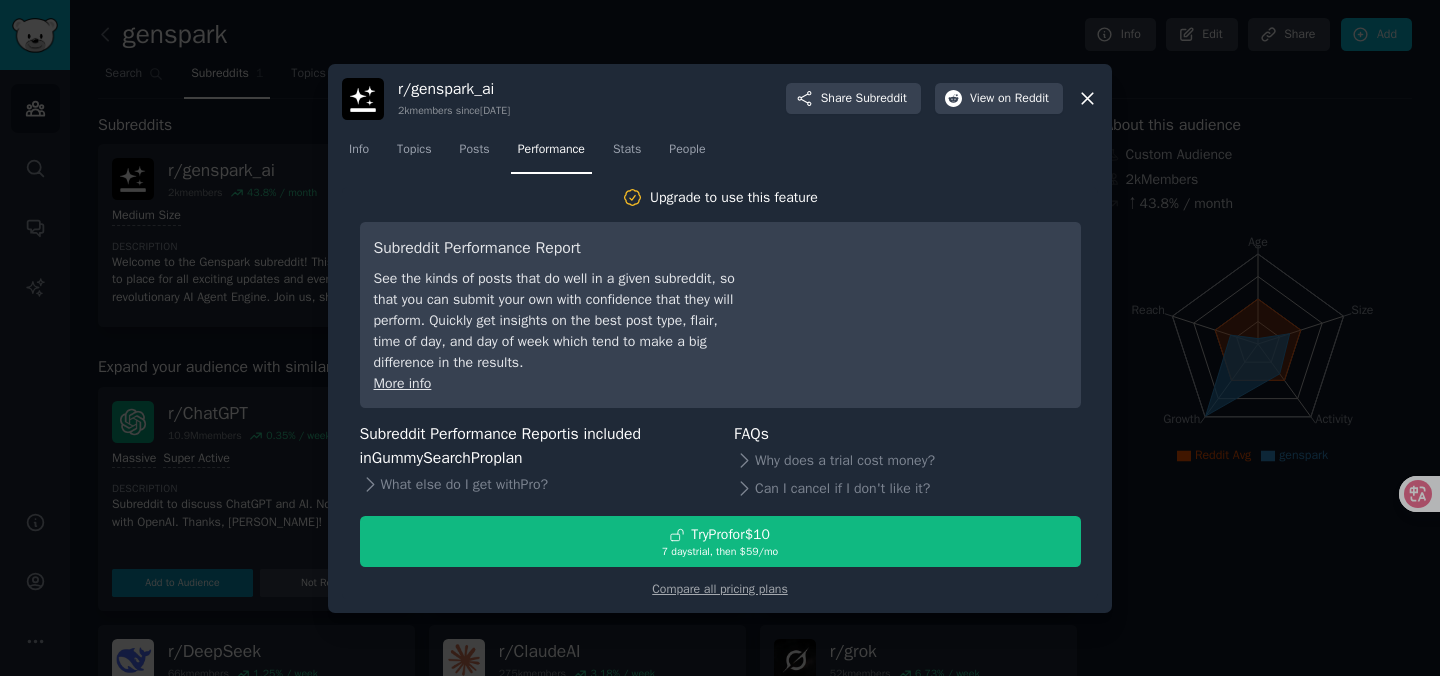 click 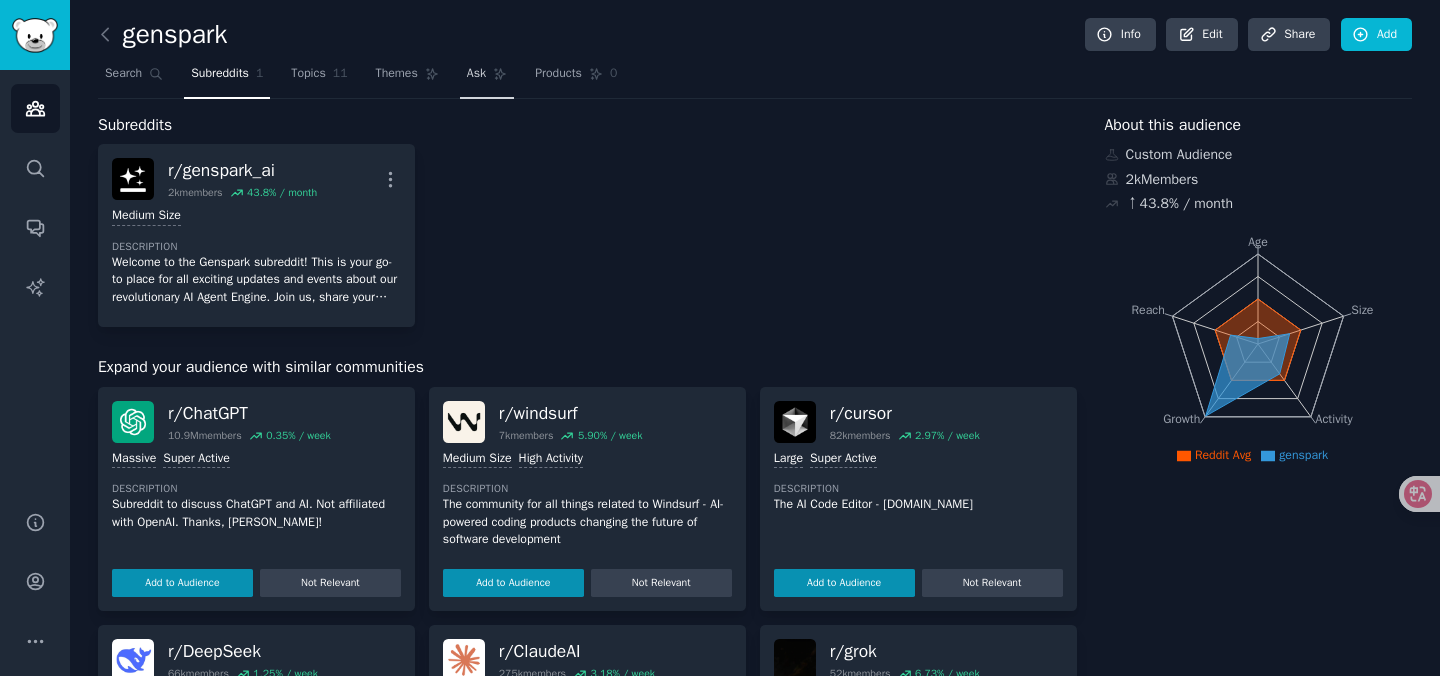 click 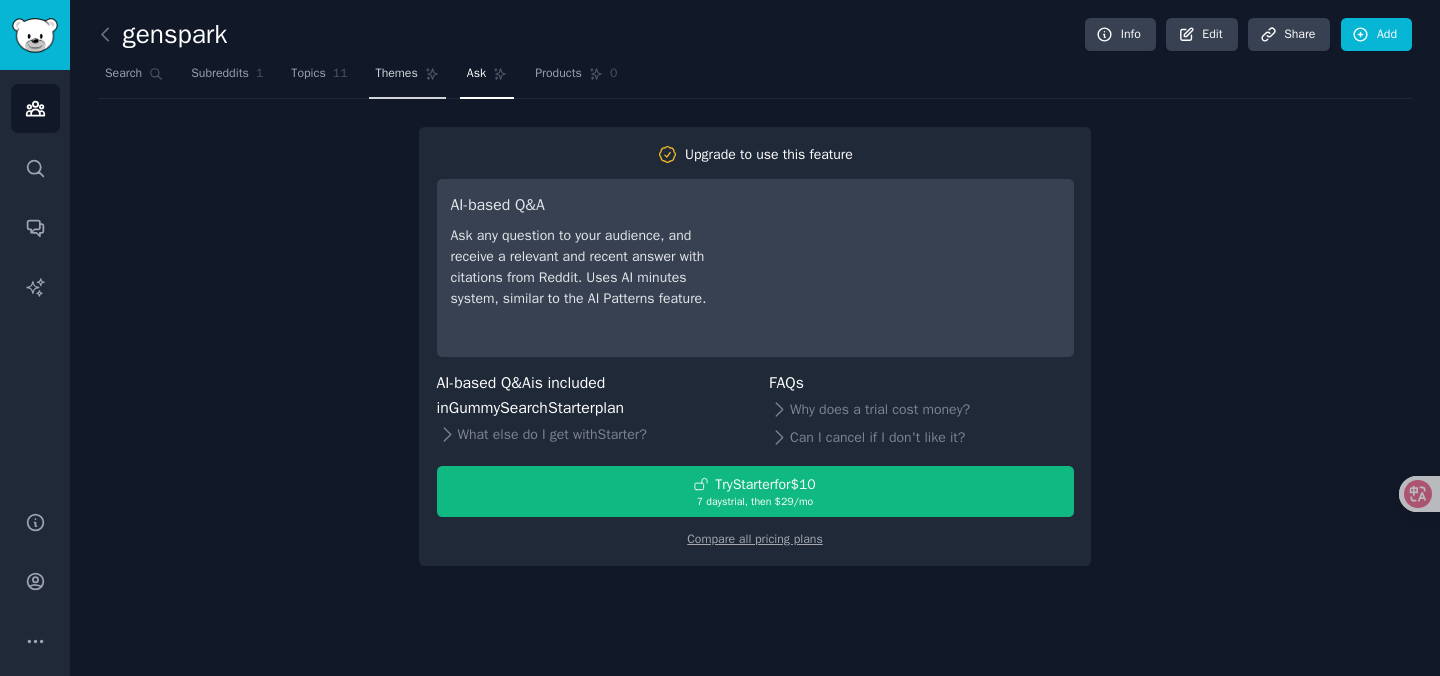 click on "Themes" at bounding box center (407, 78) 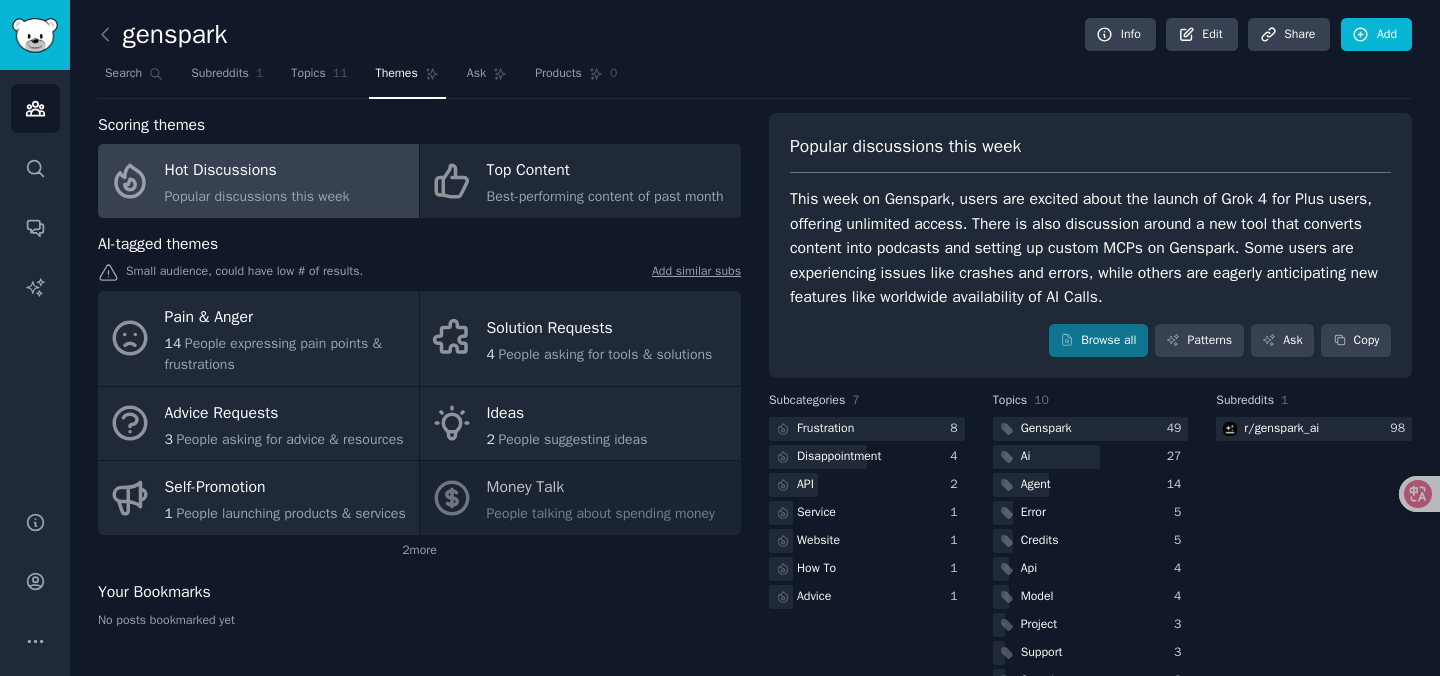 click on "Popular discussions this week This week on Genspark, users are excited about the launch of Grok 4 for Plus users, offering unlimited access. There is also discussion around a new tool that converts content into podcasts and setting up custom MCPs on Genspark. Some users are experiencing issues like crashes and errors, while others are eagerly anticipating new features like worldwide availability of AI Calls. Browse all Patterns Ask Copy" at bounding box center [1090, 246] 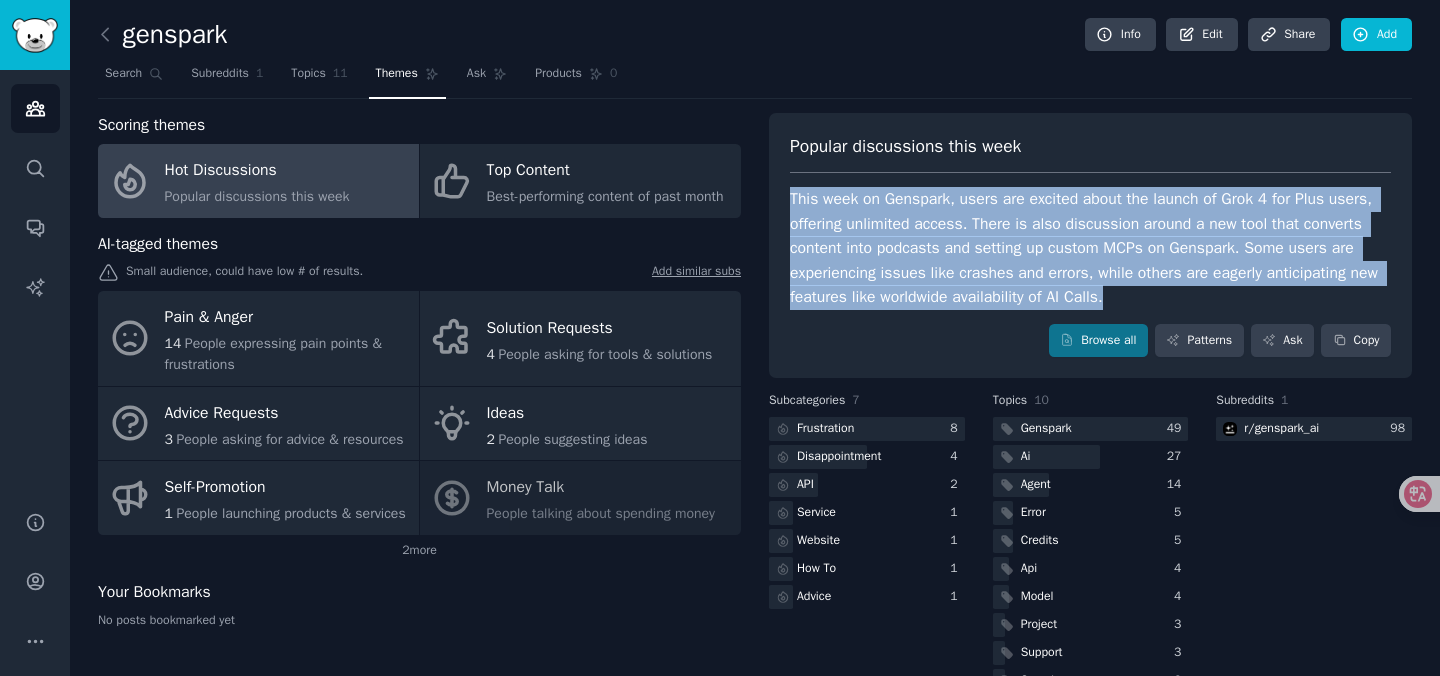 drag, startPoint x: 790, startPoint y: 195, endPoint x: 1162, endPoint y: 292, distance: 384.43854 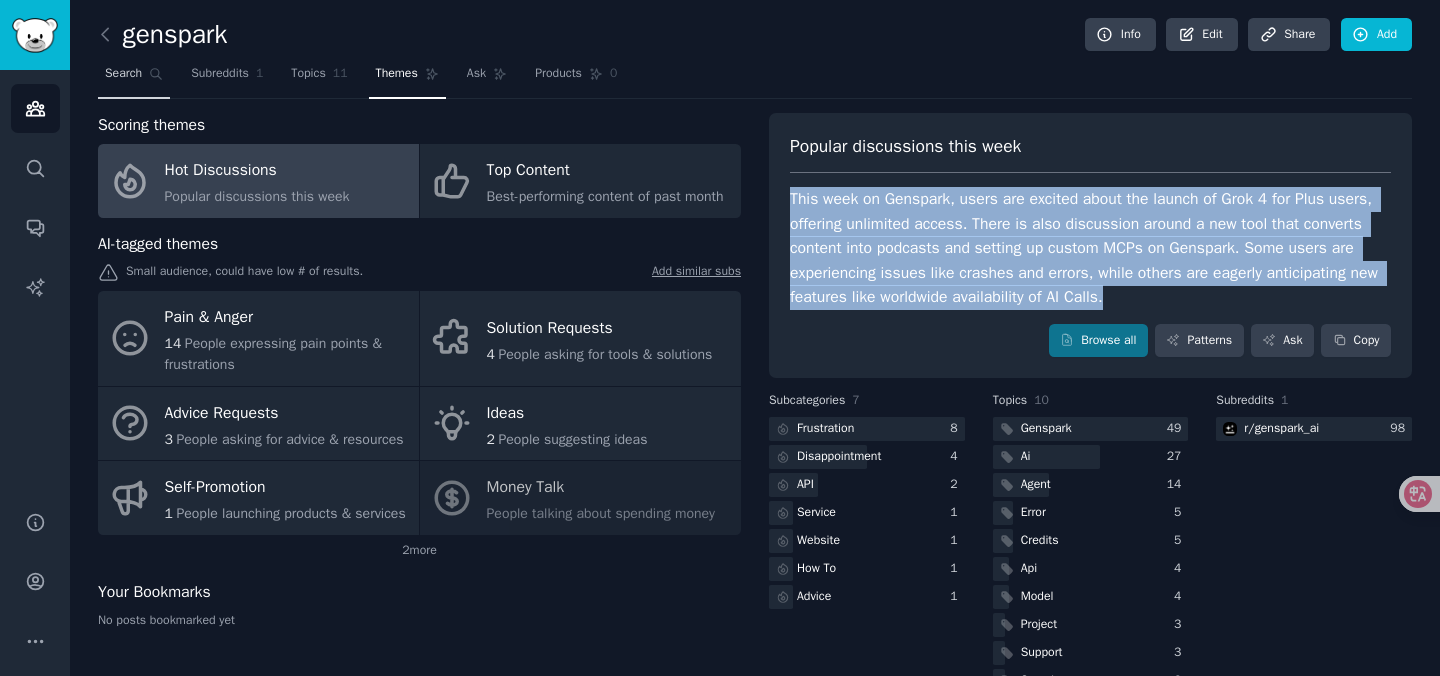 click on "Search" at bounding box center (123, 74) 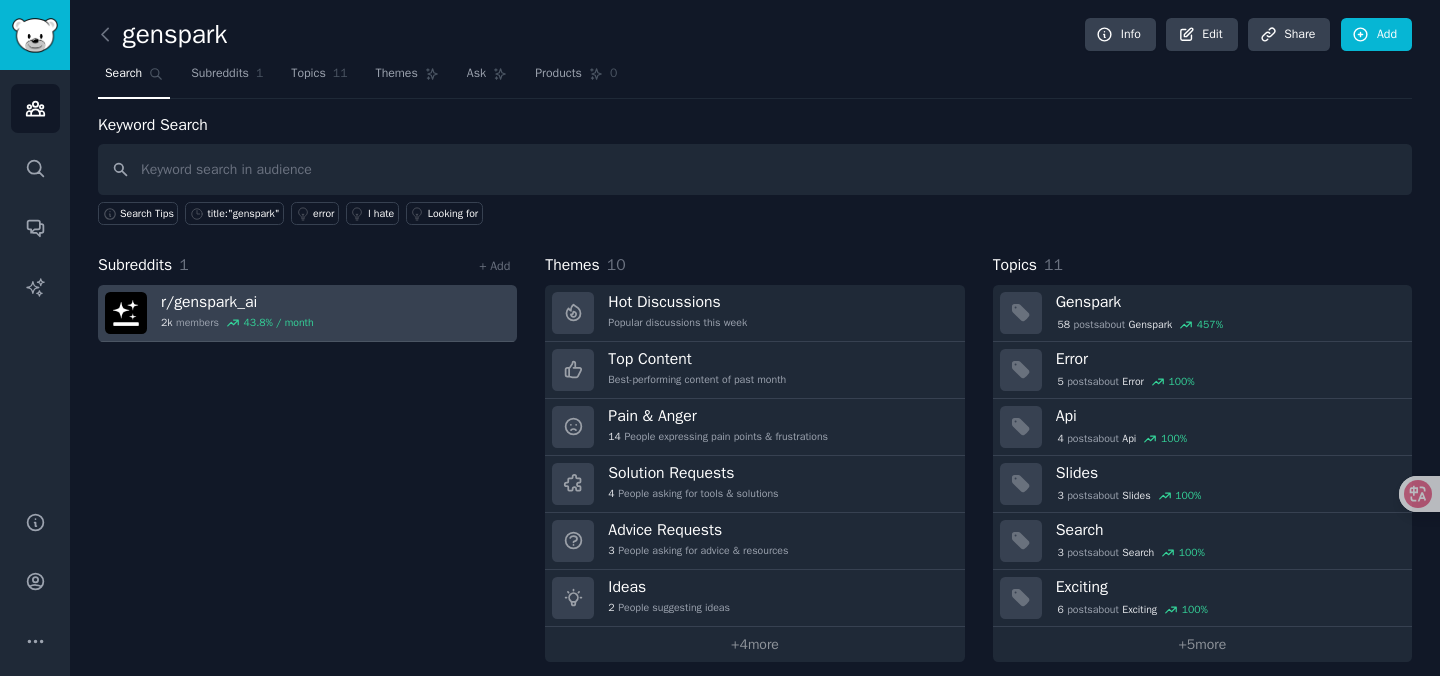 click on "r/ genspark_ai" at bounding box center (237, 302) 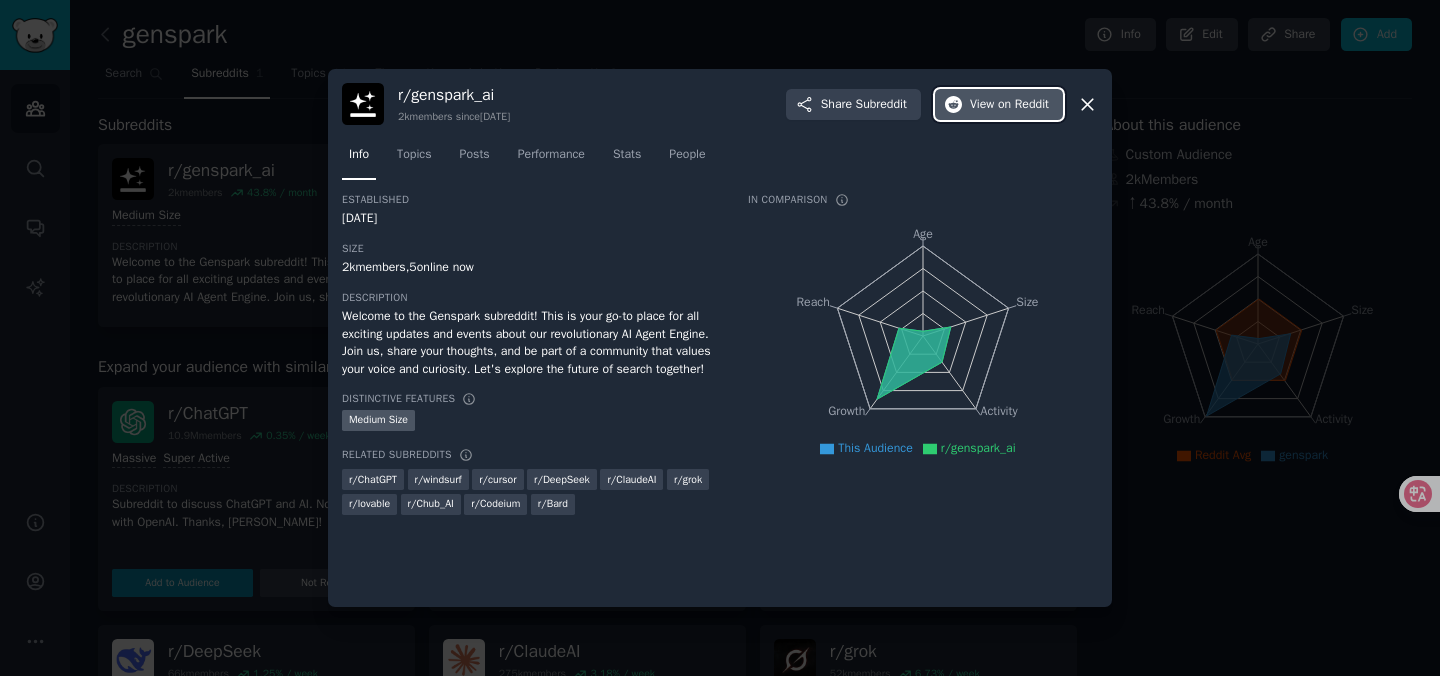 click on "on Reddit" at bounding box center (1023, 105) 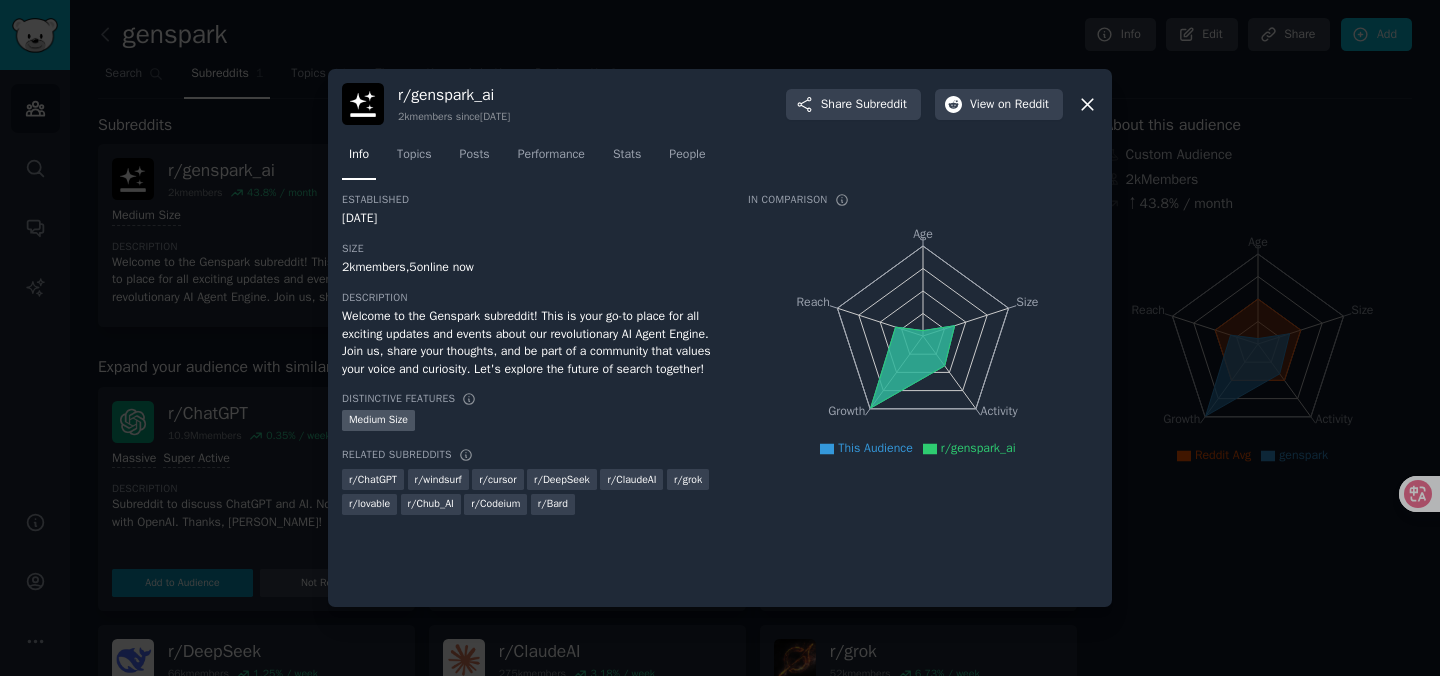 click 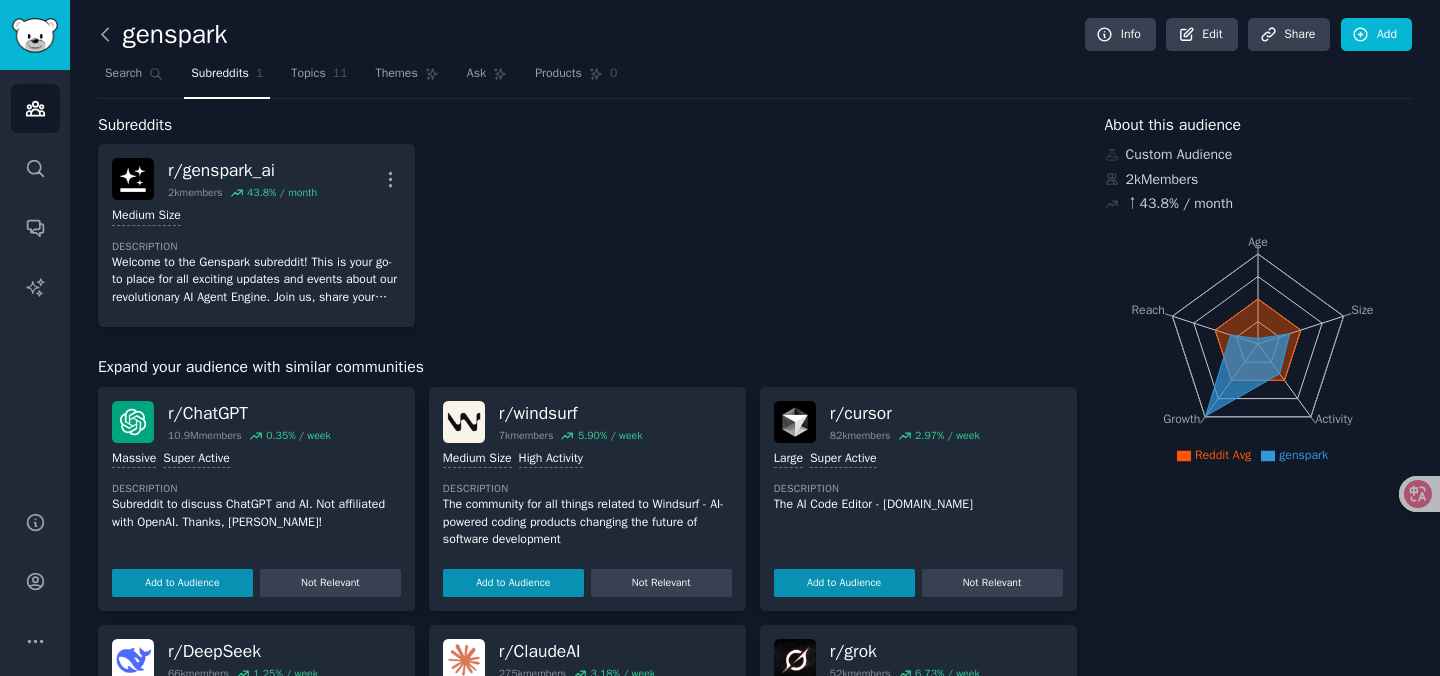 click 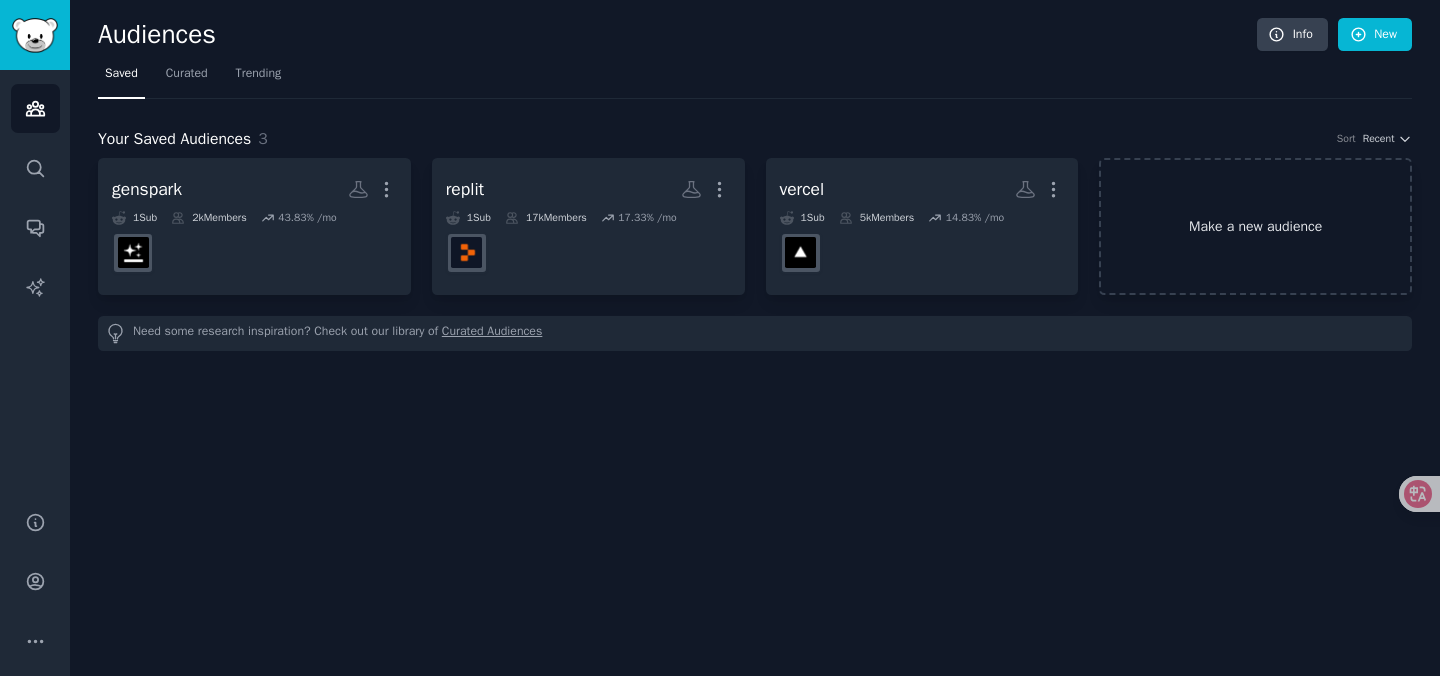 click on "Make a new audience" at bounding box center (1255, 226) 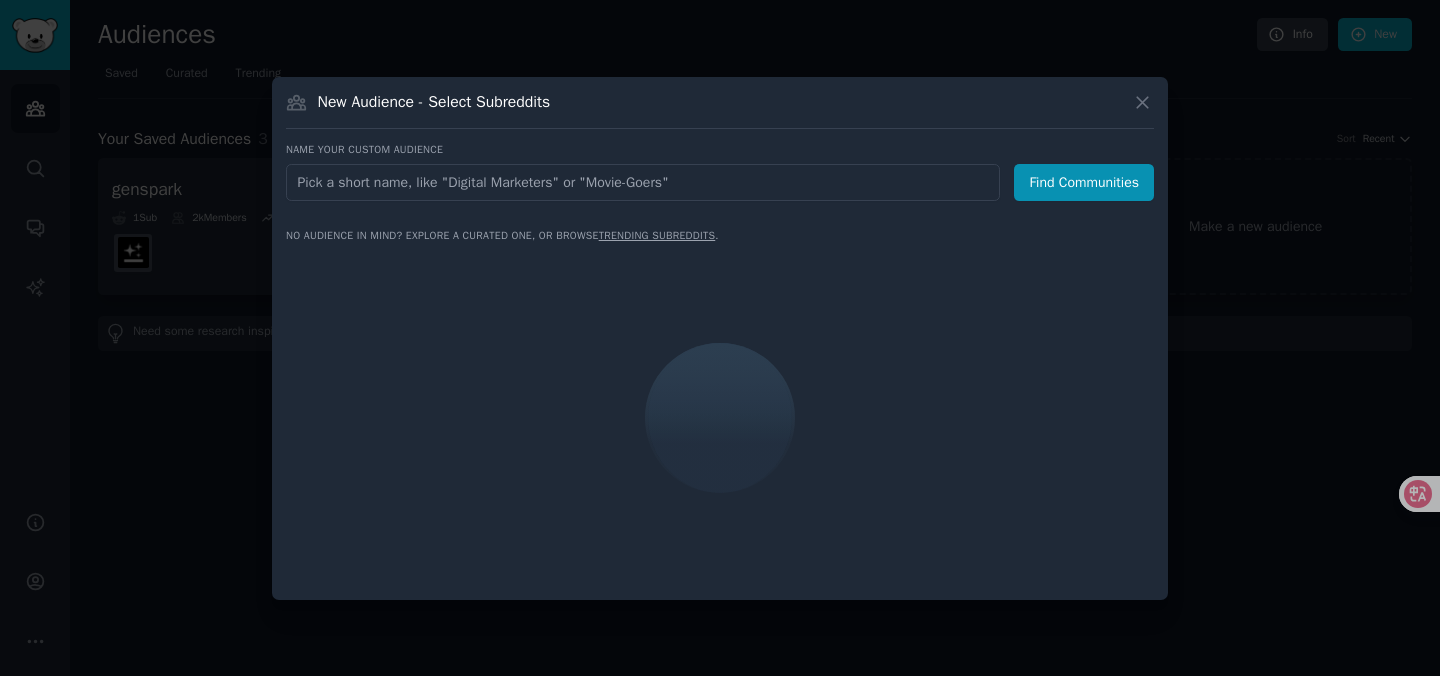 click at bounding box center (643, 182) 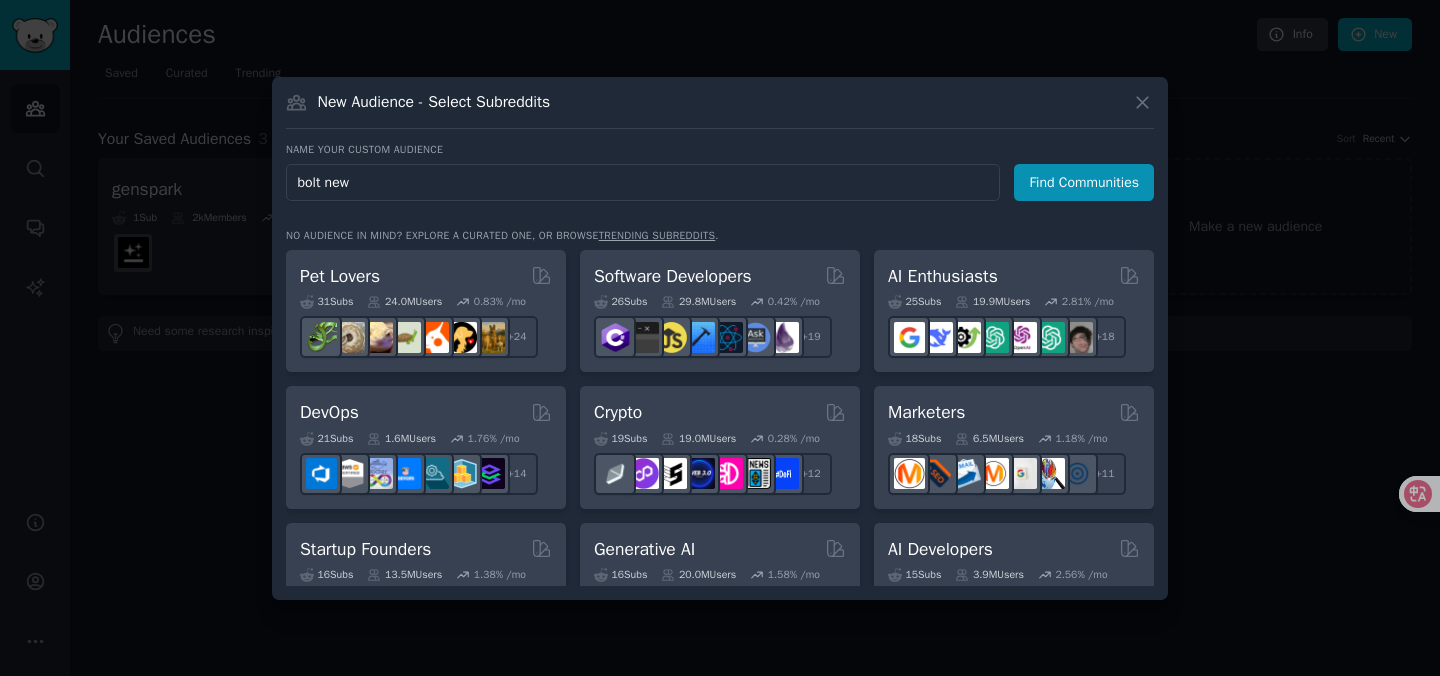 type on "boltnew" 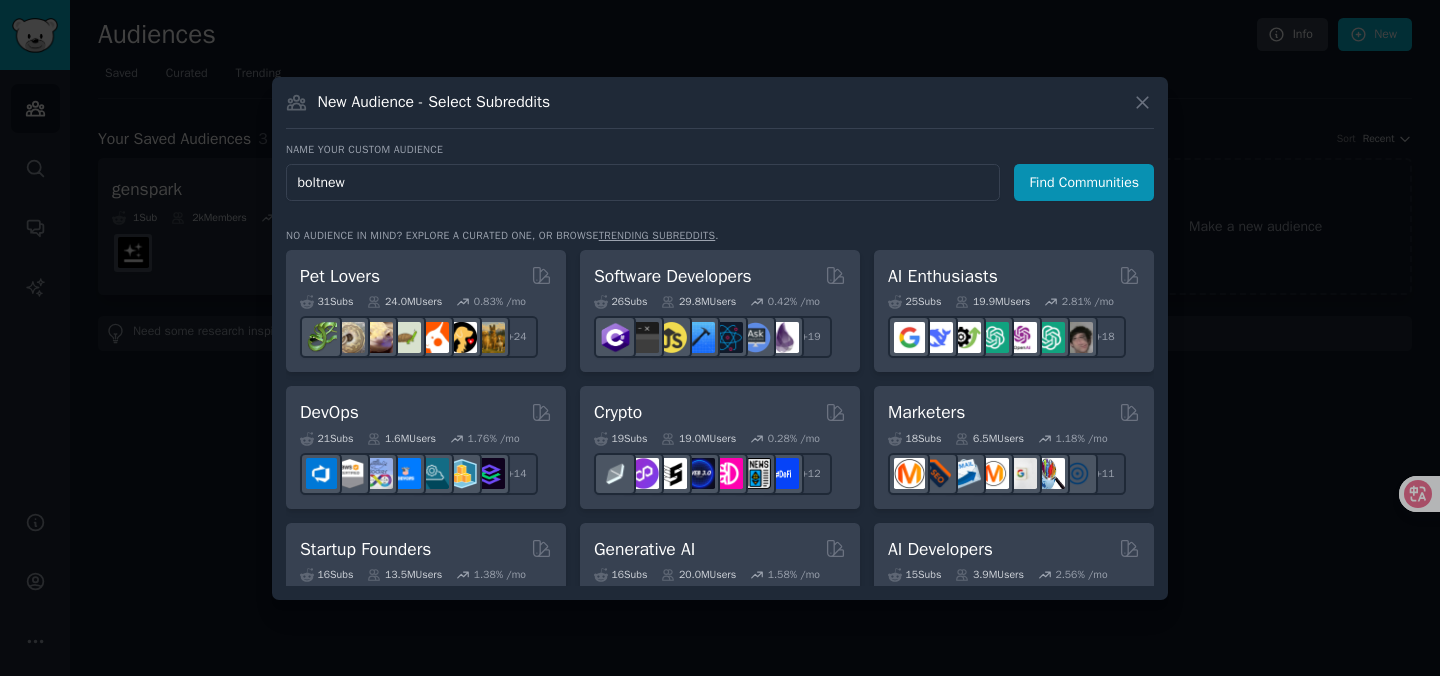 click on "Find Communities" at bounding box center [1084, 182] 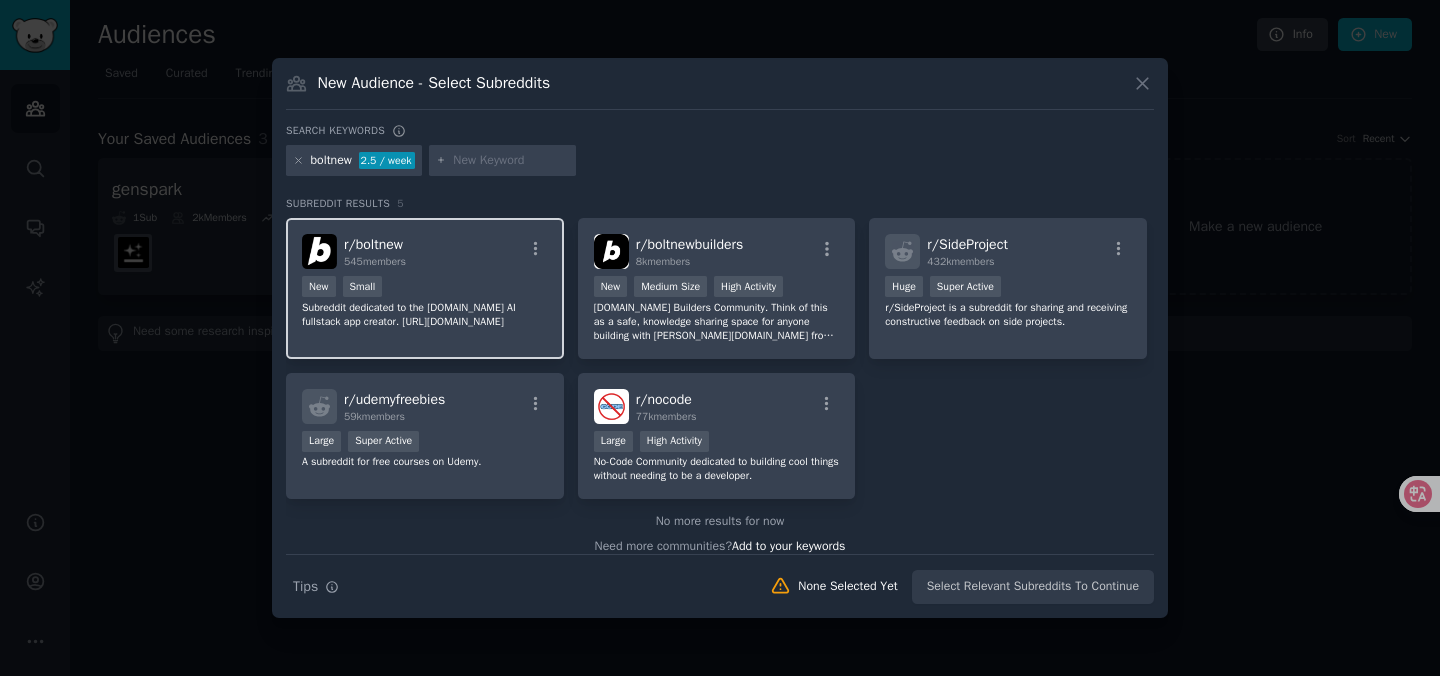 click on "r/ boltnew 545  members" at bounding box center [425, 251] 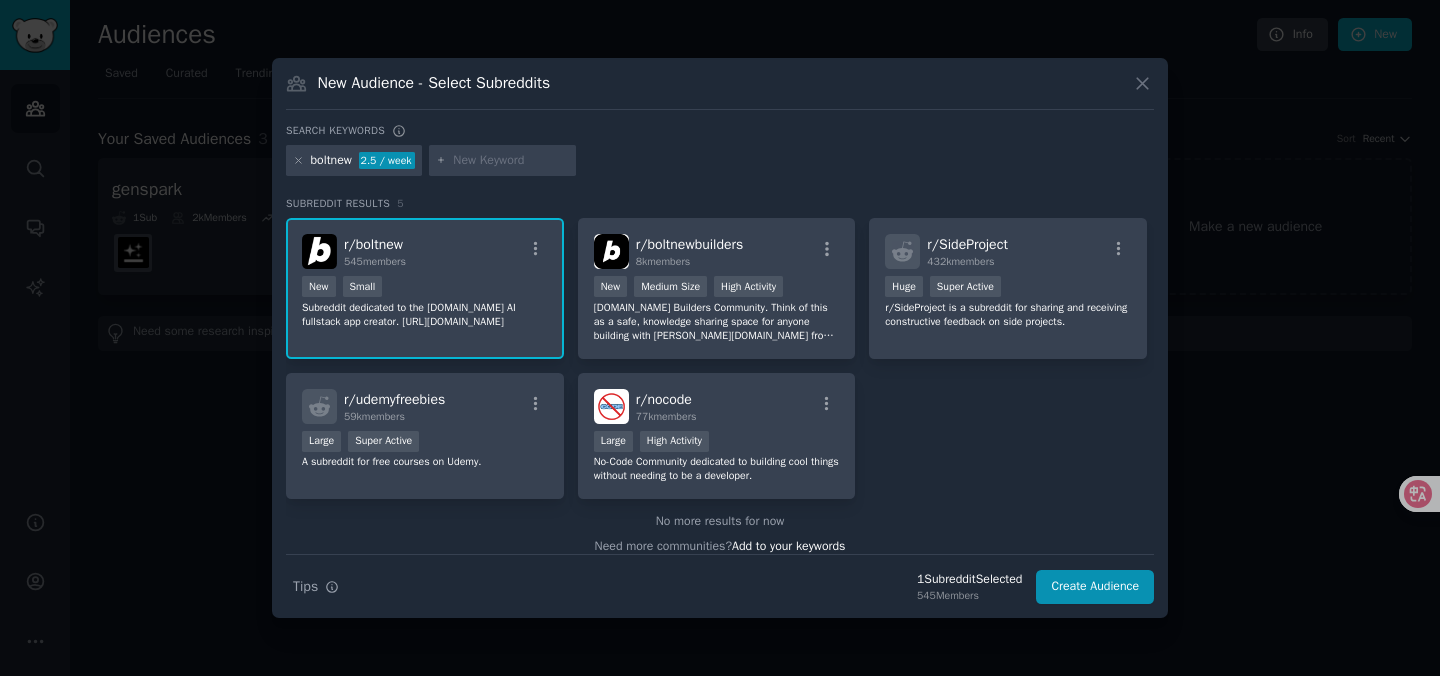click on "r/ boltnew" at bounding box center (373, 244) 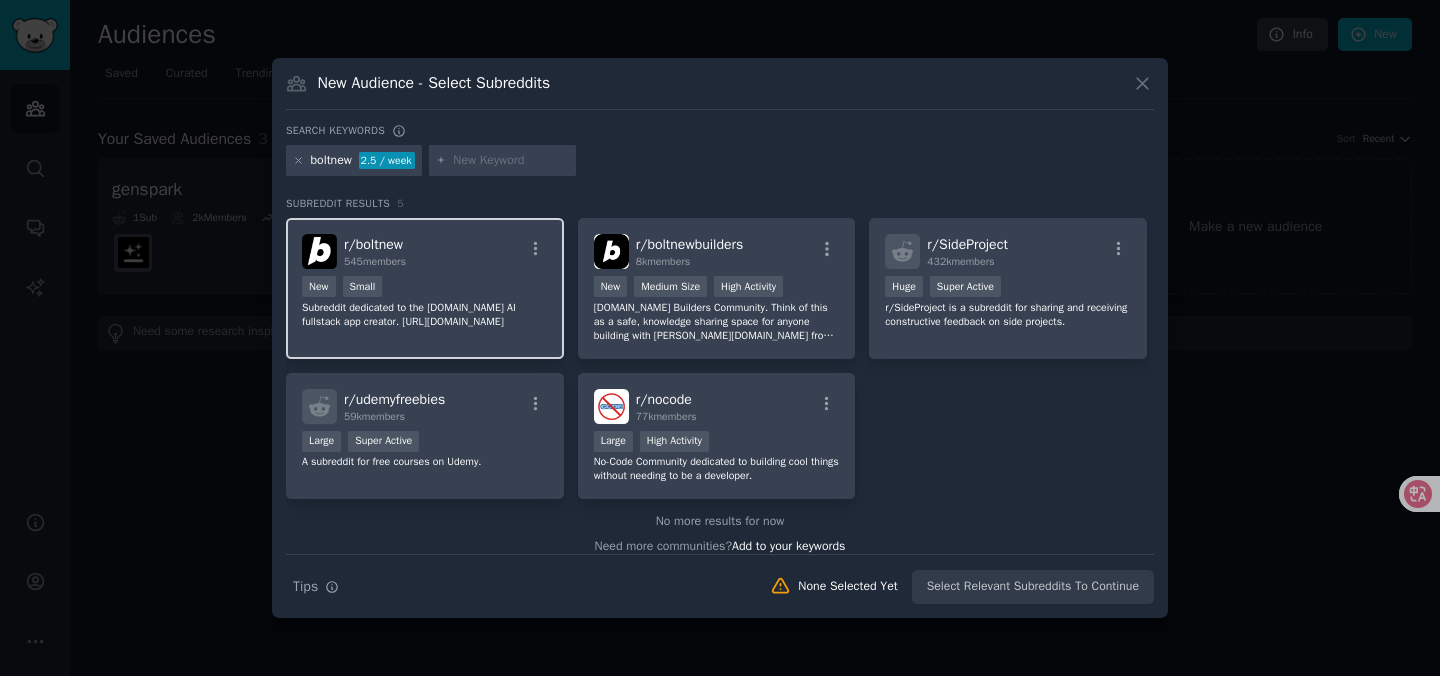 click on "r/ boltnew 545  members" at bounding box center (425, 251) 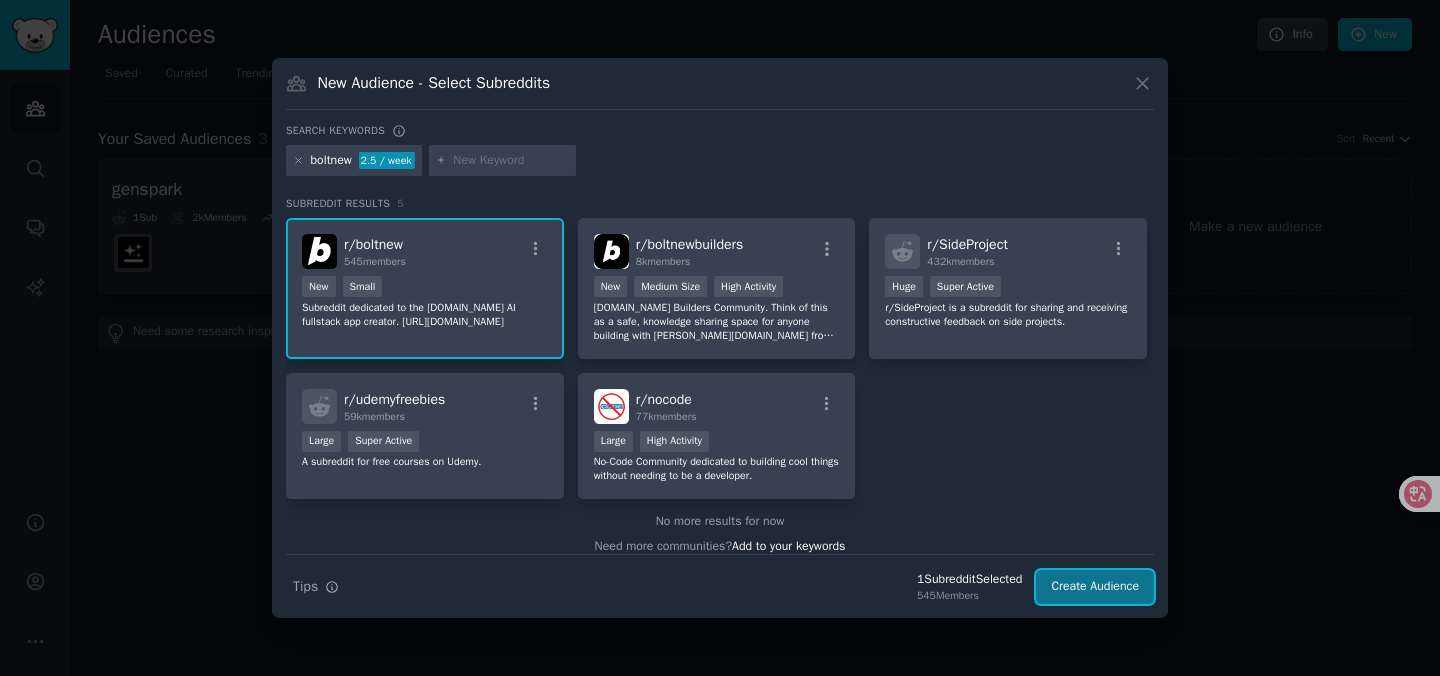 click on "Create Audience" at bounding box center [1095, 587] 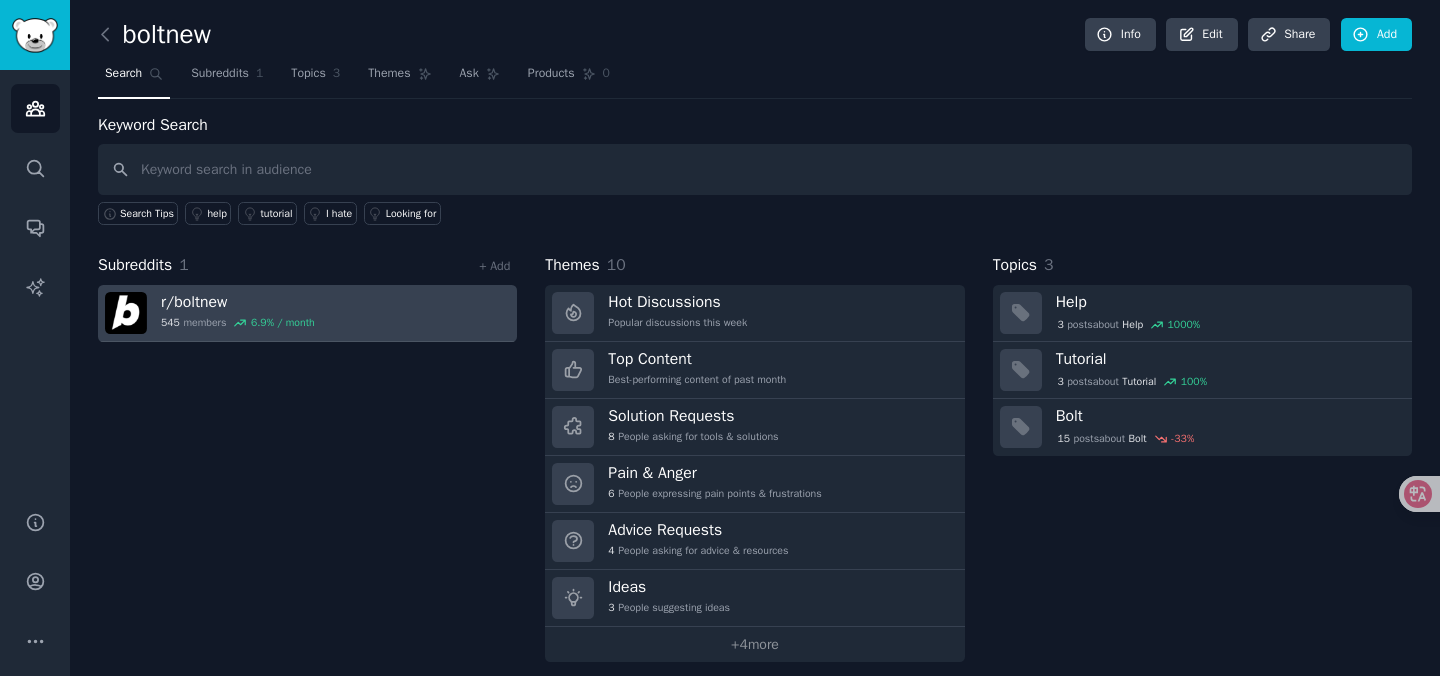click on "r/ boltnew 545  members 6.9 % / month" at bounding box center (307, 313) 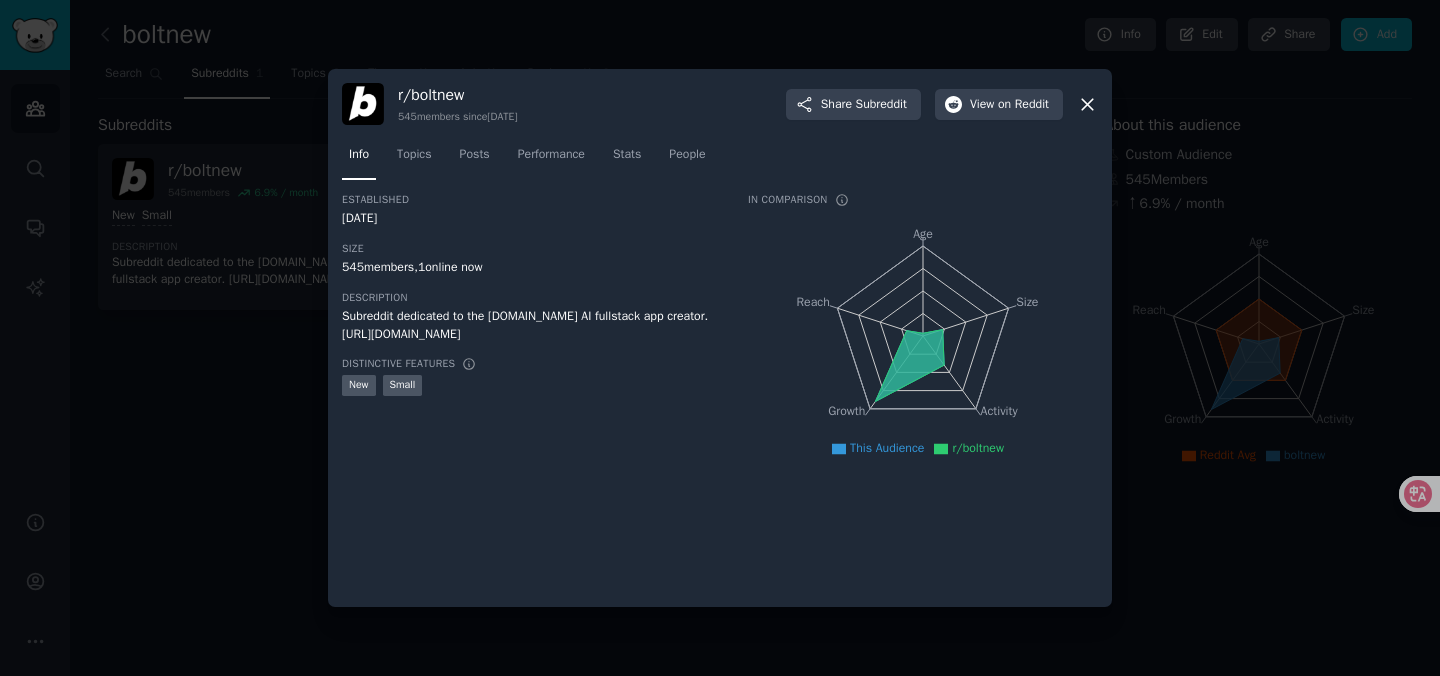 click 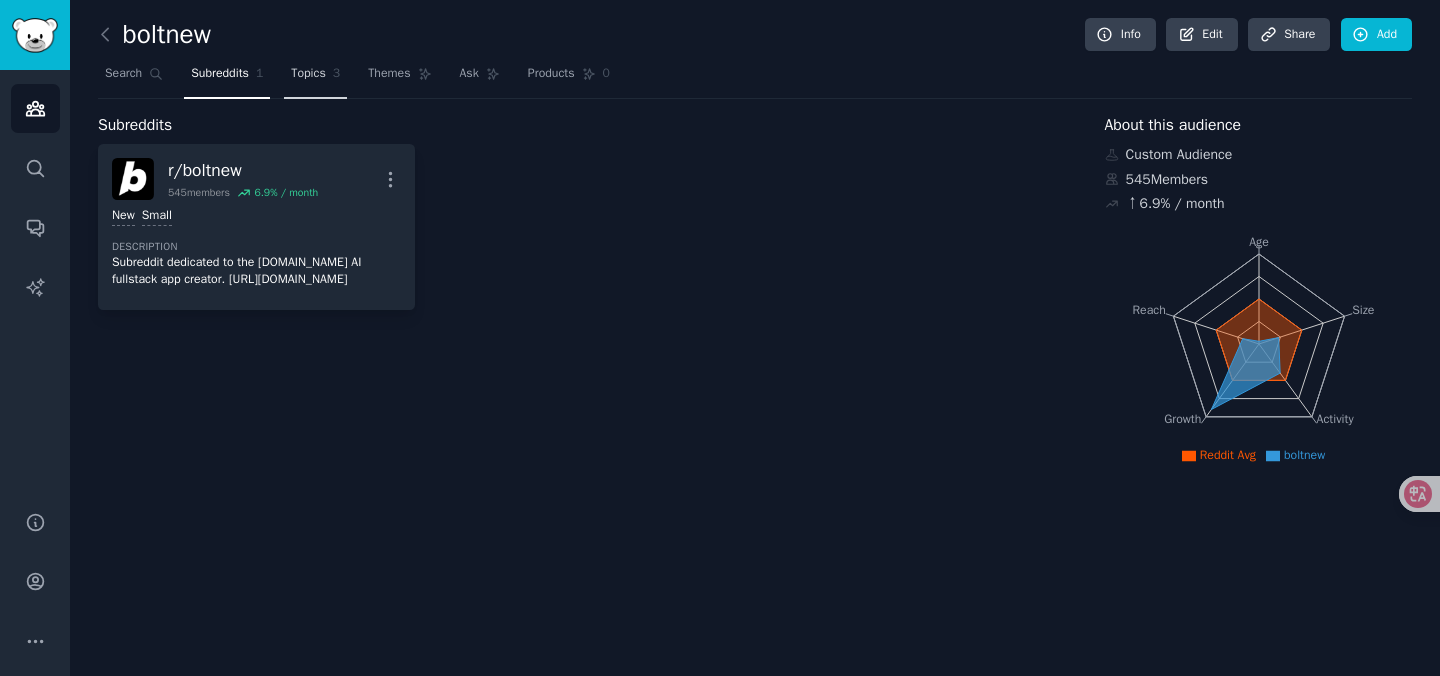 click on "Topics" at bounding box center (308, 74) 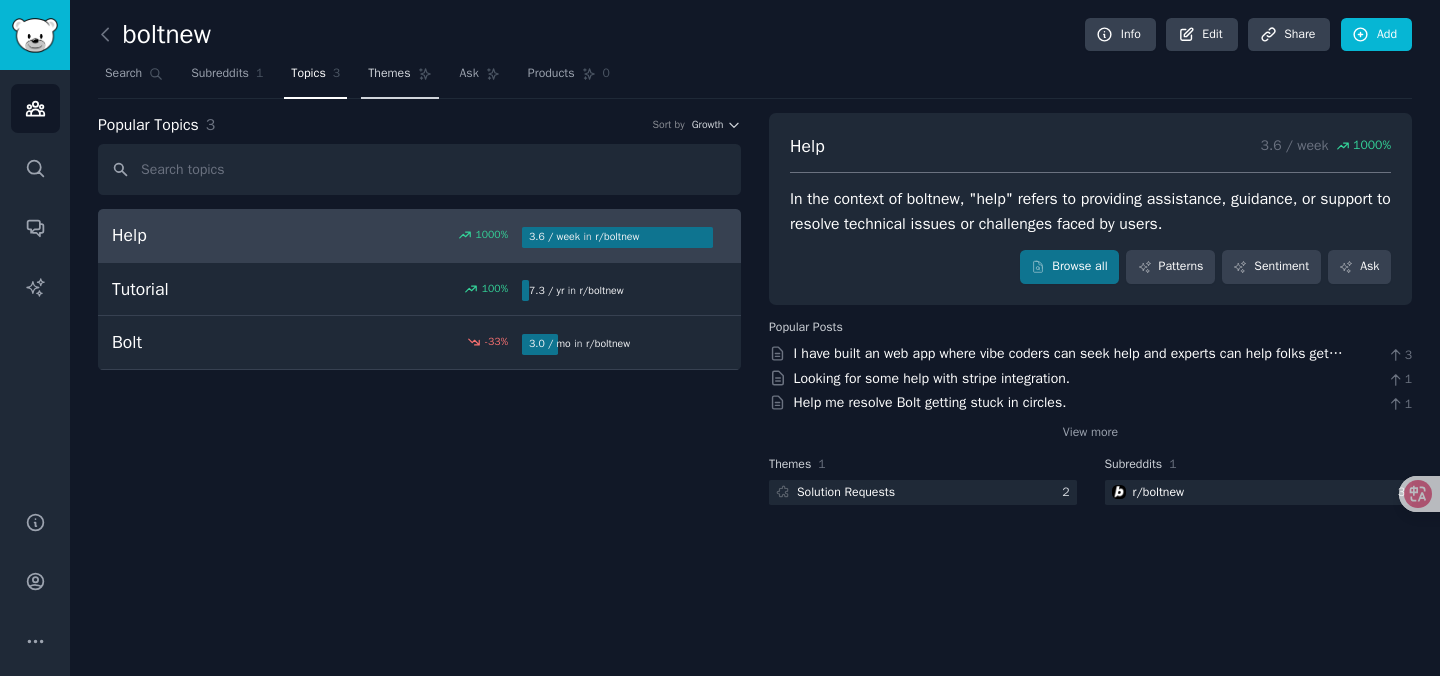 click on "Themes" at bounding box center [389, 74] 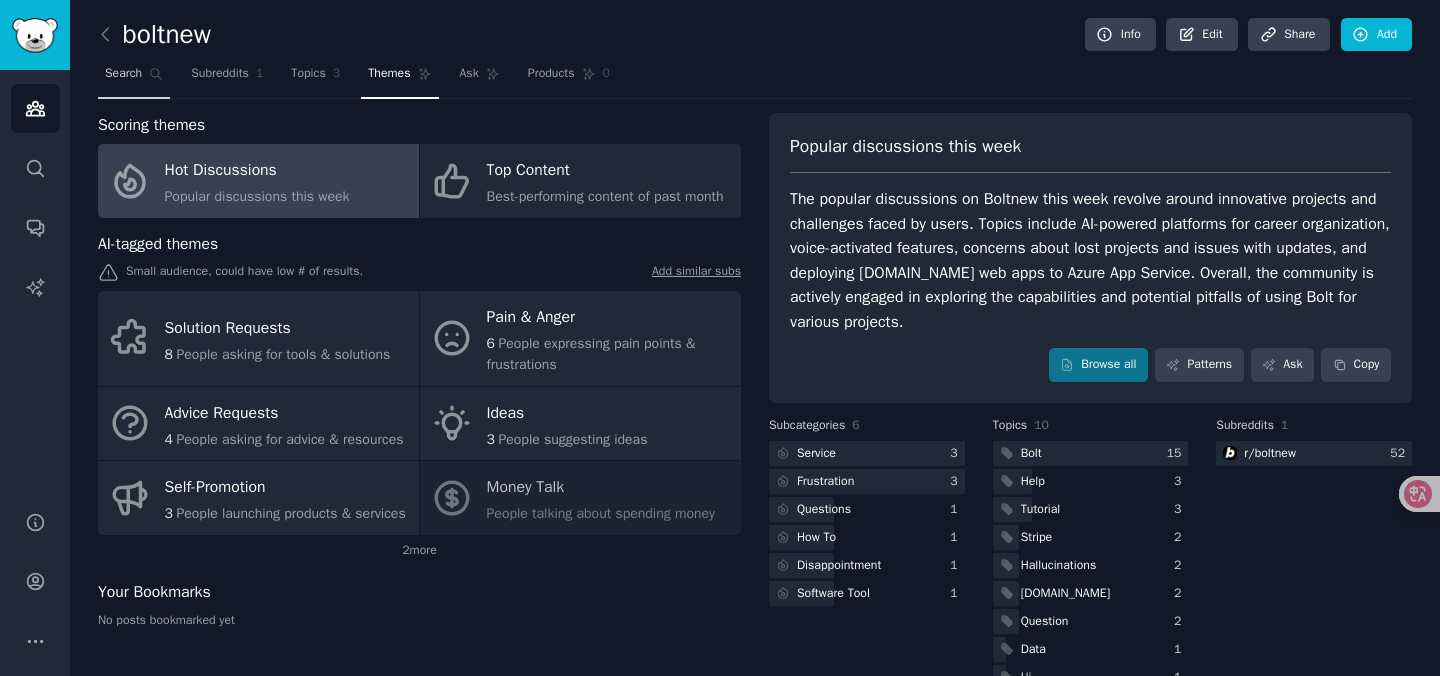 click on "Search" at bounding box center [134, 78] 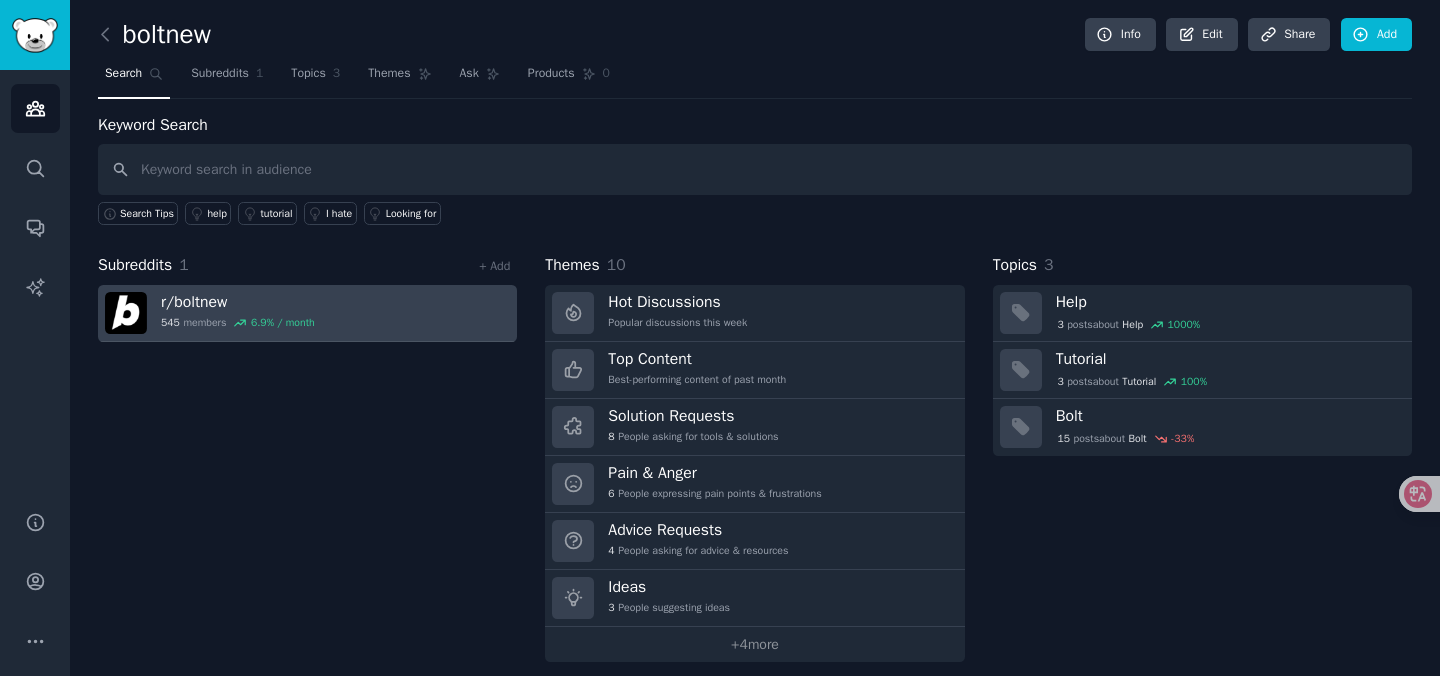 click on "6.9 % / month" at bounding box center [283, 323] 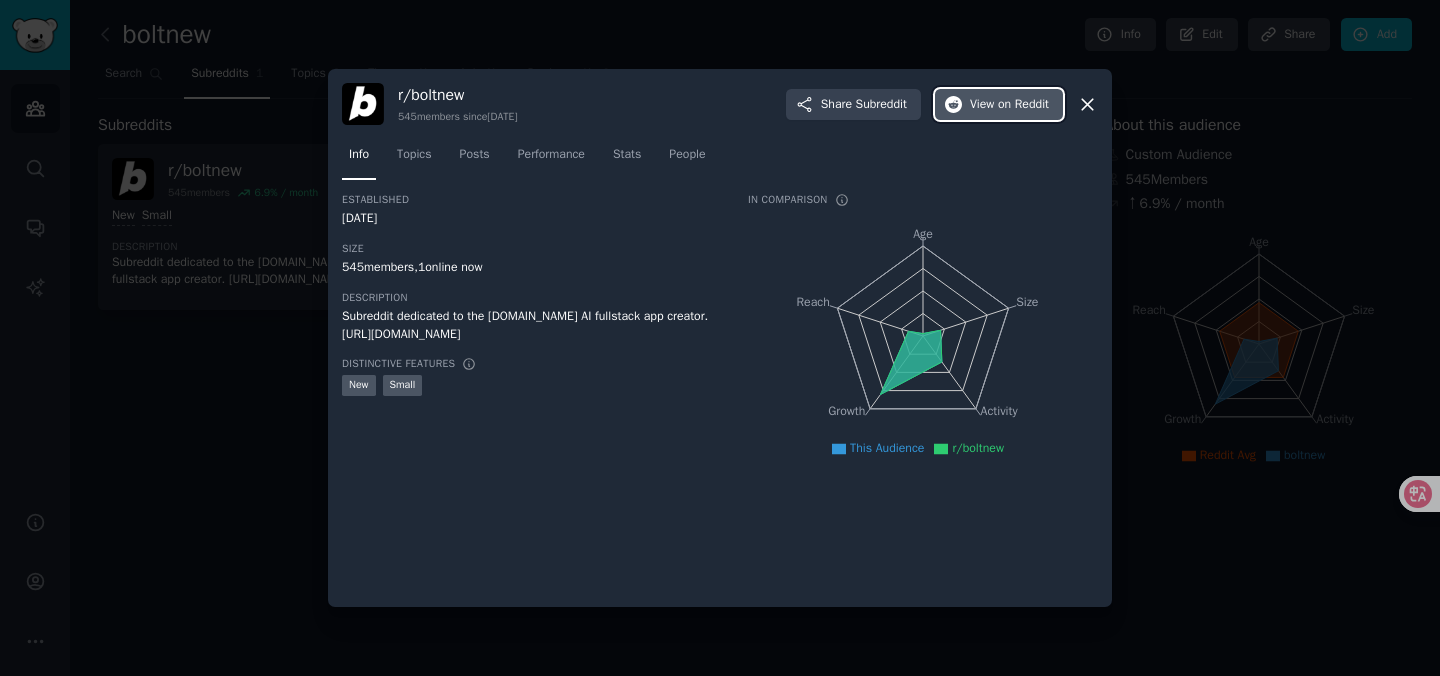 click on "on Reddit" at bounding box center (1023, 105) 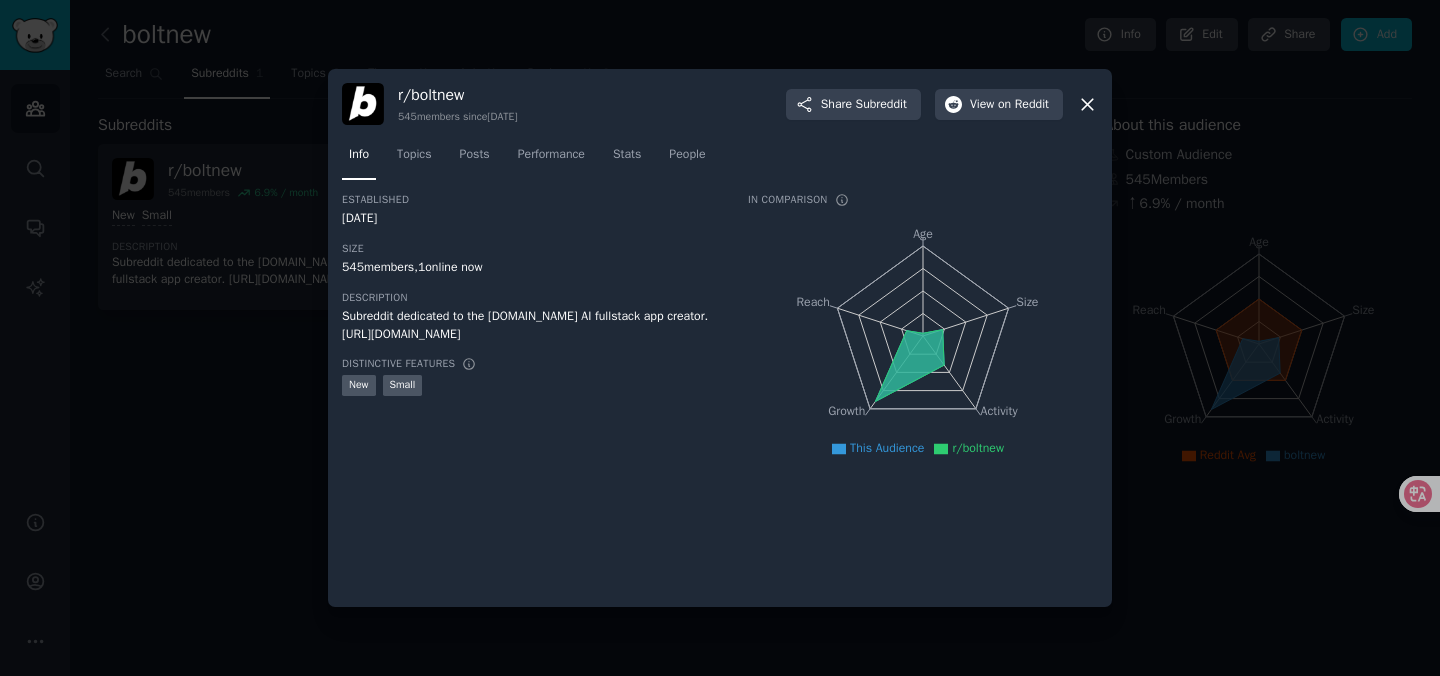 click 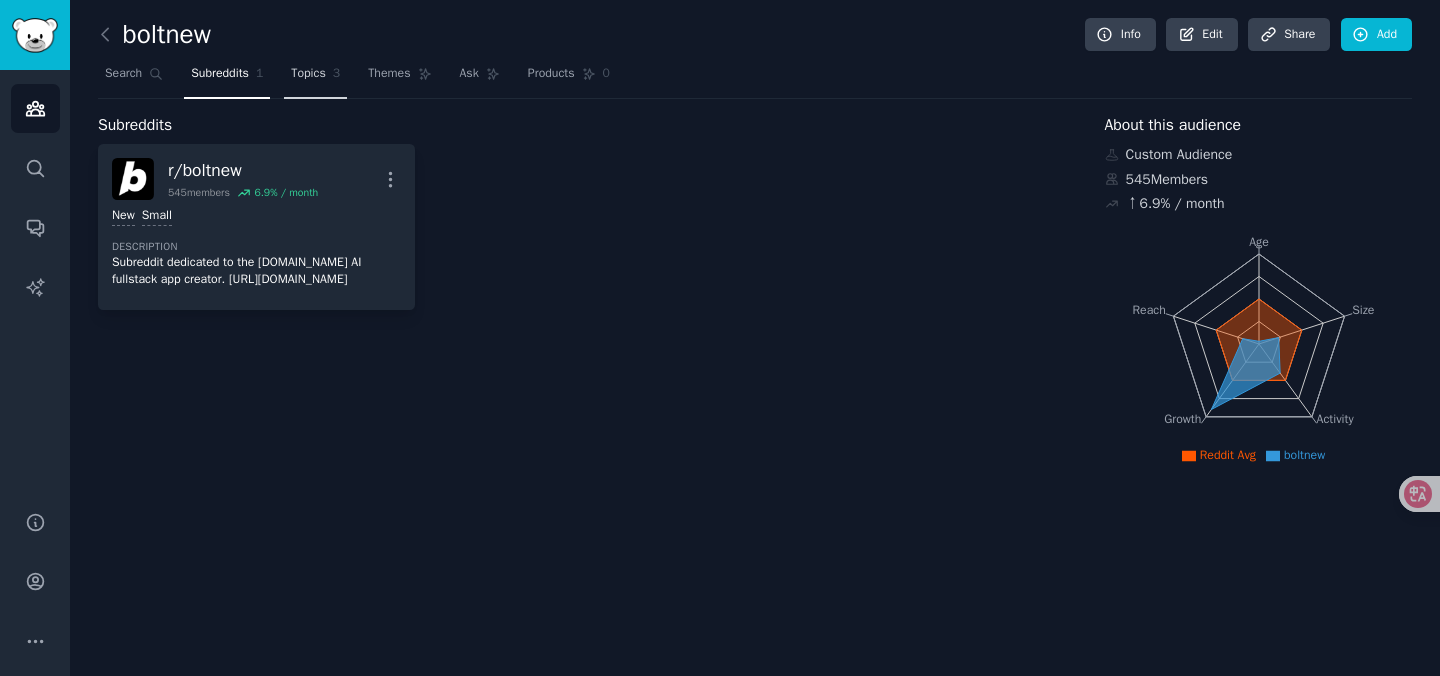 click on "Topics" at bounding box center (308, 74) 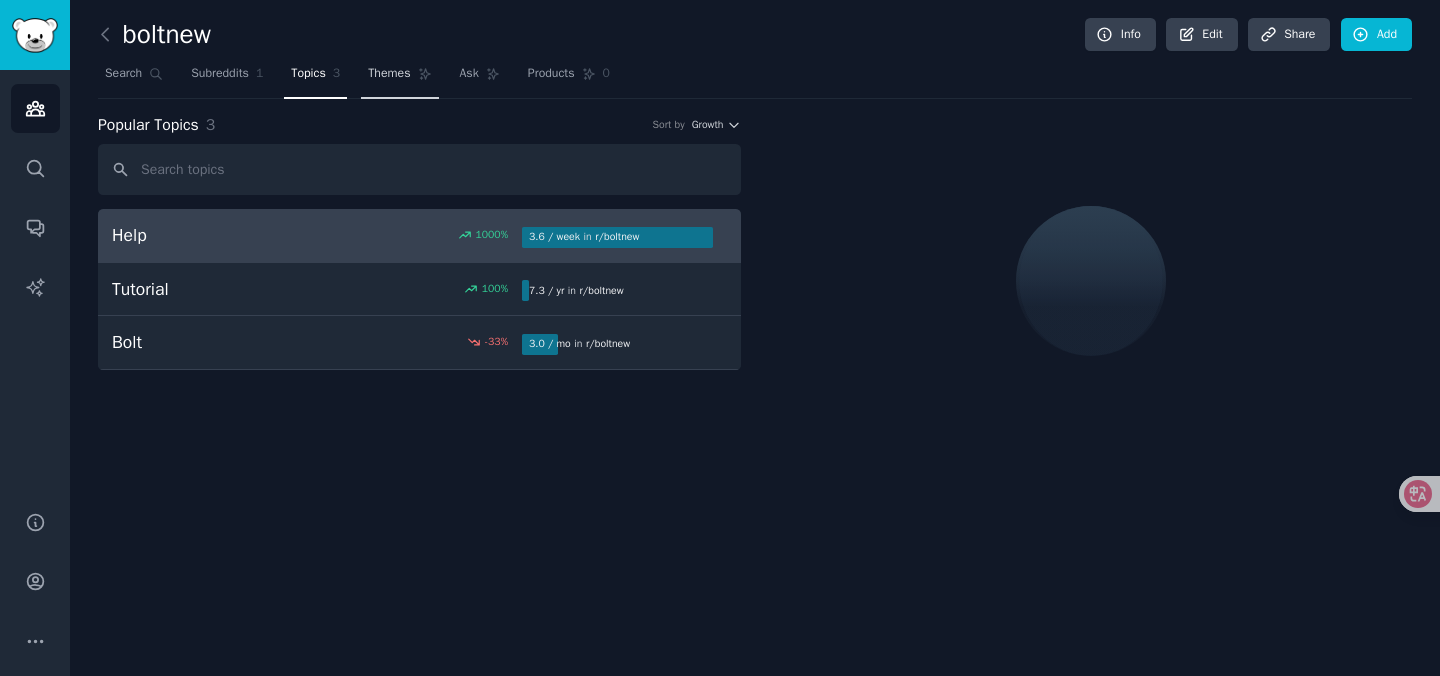 click on "Themes" at bounding box center [389, 74] 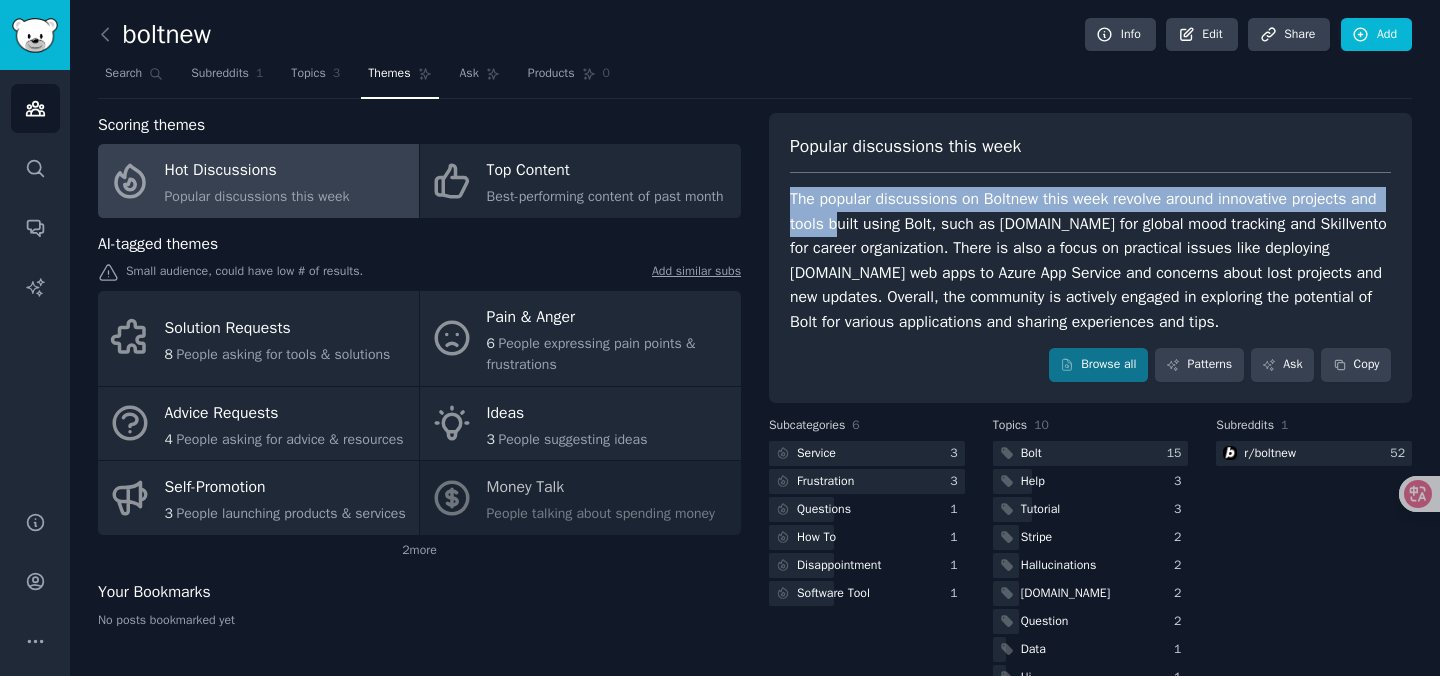 drag, startPoint x: 789, startPoint y: 195, endPoint x: 875, endPoint y: 213, distance: 87.86353 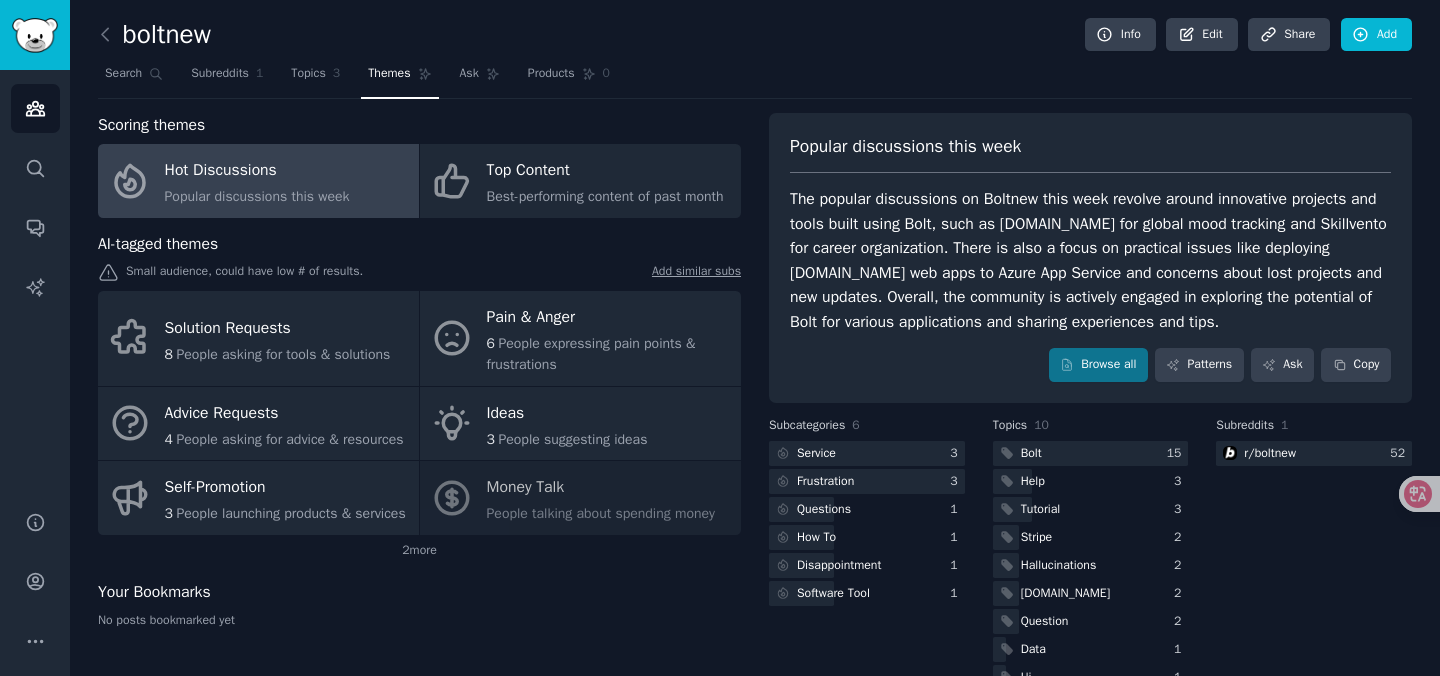 click on "The popular discussions on Boltnew this week revolve around innovative projects and tools built using Bolt, such as [DOMAIN_NAME] for global mood tracking and Skillvento for career organization. There is also a focus on practical issues like deploying [DOMAIN_NAME] web apps to Azure App Service and concerns about lost projects and new updates. Overall, the community is actively engaged in exploring the potential of Bolt for various applications and sharing experiences and tips." at bounding box center [1090, 260] 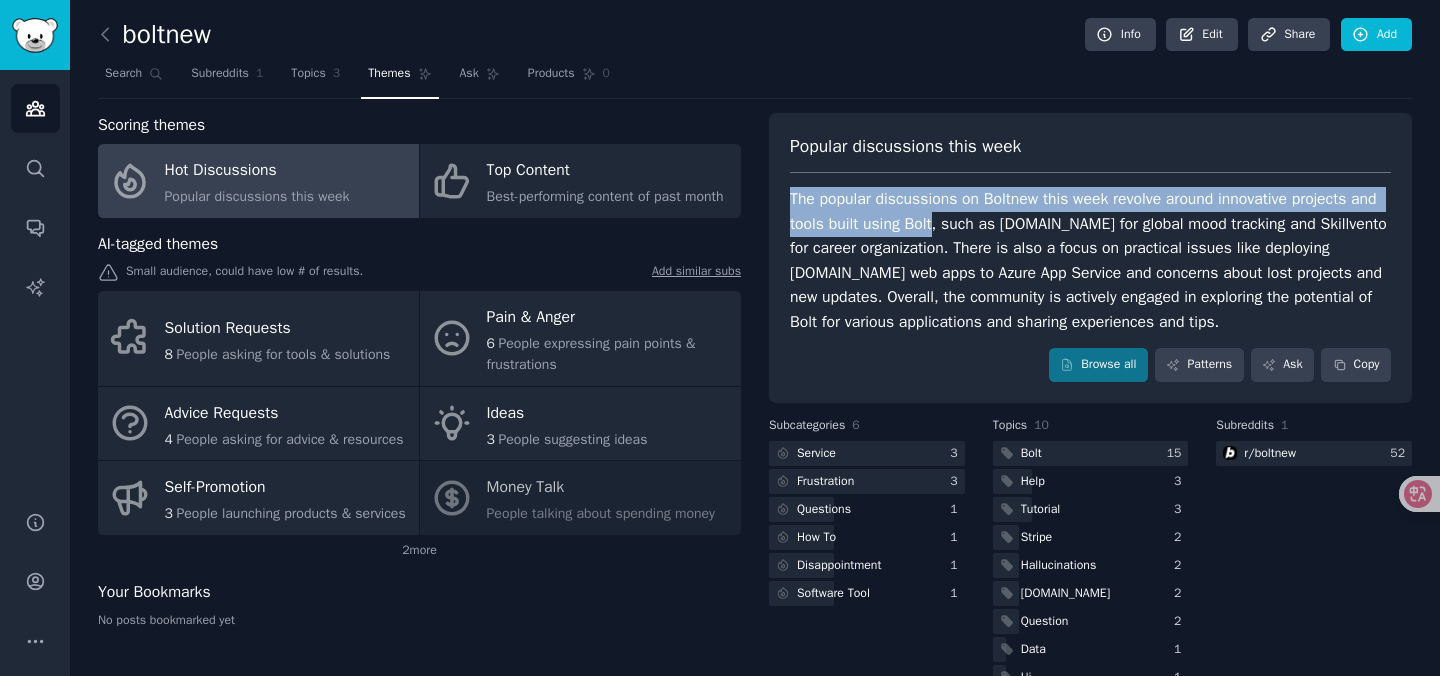 drag, startPoint x: 787, startPoint y: 198, endPoint x: 962, endPoint y: 223, distance: 176.7767 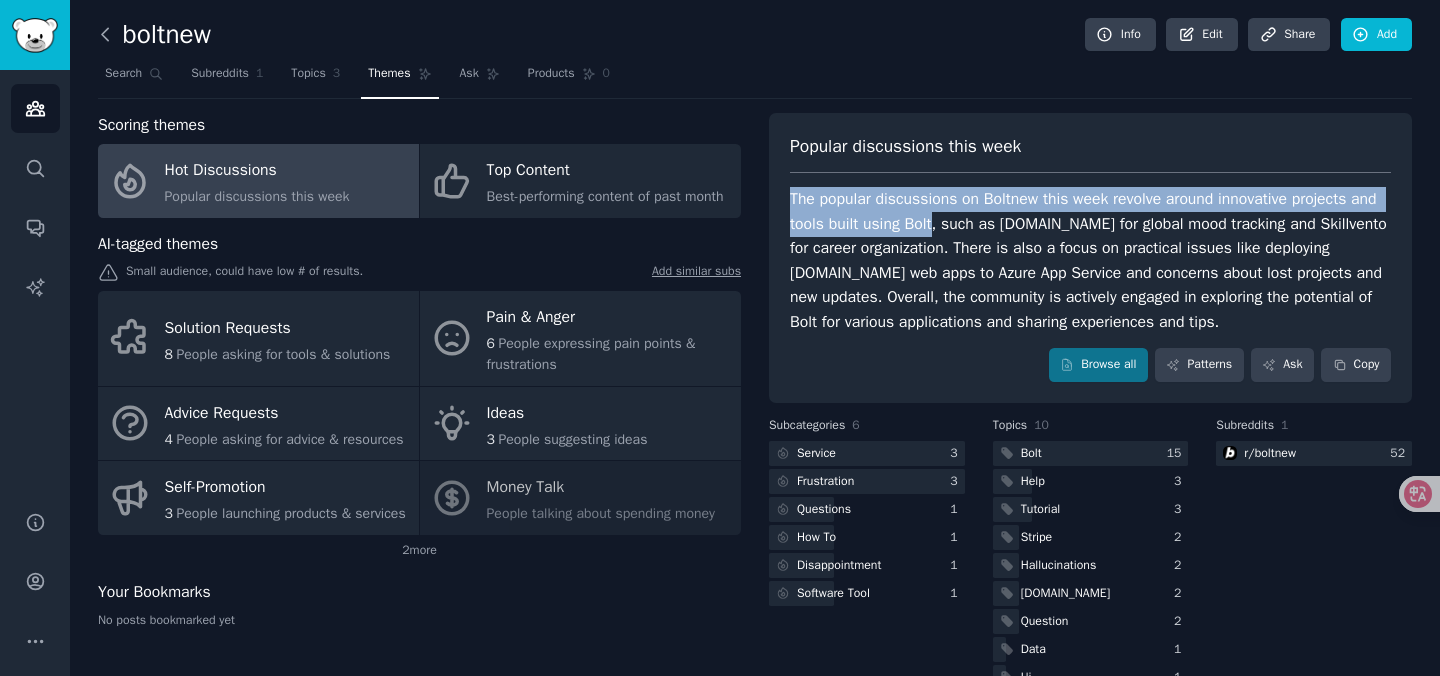 click 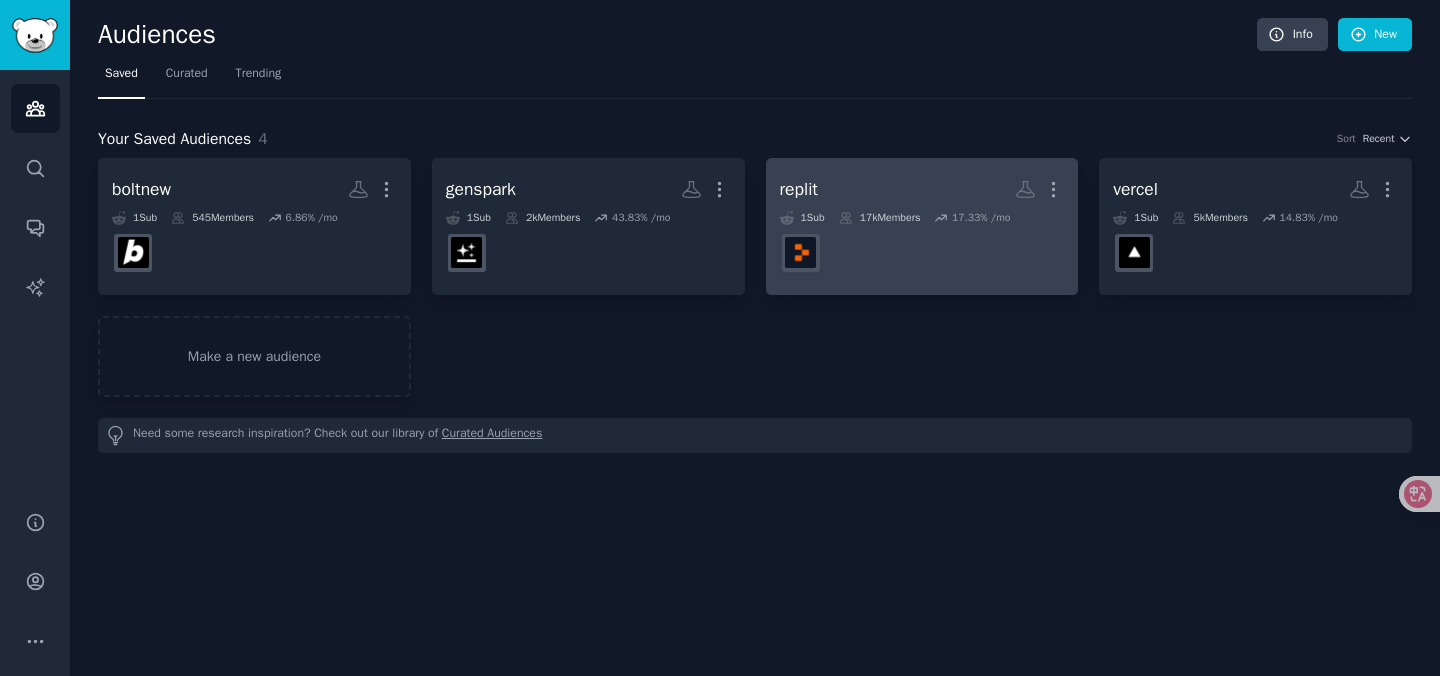 click at bounding box center [922, 253] 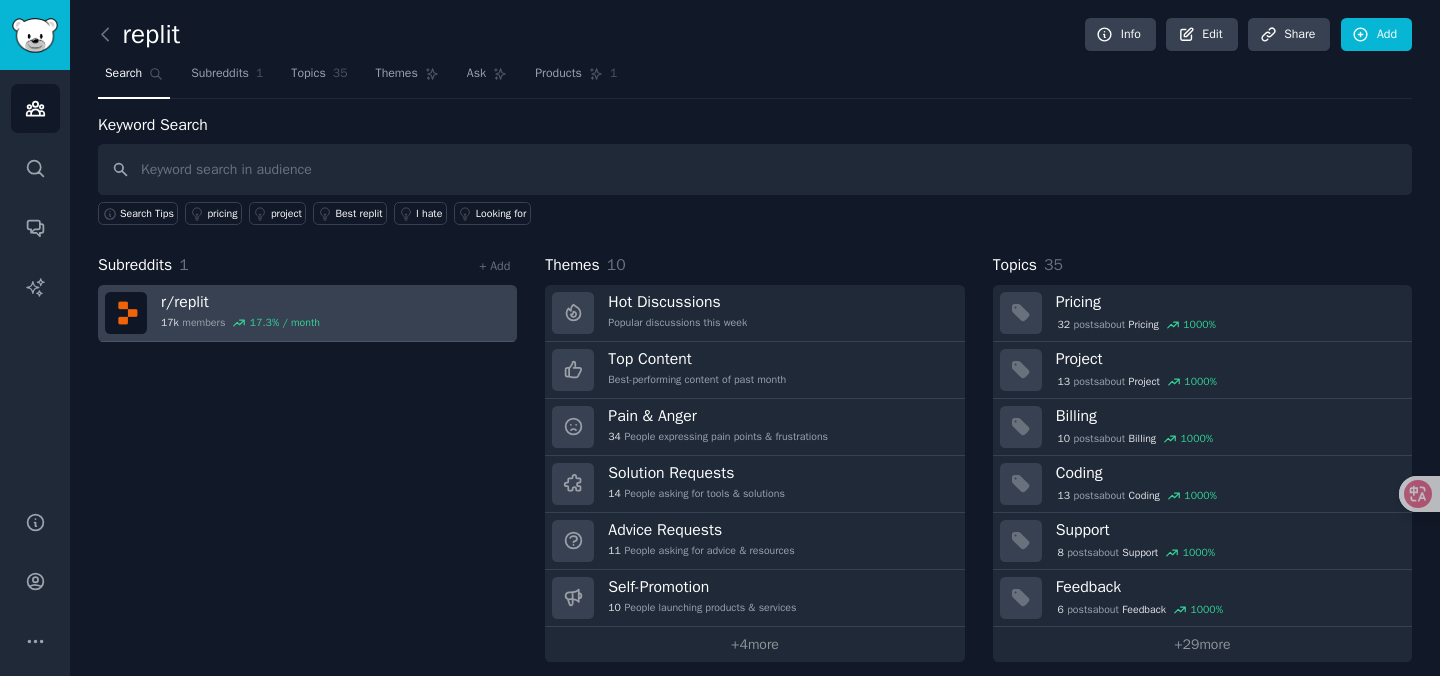 click on "r/ replit 17k  members 17.3 % / month" at bounding box center [307, 313] 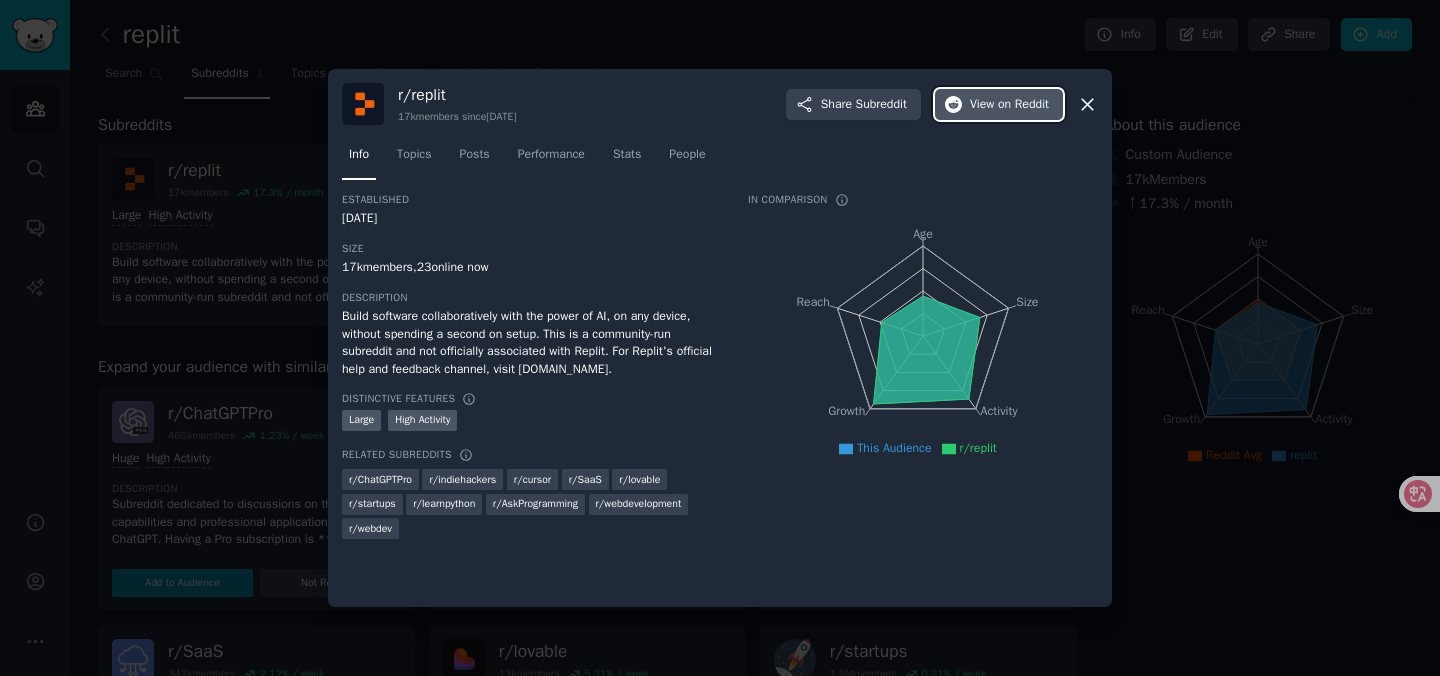 click on "on Reddit" at bounding box center (1023, 105) 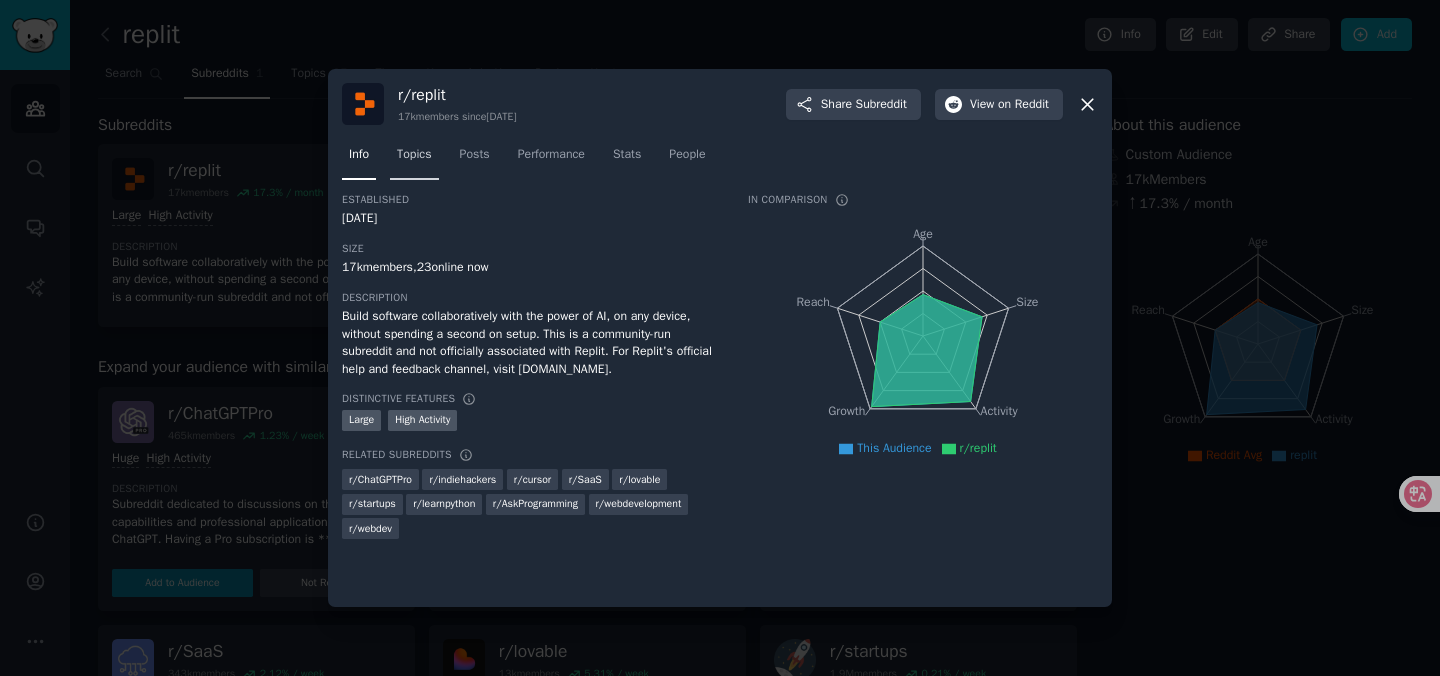 click on "Topics" at bounding box center [414, 155] 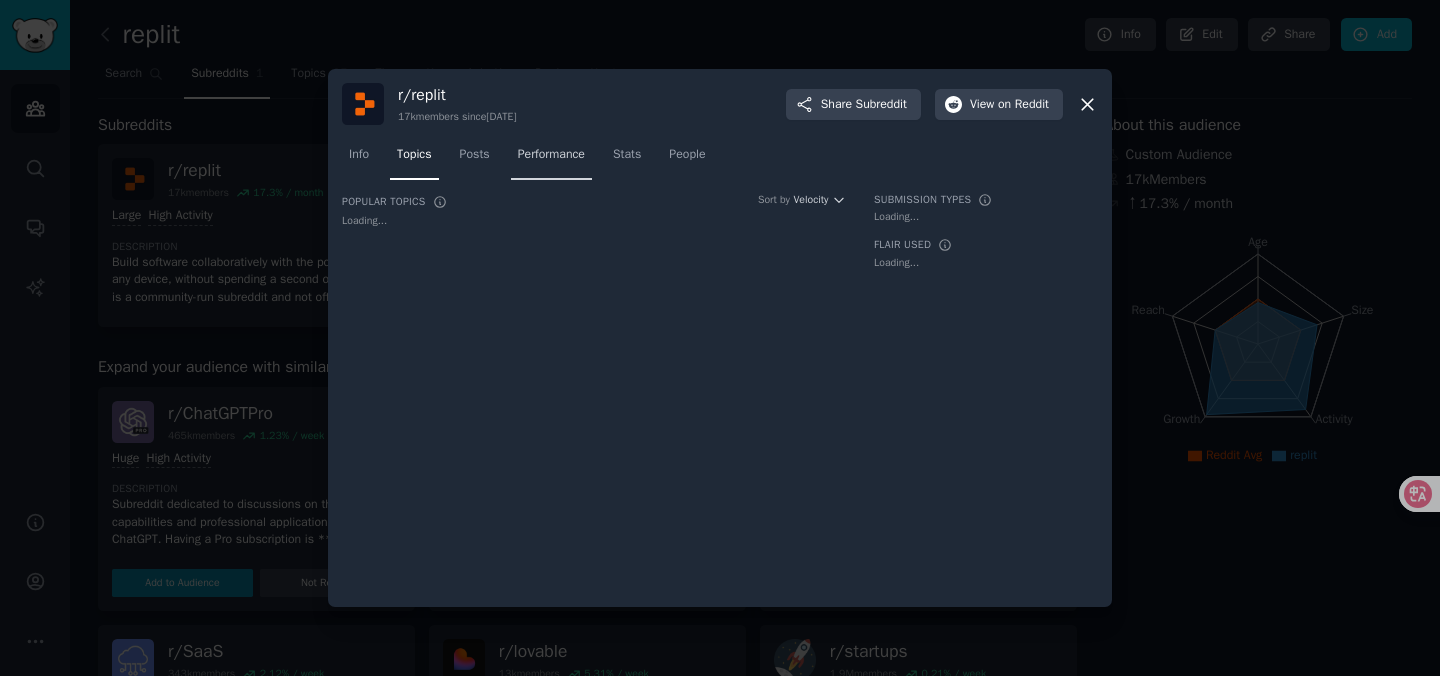 click on "Performance" at bounding box center [551, 159] 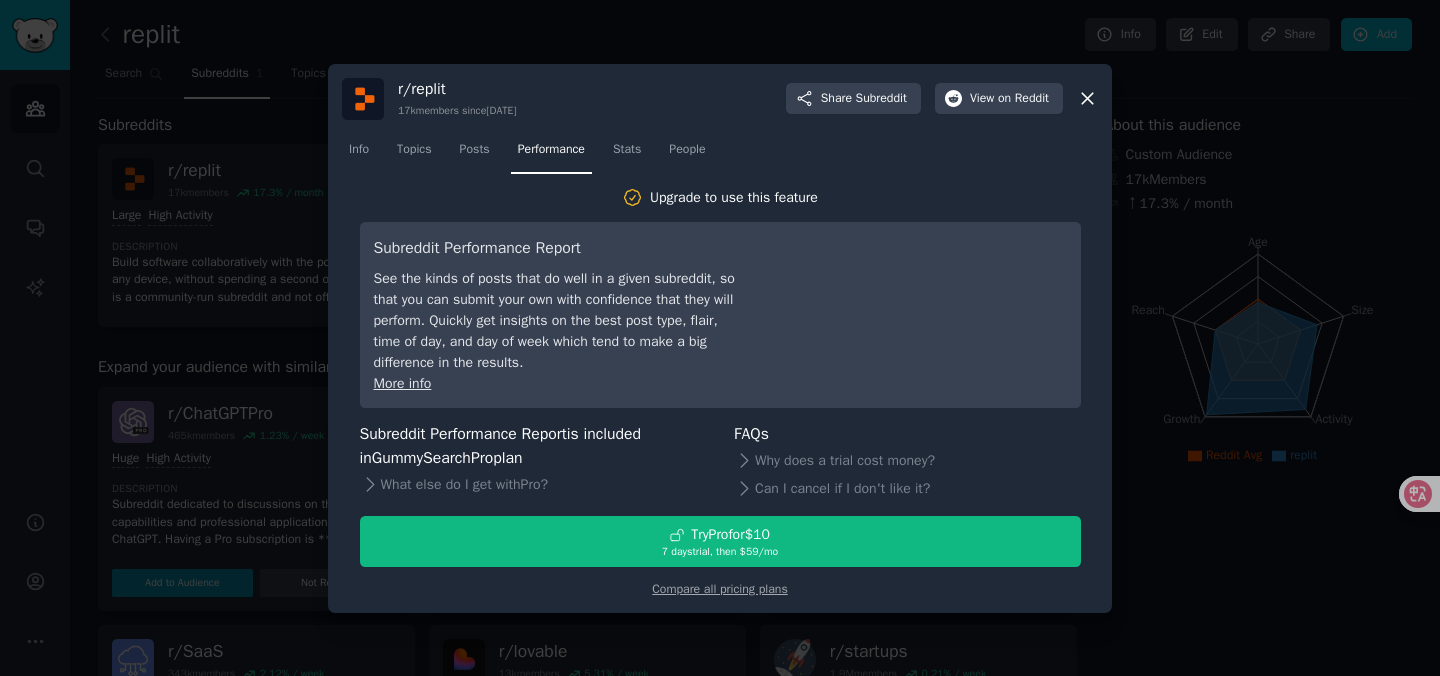 click 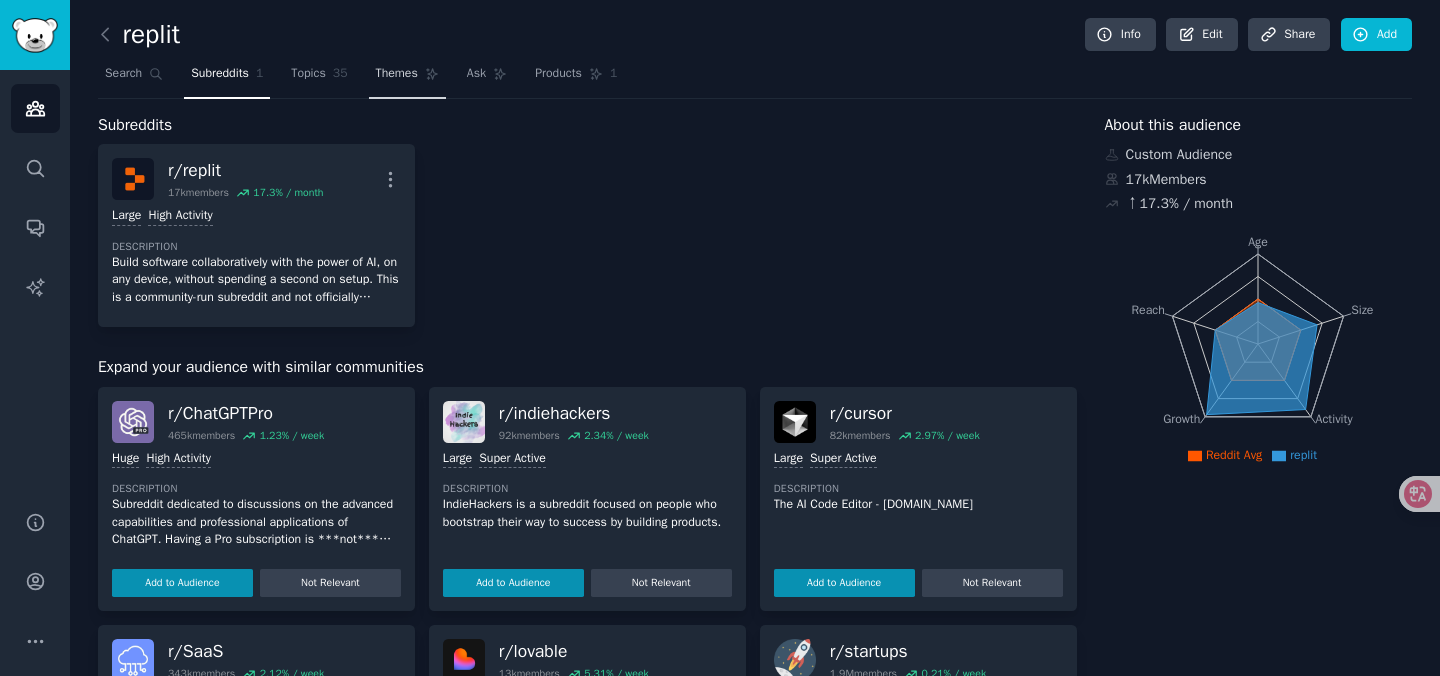 click on "Themes" at bounding box center (397, 74) 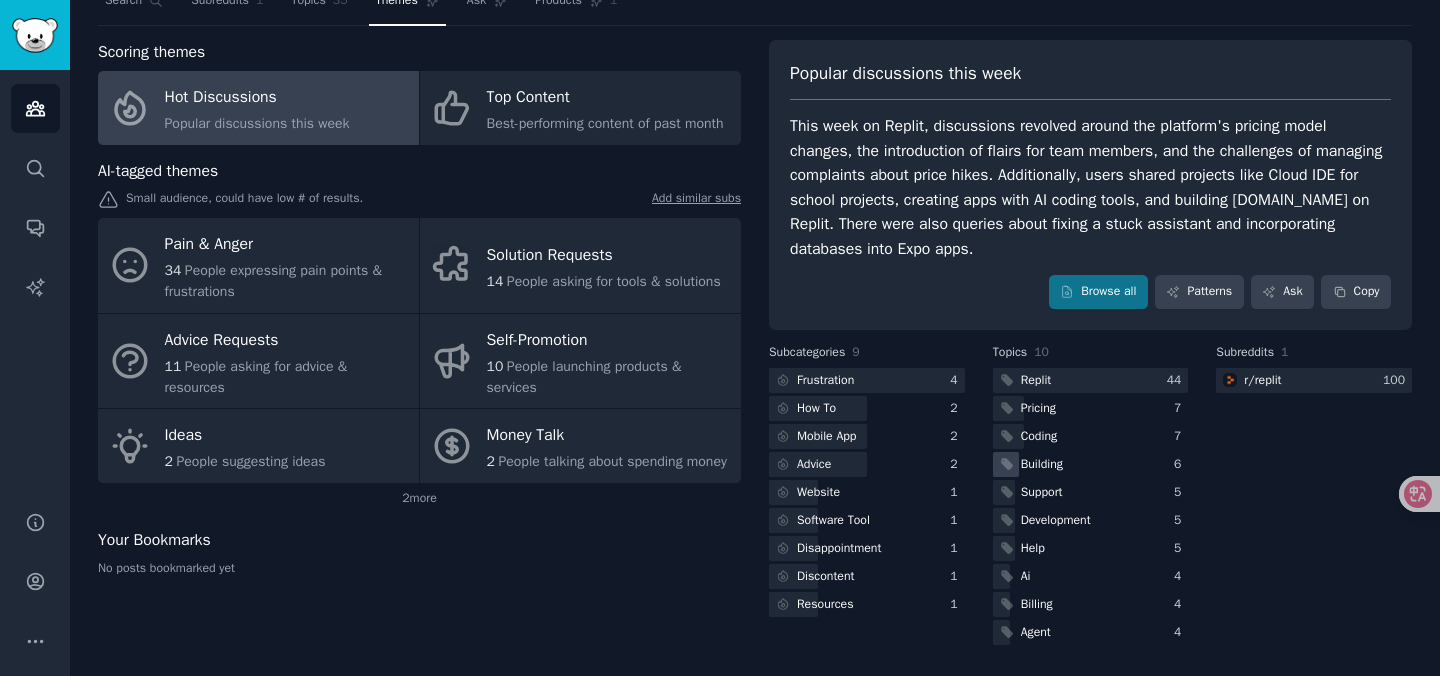 scroll, scrollTop: 0, scrollLeft: 0, axis: both 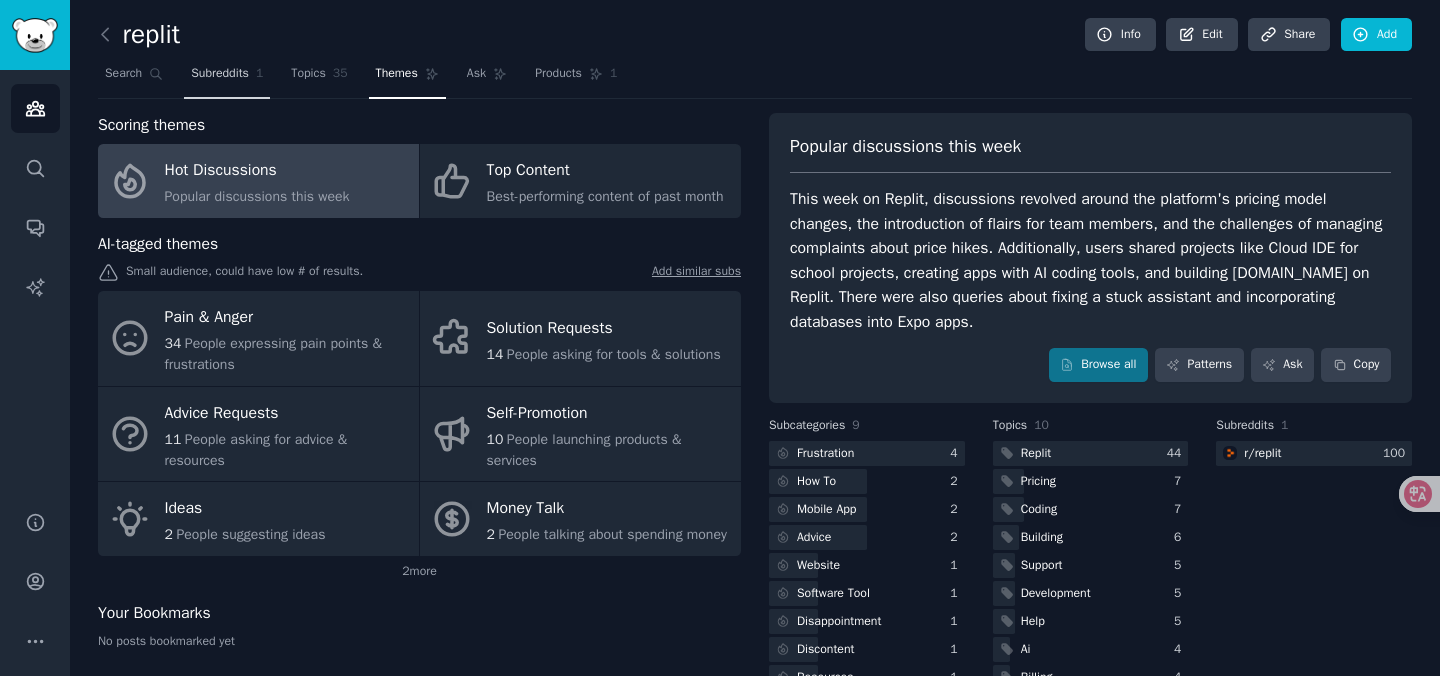 click on "Subreddits" at bounding box center [220, 74] 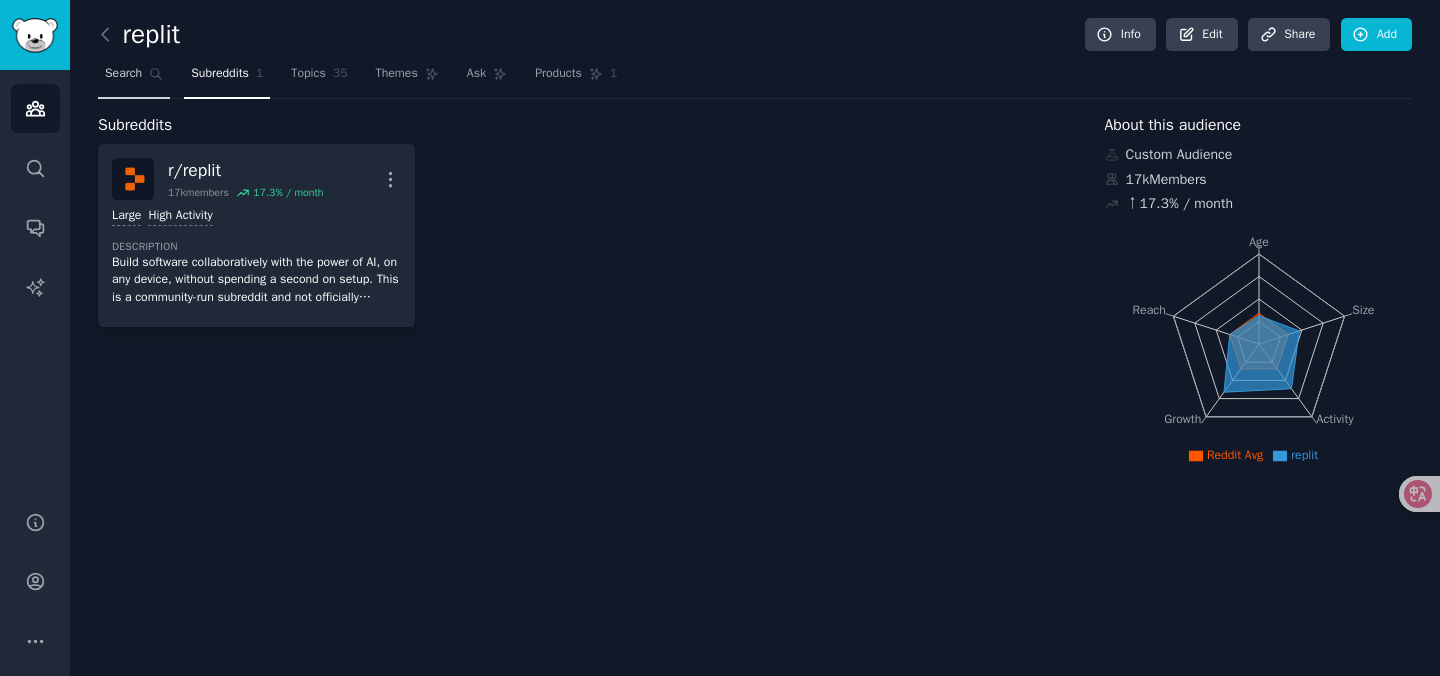 click on "Search" at bounding box center [123, 74] 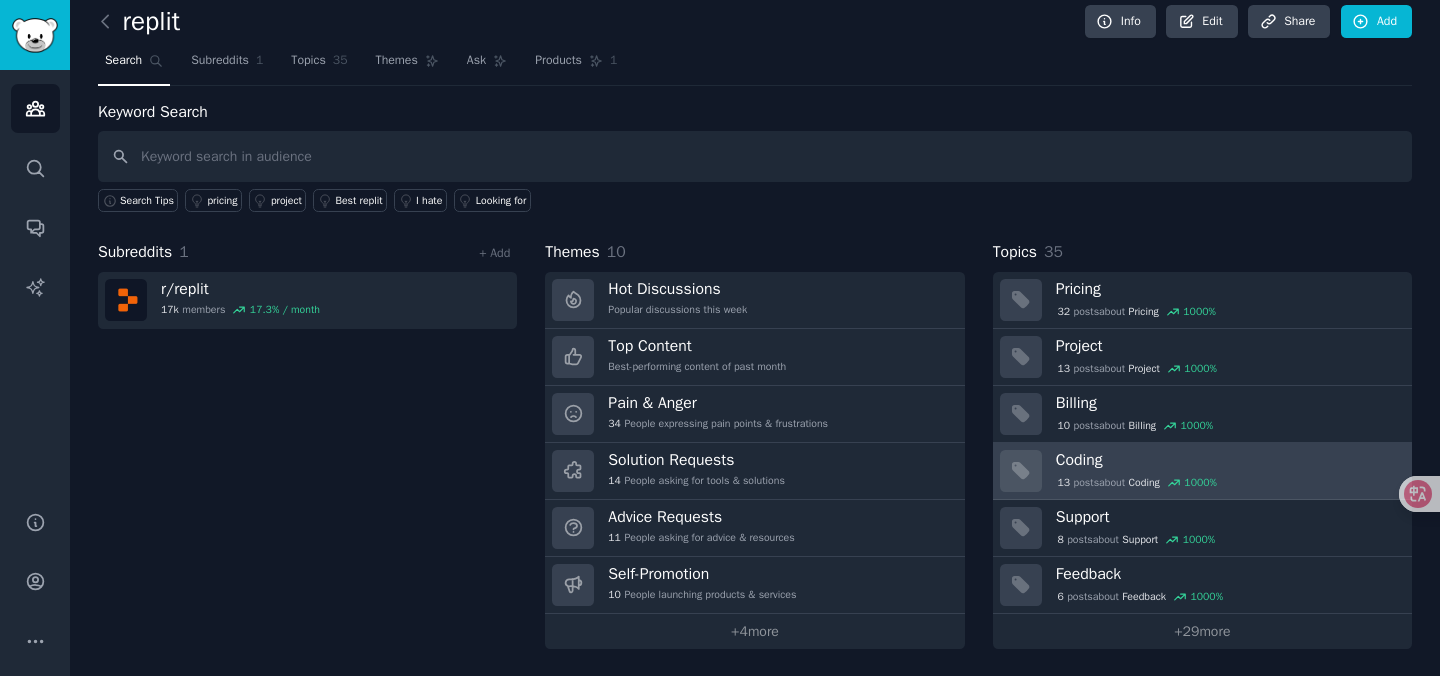 scroll, scrollTop: 0, scrollLeft: 0, axis: both 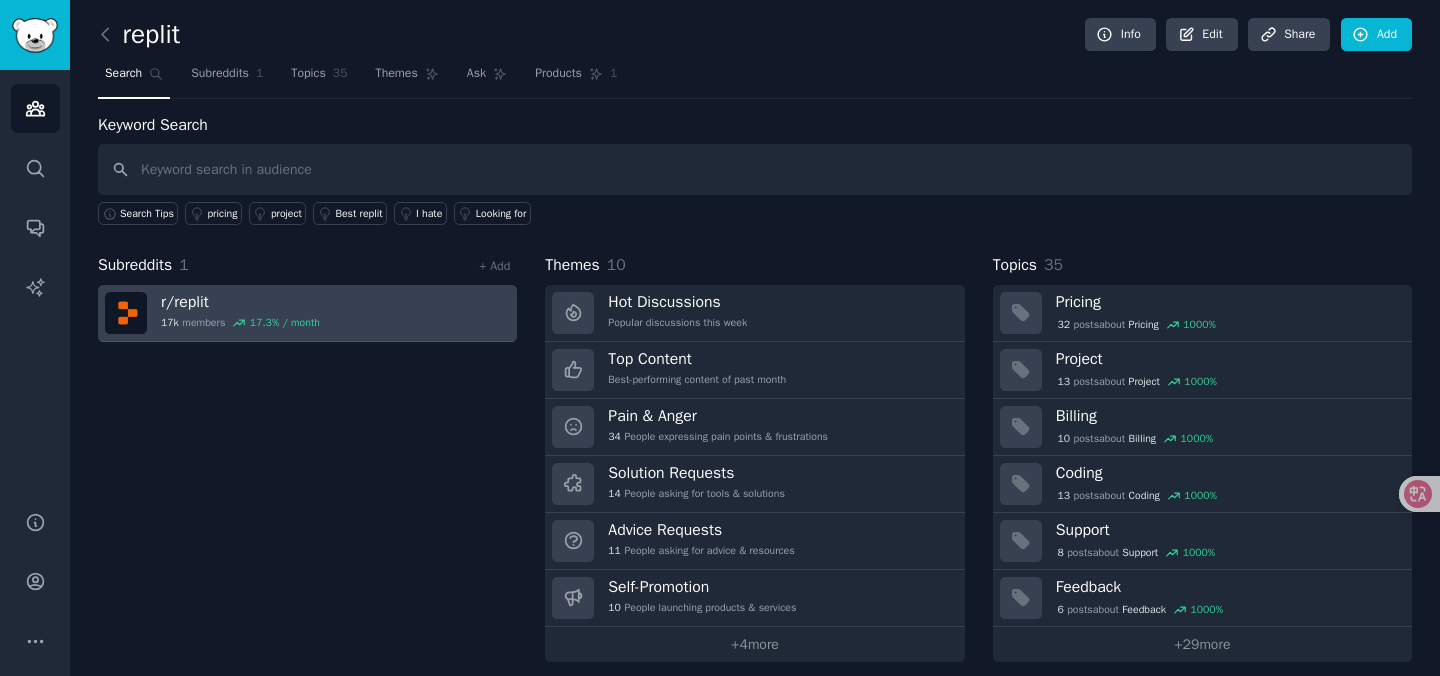 click on "17.3 % / month" at bounding box center (285, 323) 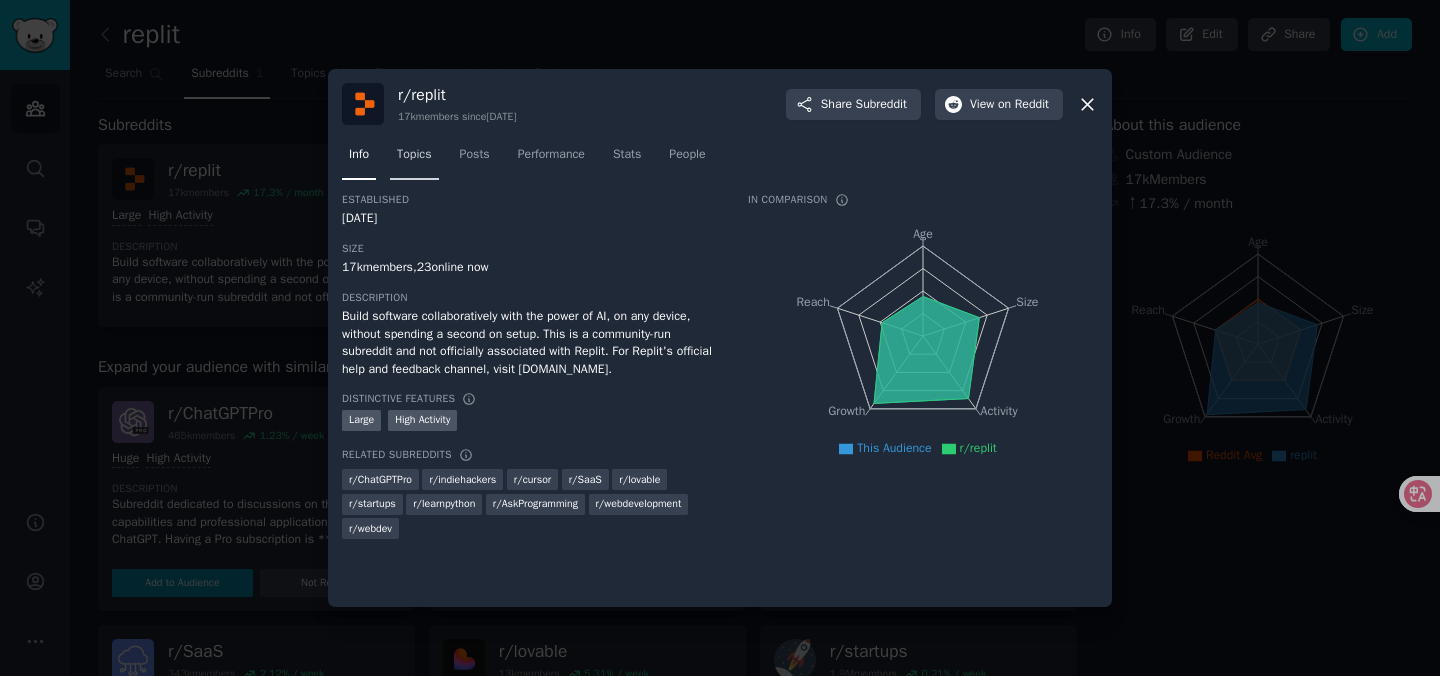 click on "Topics" at bounding box center (414, 155) 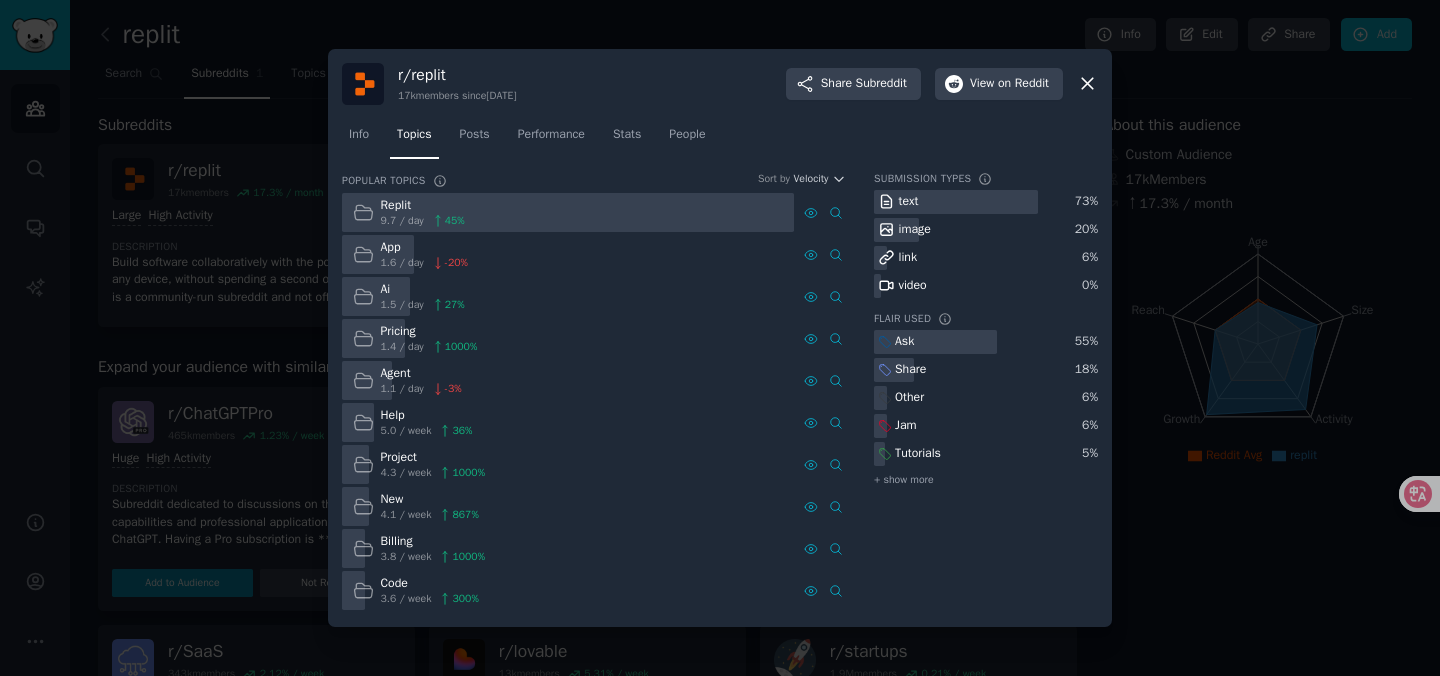 click 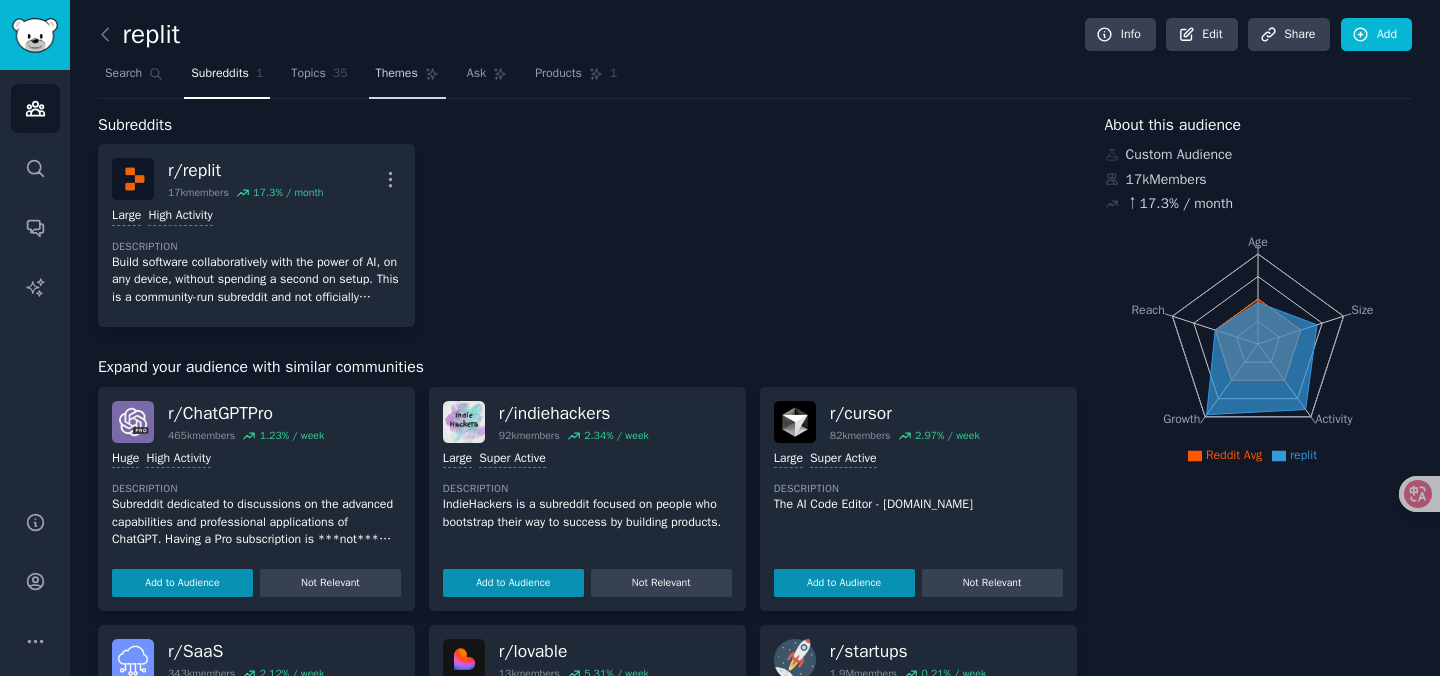 click on "Themes" at bounding box center [407, 78] 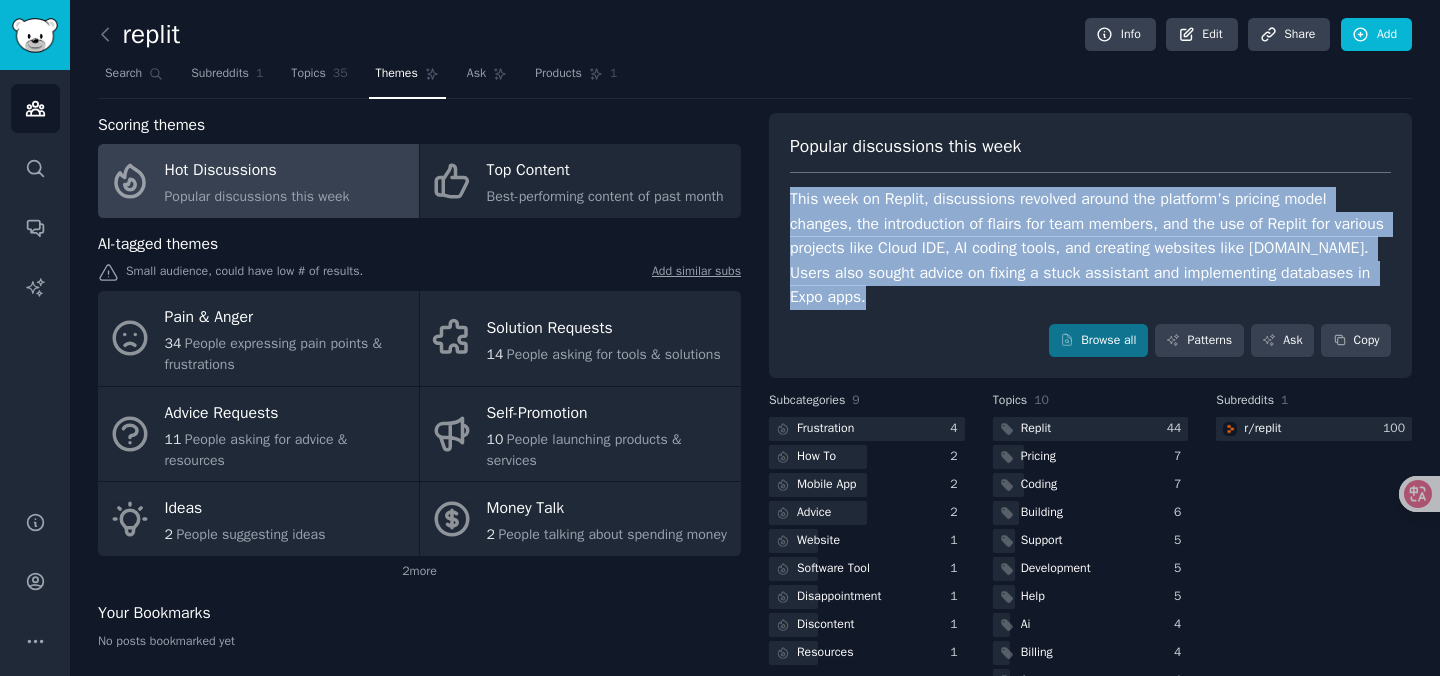 drag, startPoint x: 787, startPoint y: 199, endPoint x: 970, endPoint y: 314, distance: 216.13422 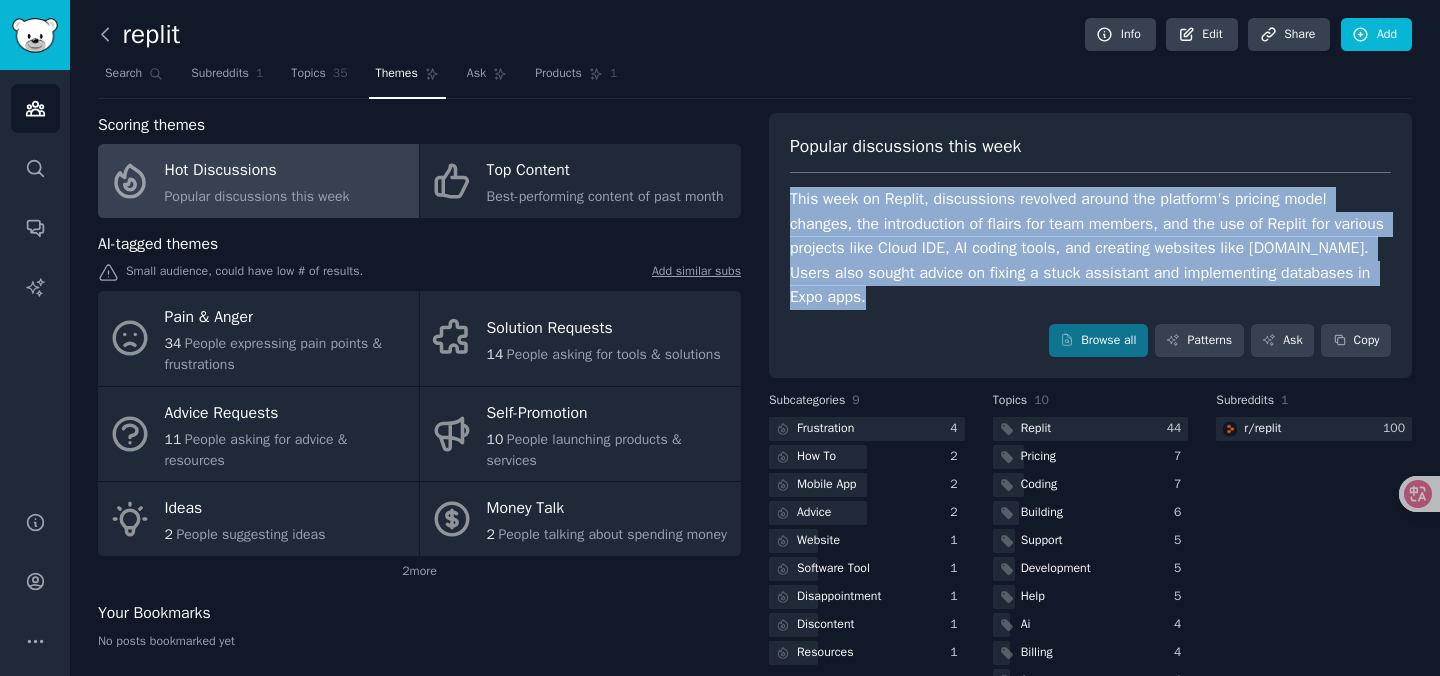 click 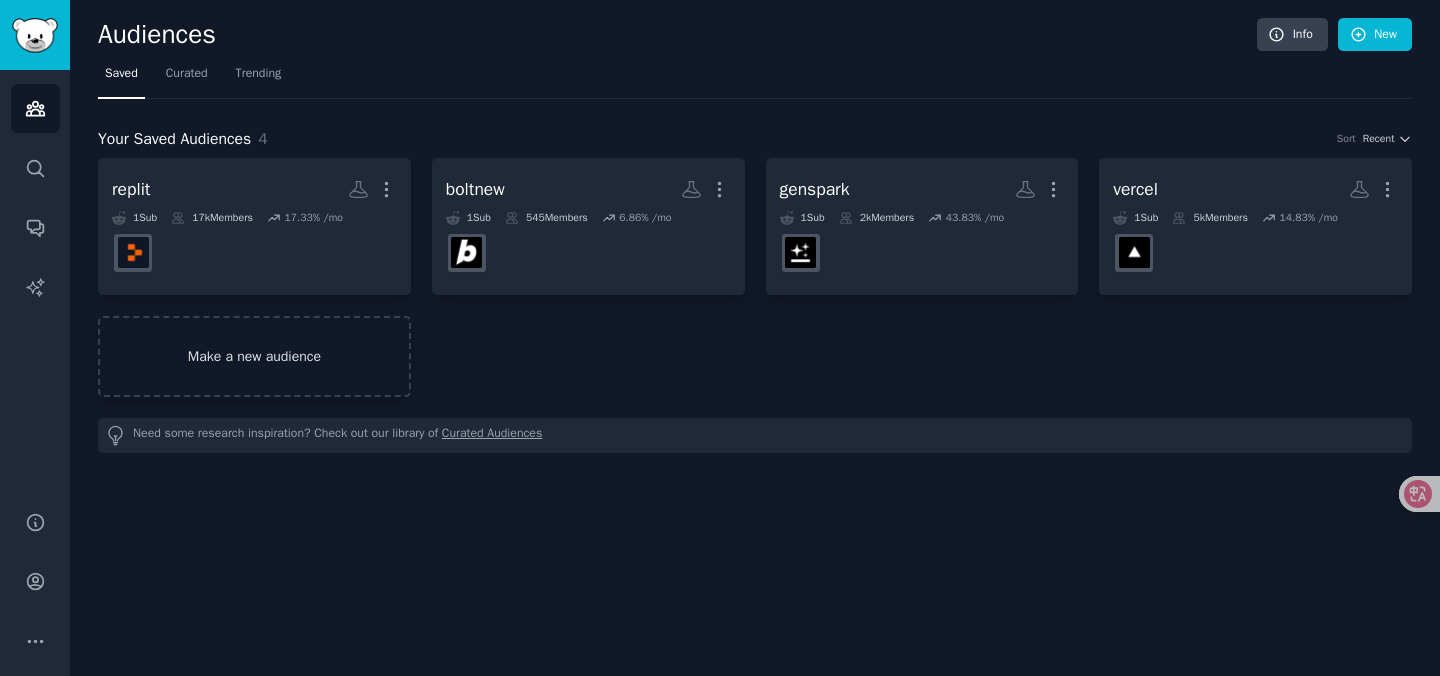click on "Make a new audience" at bounding box center (254, 356) 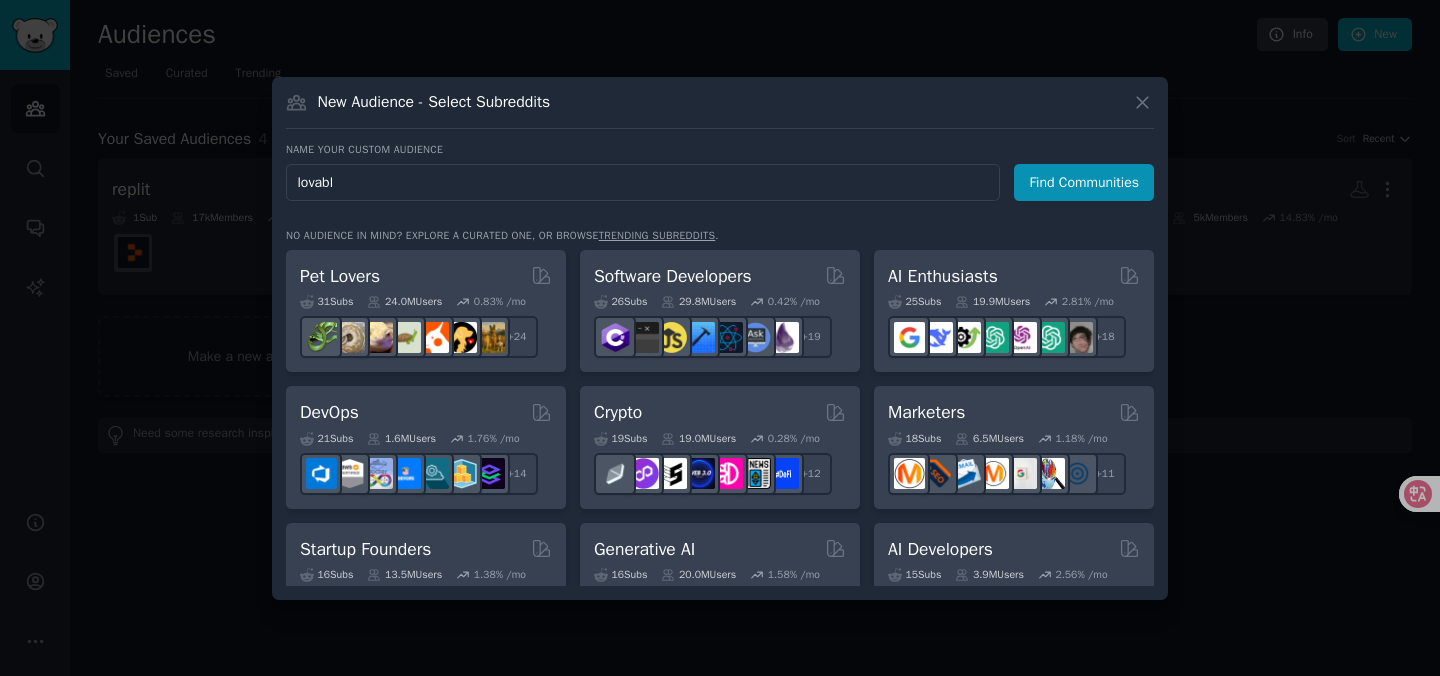 type on "lovable" 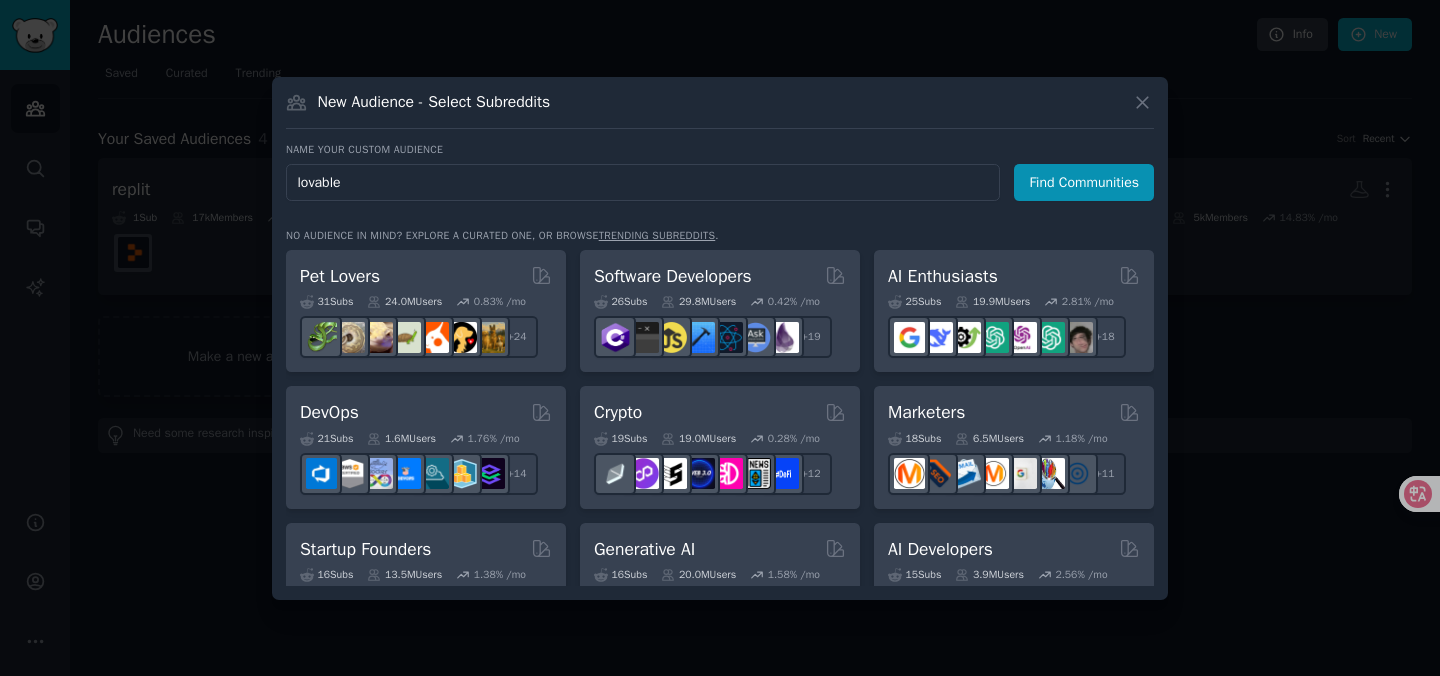 click on "Find Communities" at bounding box center (1084, 182) 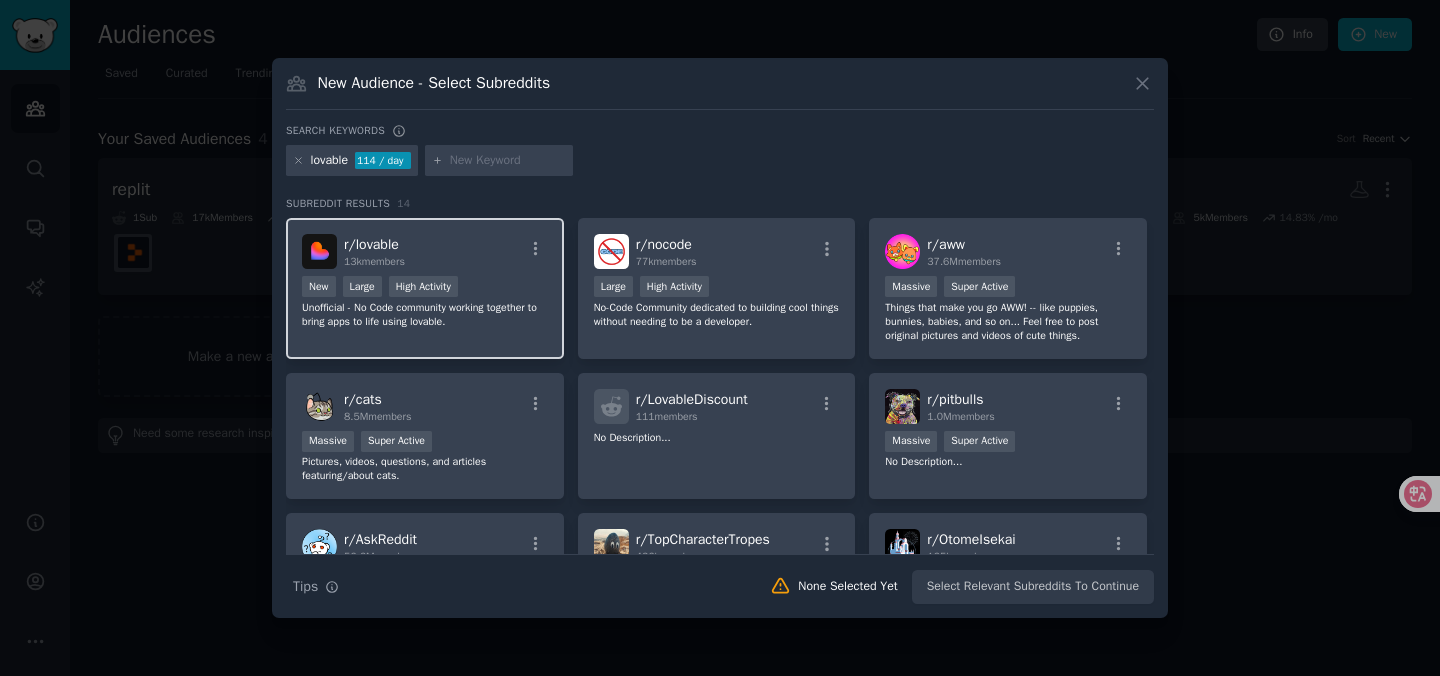 click on "r/ lovable 13k  members New Large High Activity Unofficial - No Code community working together to bring apps to life using lovable." at bounding box center [425, 288] 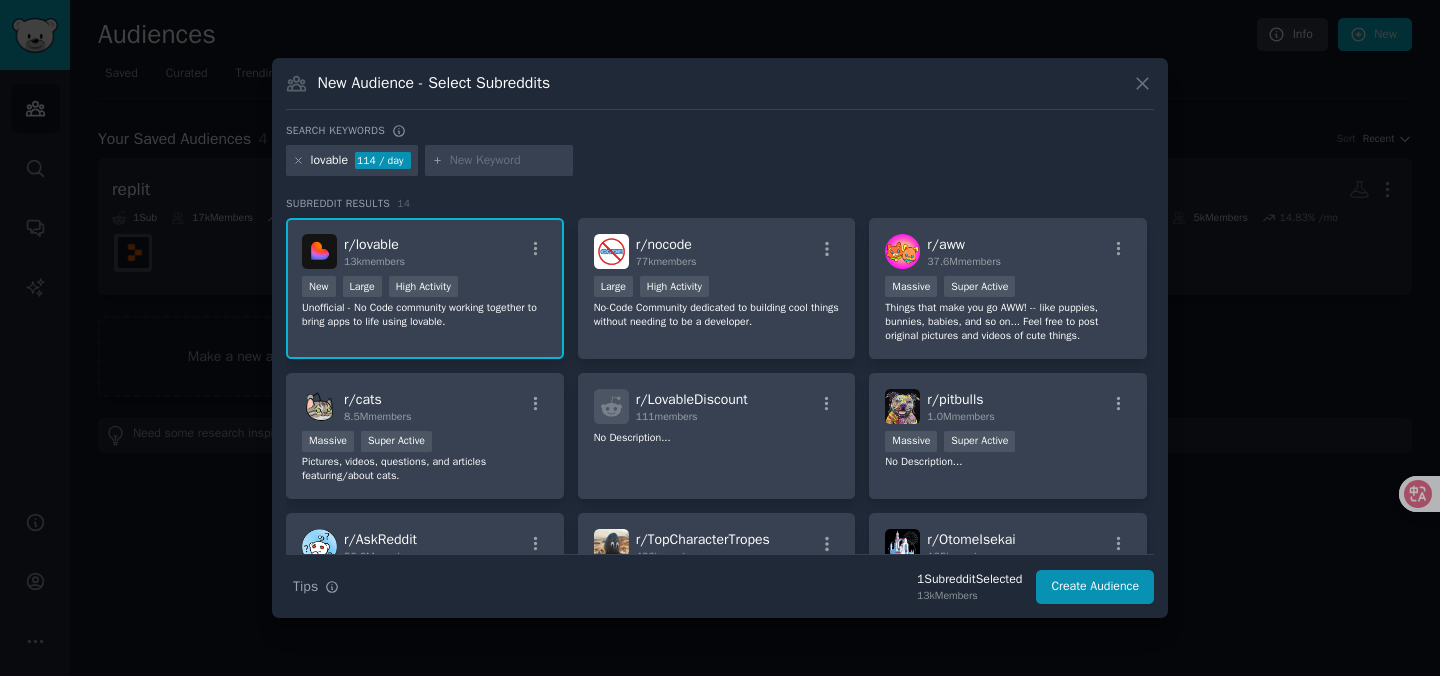 click on "r/ lovable 13k  members" at bounding box center (425, 251) 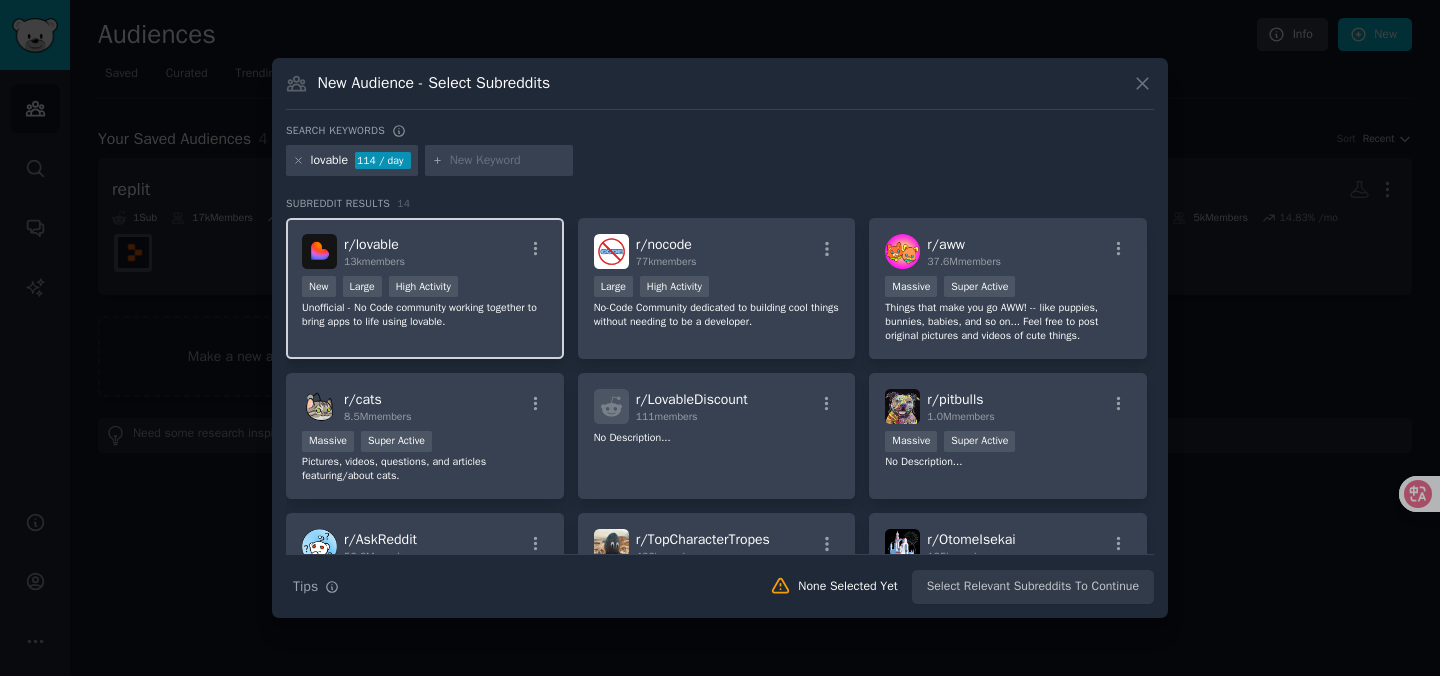 click on "Unofficial - No Code community working together to bring apps to life using lovable." at bounding box center (425, 315) 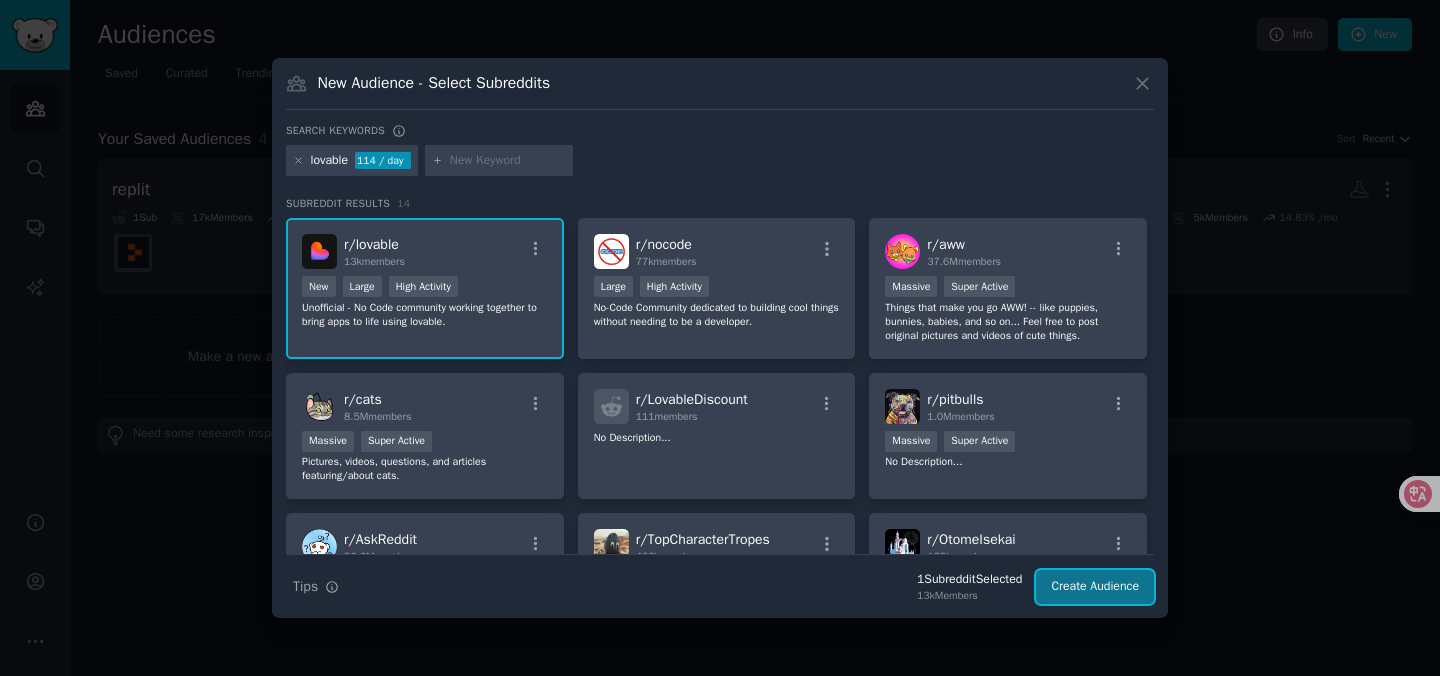 click on "Create Audience" at bounding box center (1095, 587) 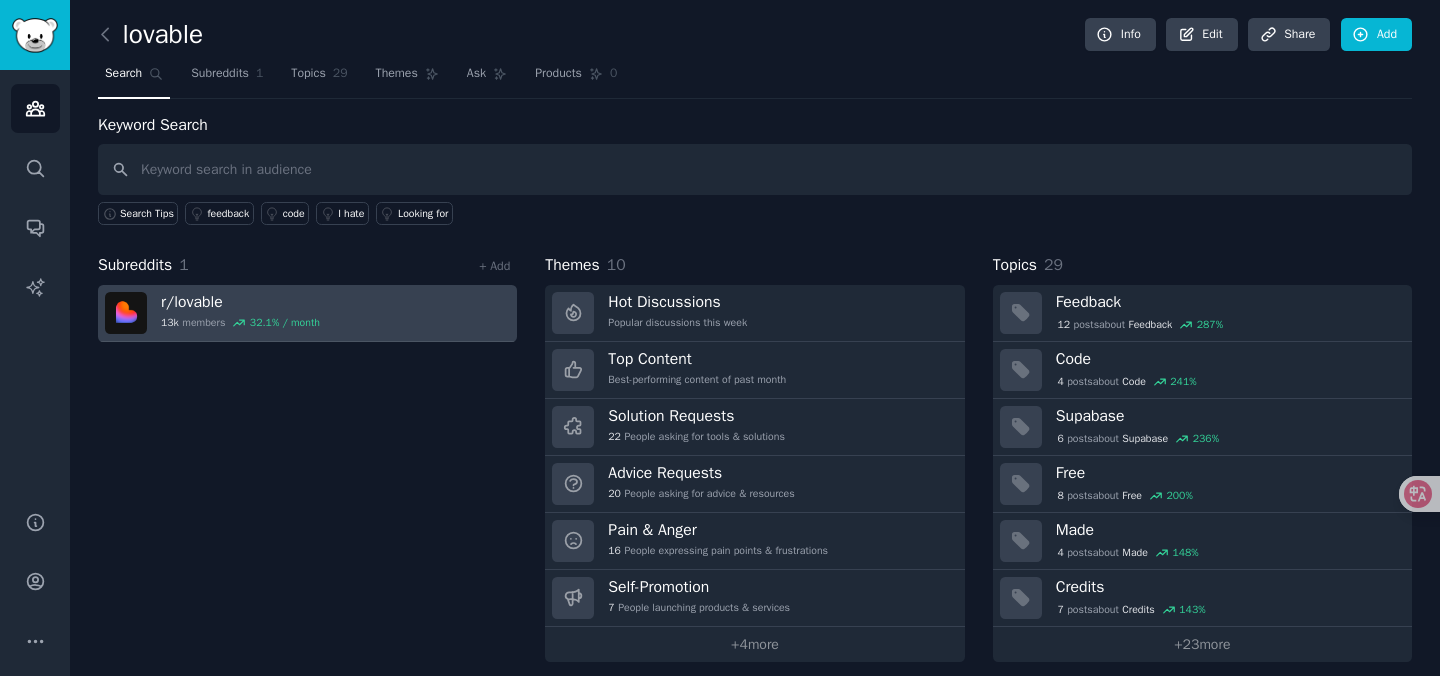 click on "r/ lovable 13k  members 32.1 % / month" at bounding box center (307, 313) 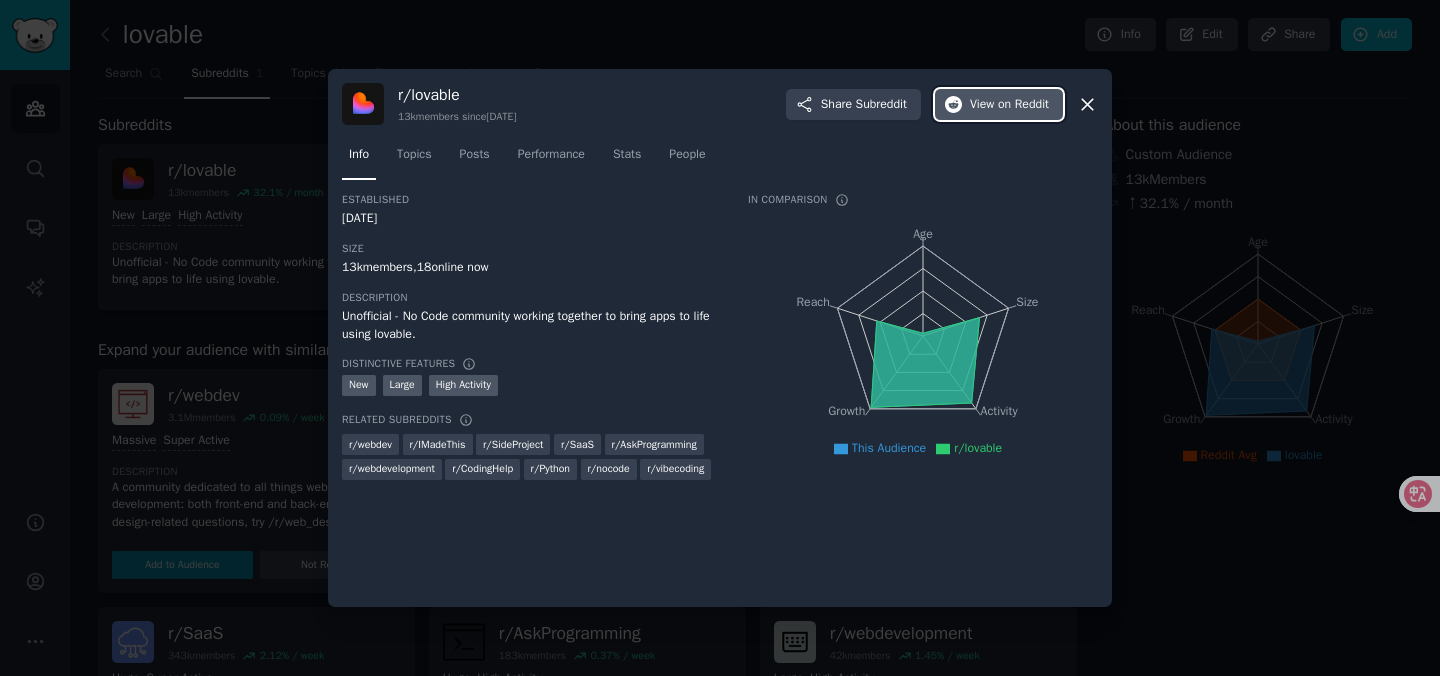 click on "View  on Reddit" at bounding box center [999, 105] 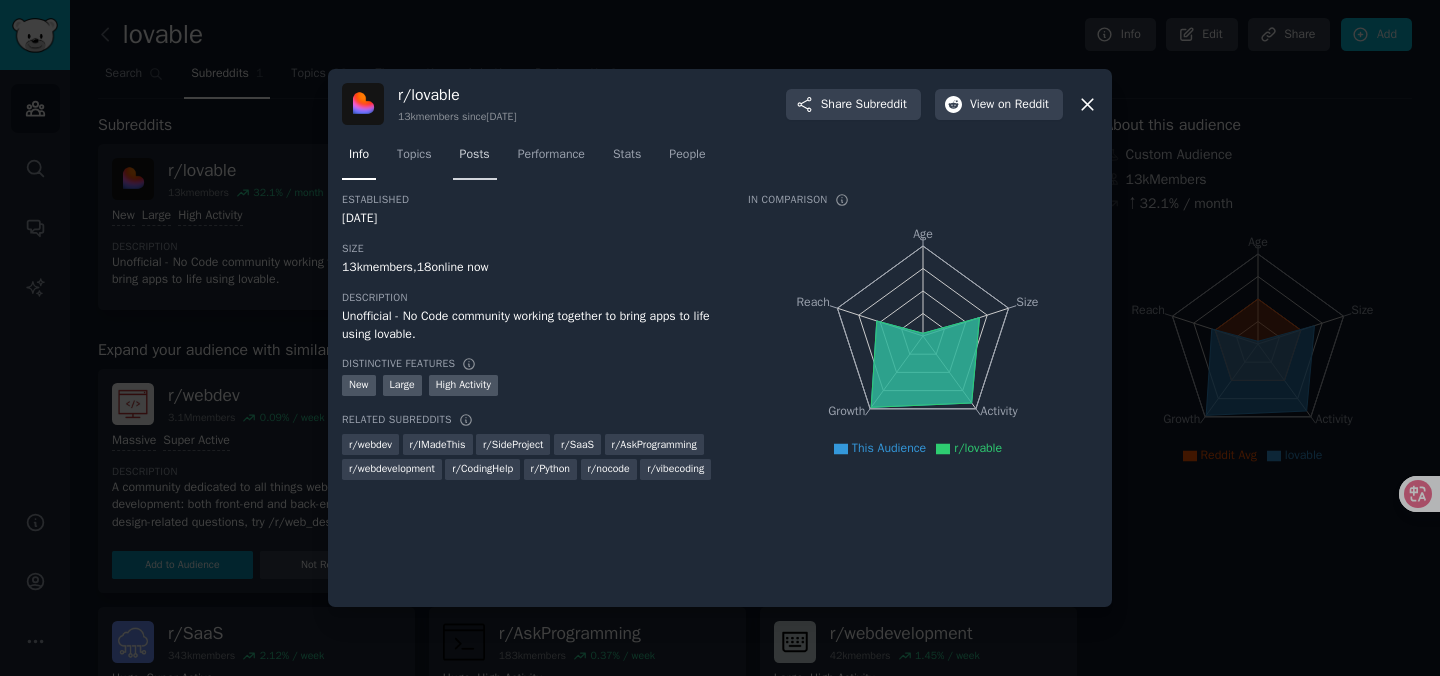 click on "Posts" at bounding box center [475, 155] 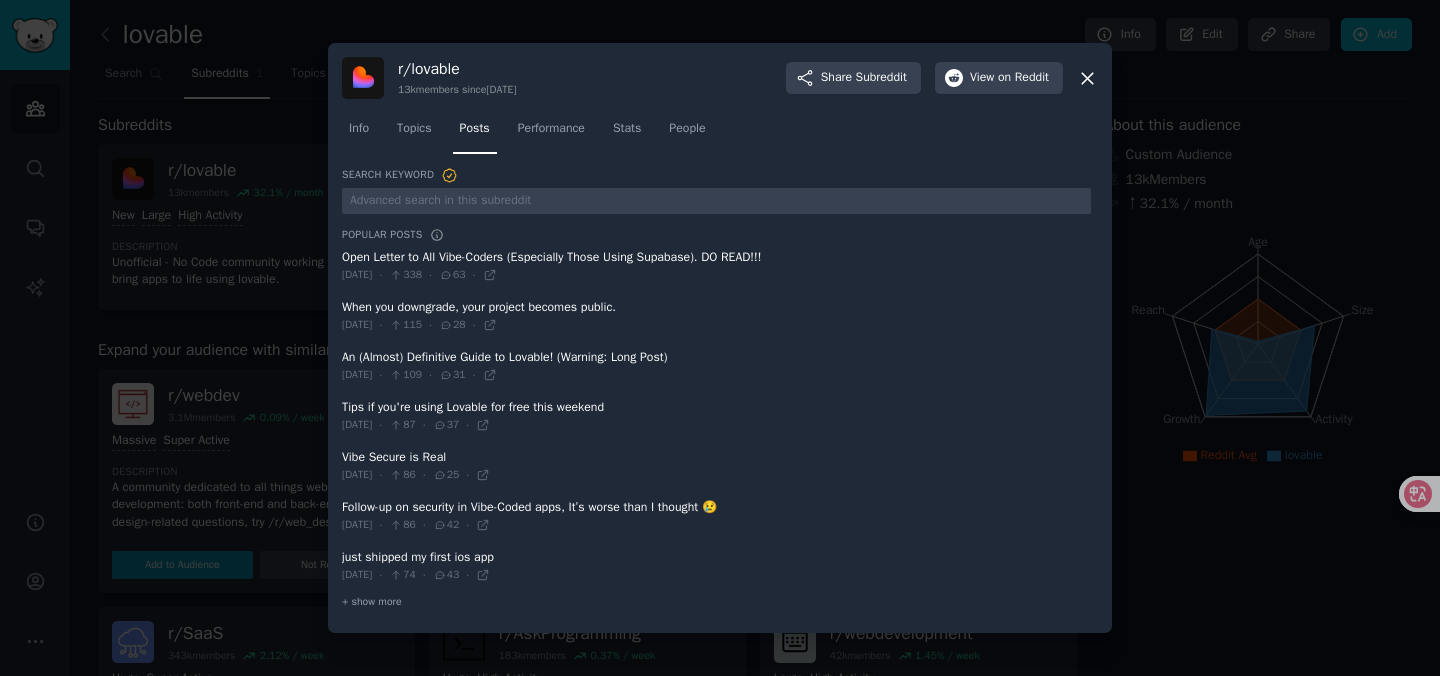 click 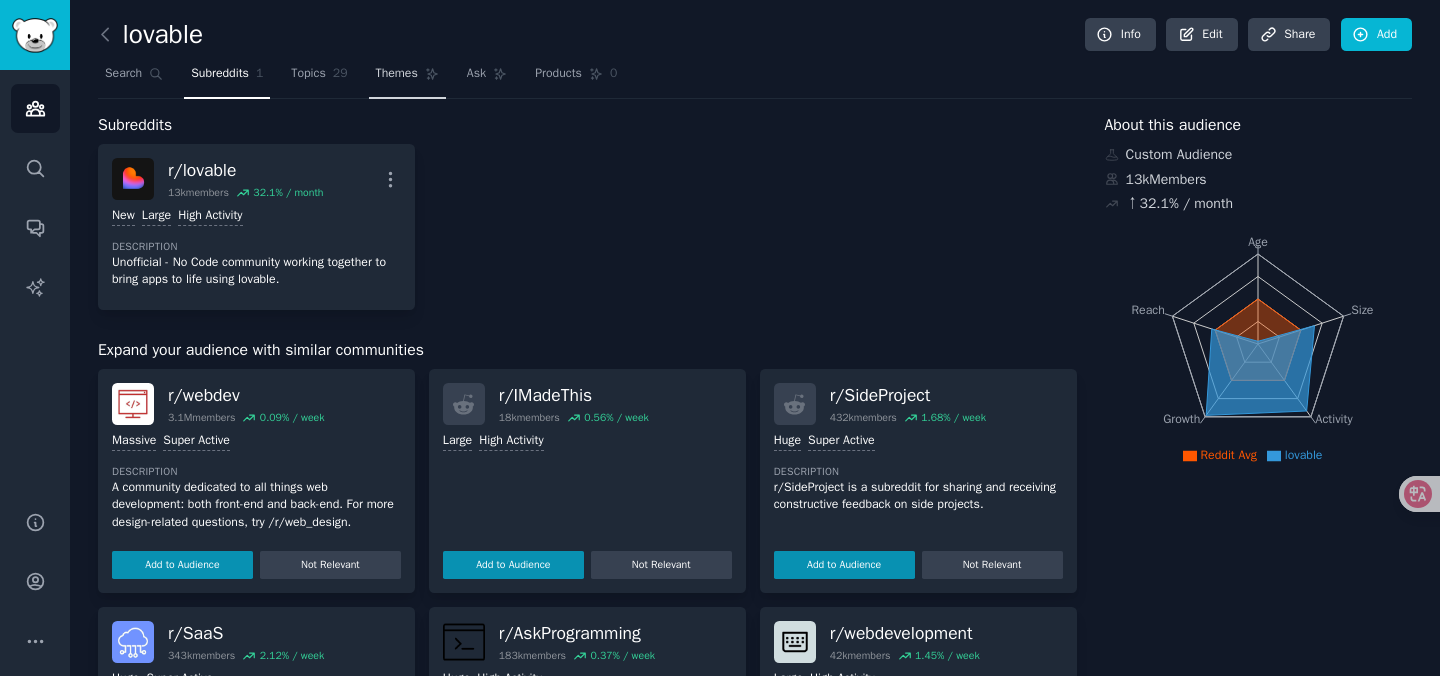 click on "Themes" at bounding box center [397, 74] 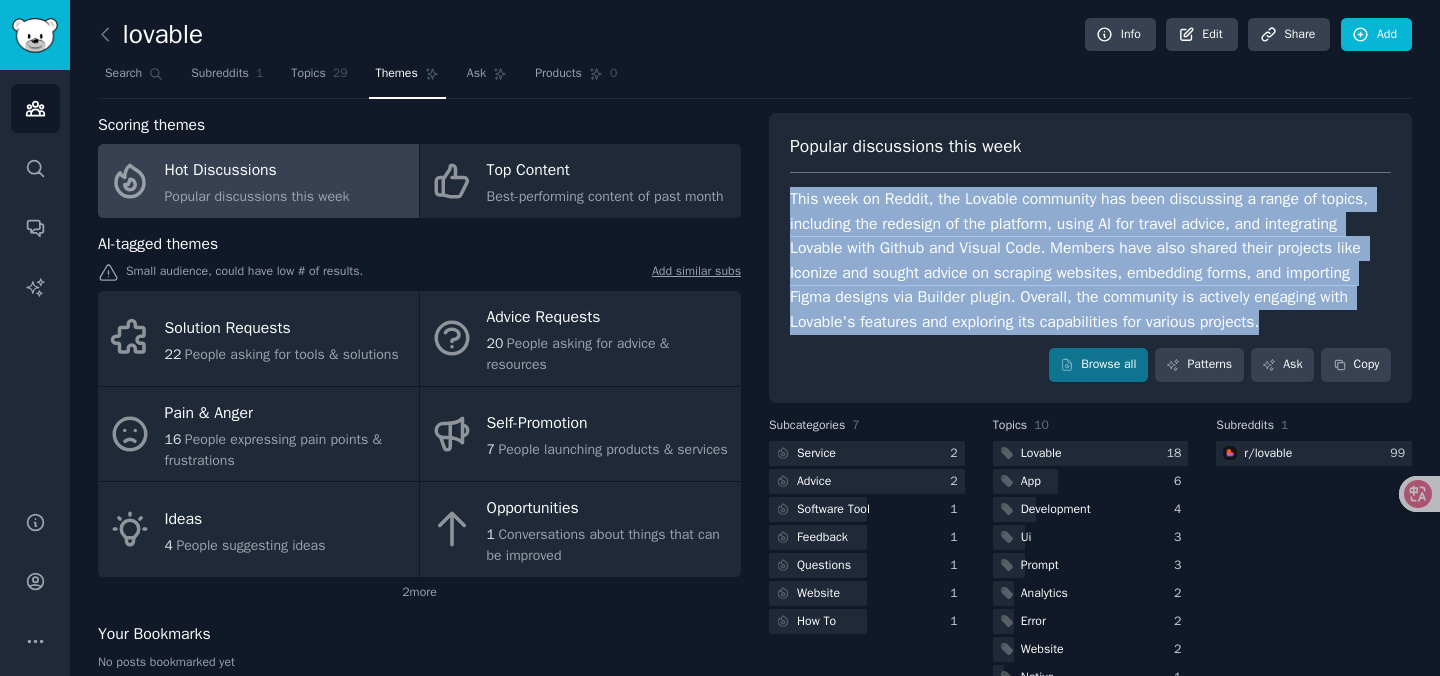 drag, startPoint x: 788, startPoint y: 196, endPoint x: 1305, endPoint y: 316, distance: 530.74384 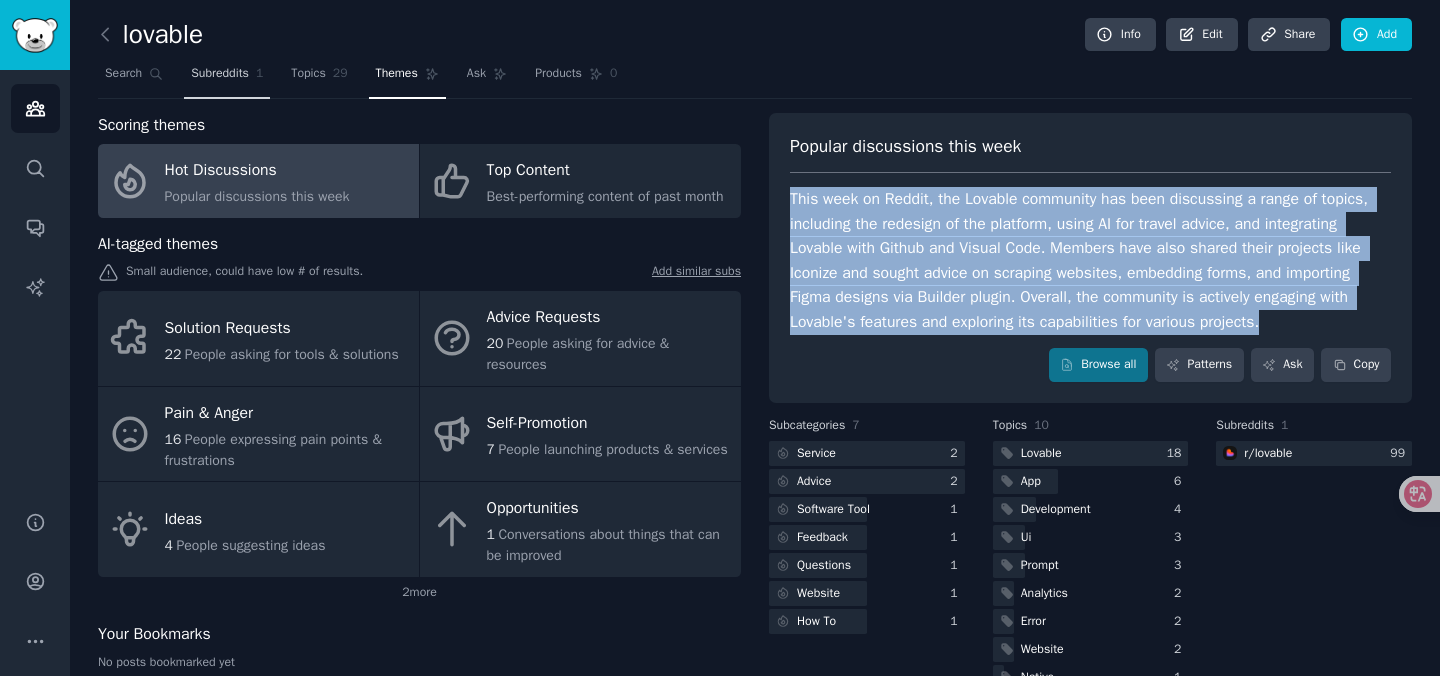 click on "Subreddits" at bounding box center (220, 74) 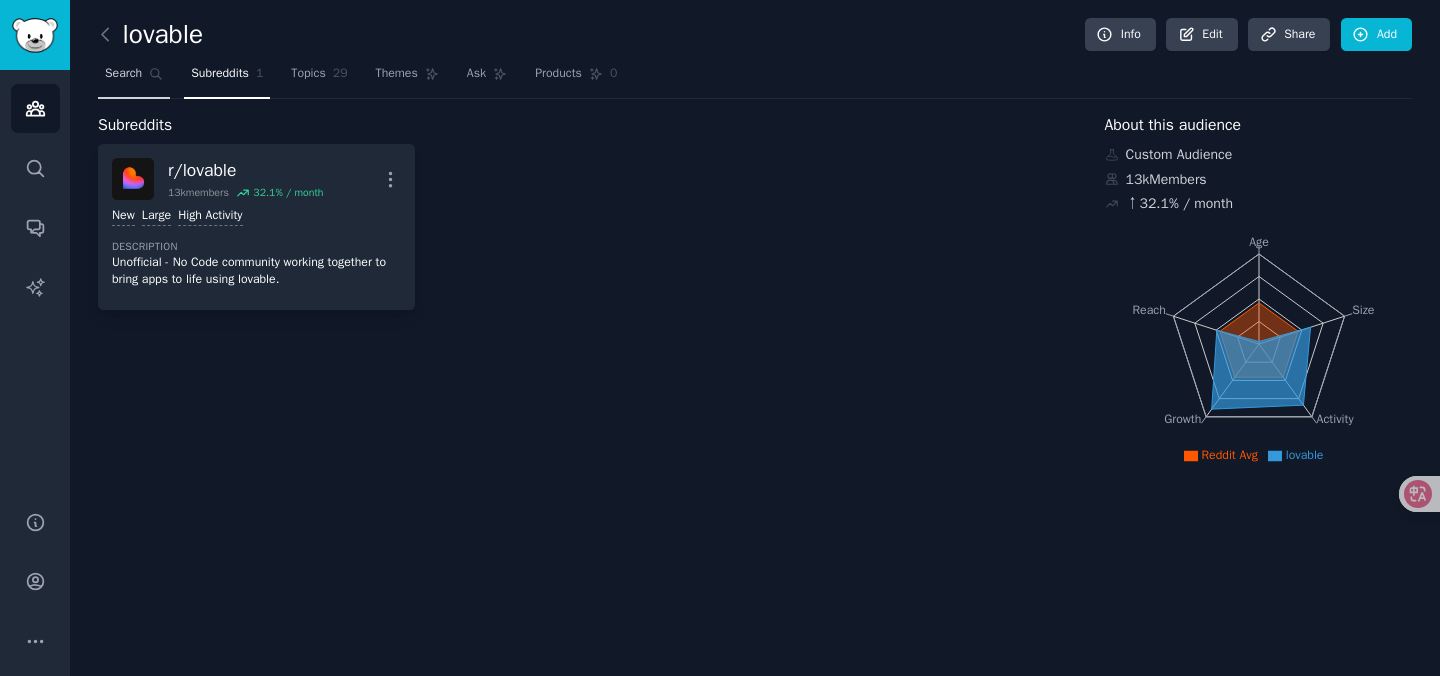 click on "Search" at bounding box center (123, 74) 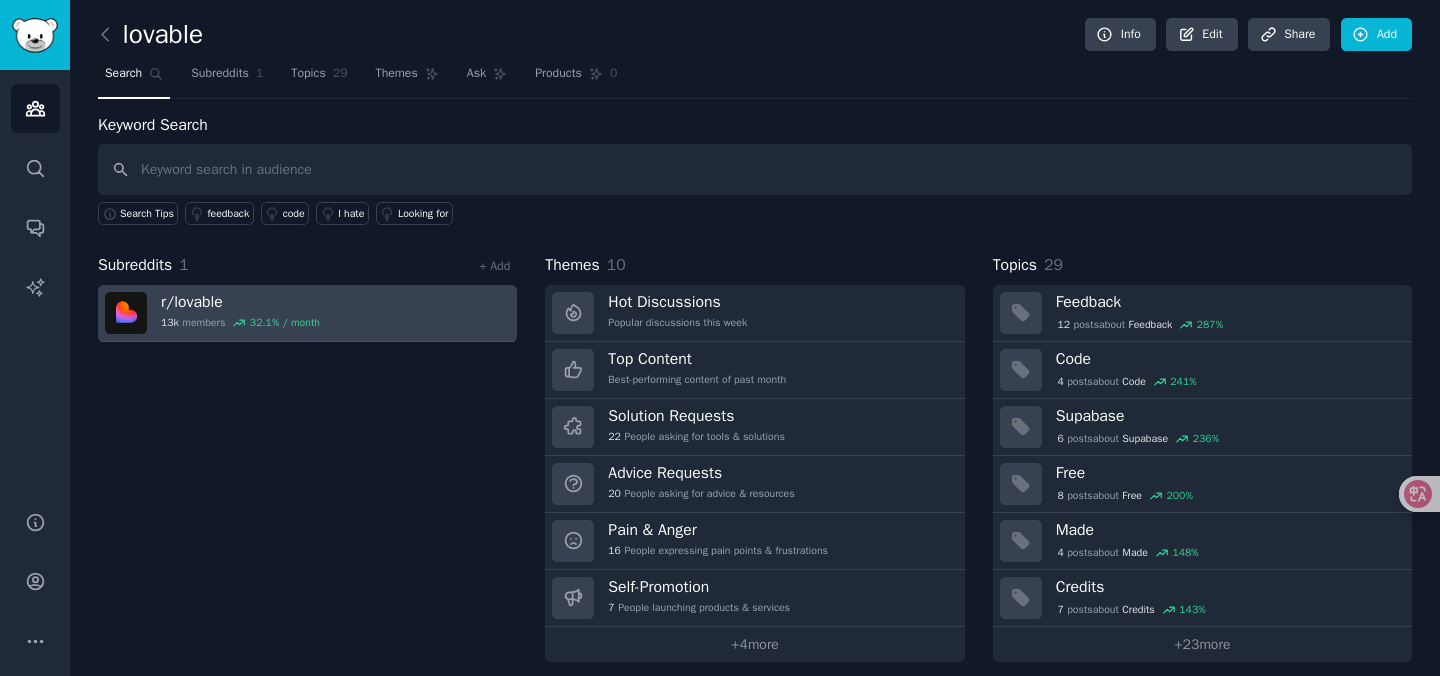 click on "r/ lovable" at bounding box center [240, 302] 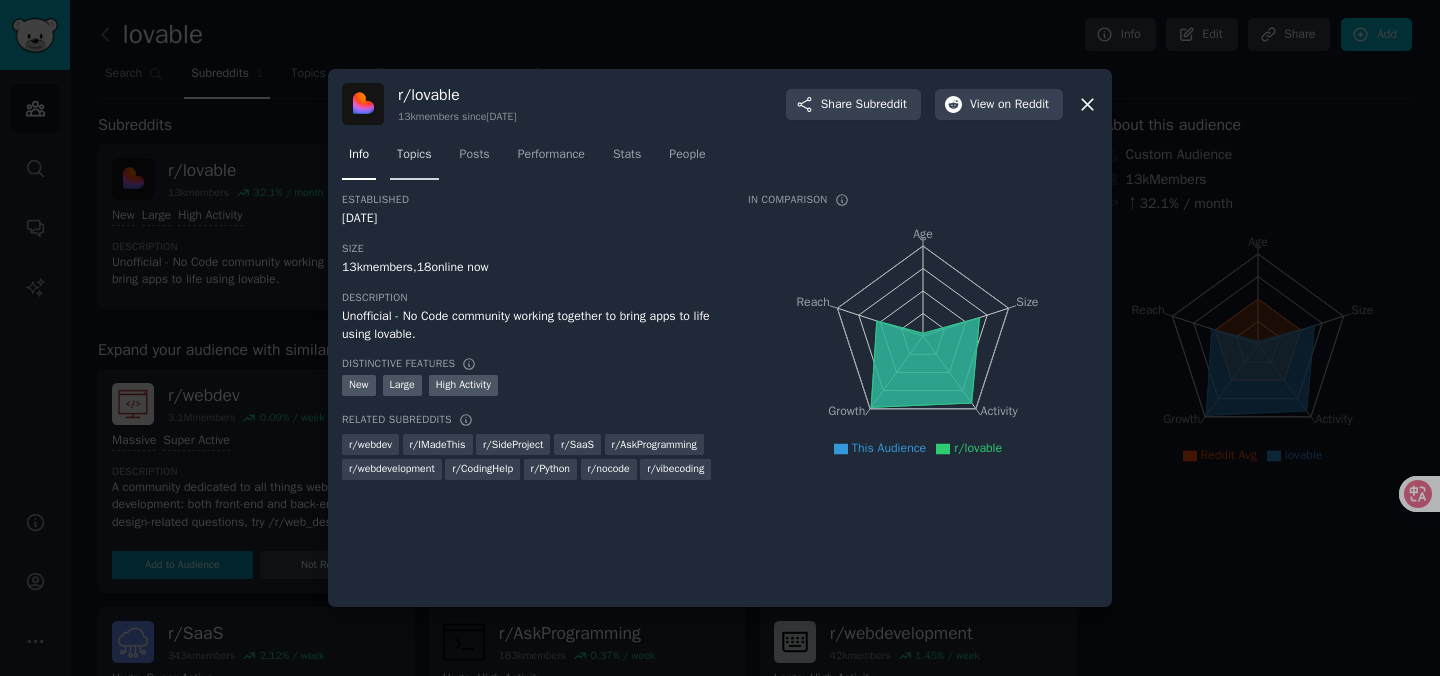 click on "Topics" at bounding box center (414, 159) 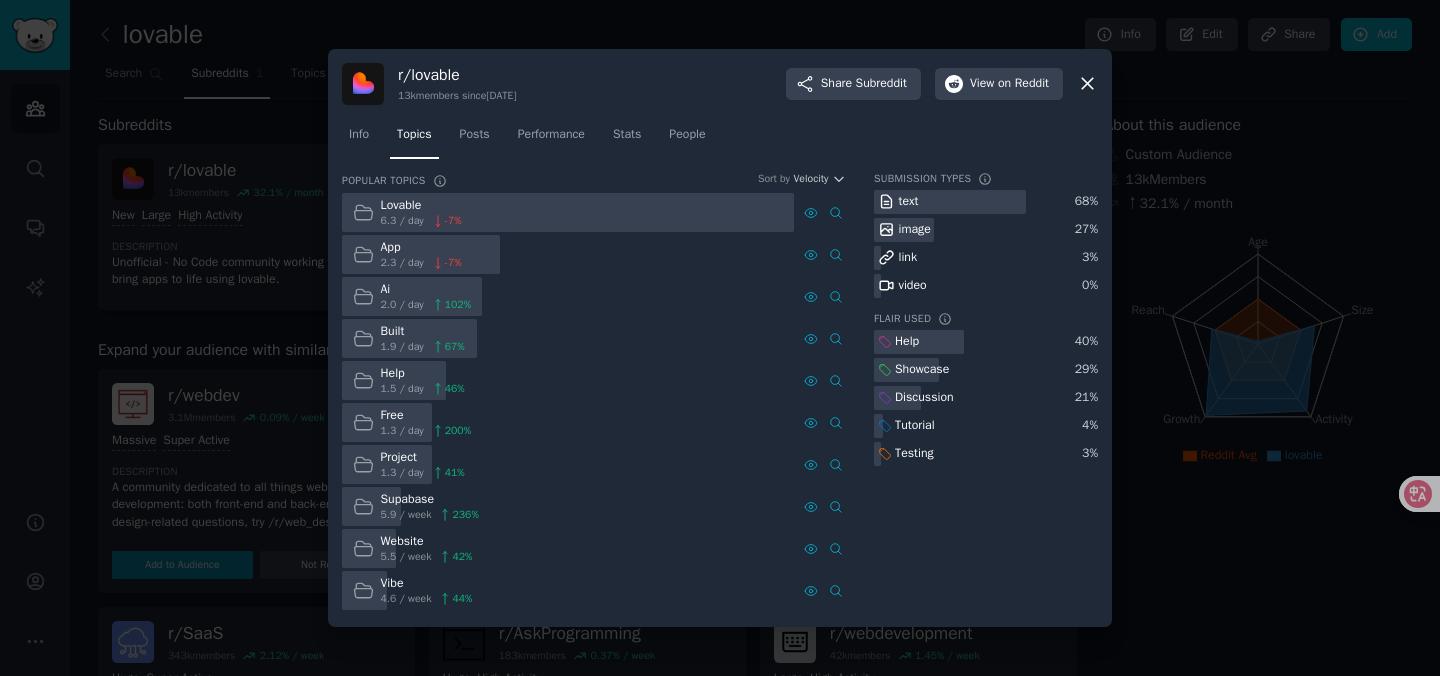 click 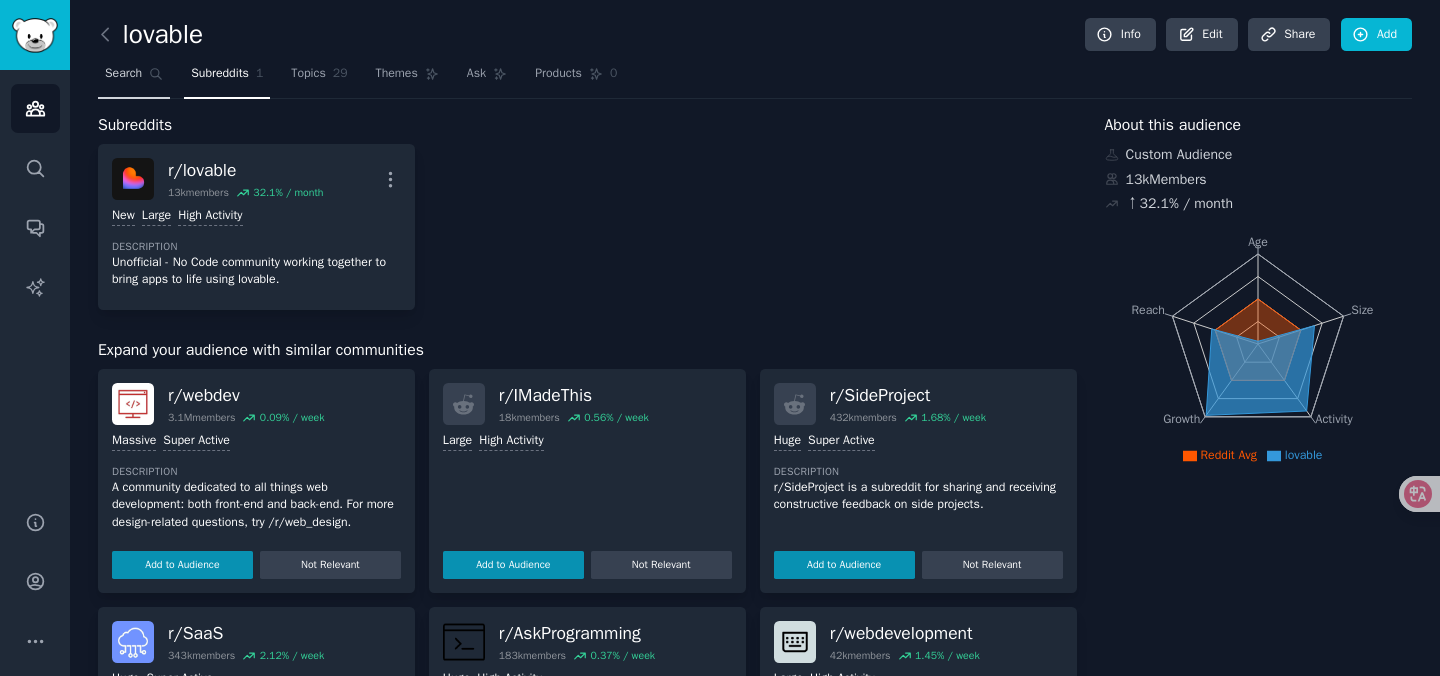 click on "Search" at bounding box center (134, 78) 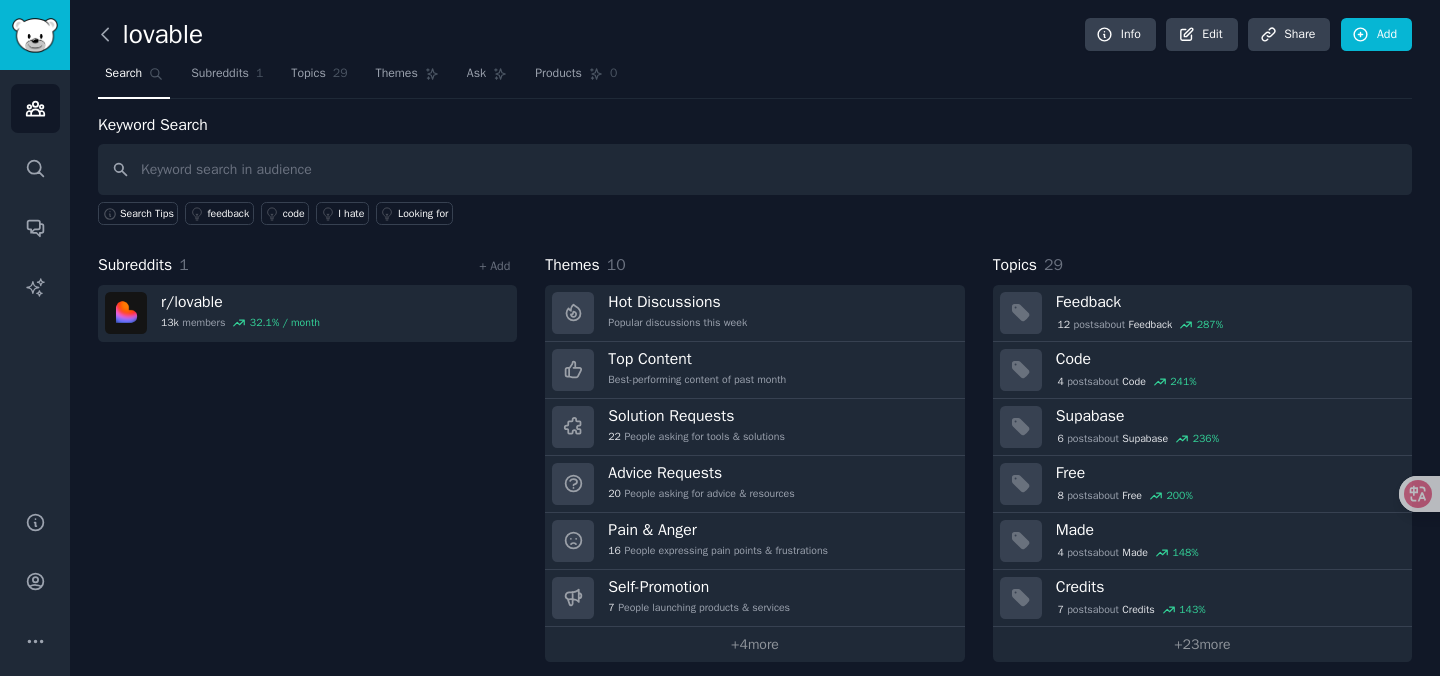 click 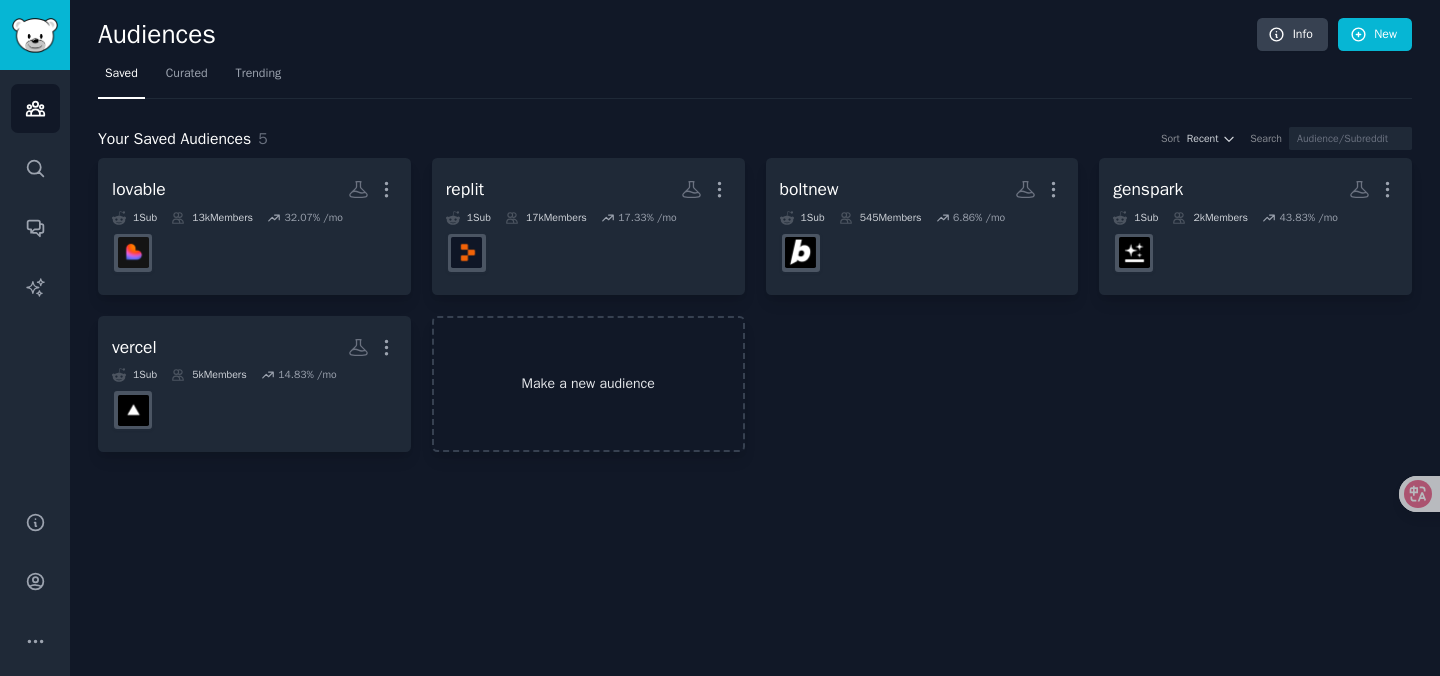 click on "Make a new audience" at bounding box center (588, 384) 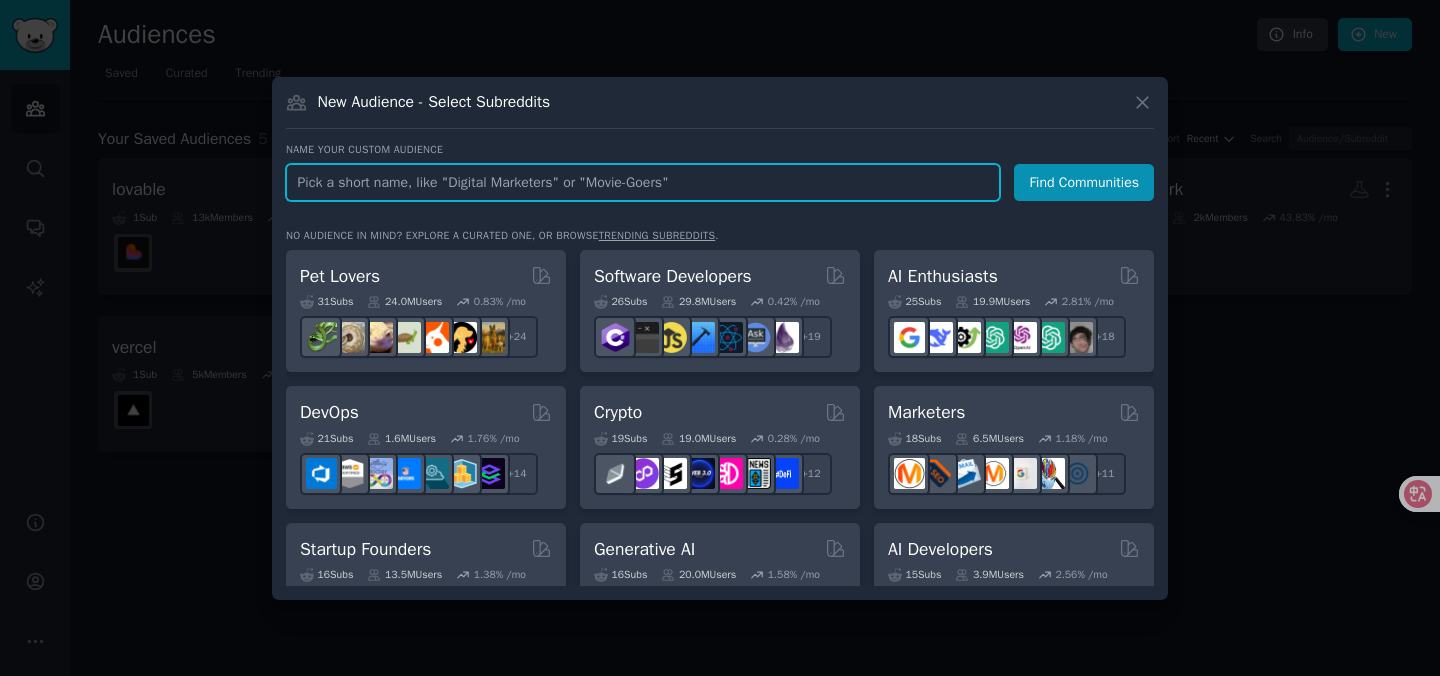 paste on "ManusOfficial" 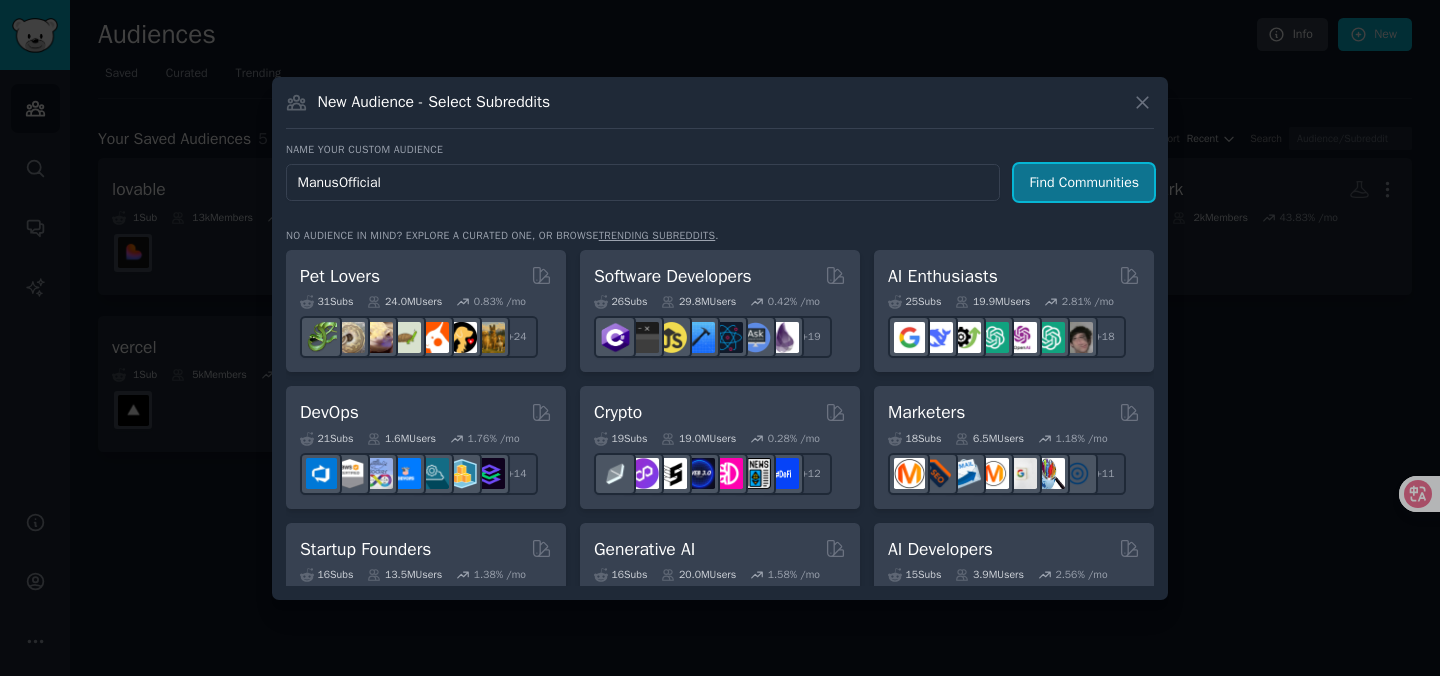 click on "Find Communities" at bounding box center (1084, 182) 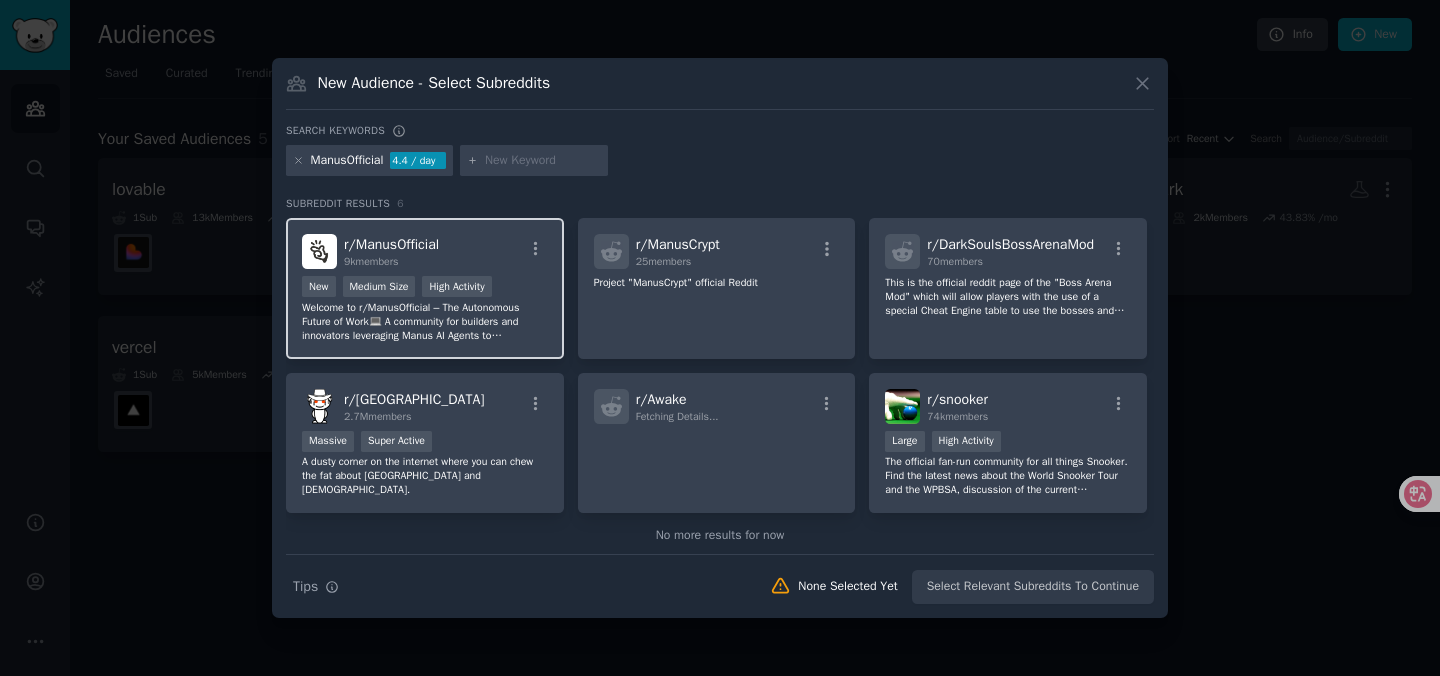 click on "r/ ManusOfficial" at bounding box center (391, 244) 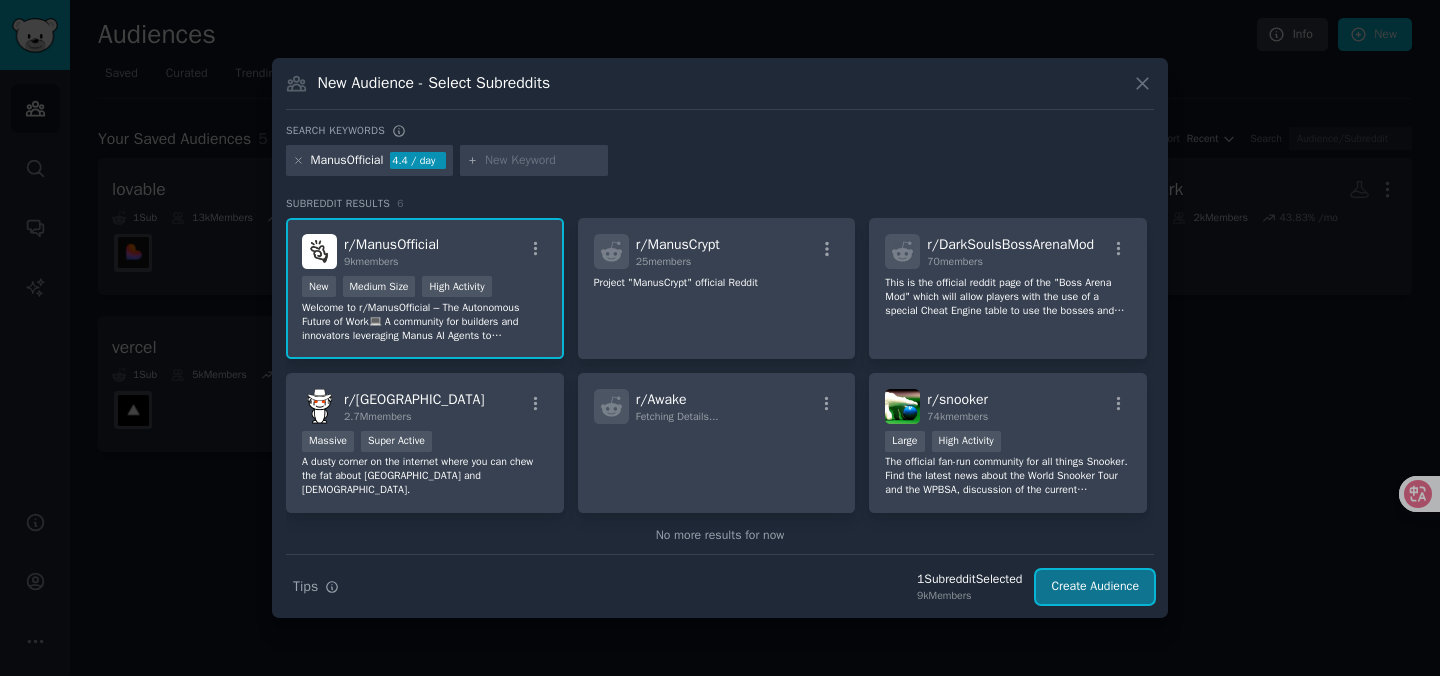 click on "Create Audience" at bounding box center (1095, 587) 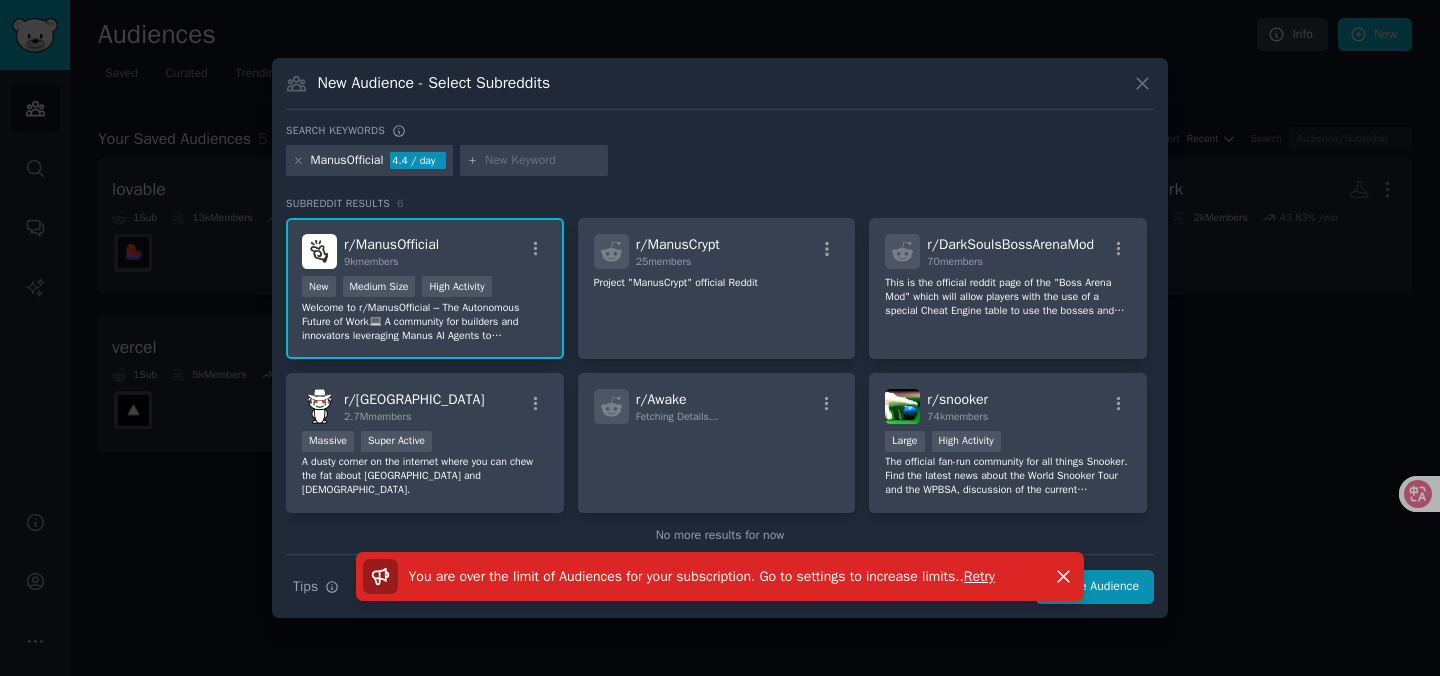 click at bounding box center [720, 338] 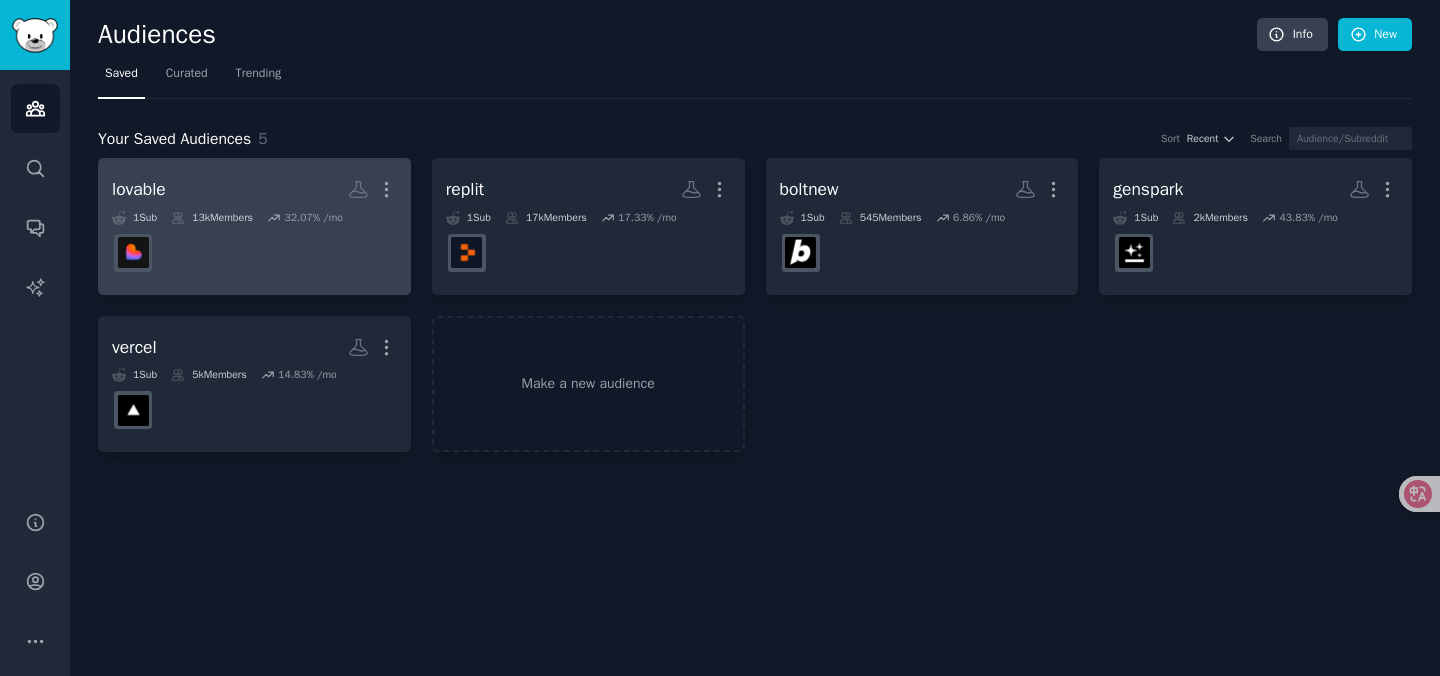 click on "lovable More" at bounding box center [254, 189] 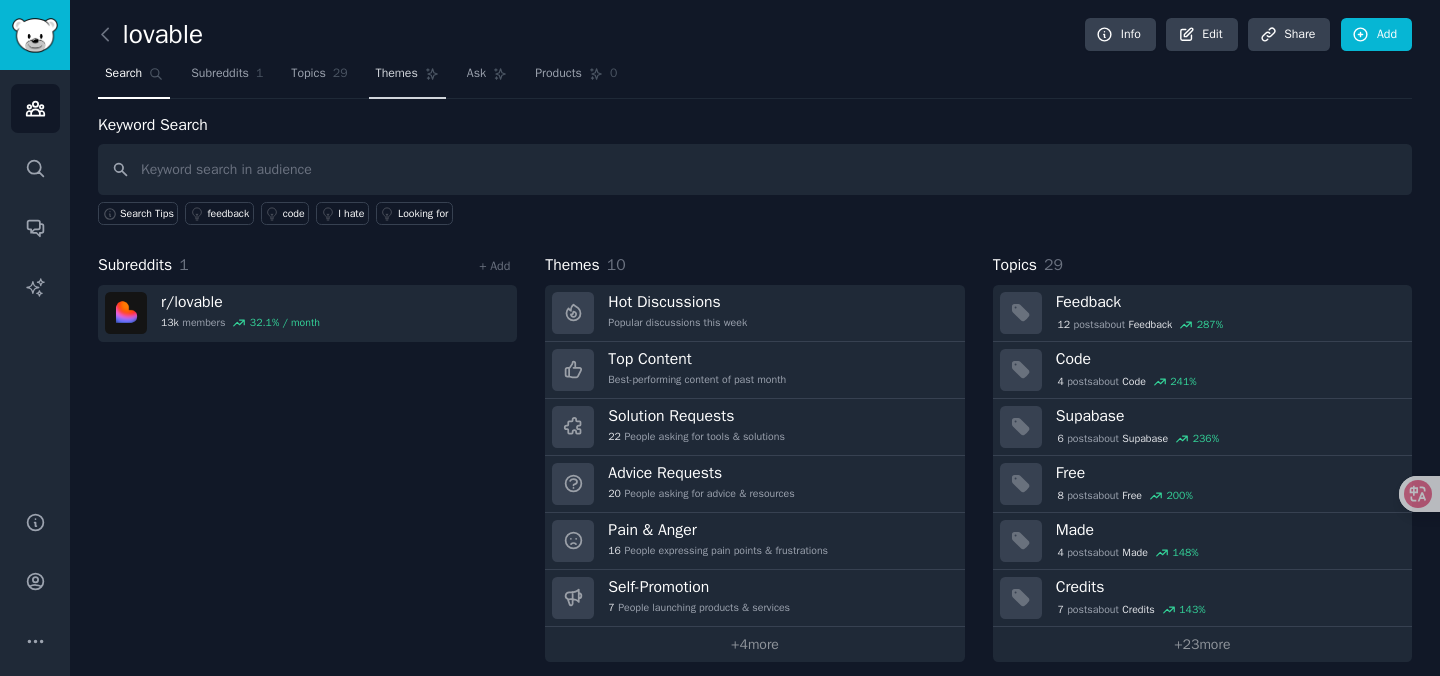 click on "Themes" at bounding box center (397, 74) 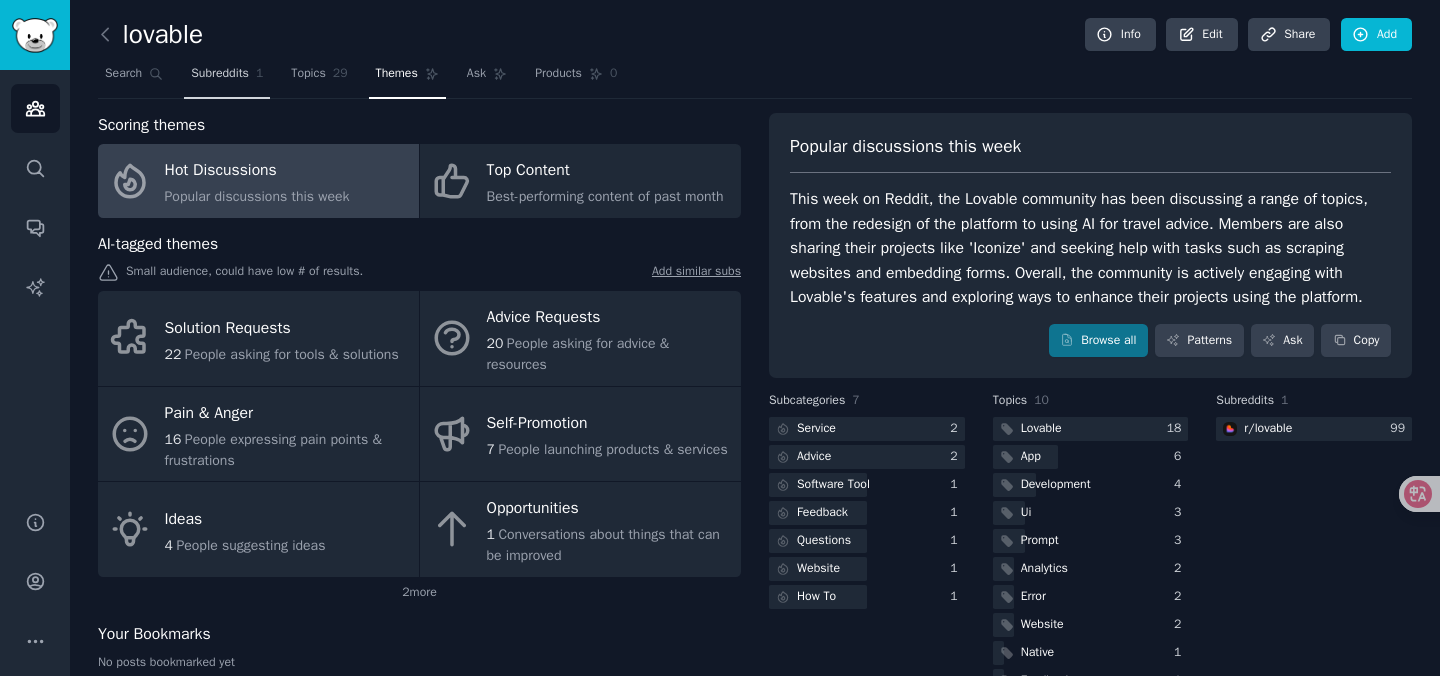 click on "Subreddits 1" at bounding box center (227, 78) 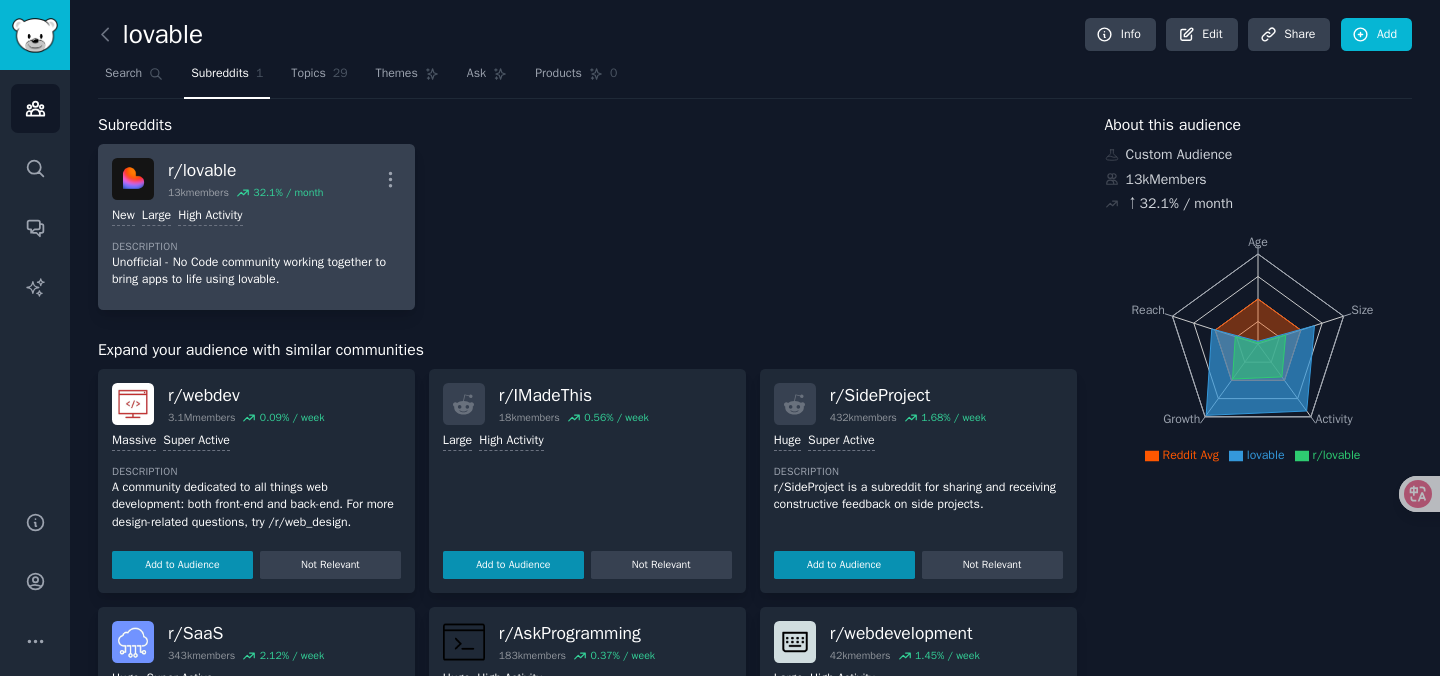 click on "New Large High Activity Description Unofficial - No Code community working together to bring apps to life using lovable." at bounding box center (256, 248) 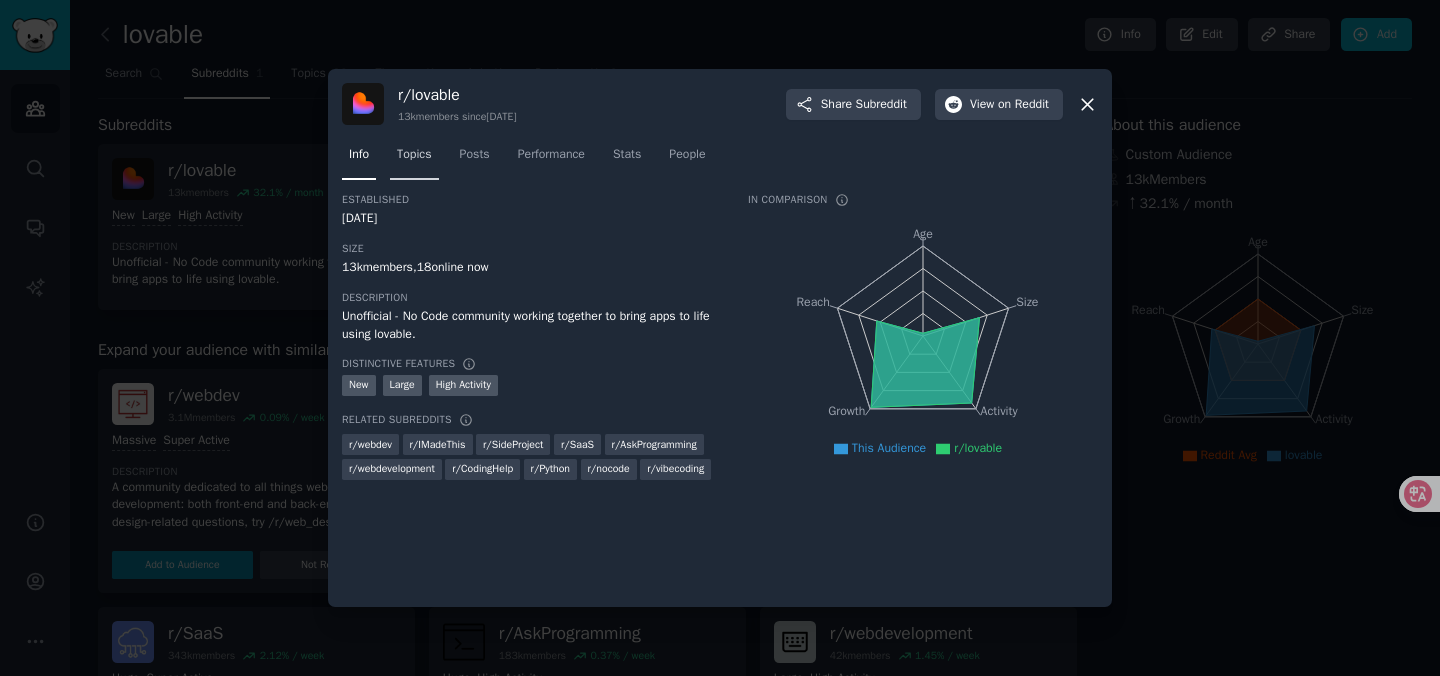 click on "Topics" at bounding box center (414, 159) 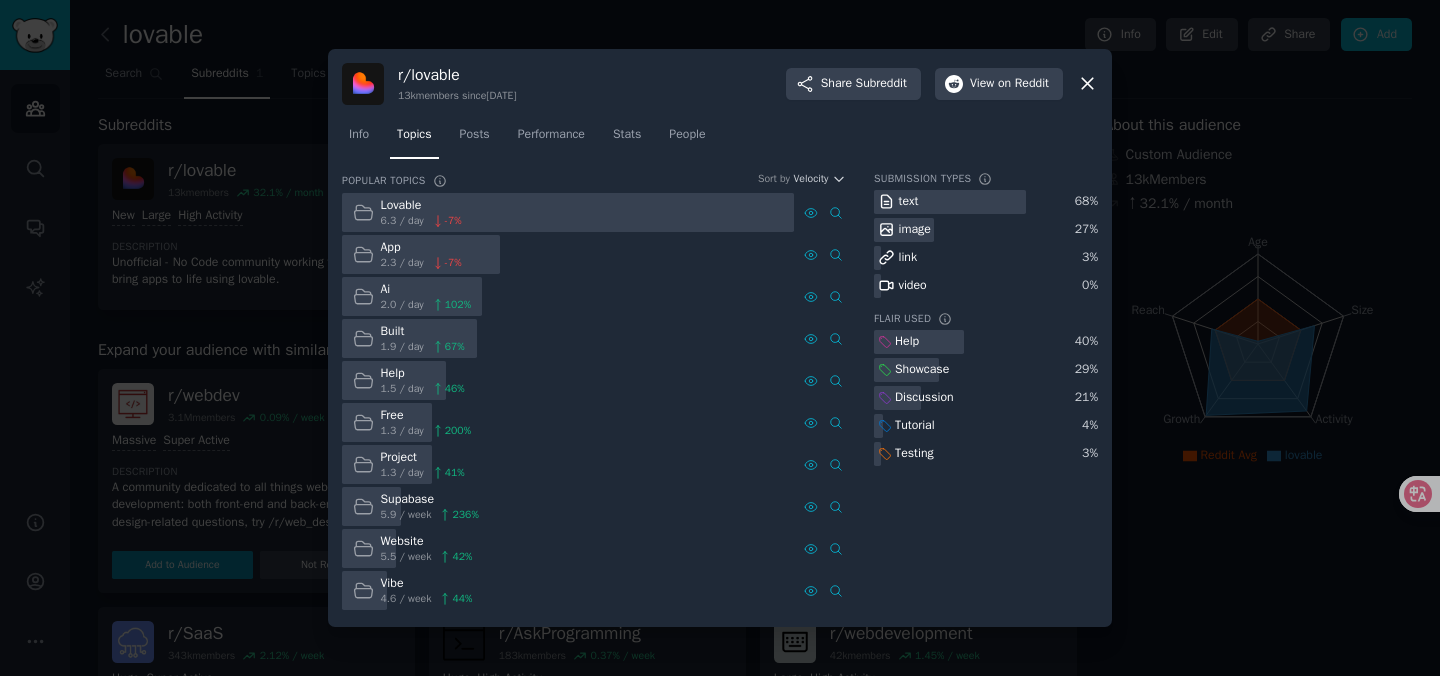 click at bounding box center (720, 338) 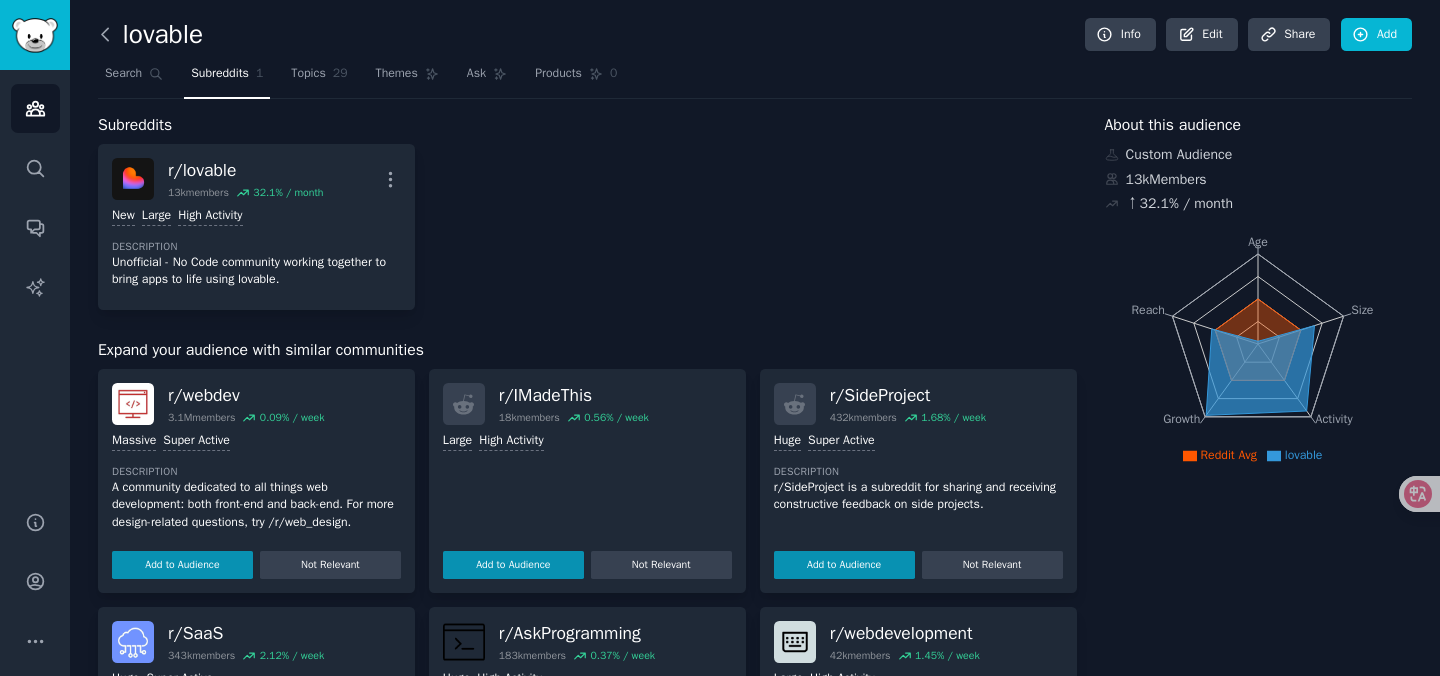 click 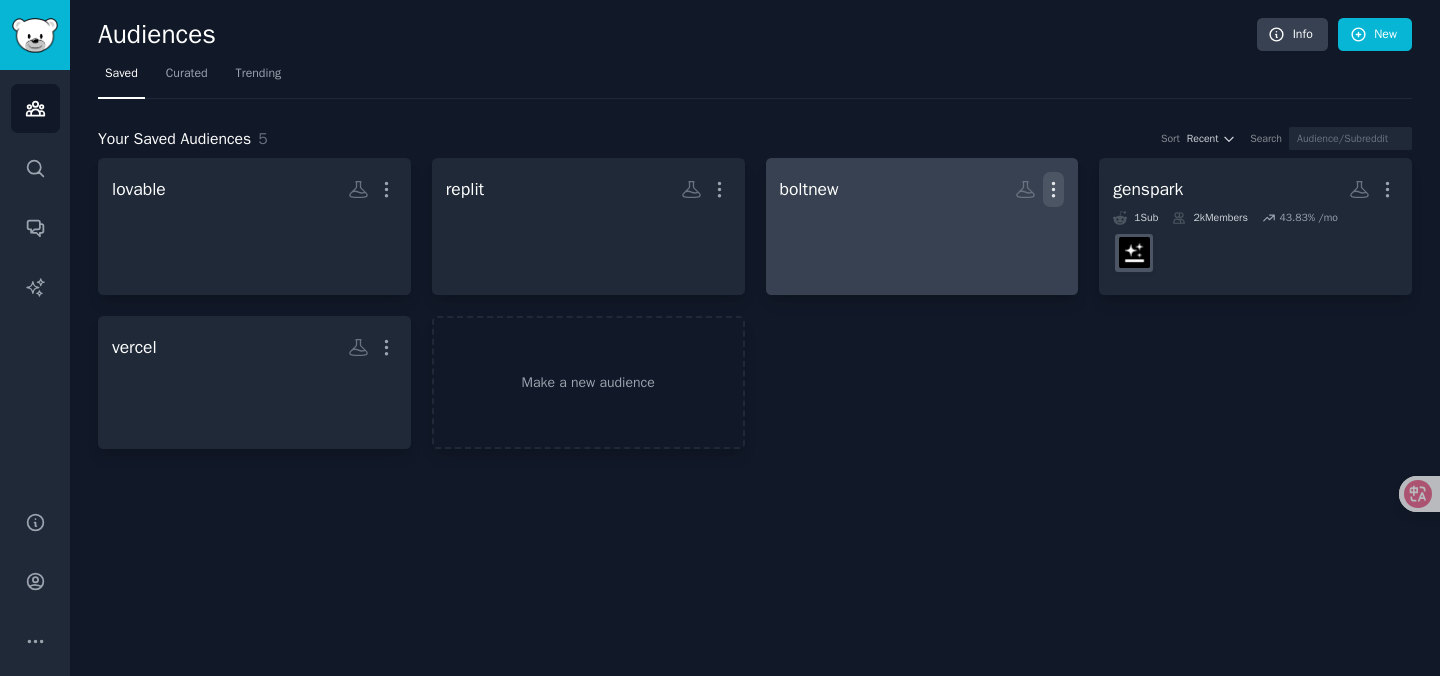 click 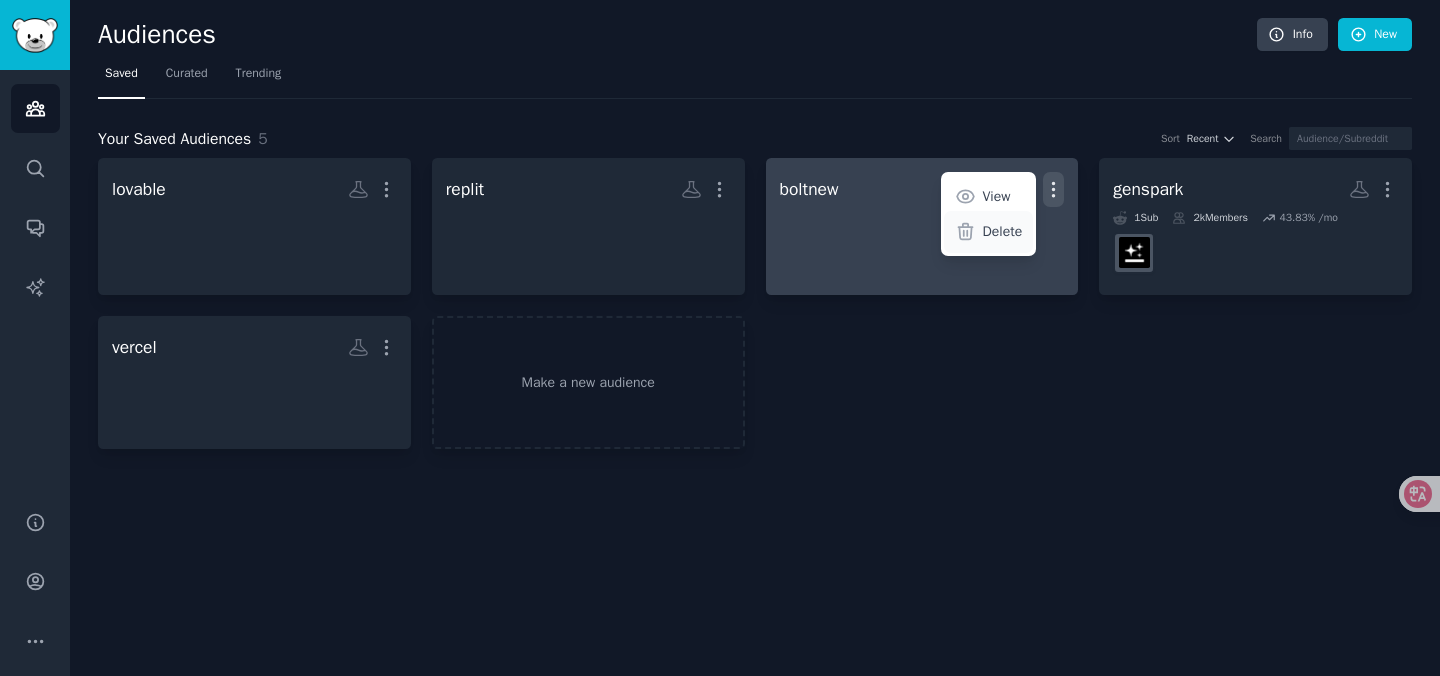 click on "Delete" at bounding box center [1003, 231] 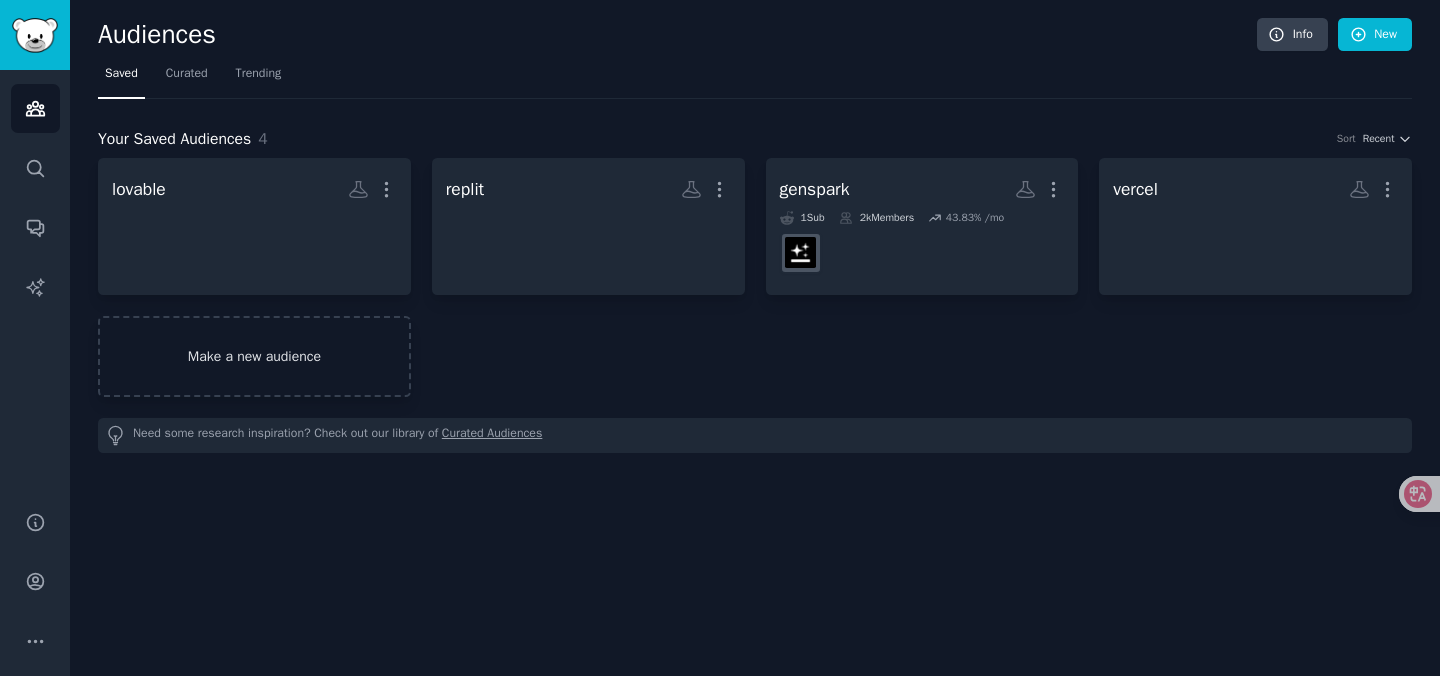 click on "Make a new audience" at bounding box center [254, 356] 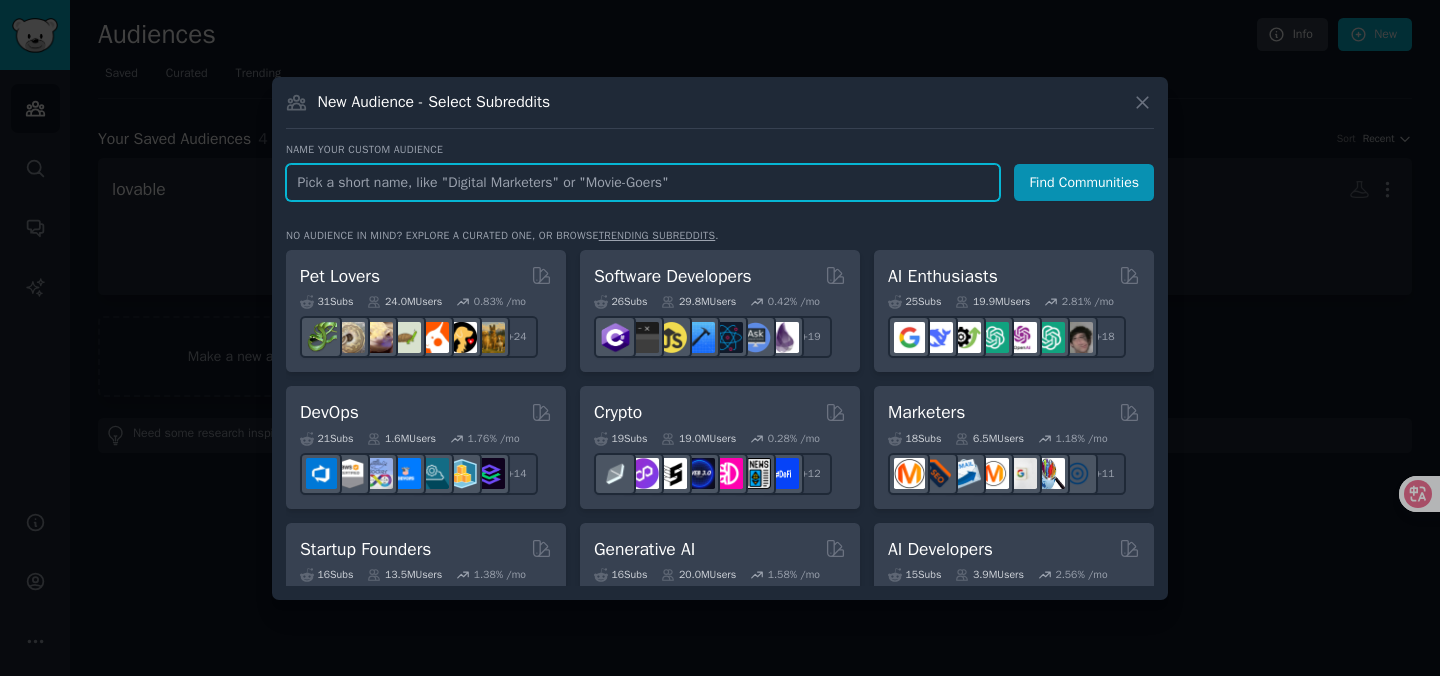 paste on "ManusOfficial" 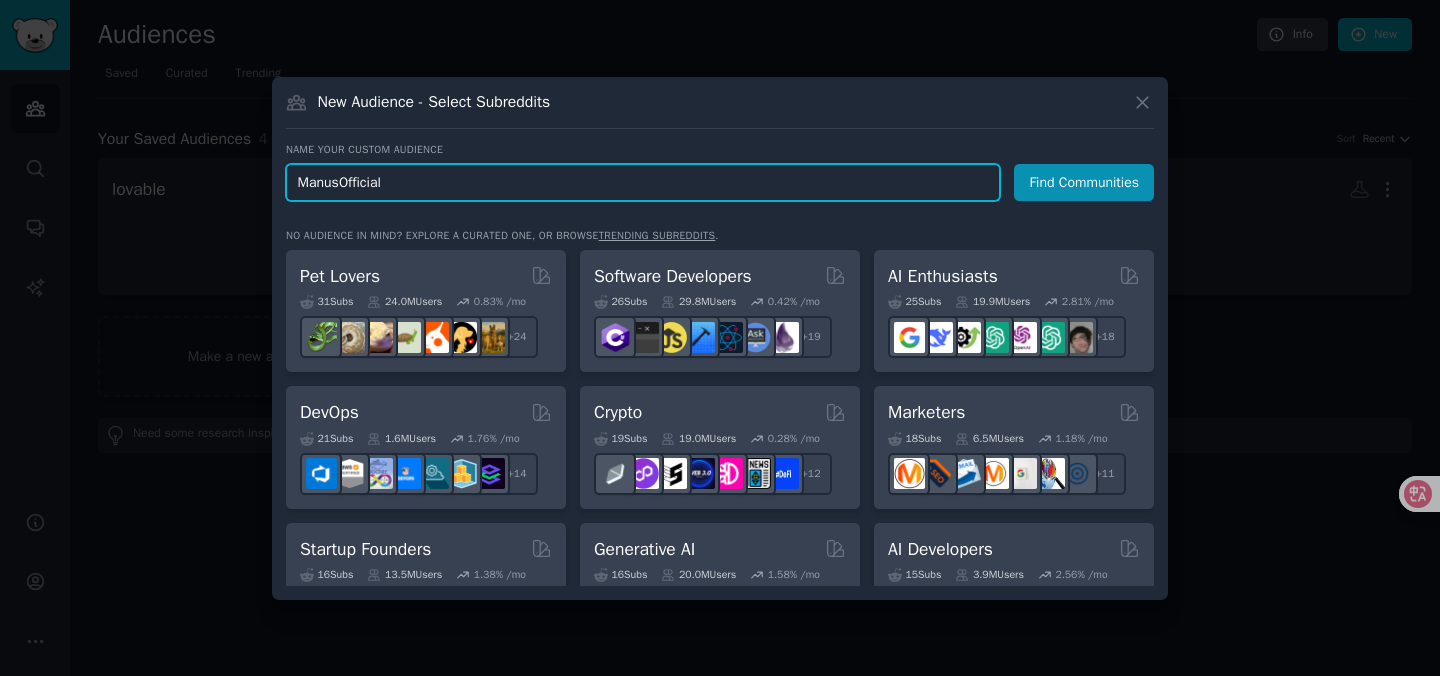 click on "Find Communities" at bounding box center [1084, 182] 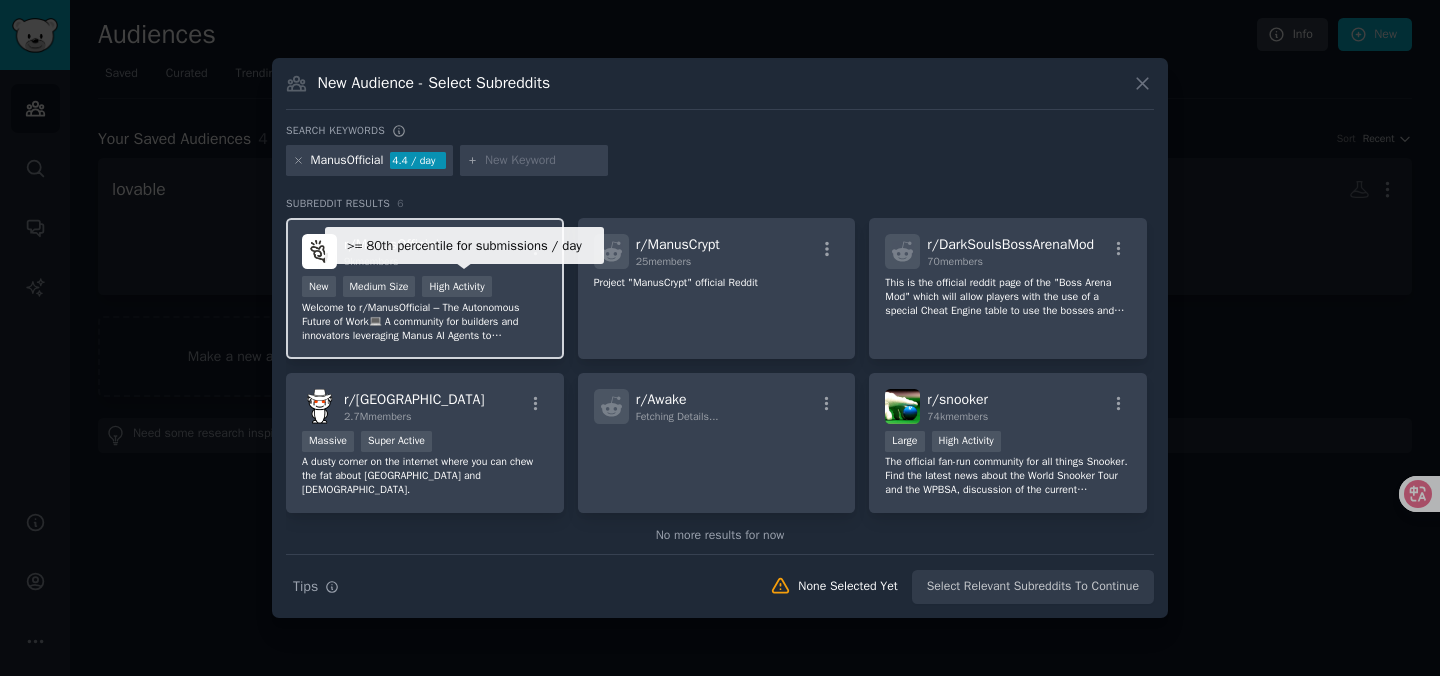 click on "High Activity" at bounding box center [456, 286] 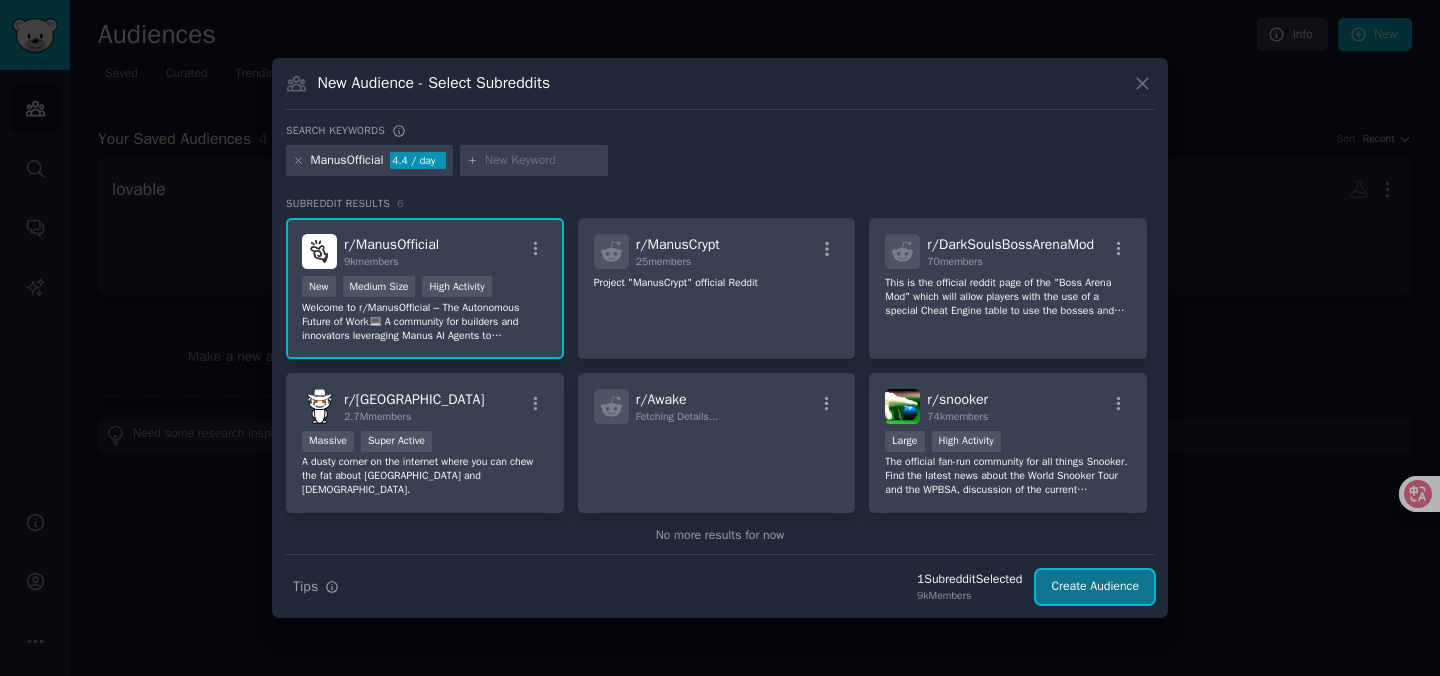 click on "Create Audience" at bounding box center [1095, 587] 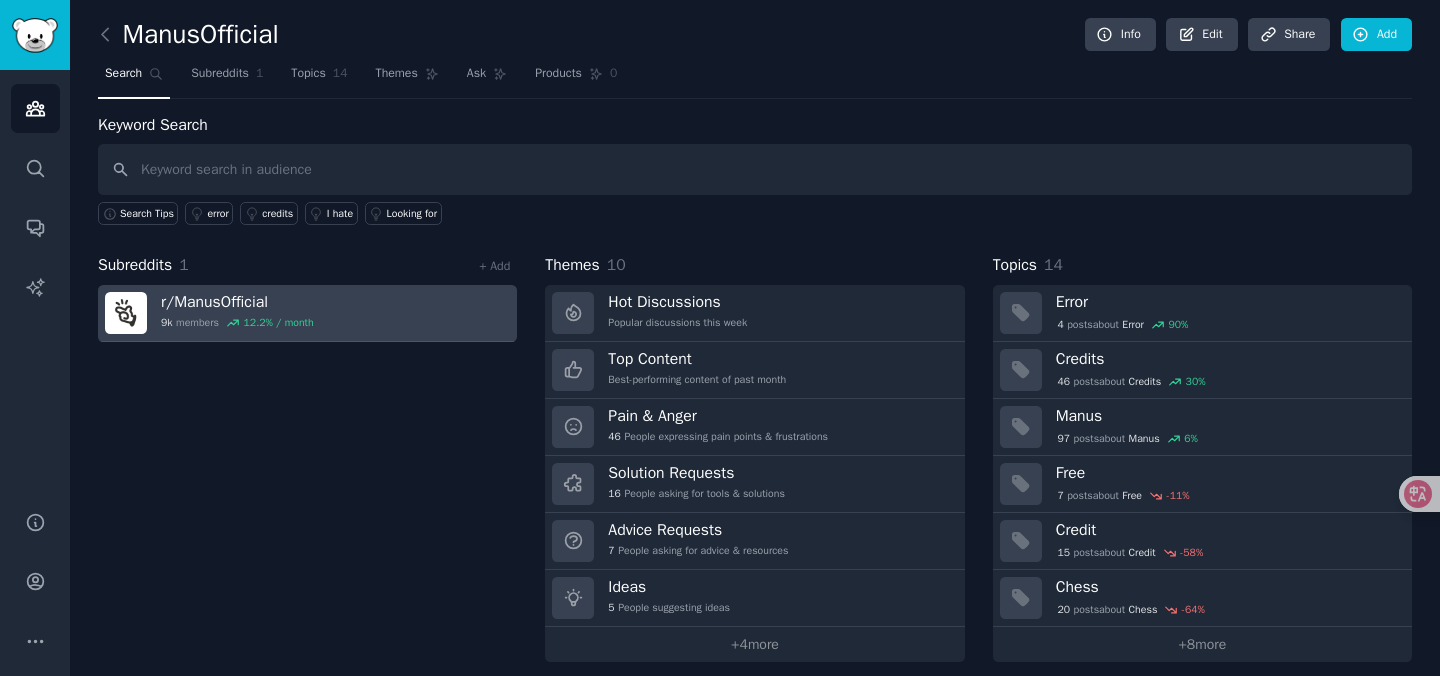 click on "r/ ManusOfficial 9k  members 12.2 % / month" at bounding box center (307, 313) 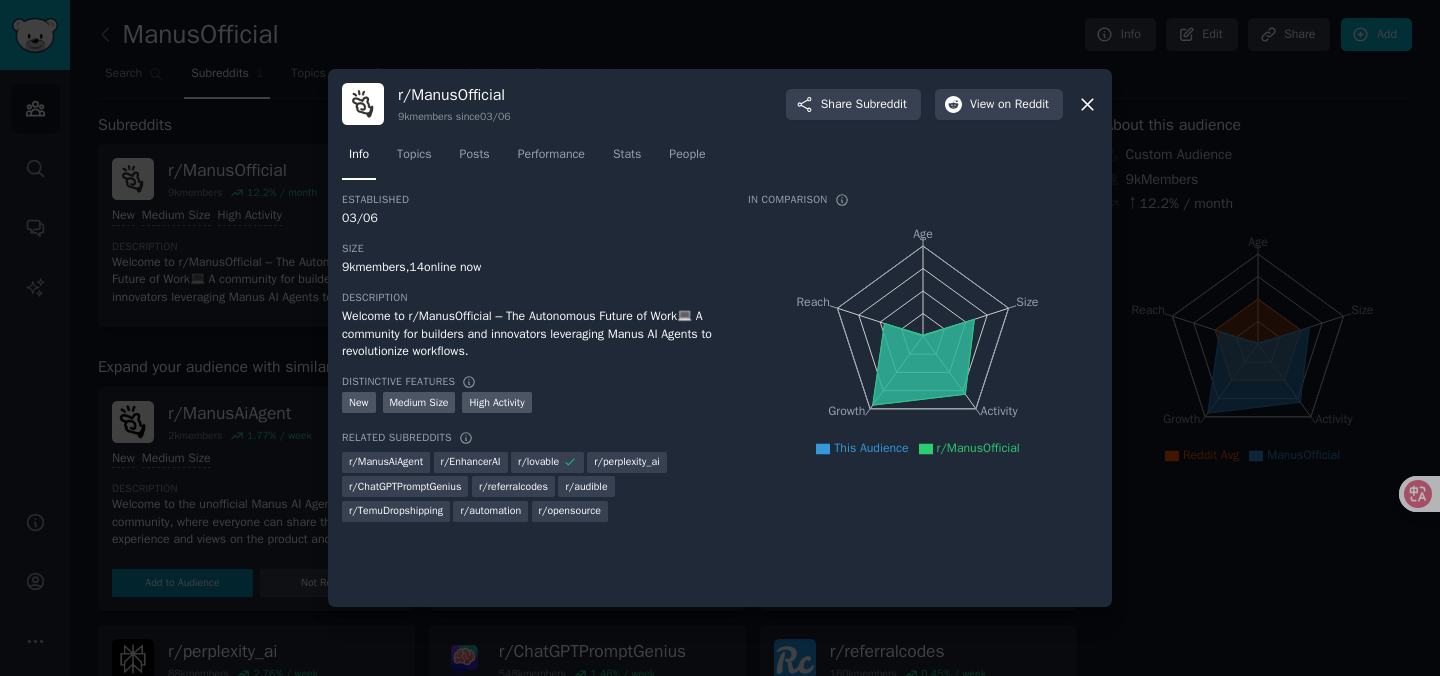 click 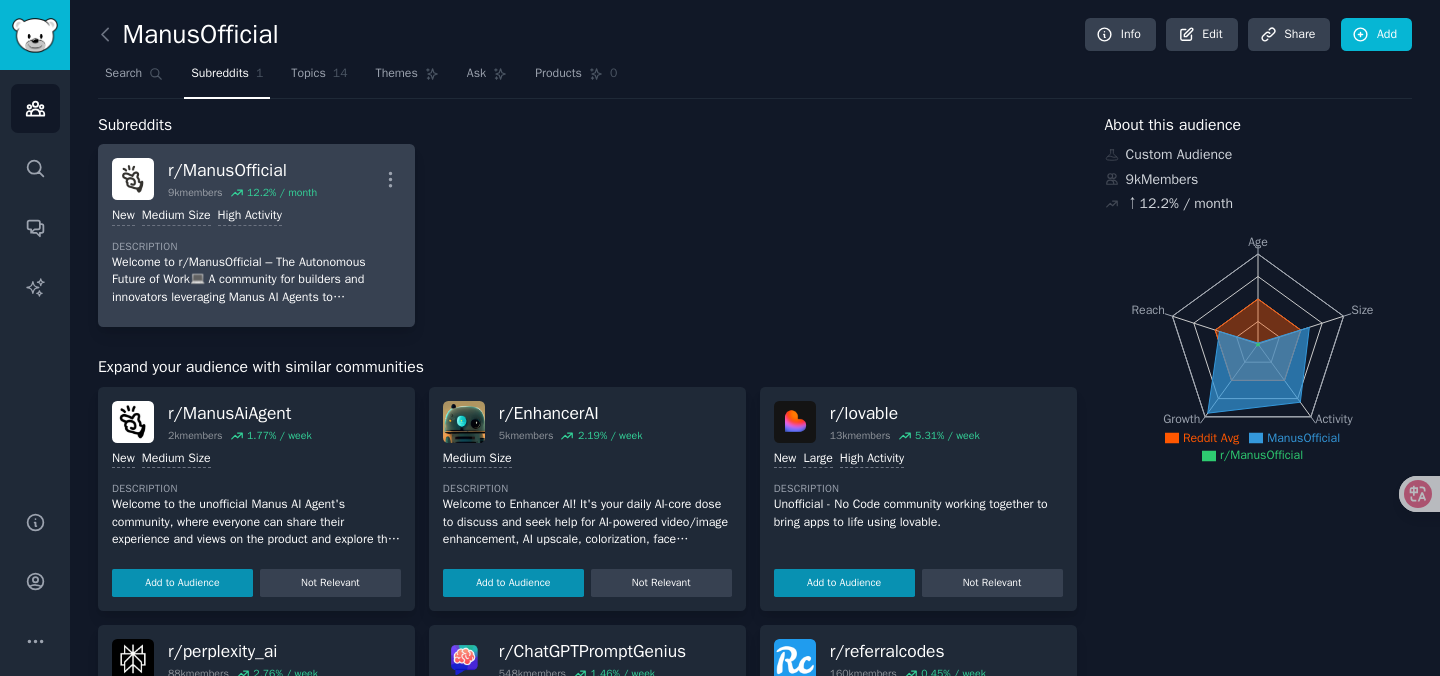 click on "New Medium Size High Activity Description Welcome to r/ManusOfficial – The Autonomous Future of Work💻
A community for builders and innovators leveraging [PERSON_NAME] Agents to revolutionize workflows." at bounding box center (256, 256) 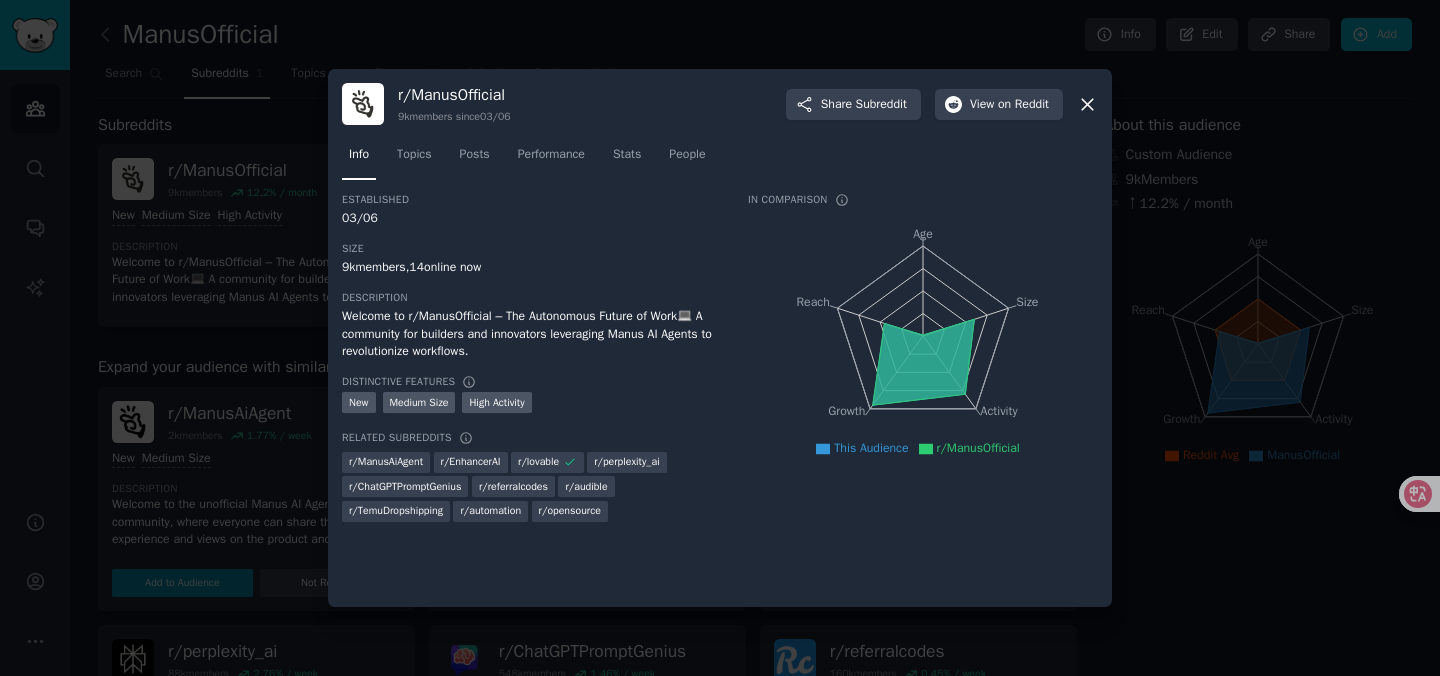 click on "r/ ManusOfficial 9k  members since  03/06 Share  Subreddit View  on Reddit" at bounding box center [720, 104] 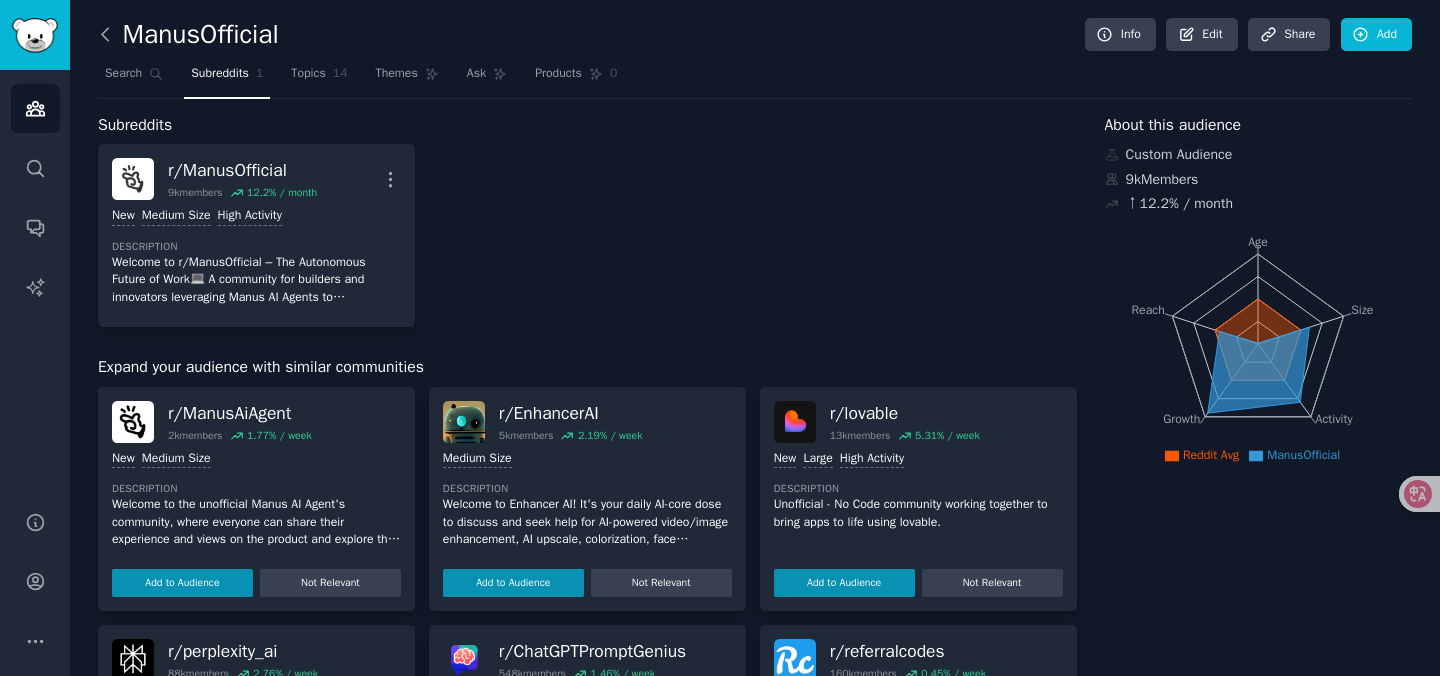 click 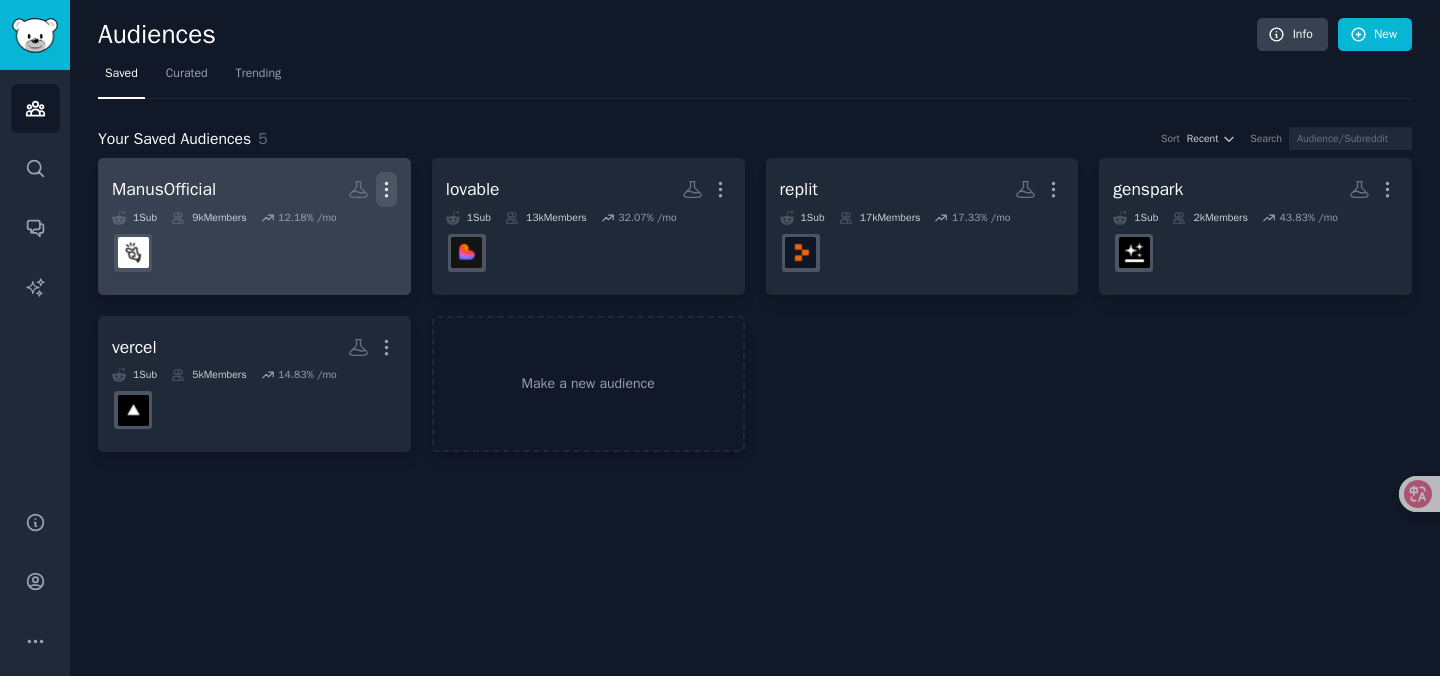click 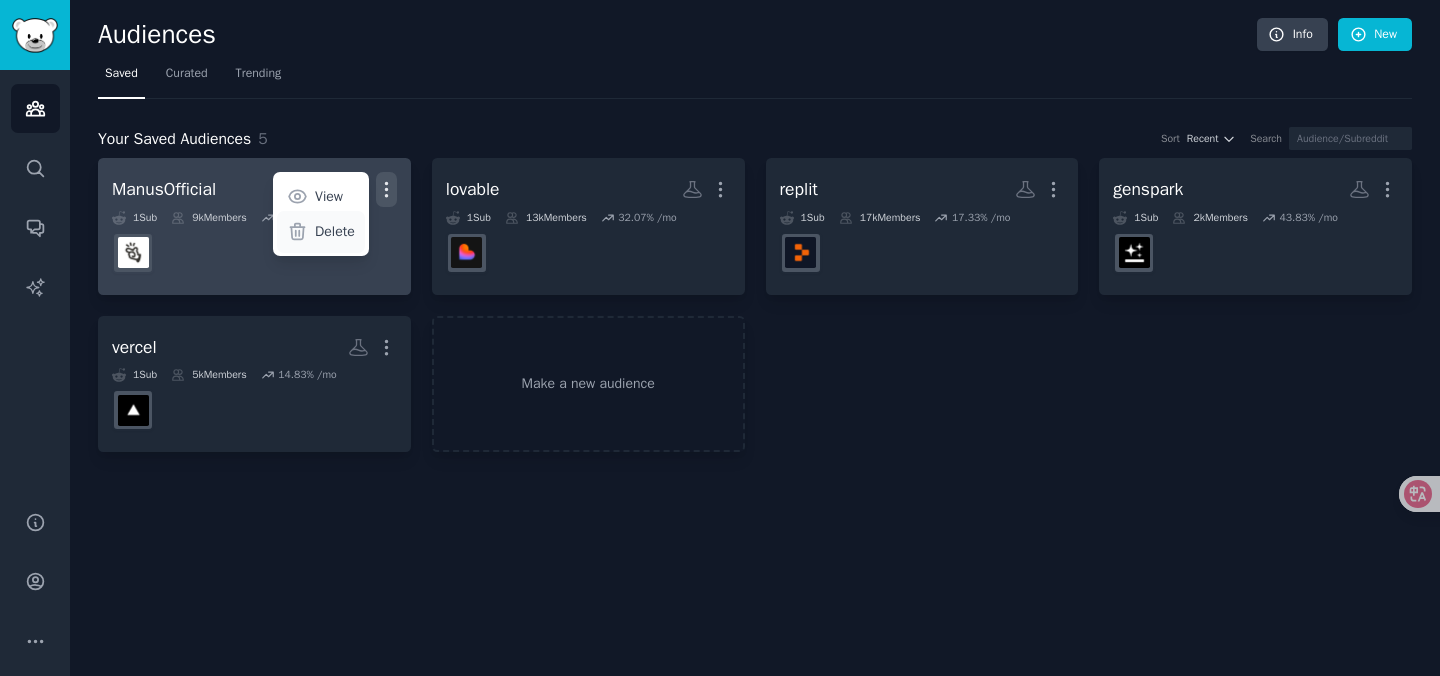 click on "Delete" at bounding box center (321, 232) 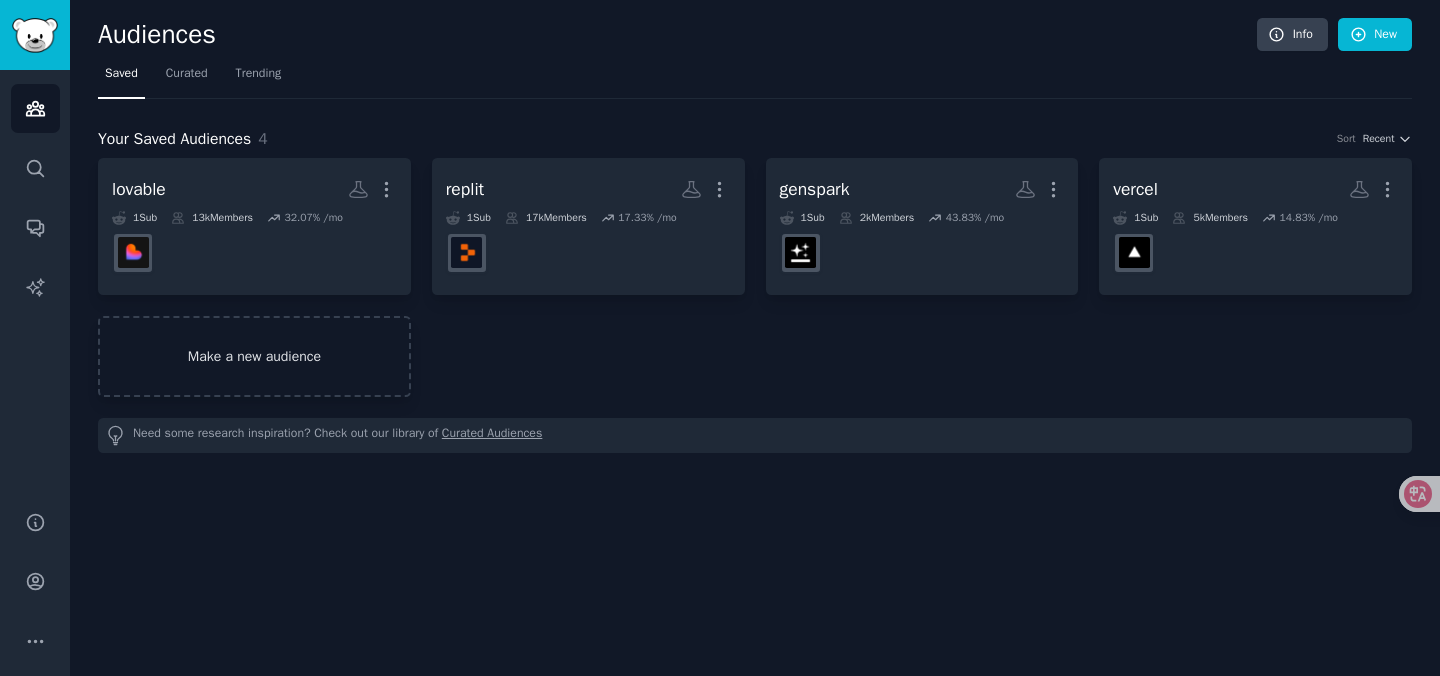 click on "Make a new audience" at bounding box center (254, 356) 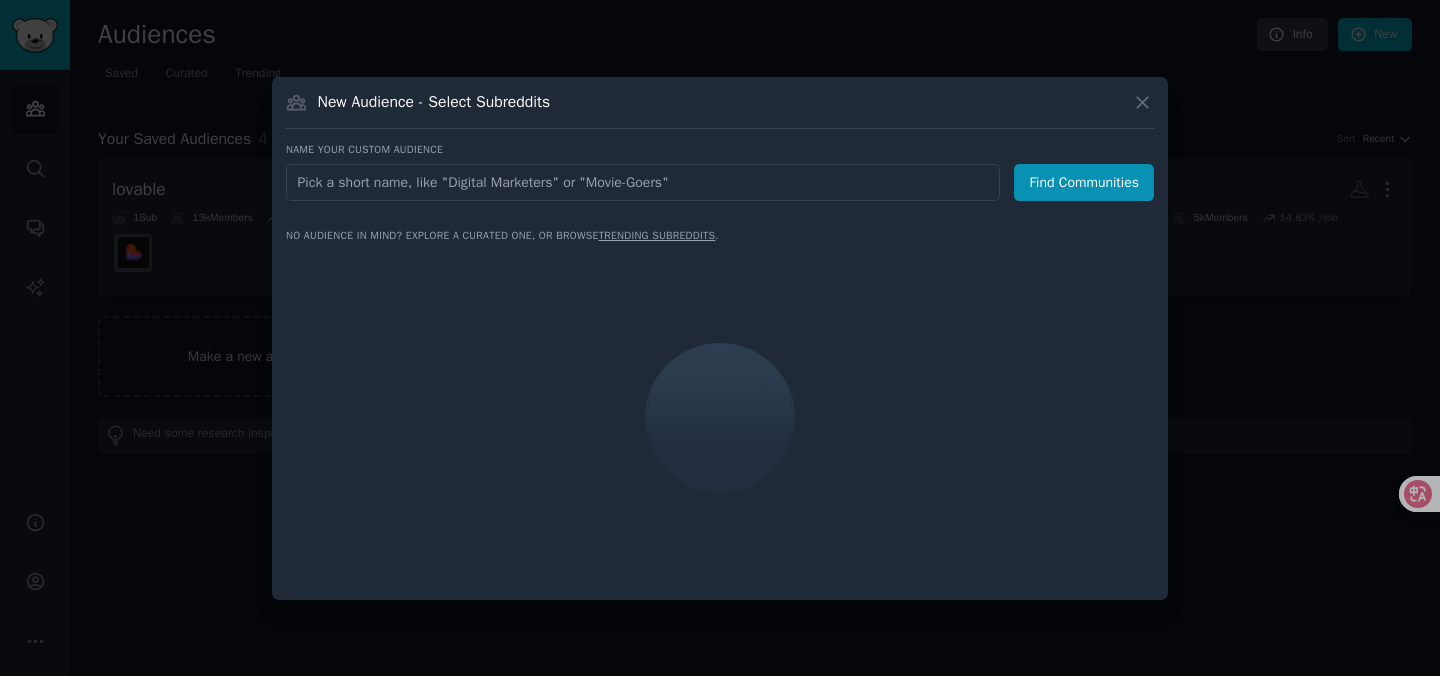 type on "WebSim" 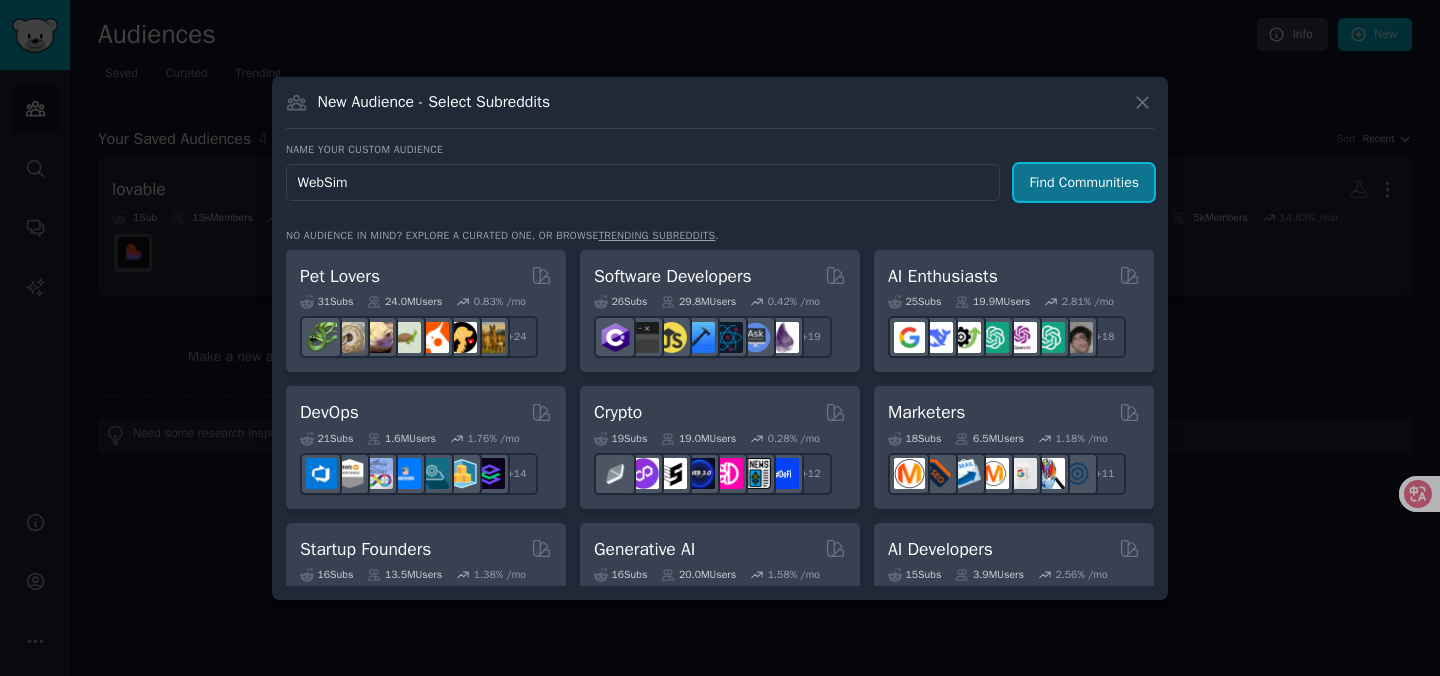 click on "Find Communities" at bounding box center (1084, 182) 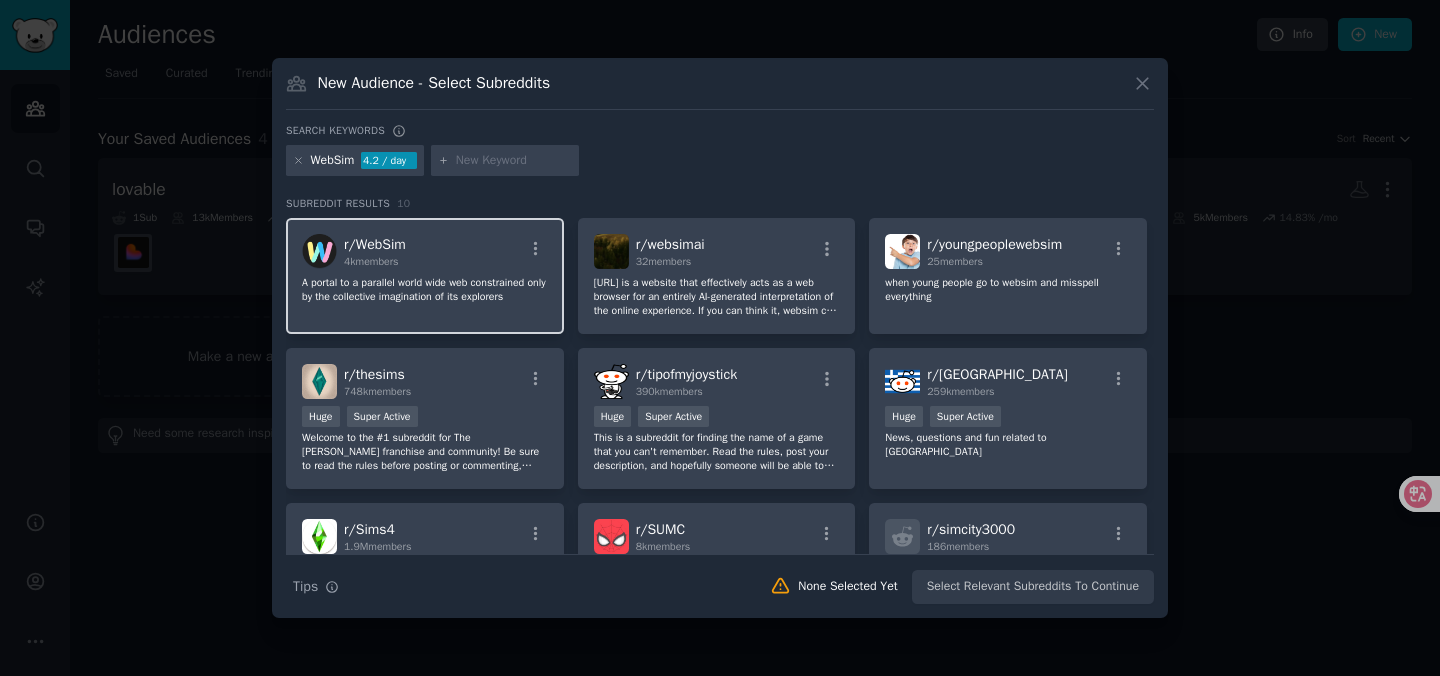 click on "4k  members" at bounding box center (371, 261) 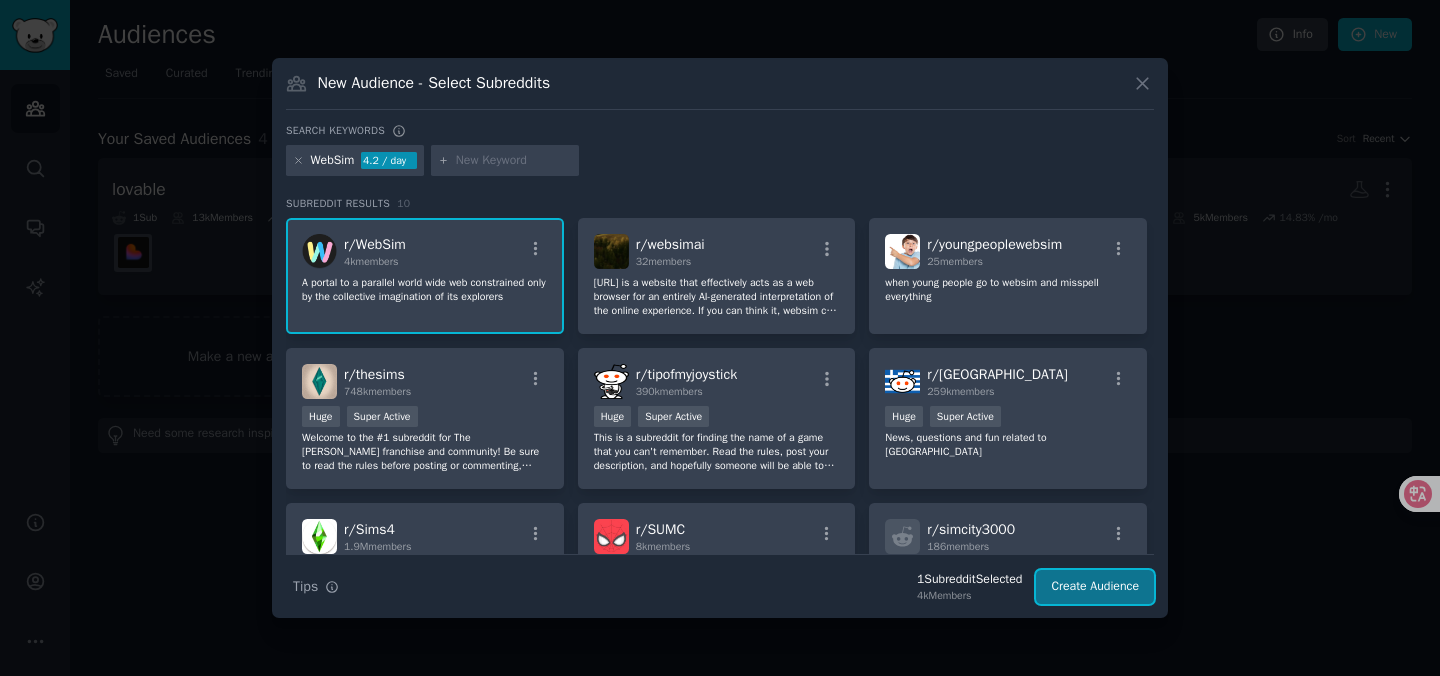 click on "Create Audience" at bounding box center (1095, 587) 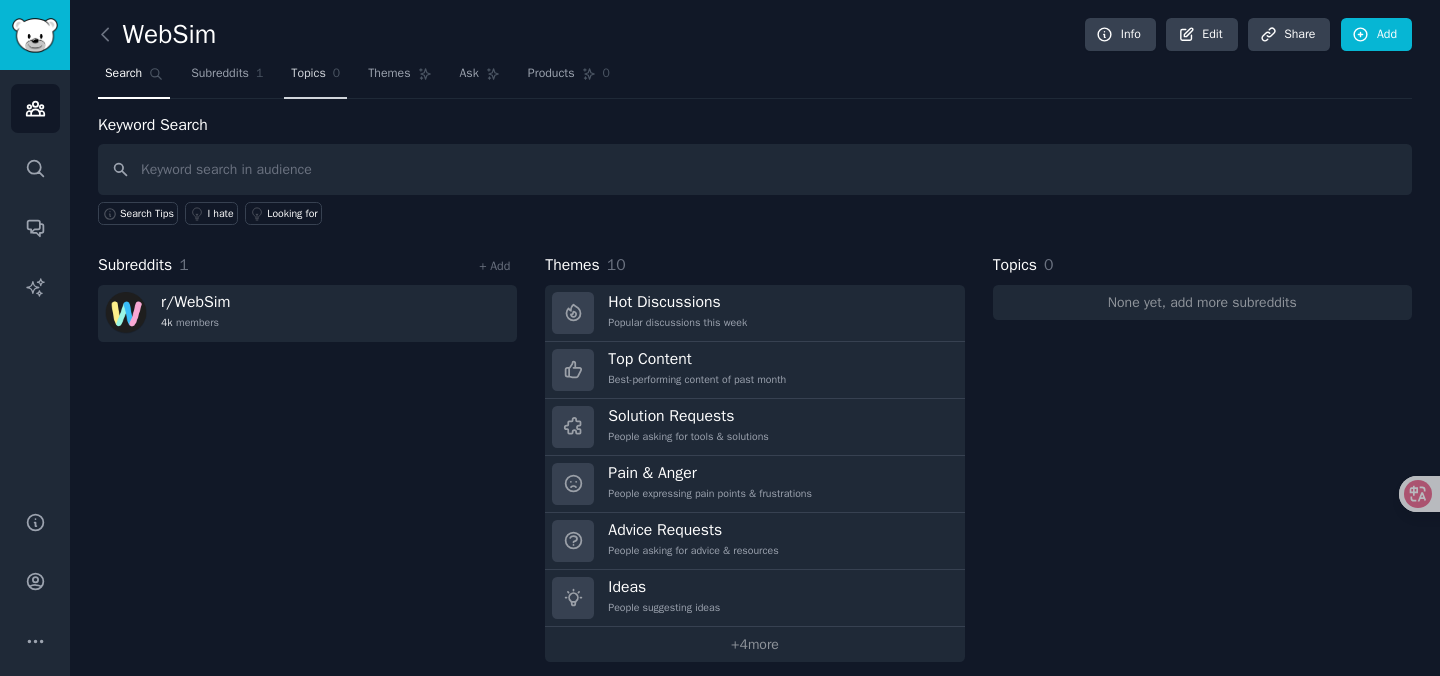click on "Topics 0" at bounding box center [315, 78] 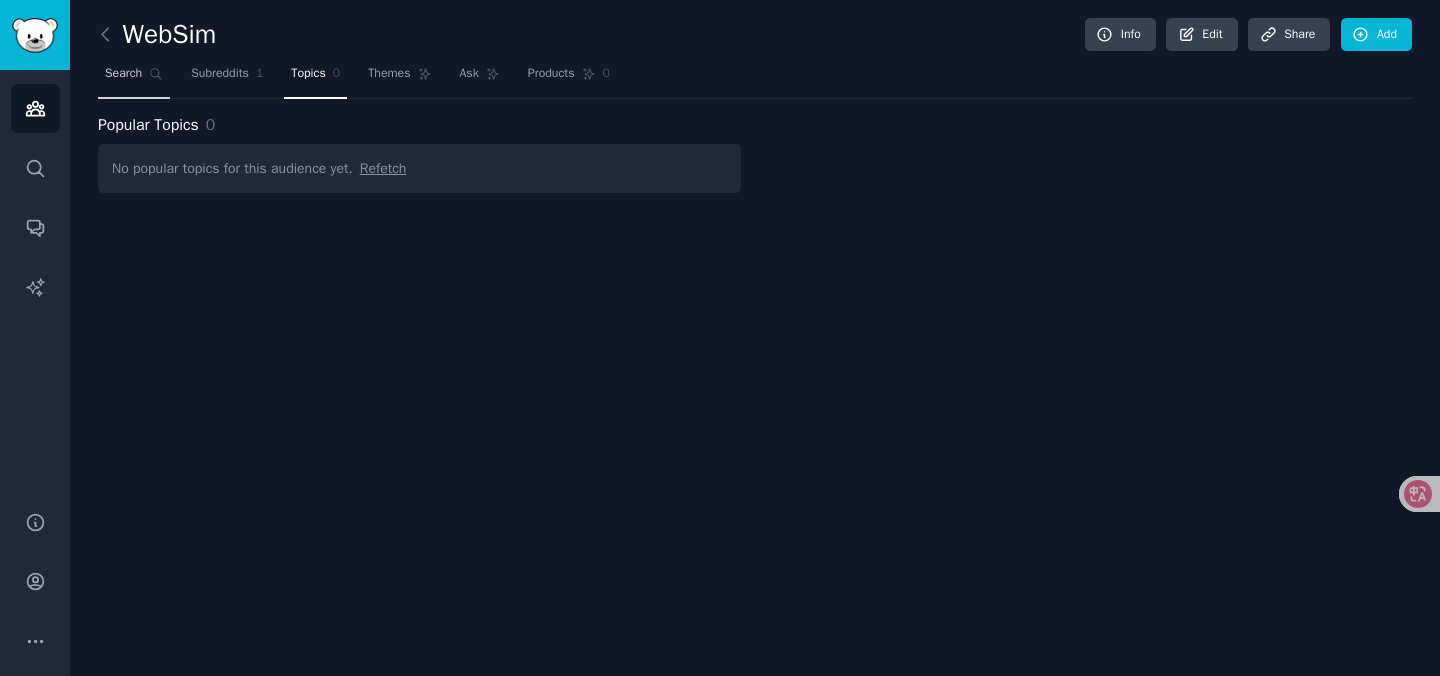 click on "Search" at bounding box center [134, 78] 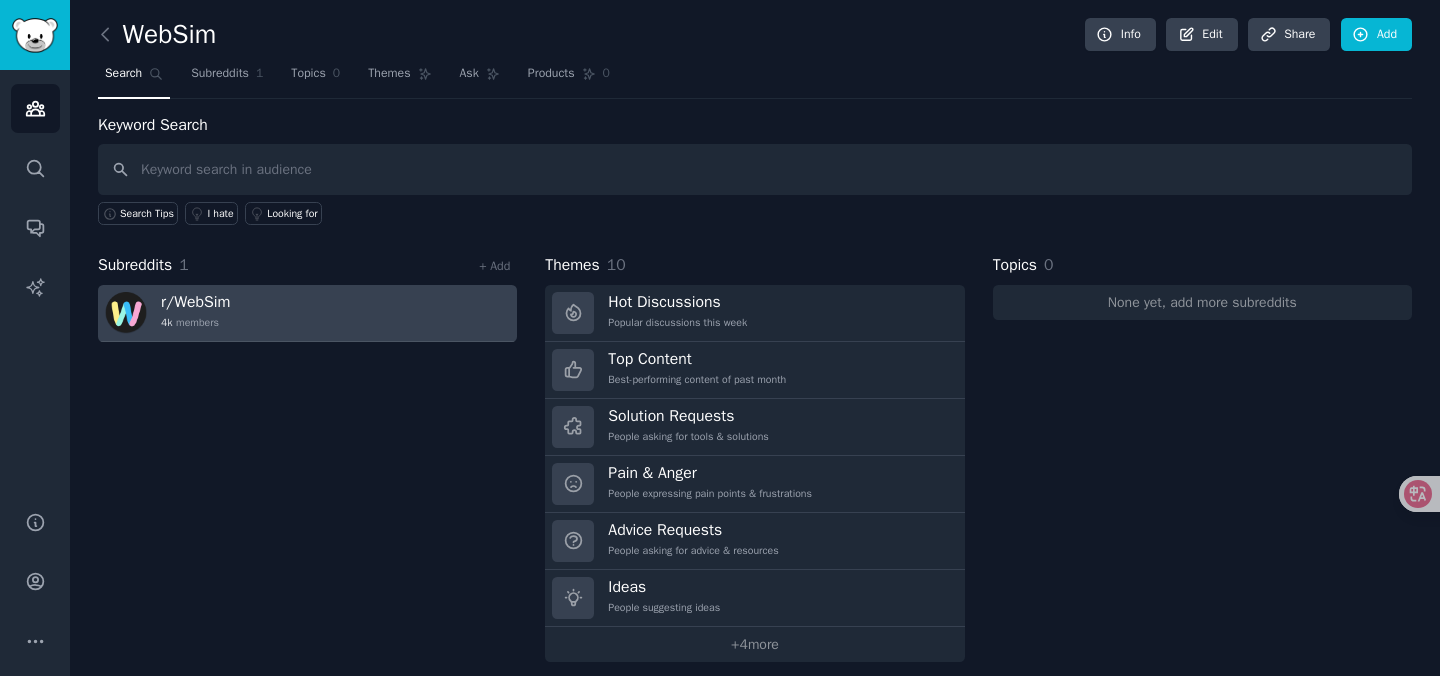 click on "r/ WebSim 4k  members" at bounding box center [307, 313] 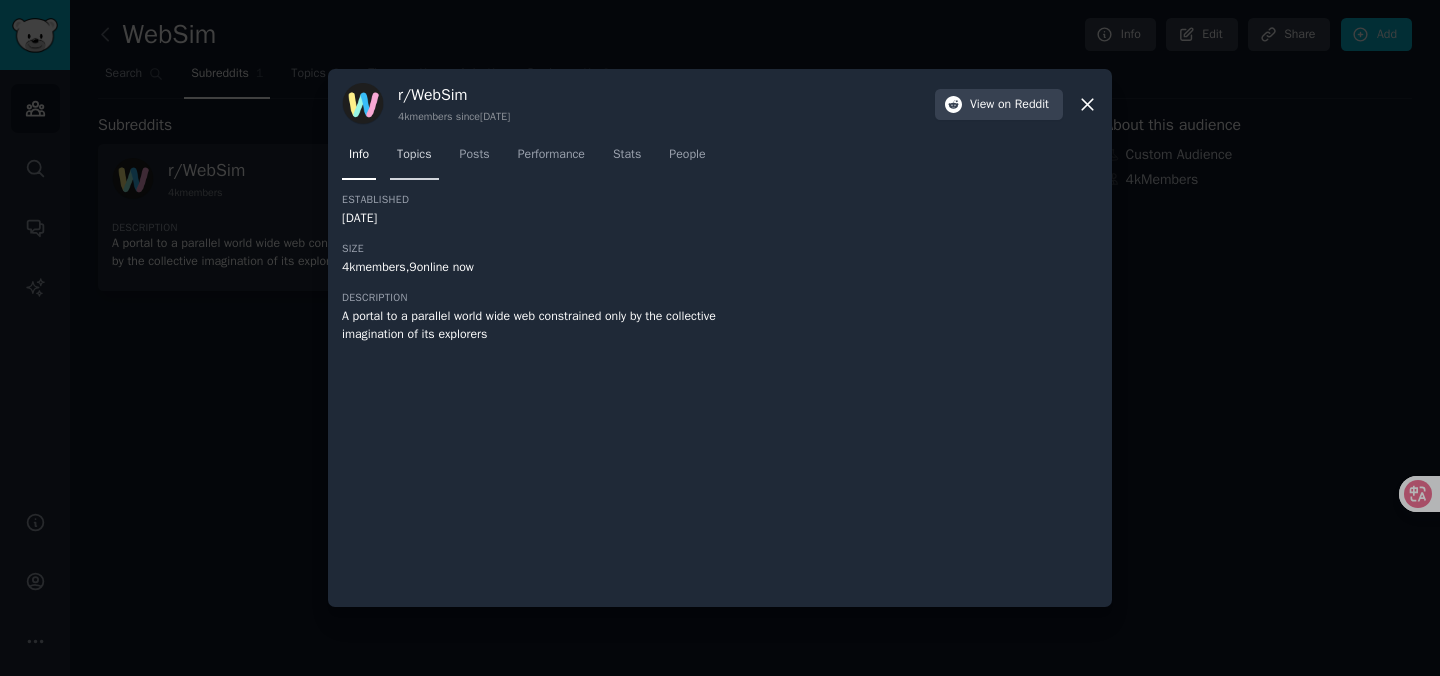 click on "Topics" at bounding box center [414, 159] 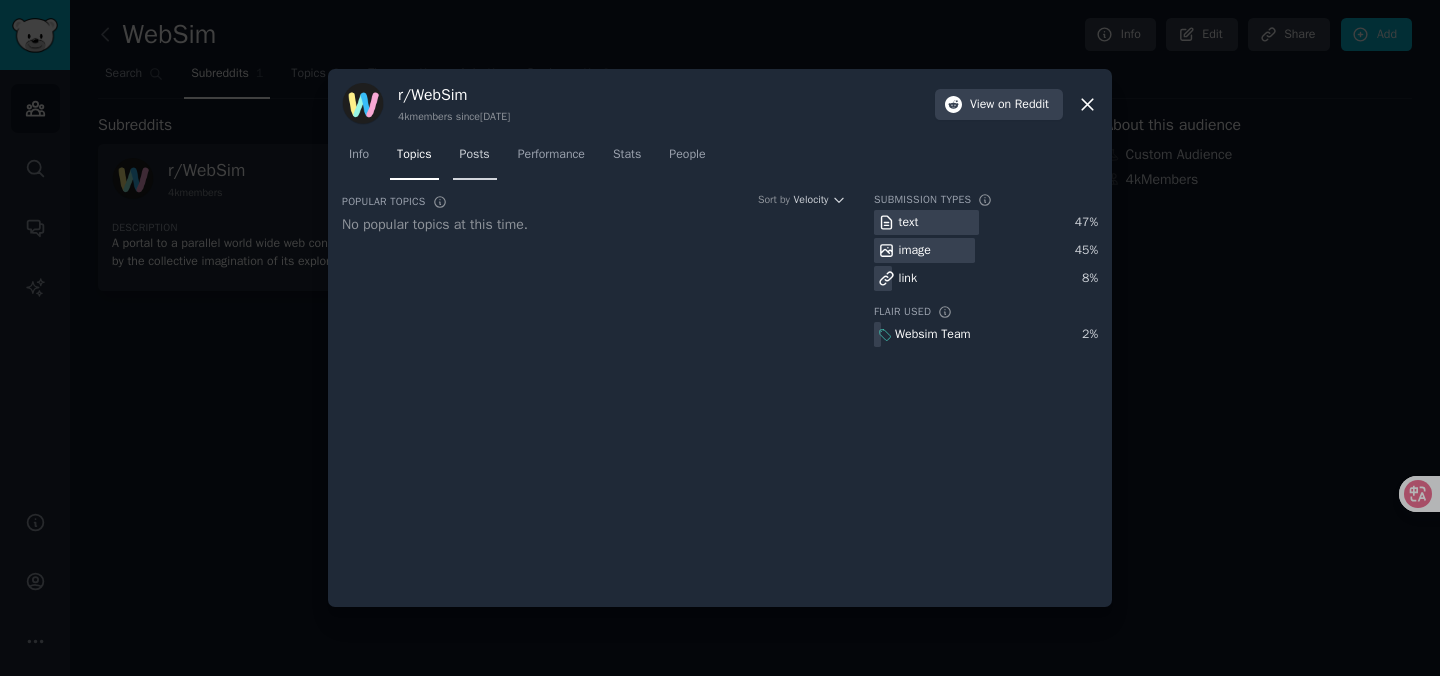 click on "Posts" at bounding box center [475, 155] 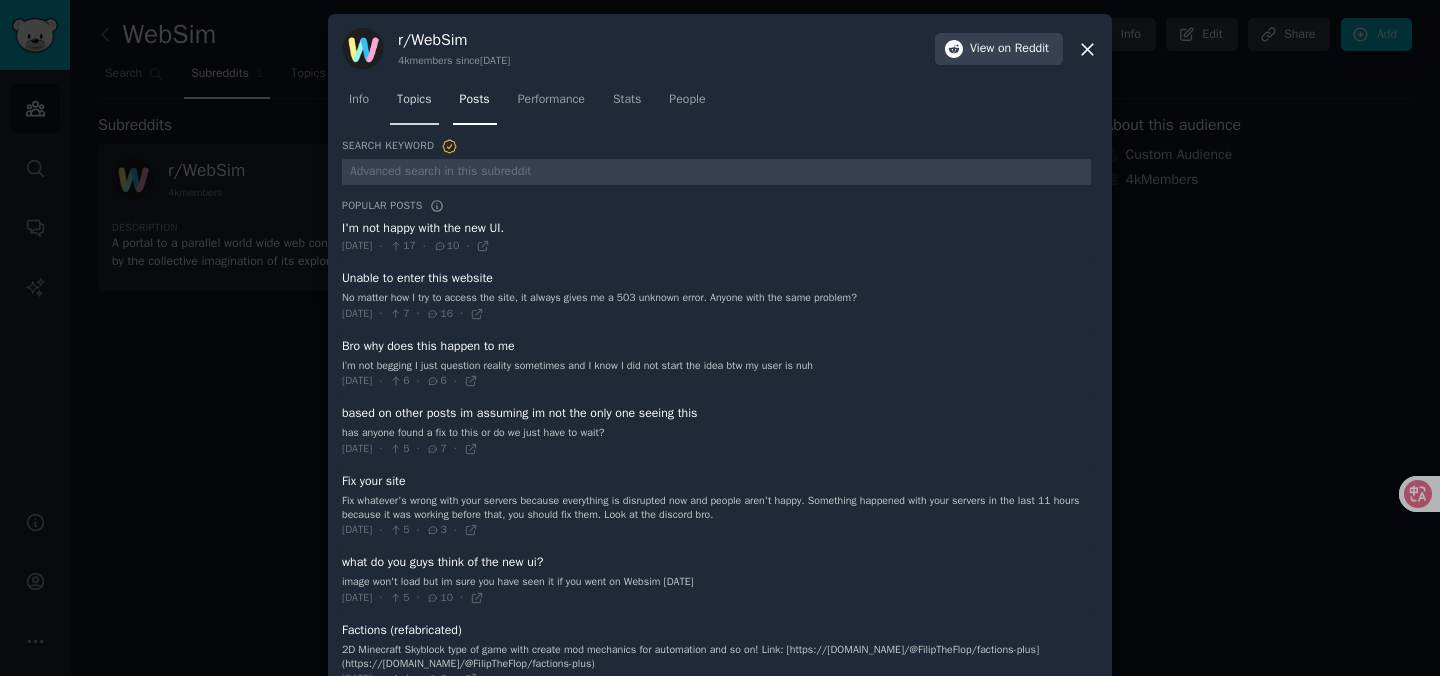 click on "Topics" at bounding box center (414, 104) 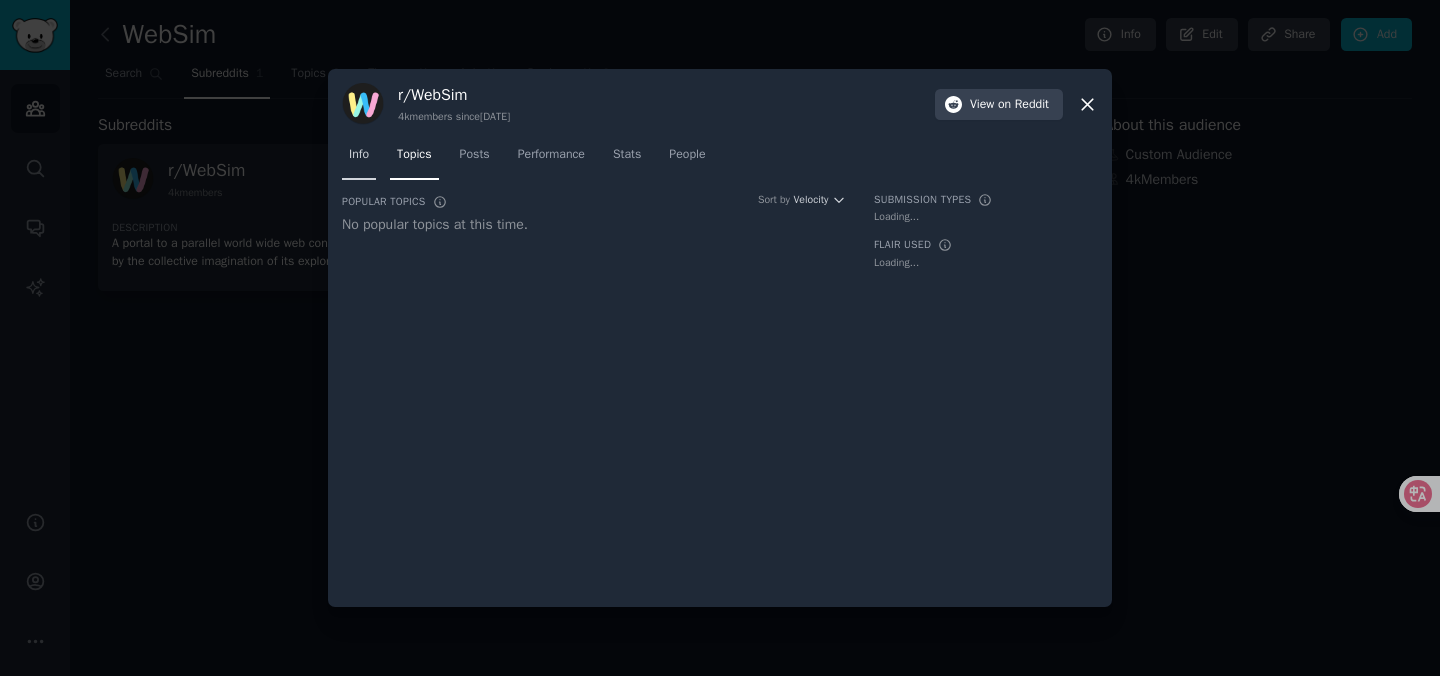 click on "Info" at bounding box center [359, 159] 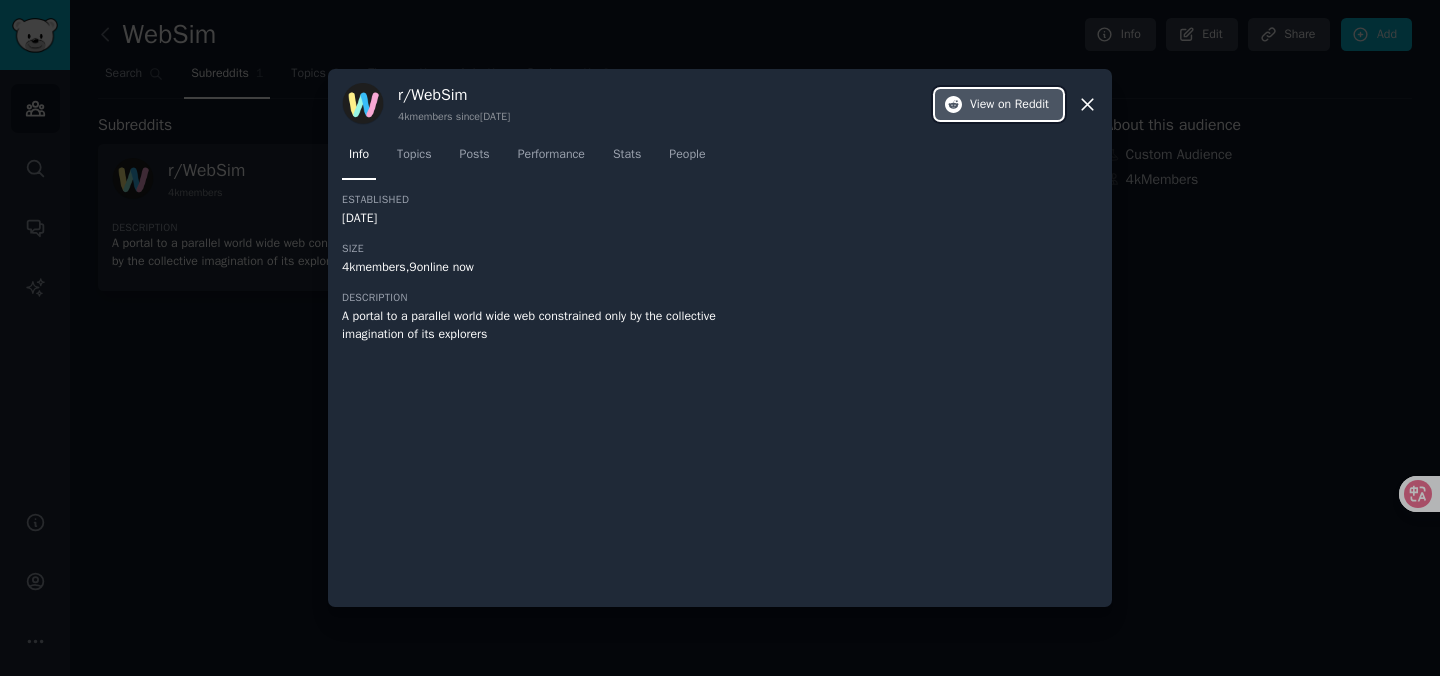 click on "on Reddit" at bounding box center (1023, 105) 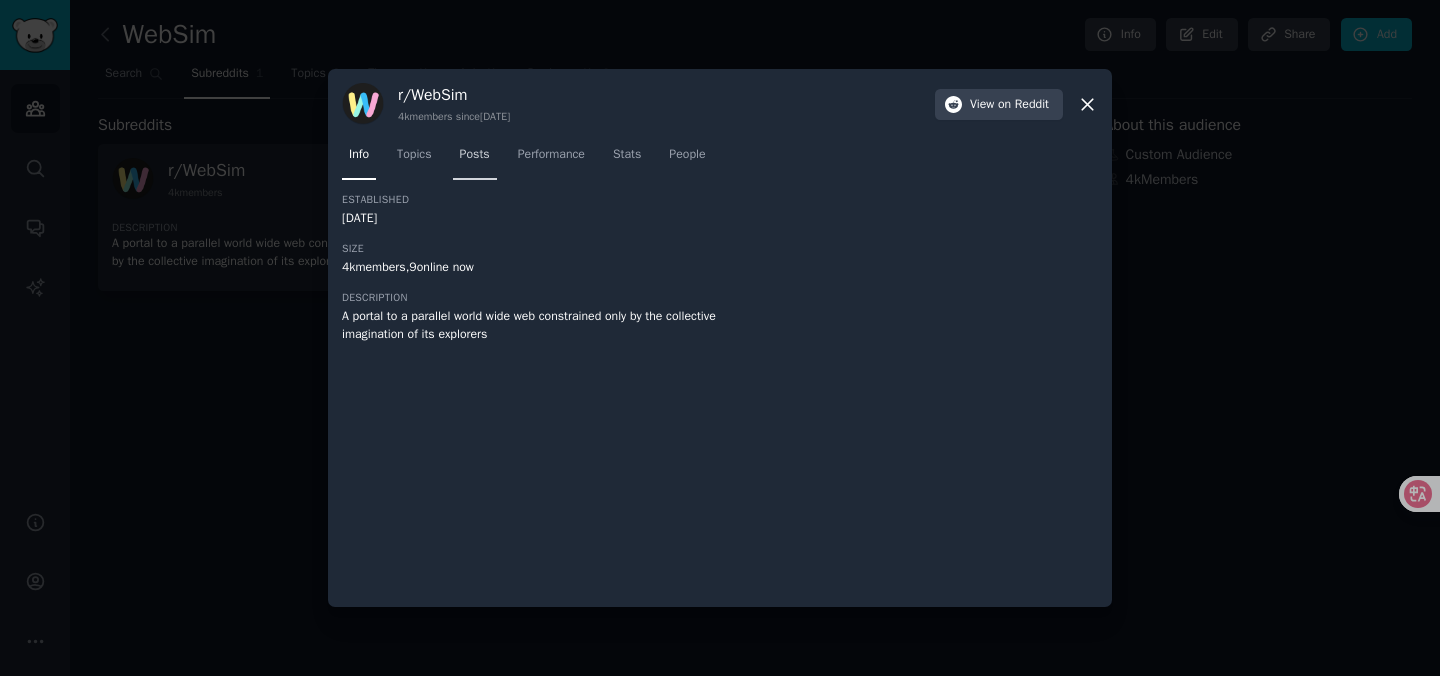 click on "Posts" at bounding box center (475, 155) 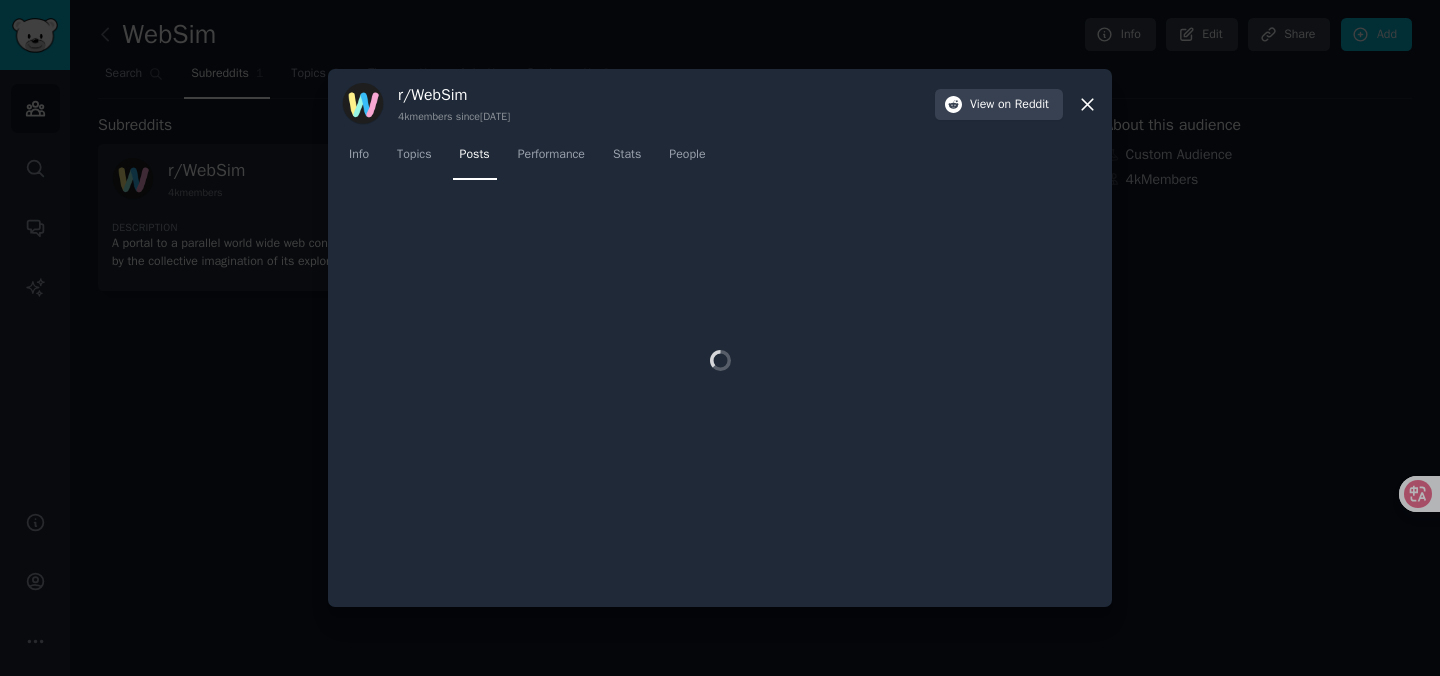 click 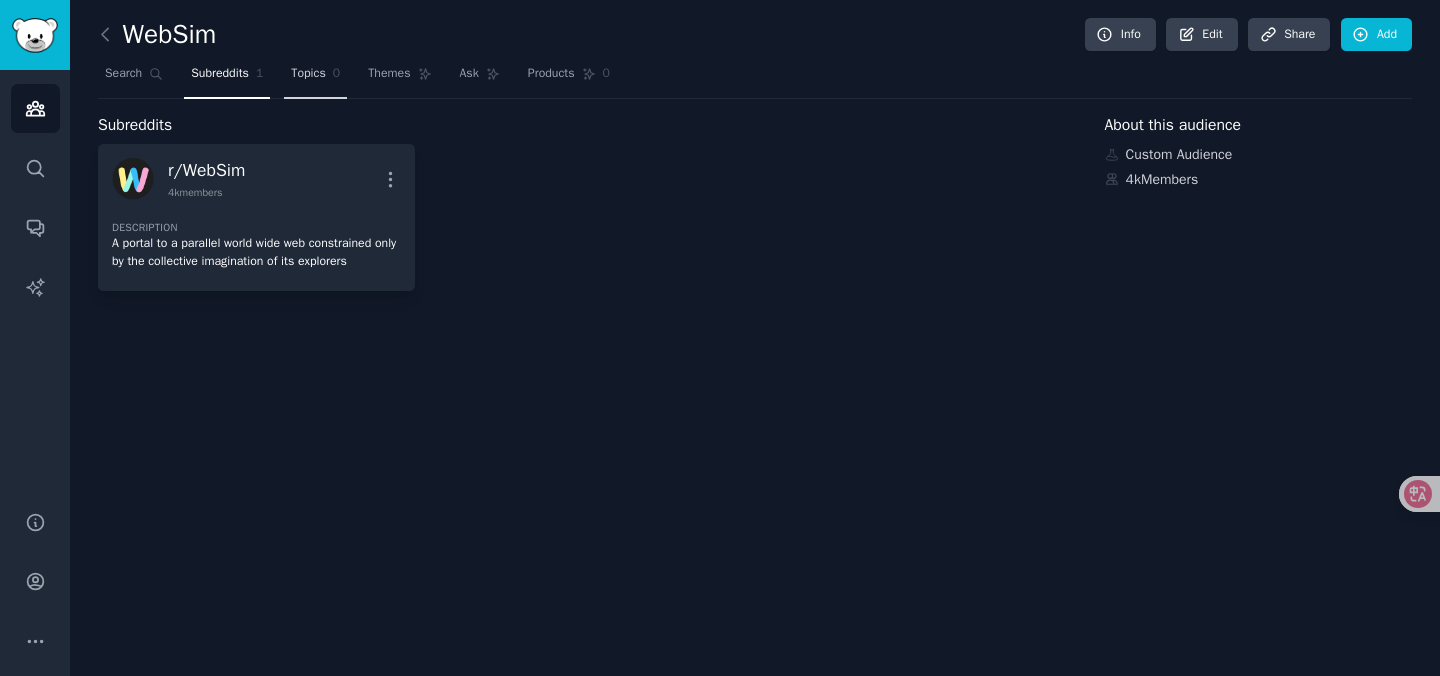 click on "Topics" at bounding box center [308, 74] 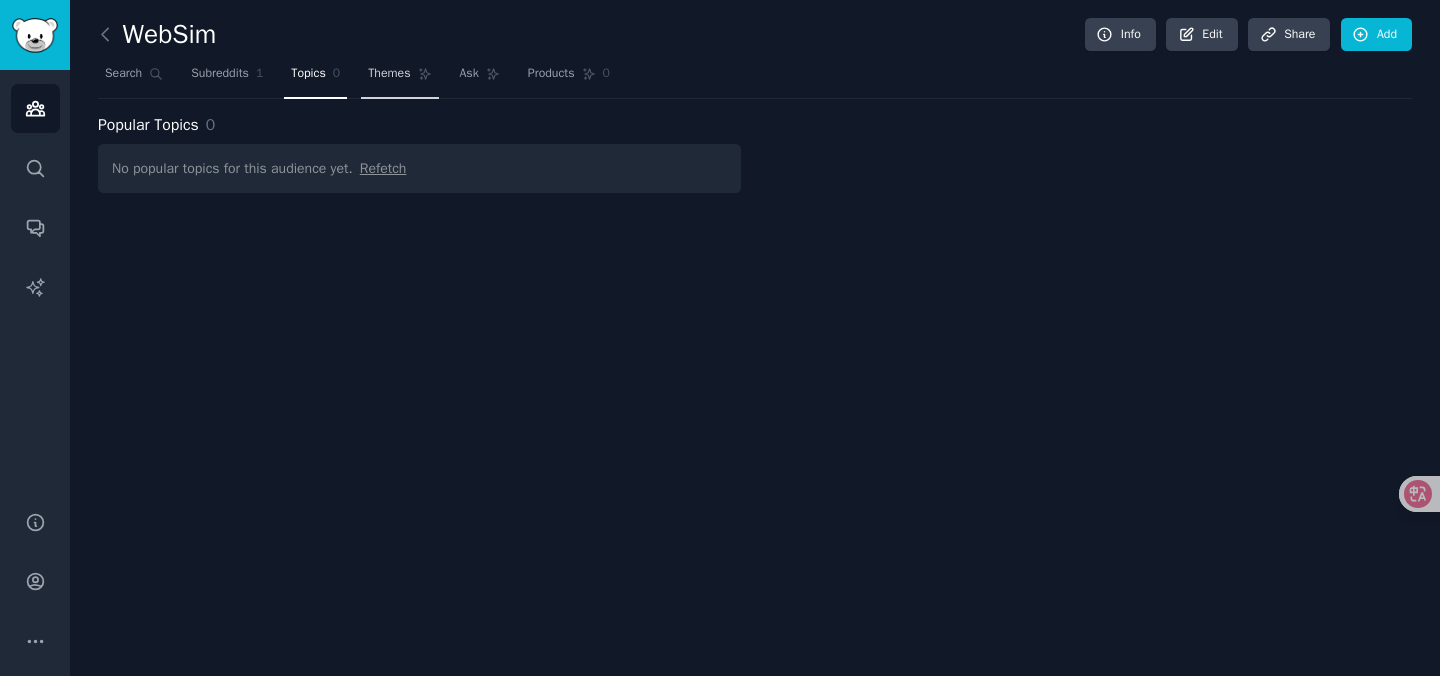 click on "Themes" at bounding box center (389, 74) 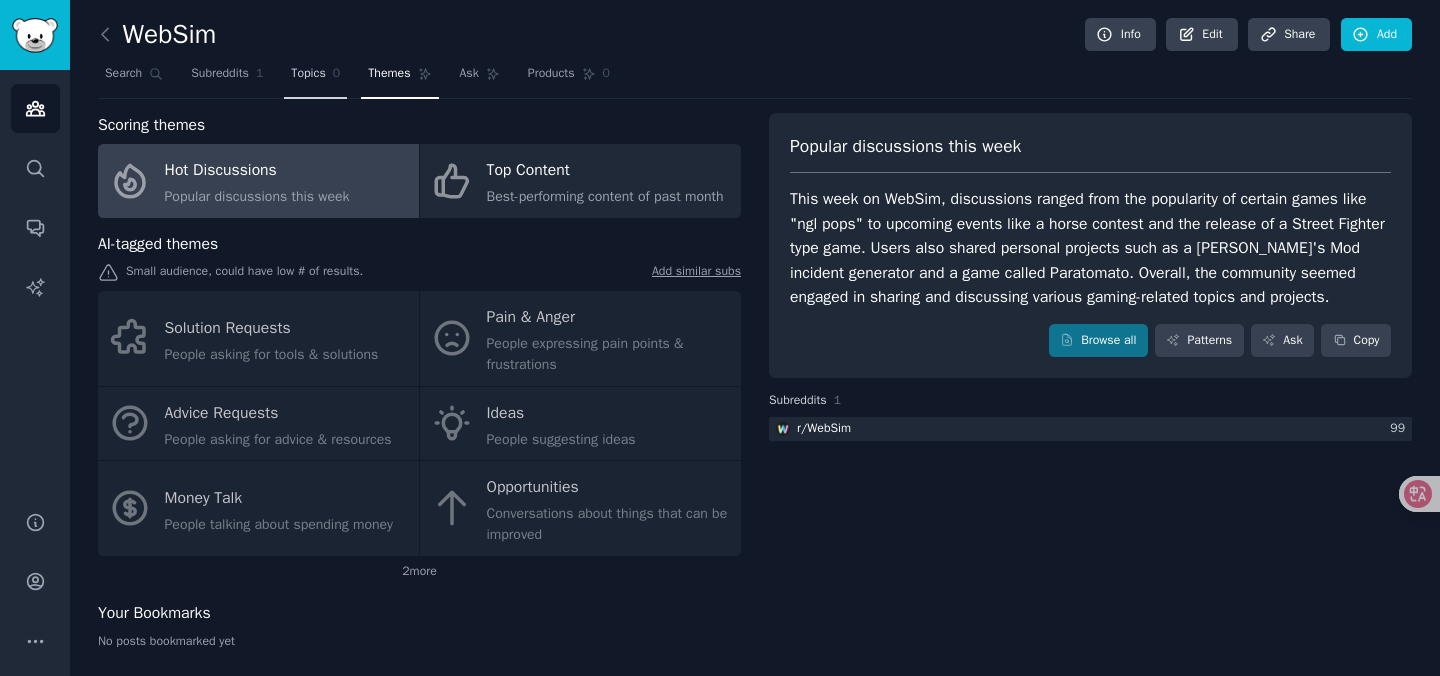 click on "Topics" at bounding box center [308, 74] 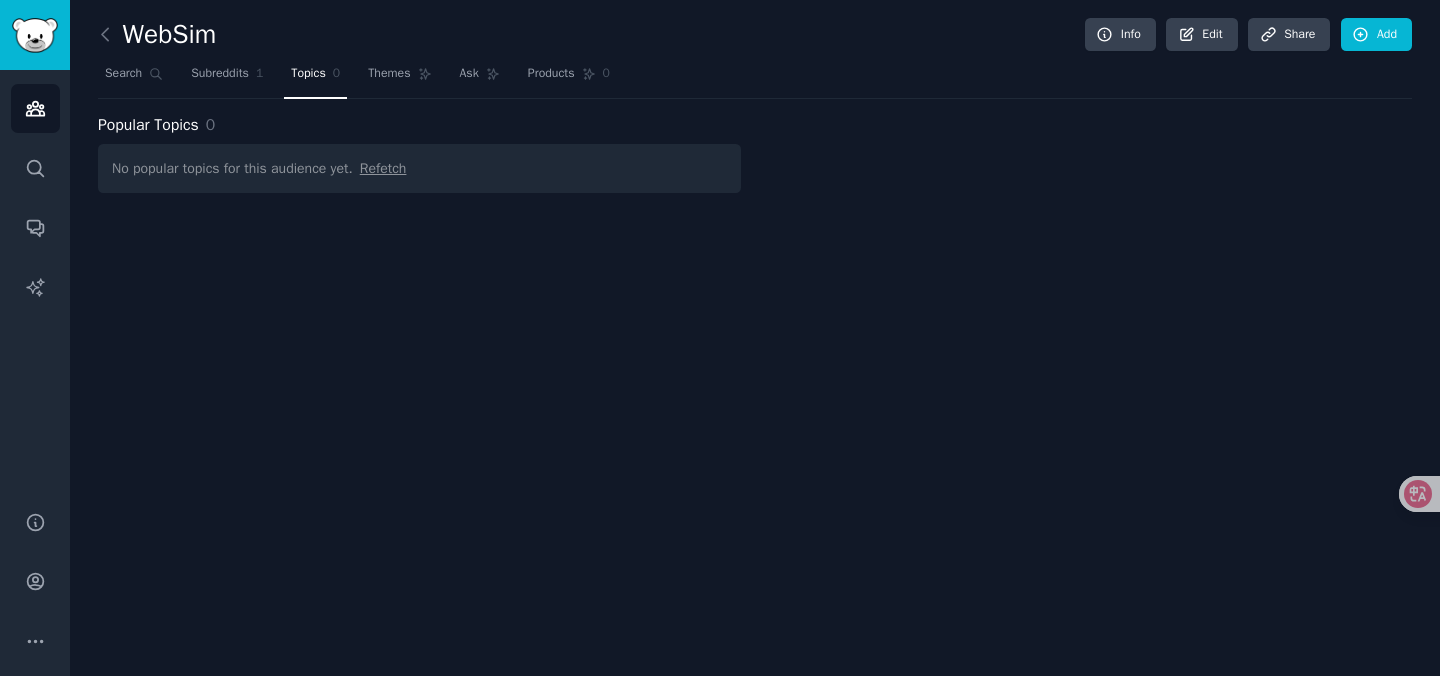 click on "No popular topics for this audience yet. Refetch" at bounding box center [419, 168] 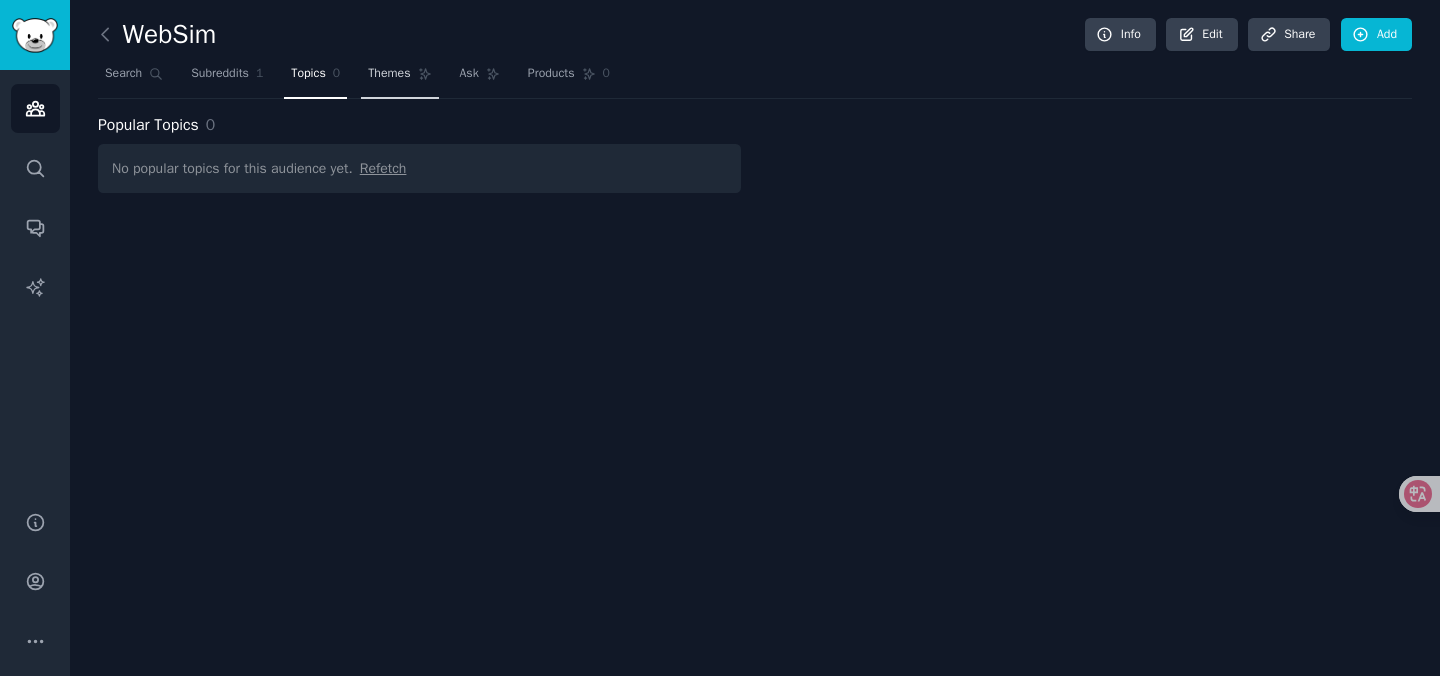 click on "Themes" at bounding box center (389, 74) 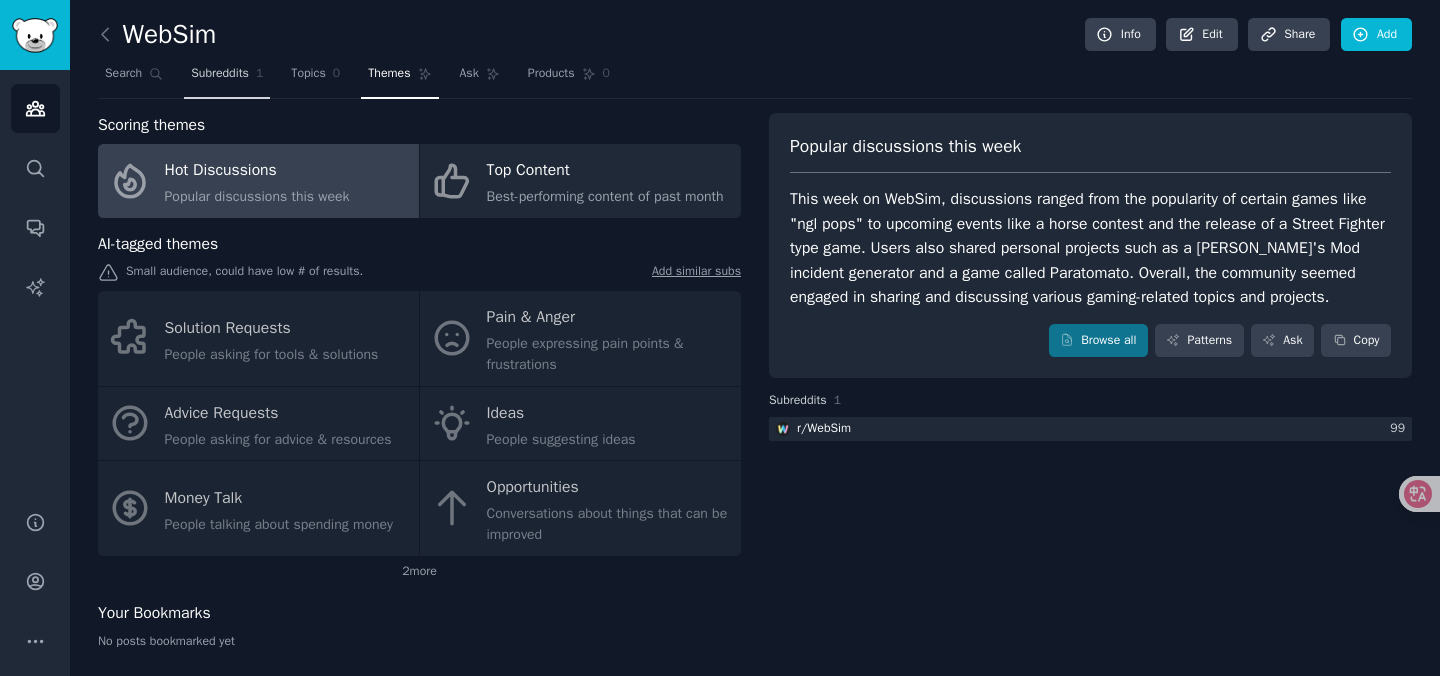 click on "Subreddits 1" at bounding box center [227, 78] 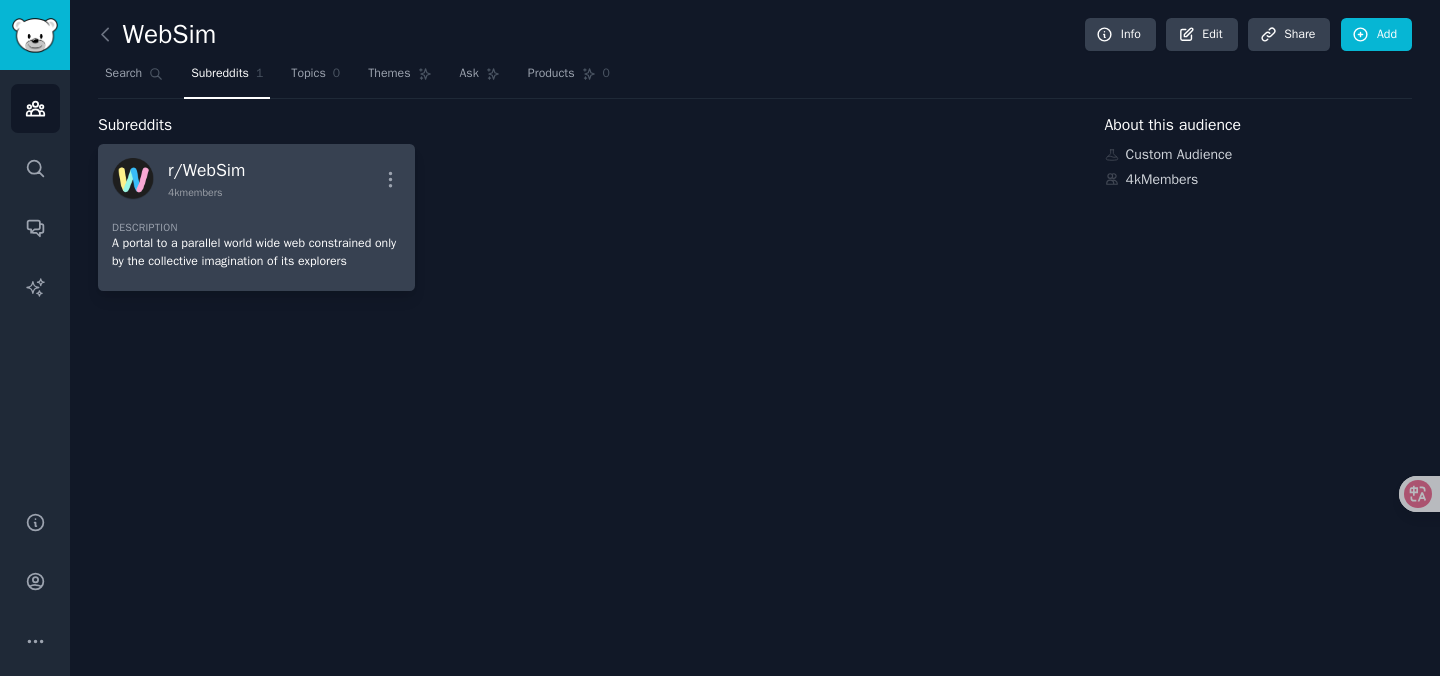 click on "r/ WebSim 4k  members More" at bounding box center [256, 179] 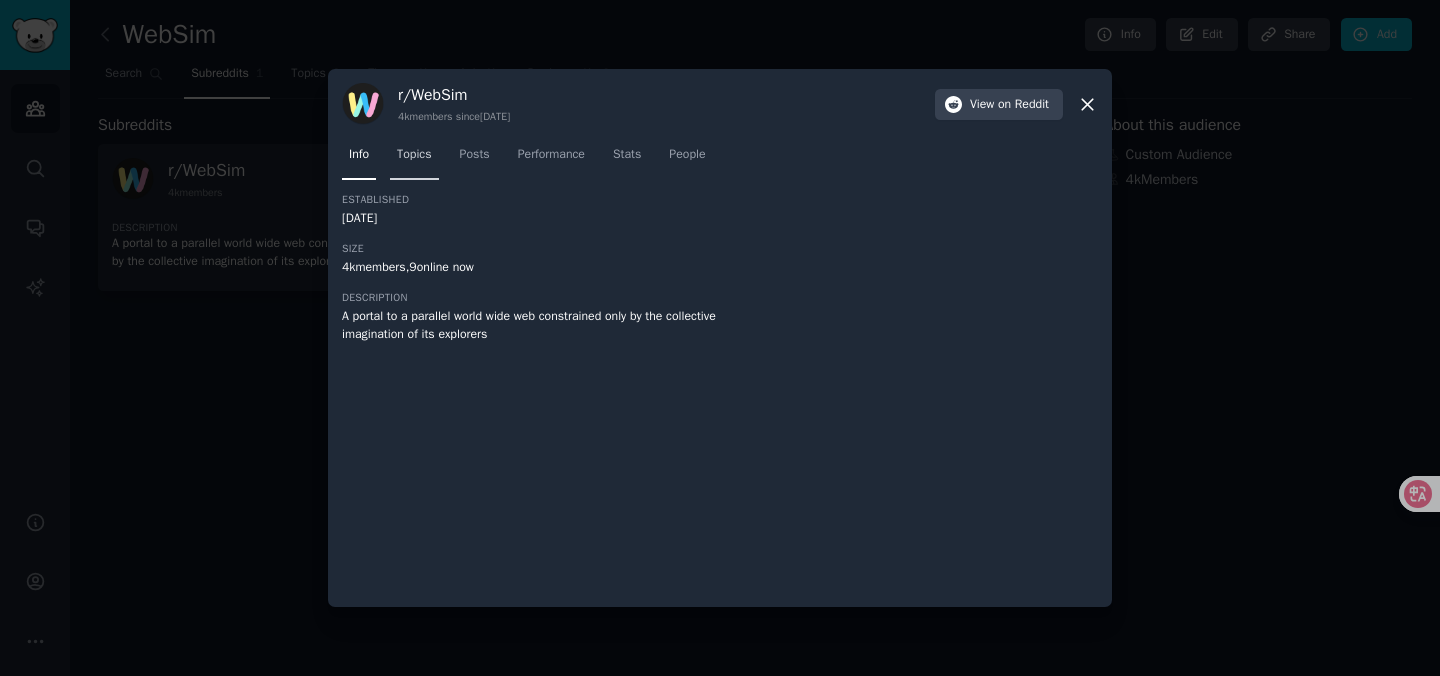click on "Topics" at bounding box center (414, 155) 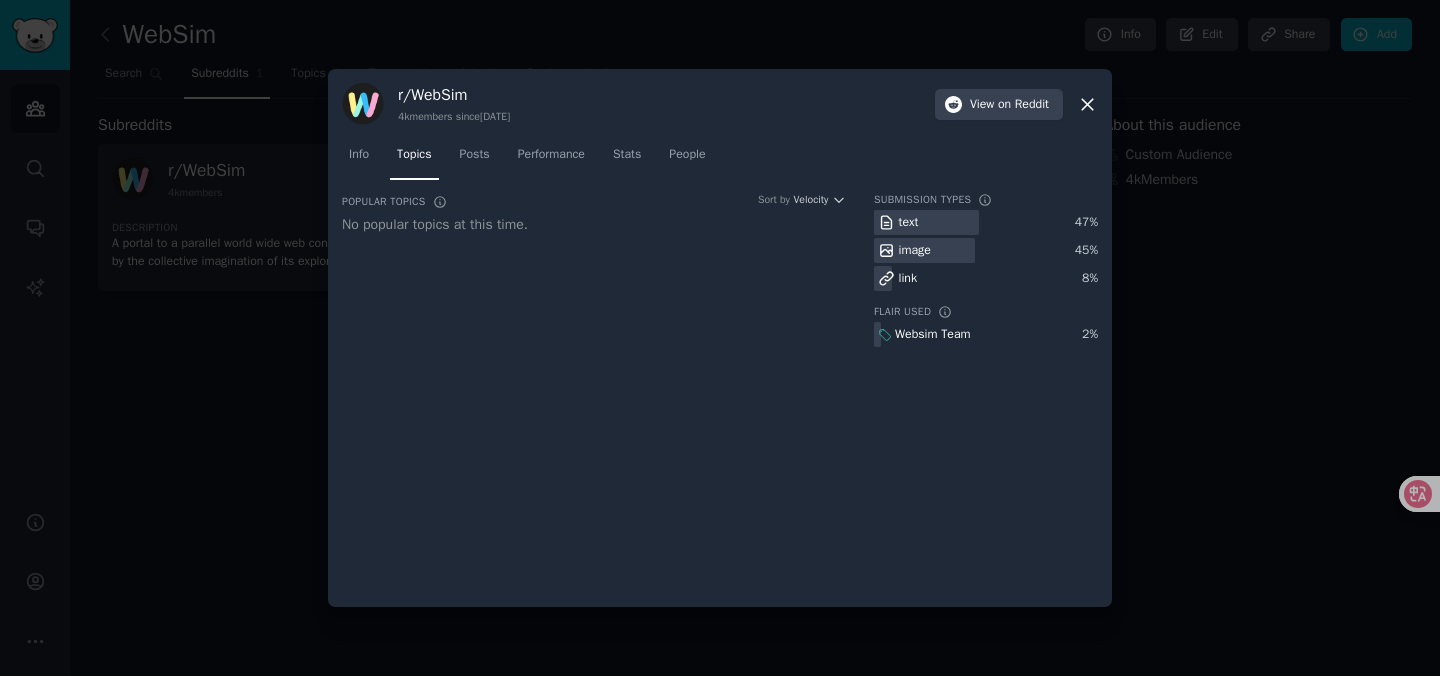 click 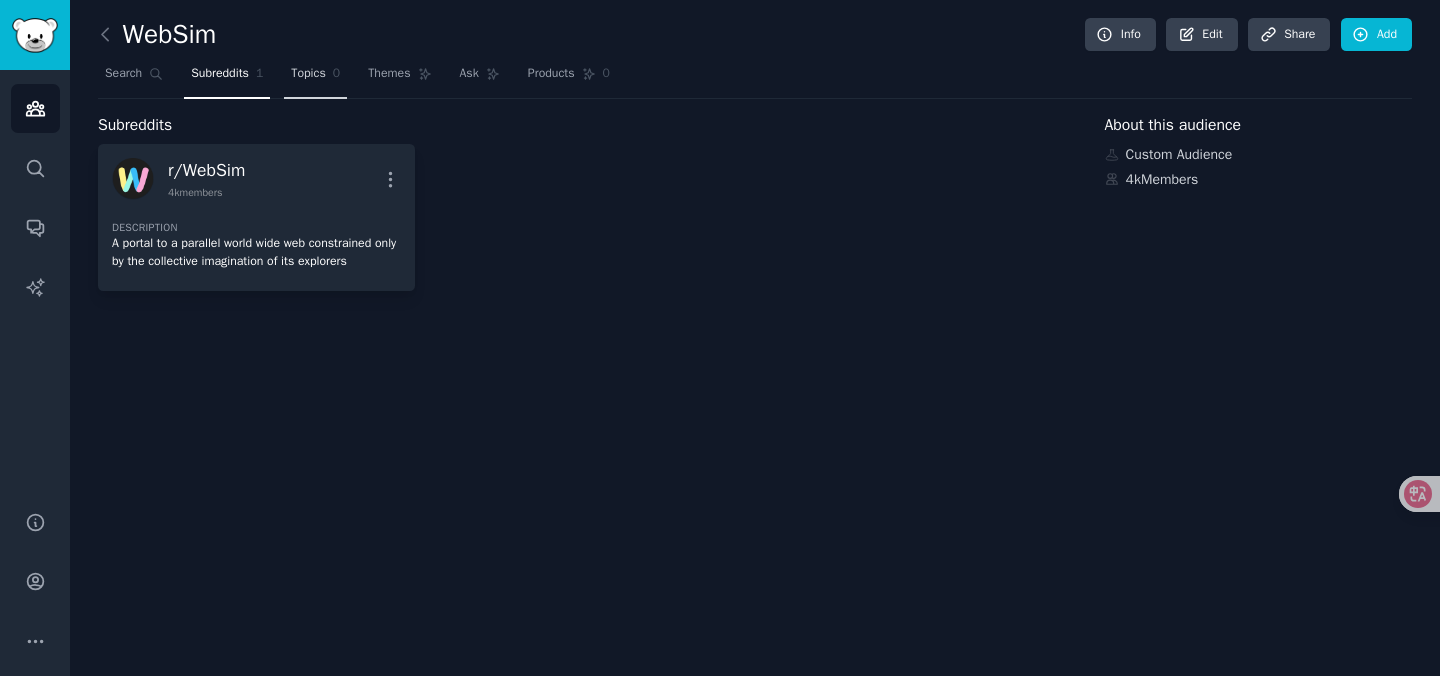 click on "Topics" at bounding box center (308, 74) 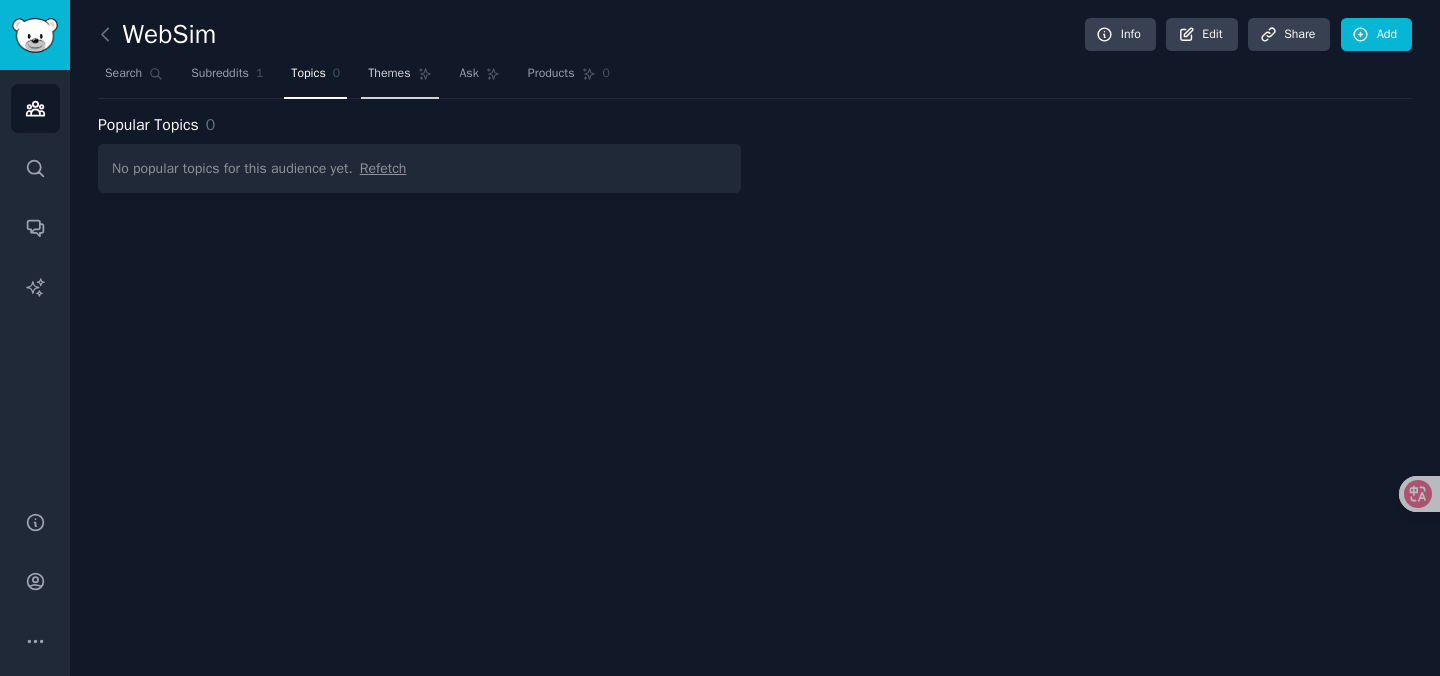 click on "Themes" at bounding box center (389, 74) 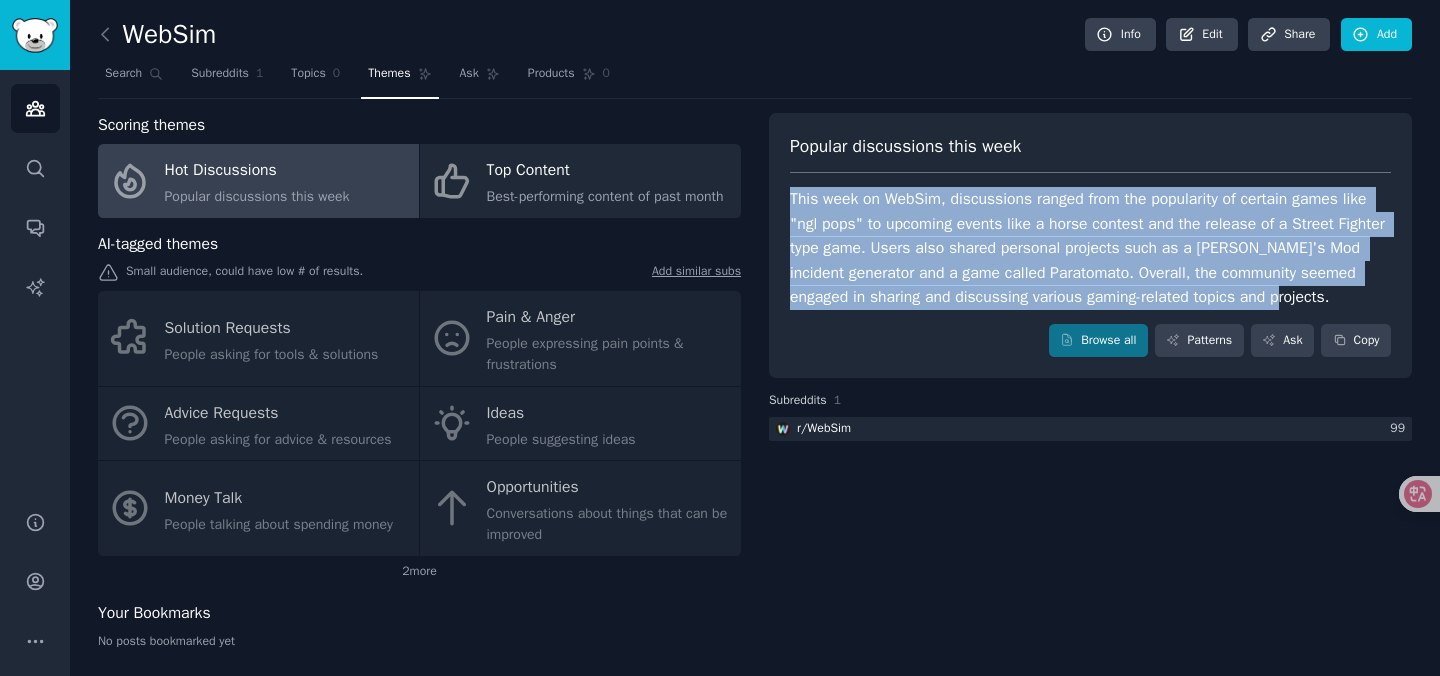drag, startPoint x: 792, startPoint y: 198, endPoint x: 1371, endPoint y: 305, distance: 588.8039 